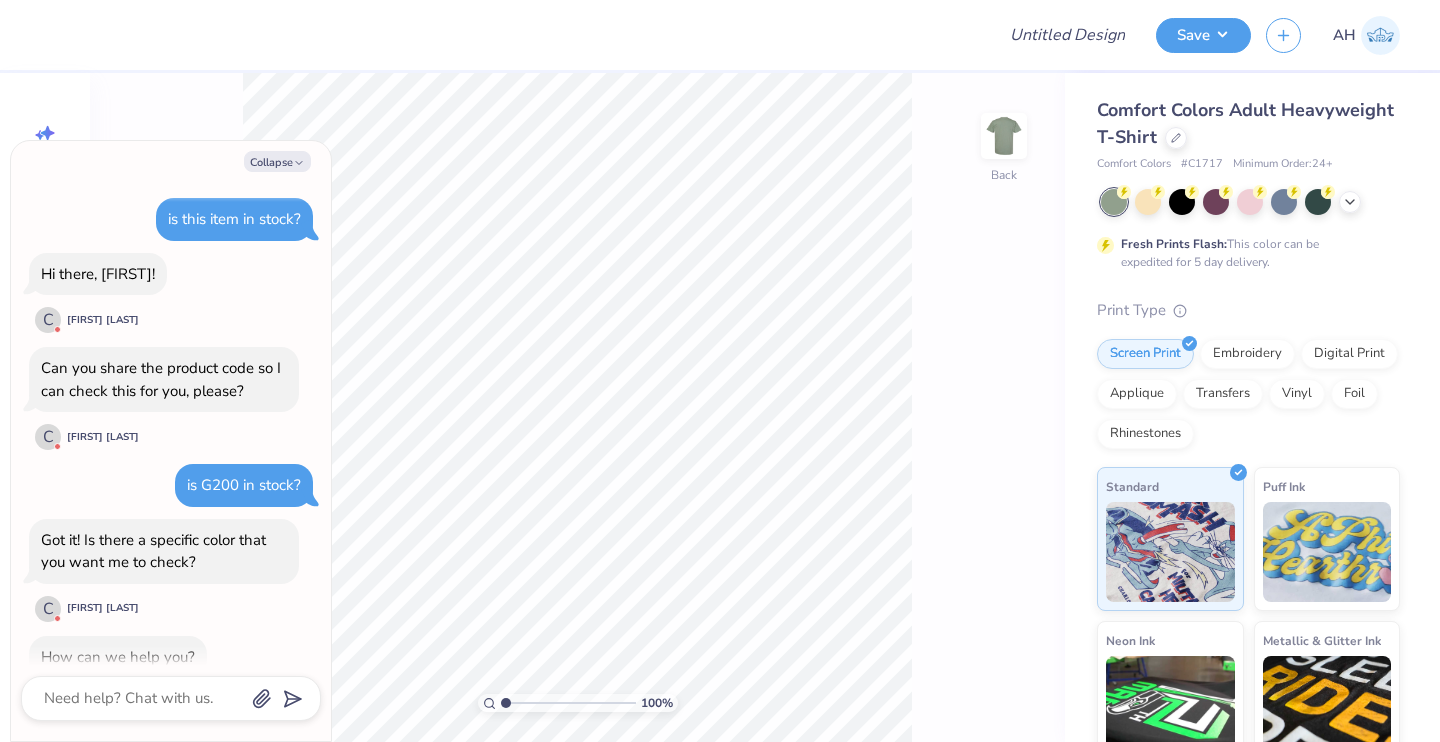 scroll, scrollTop: 0, scrollLeft: 0, axis: both 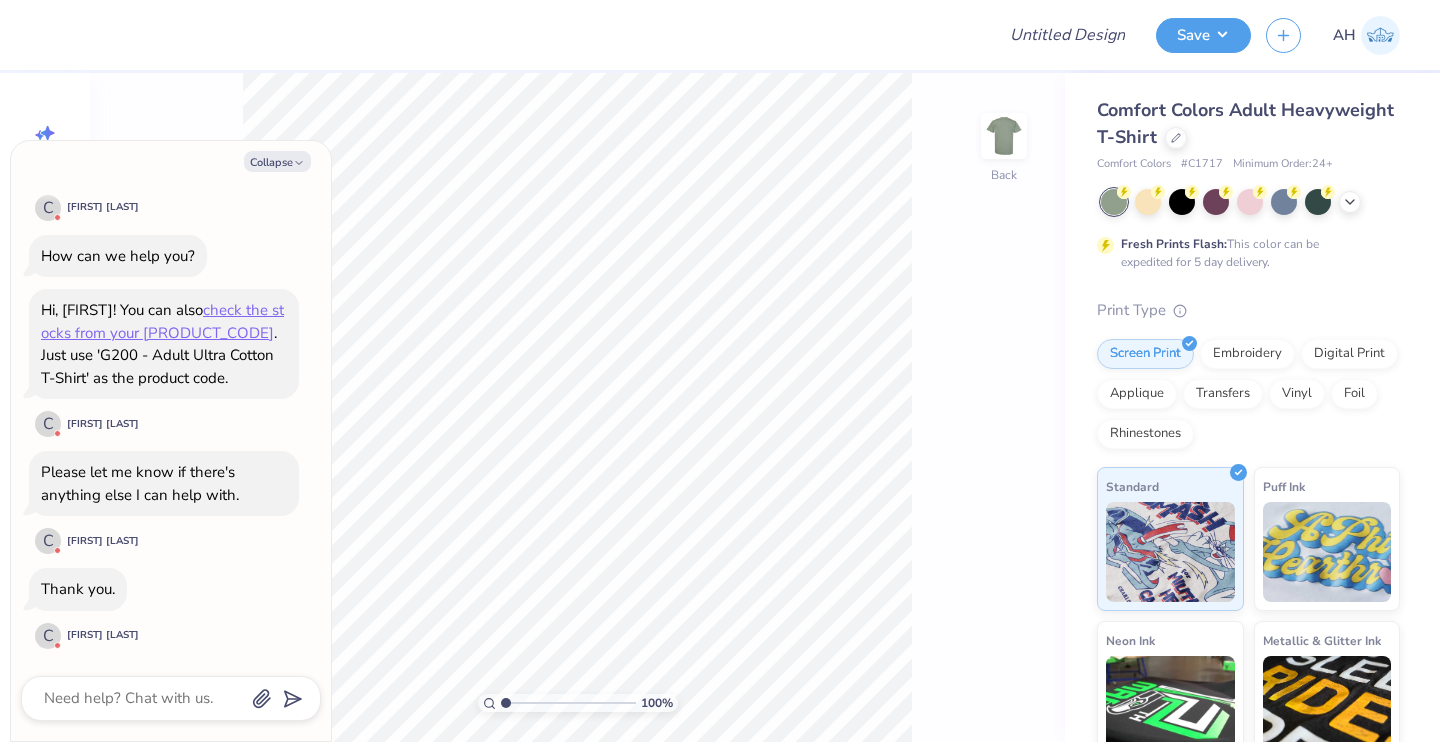 type on "x" 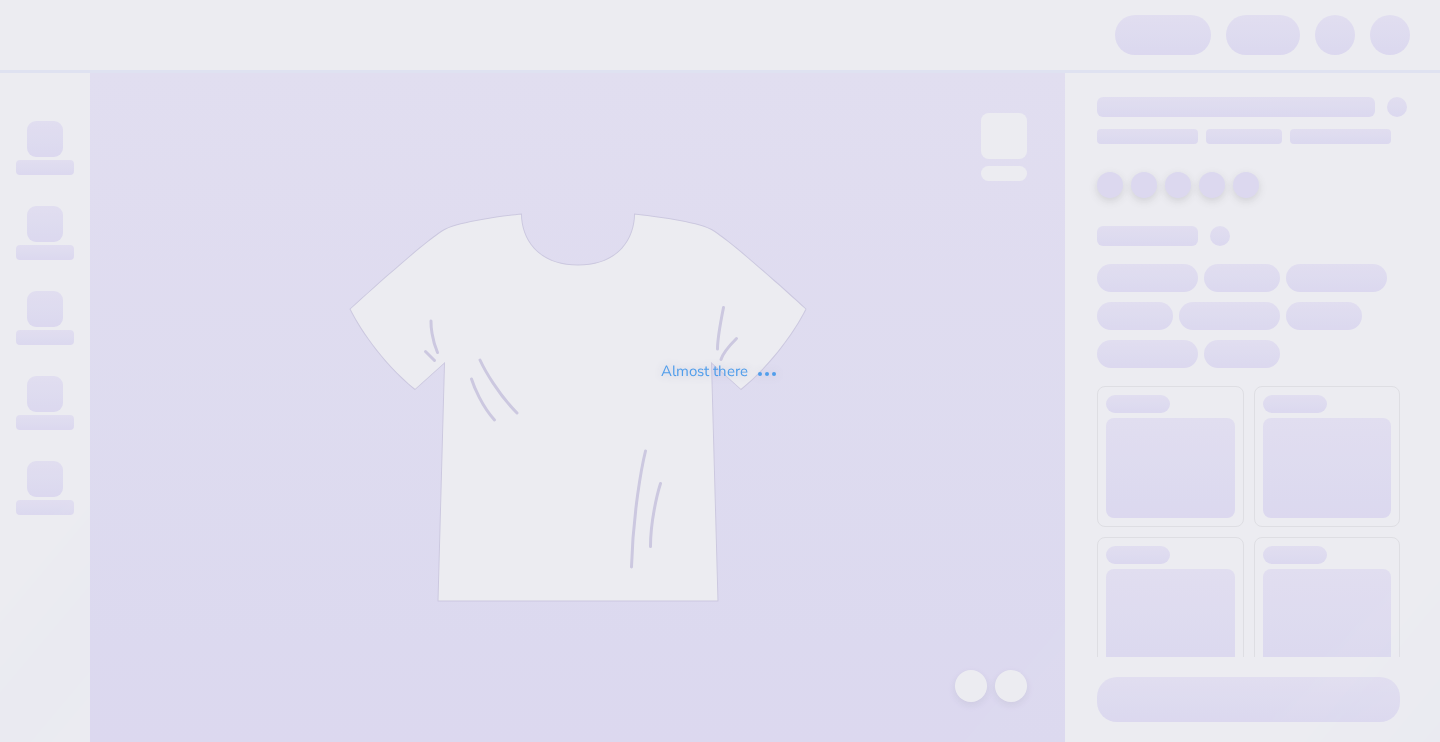 scroll, scrollTop: 0, scrollLeft: 0, axis: both 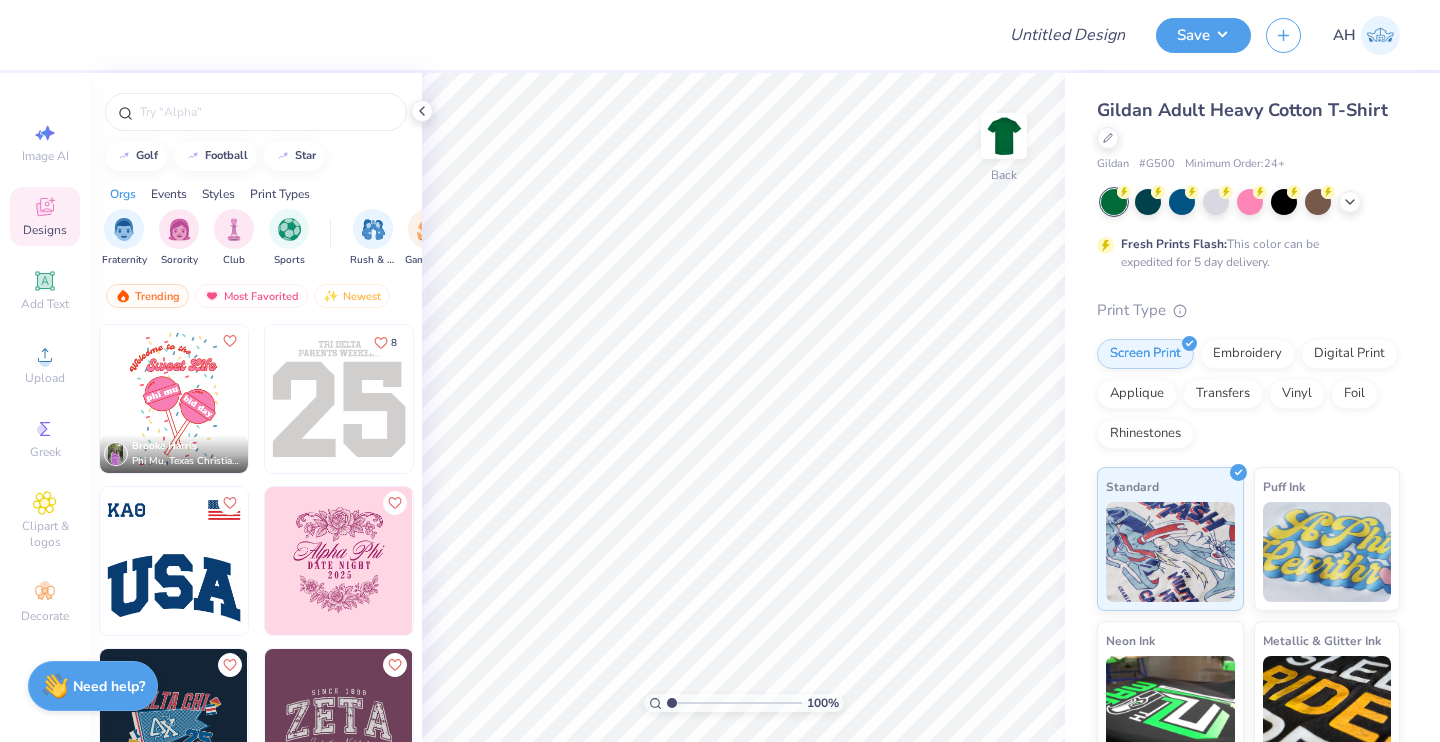 click on "Need help?  Chat with us." at bounding box center [93, 686] 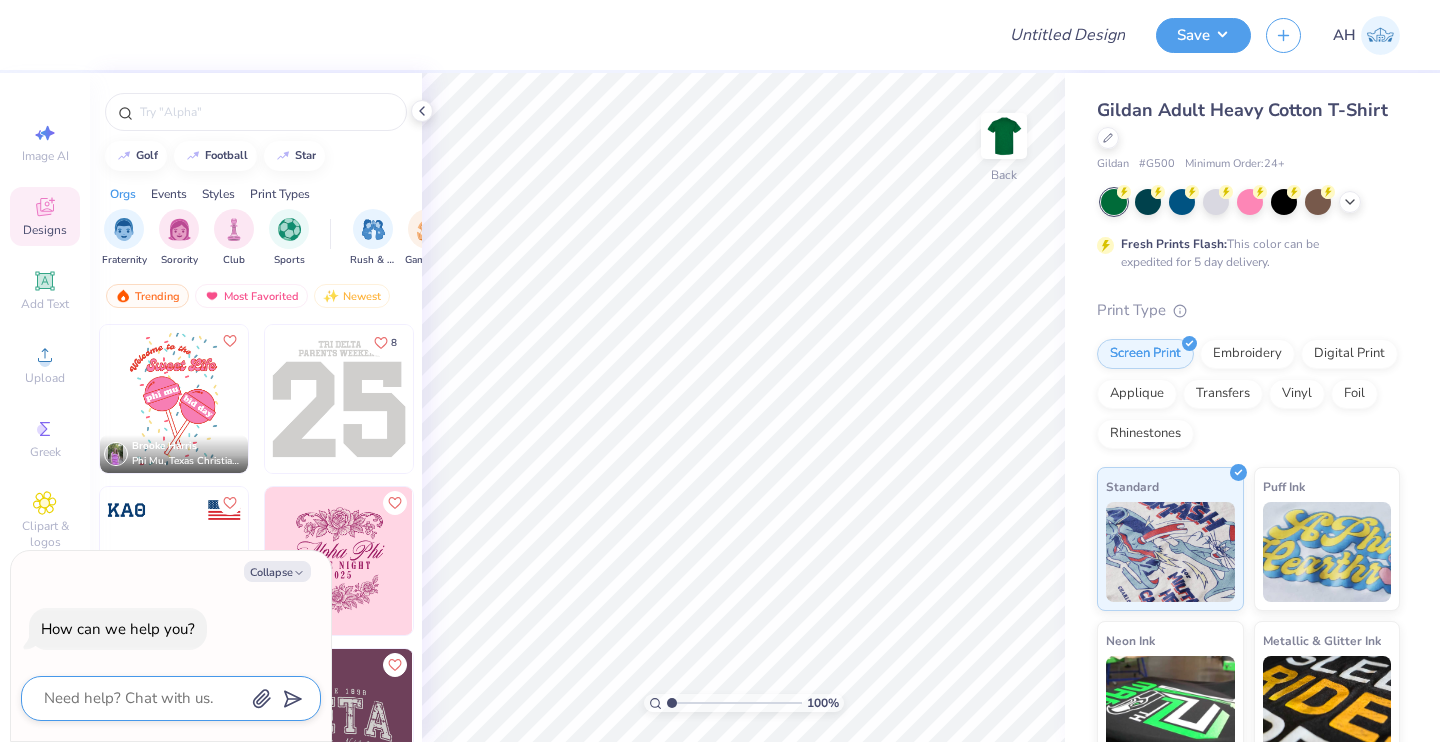 click at bounding box center (143, 698) 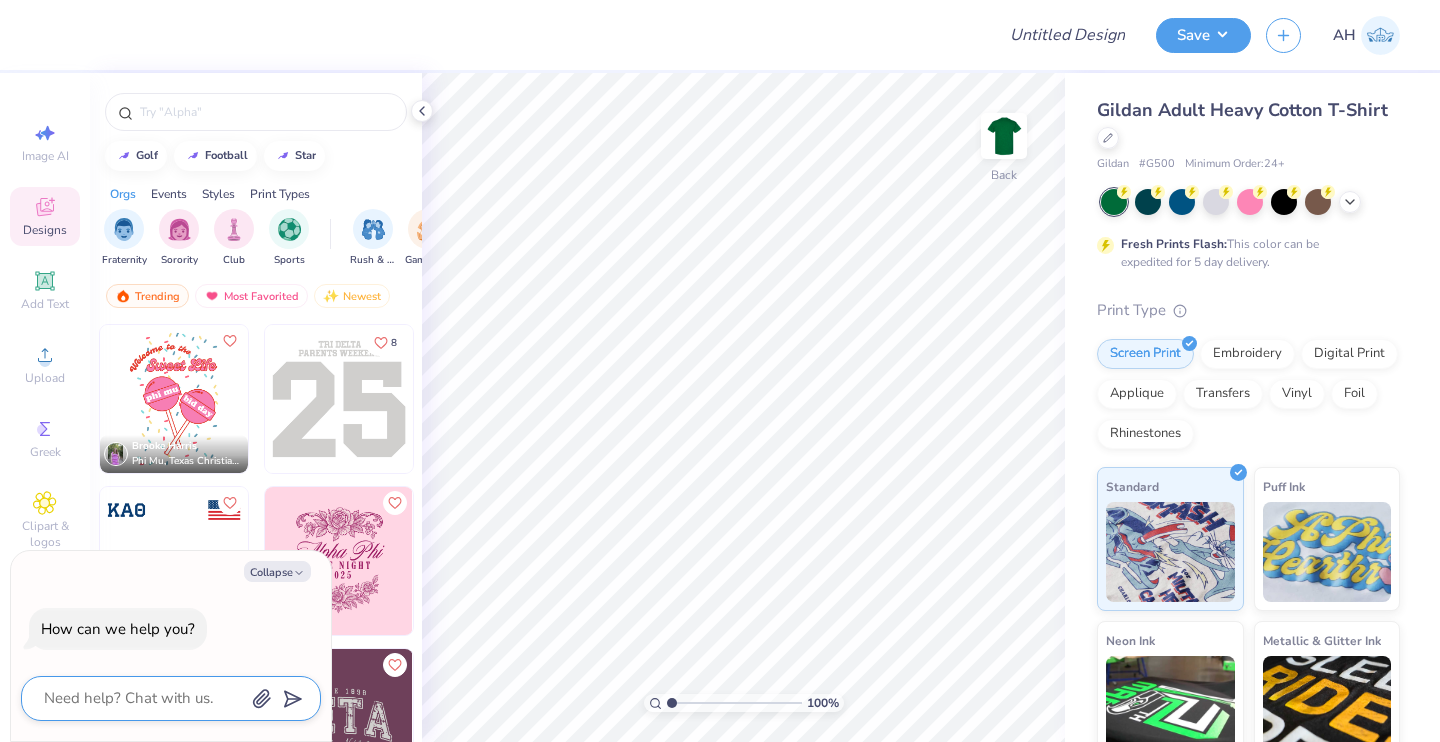 type on "i" 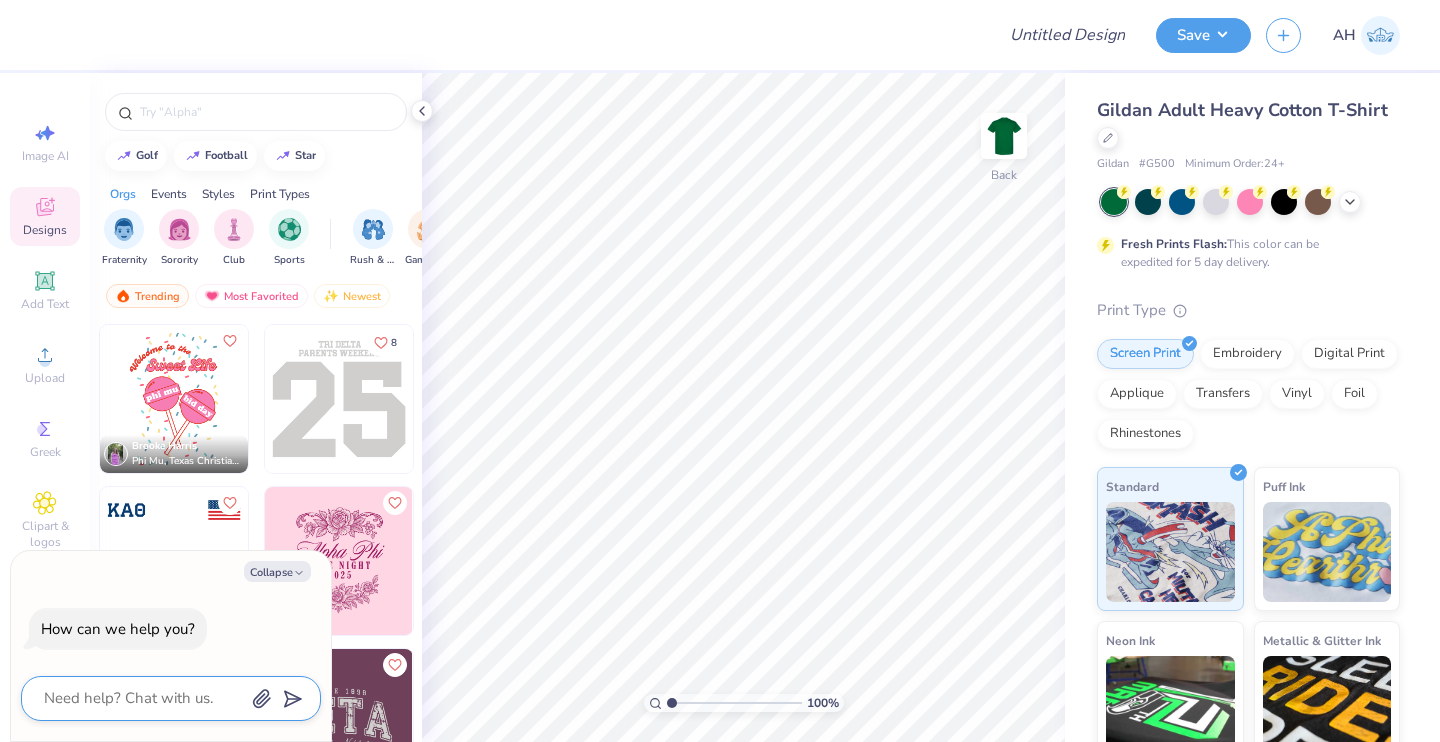 type on "x" 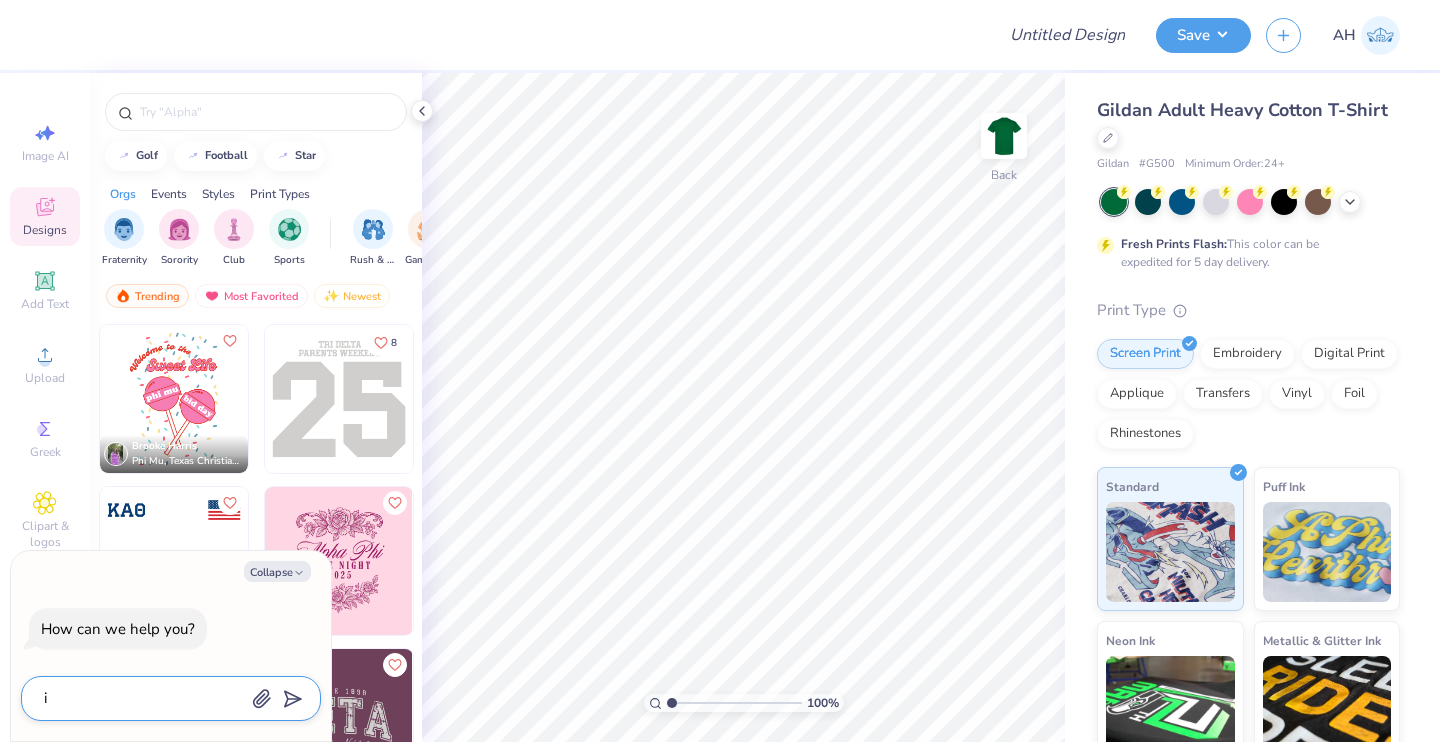 type on "ia" 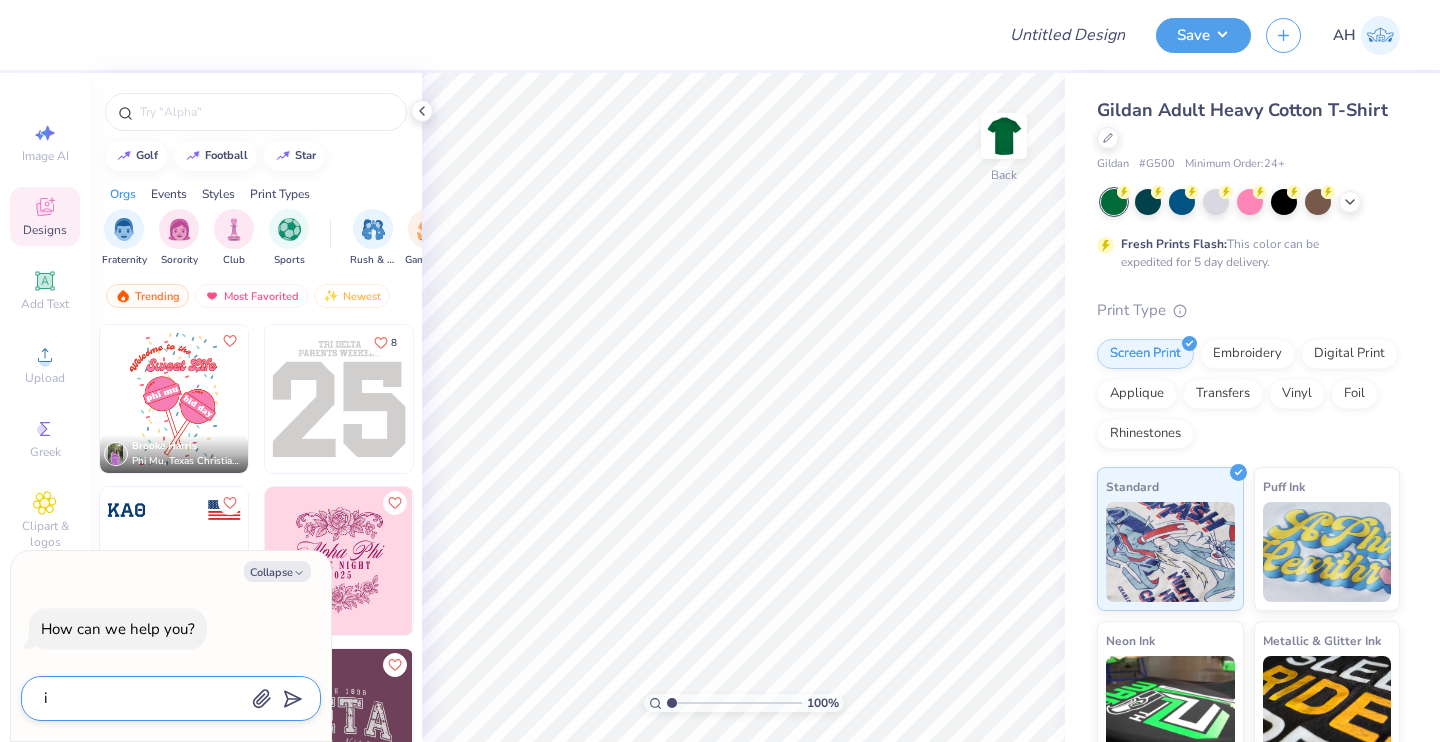 type on "x" 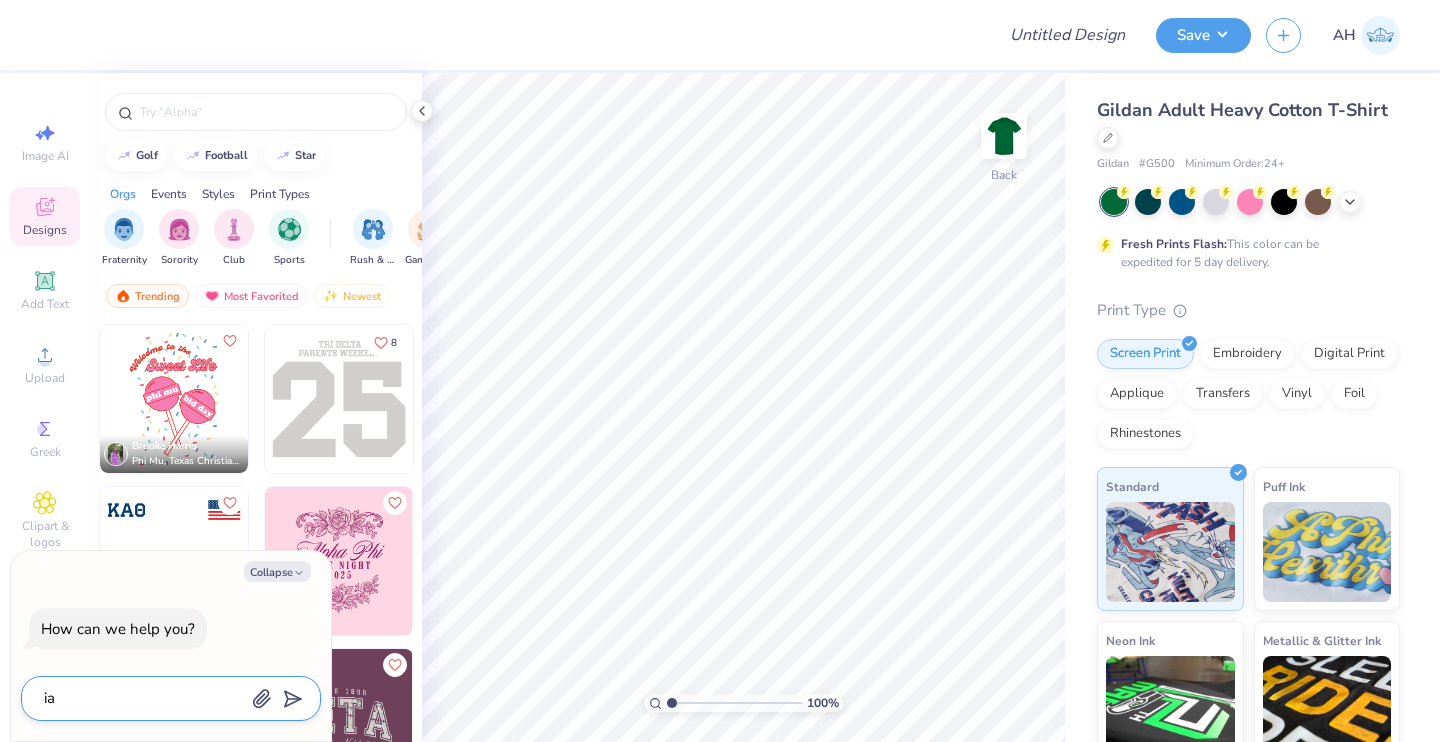 type on "ia" 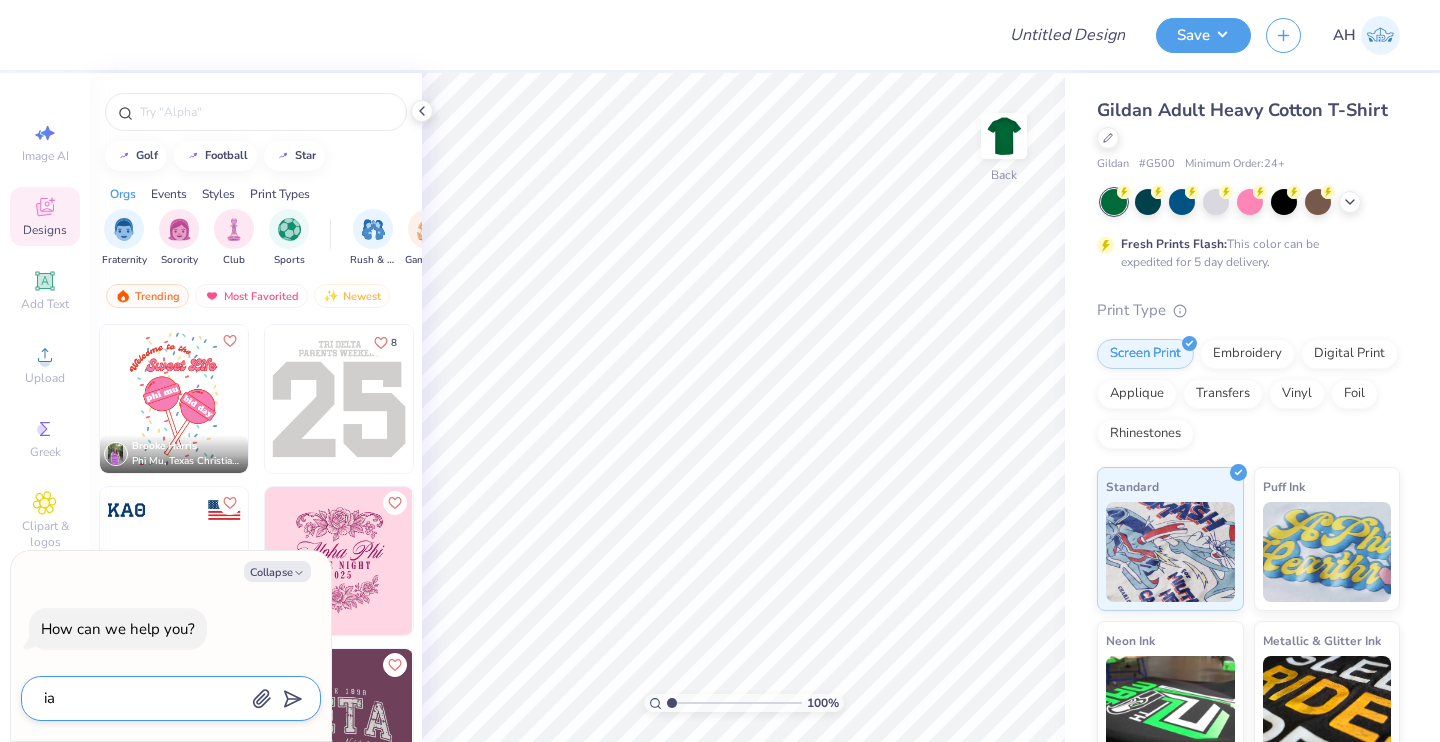 type on "x" 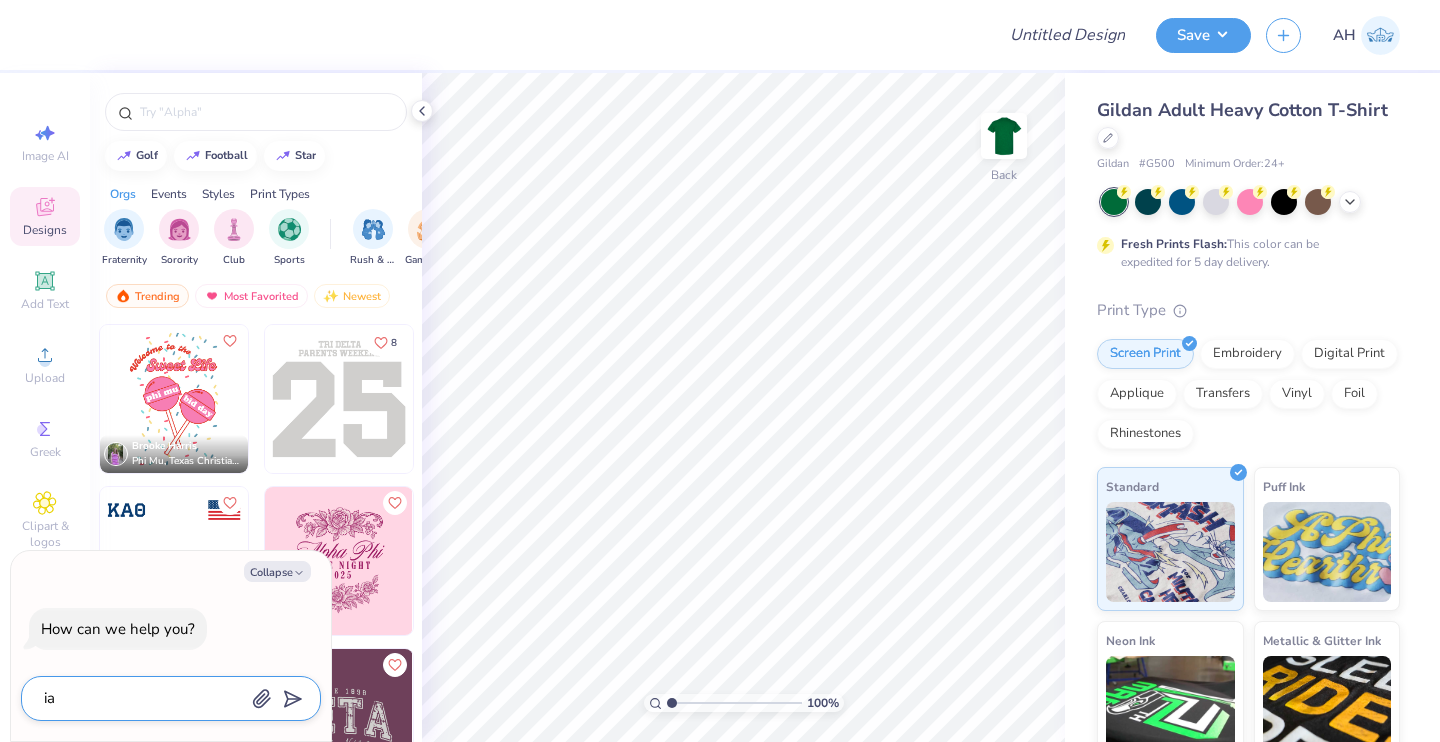 type on "ia t" 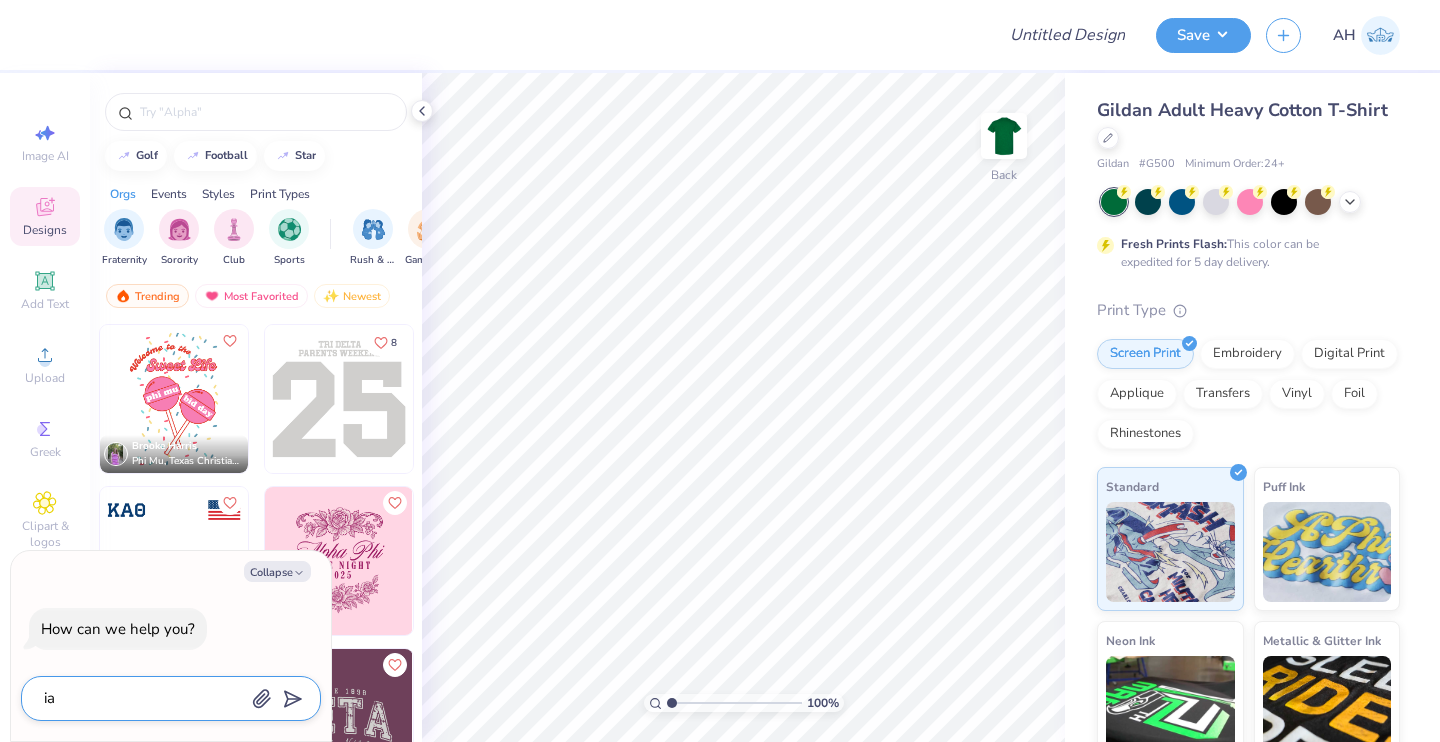 type on "x" 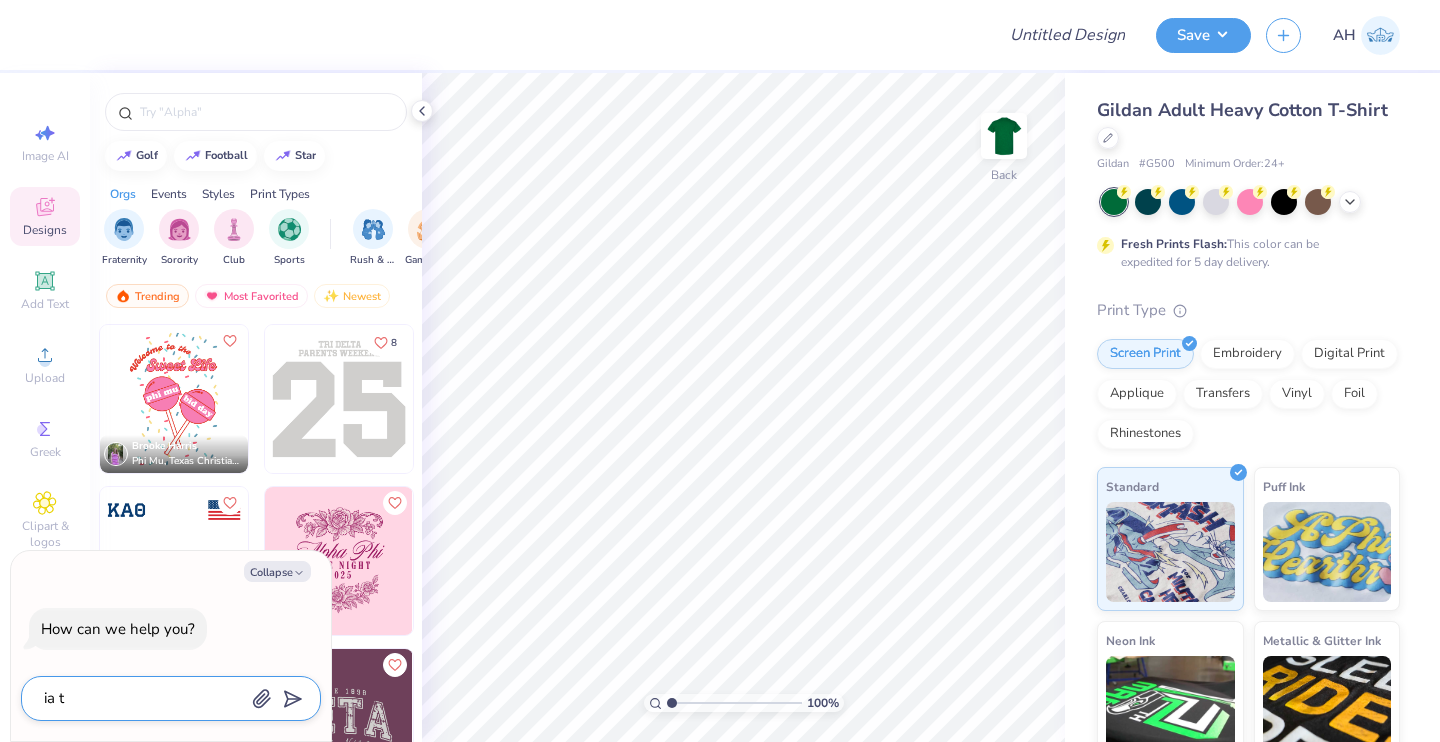 type on "ia th" 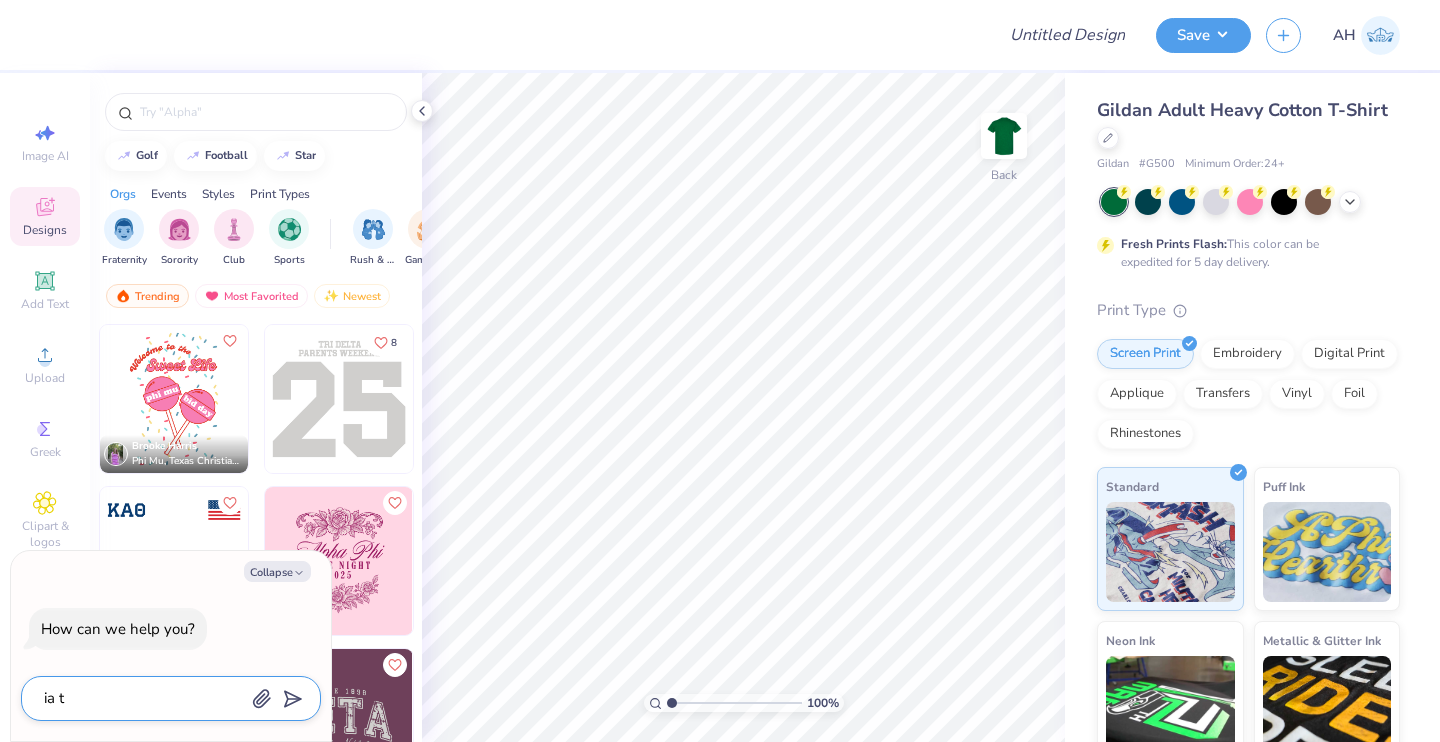 type on "x" 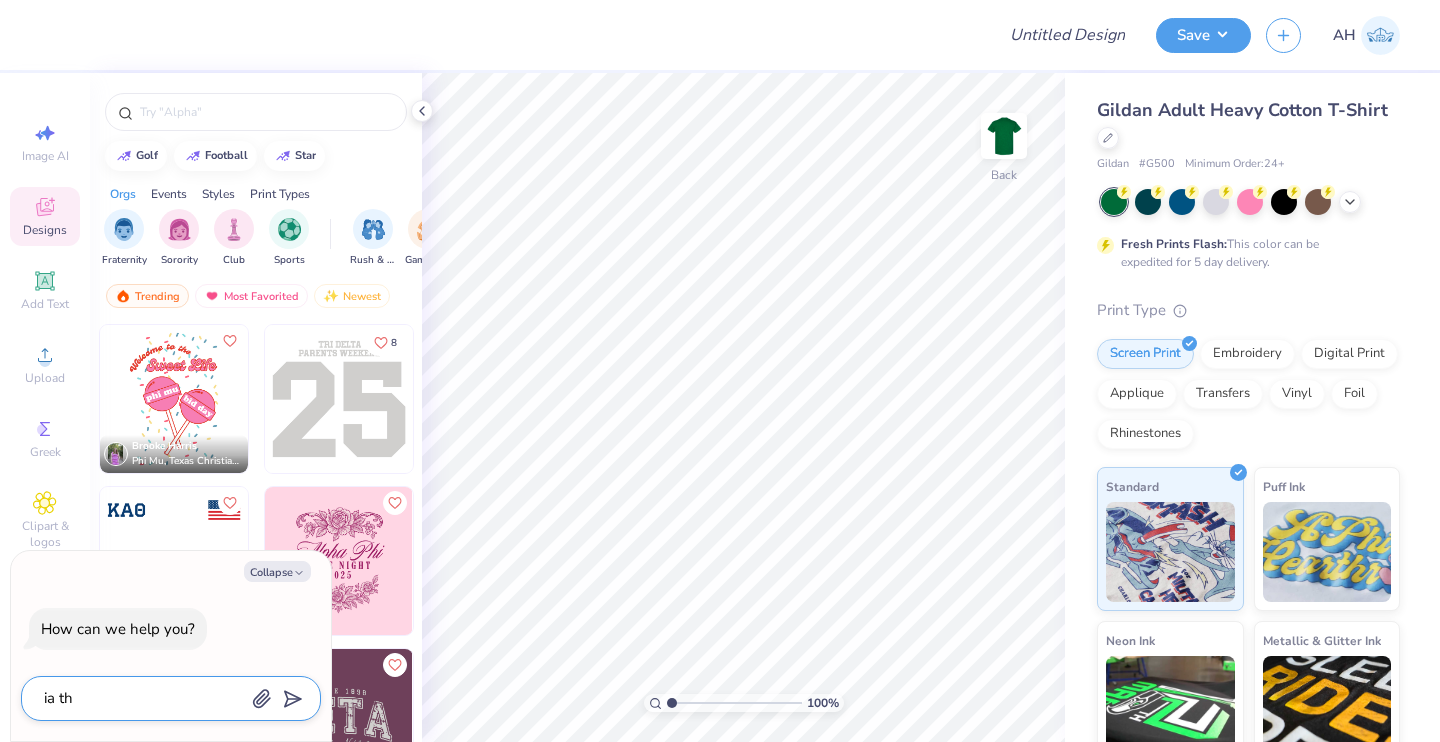 type on "ia thi" 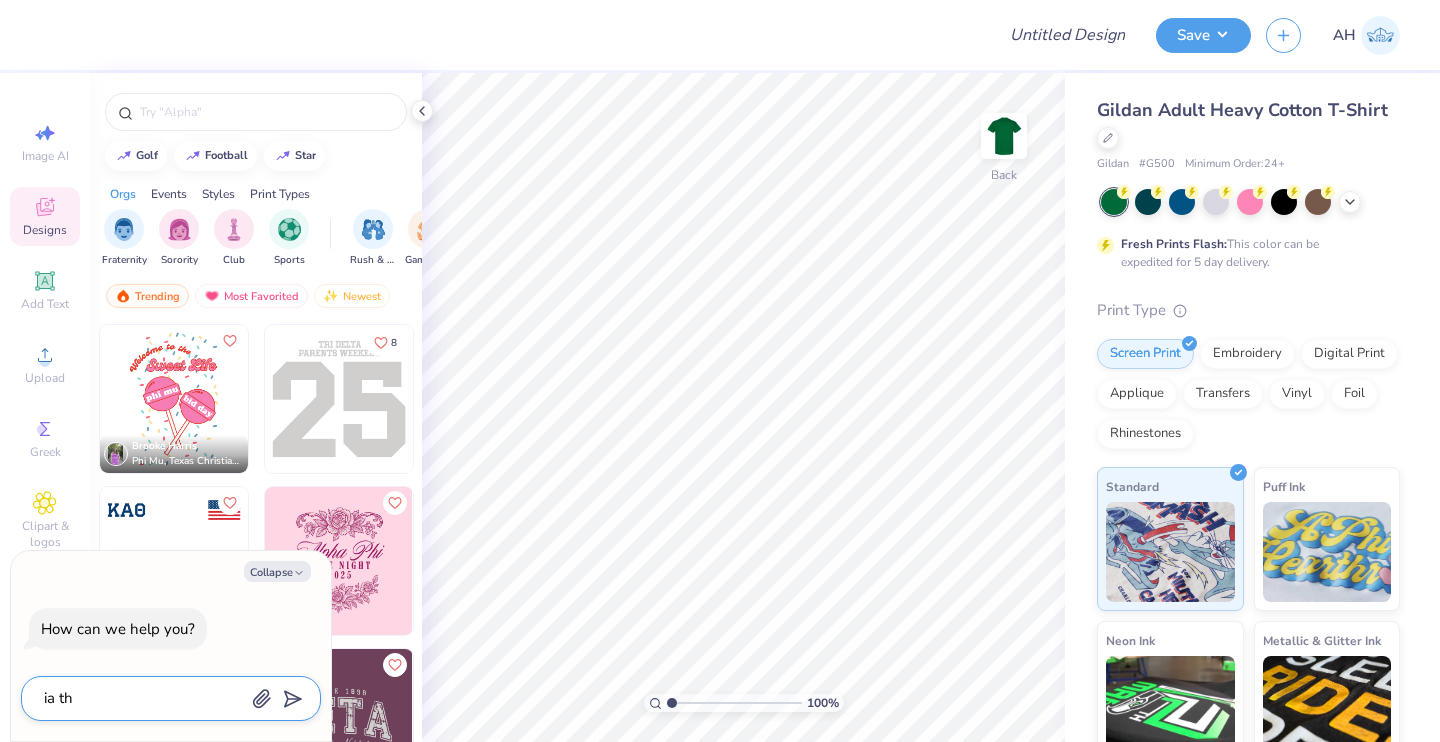 type on "x" 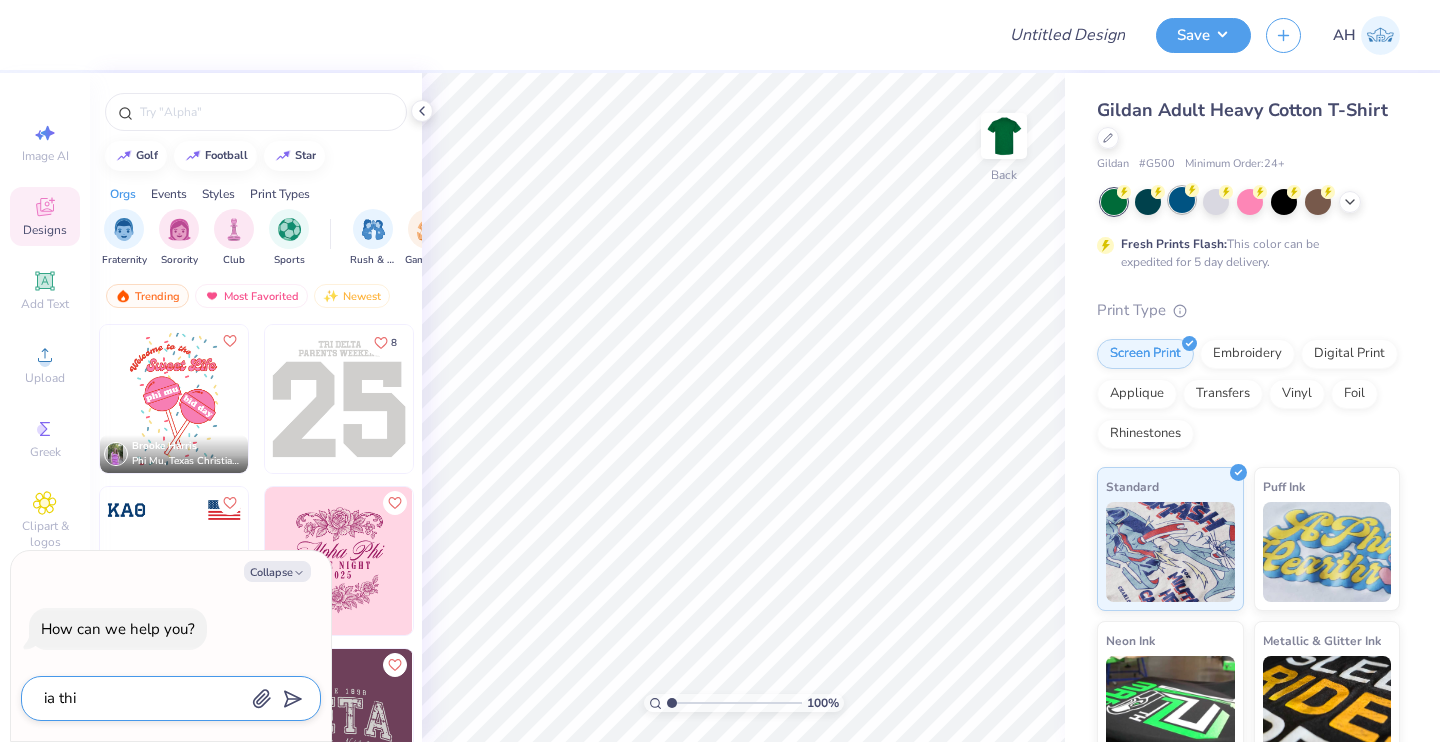 type on "ia thi" 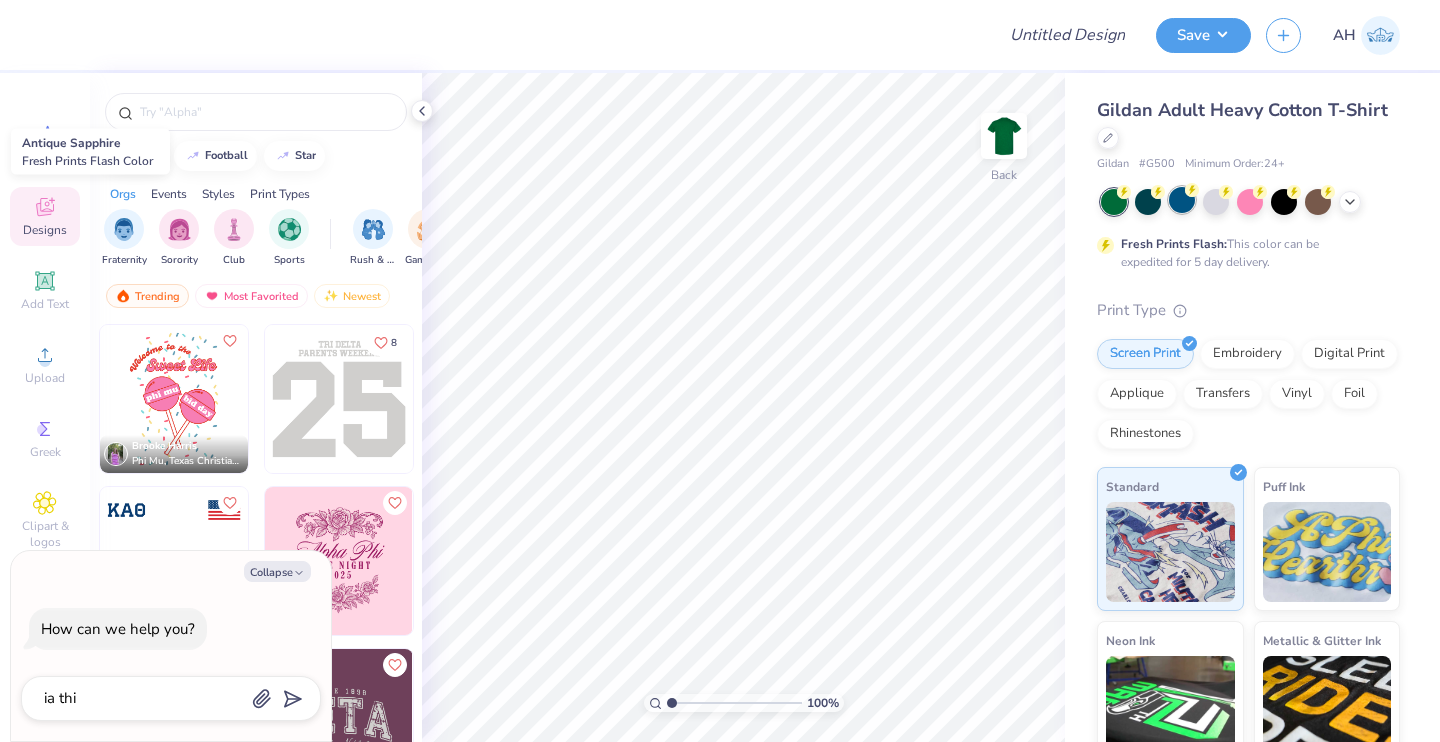 click at bounding box center [1182, 200] 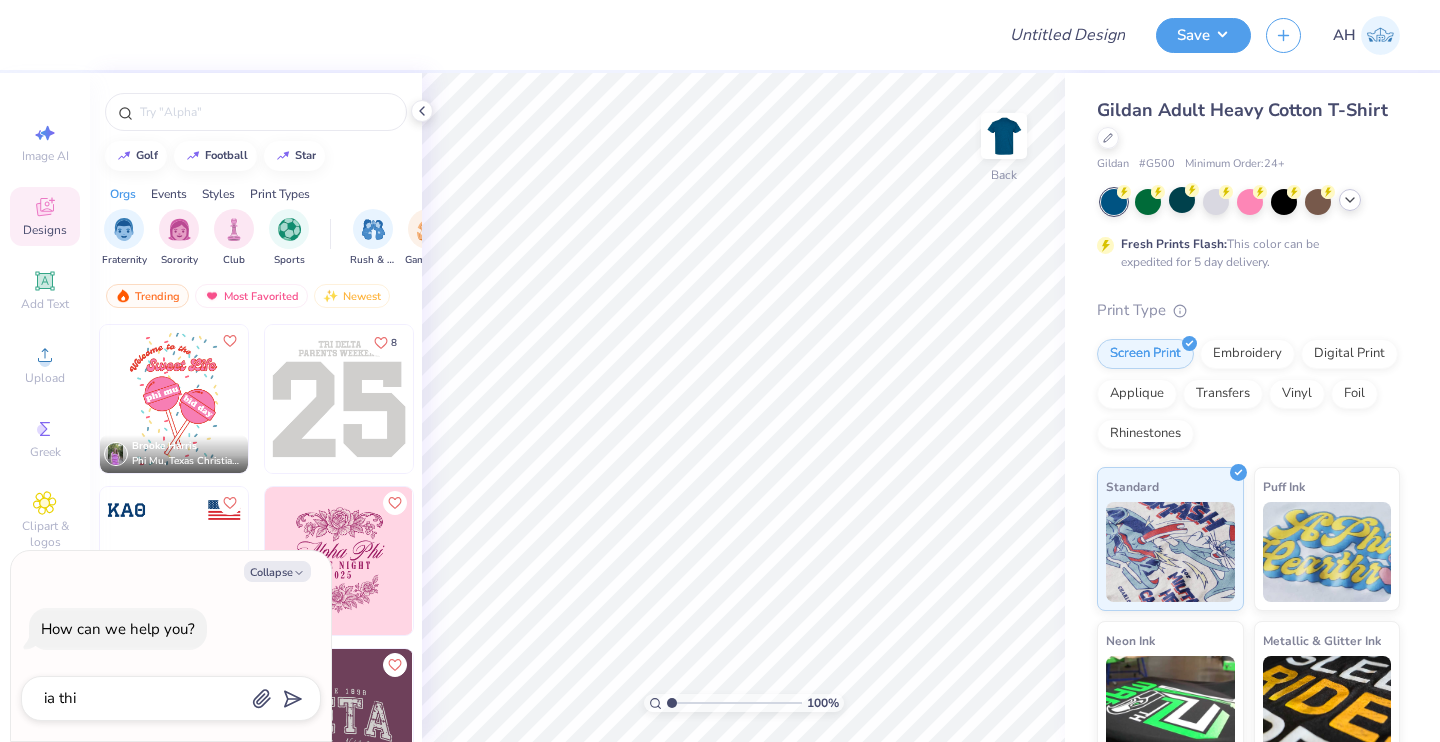 click 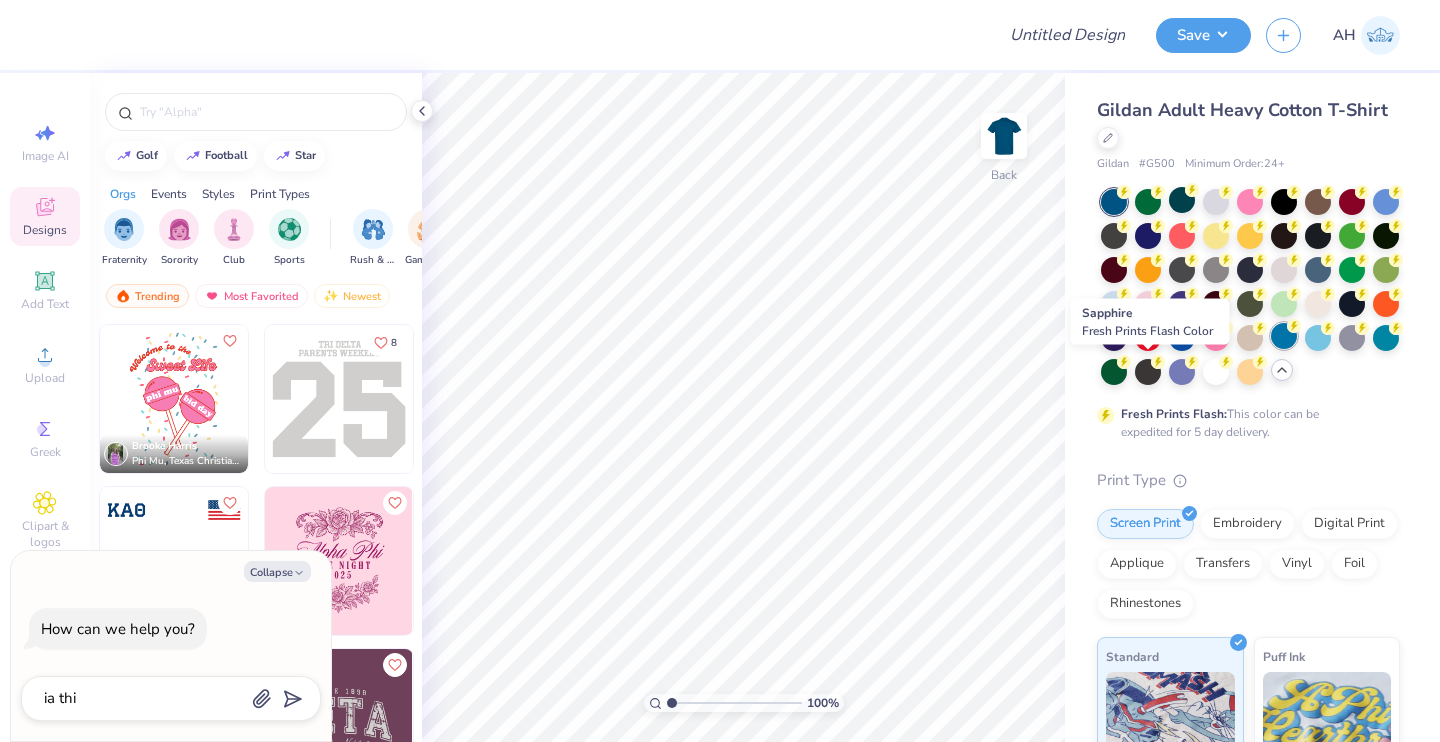 click at bounding box center (1284, 336) 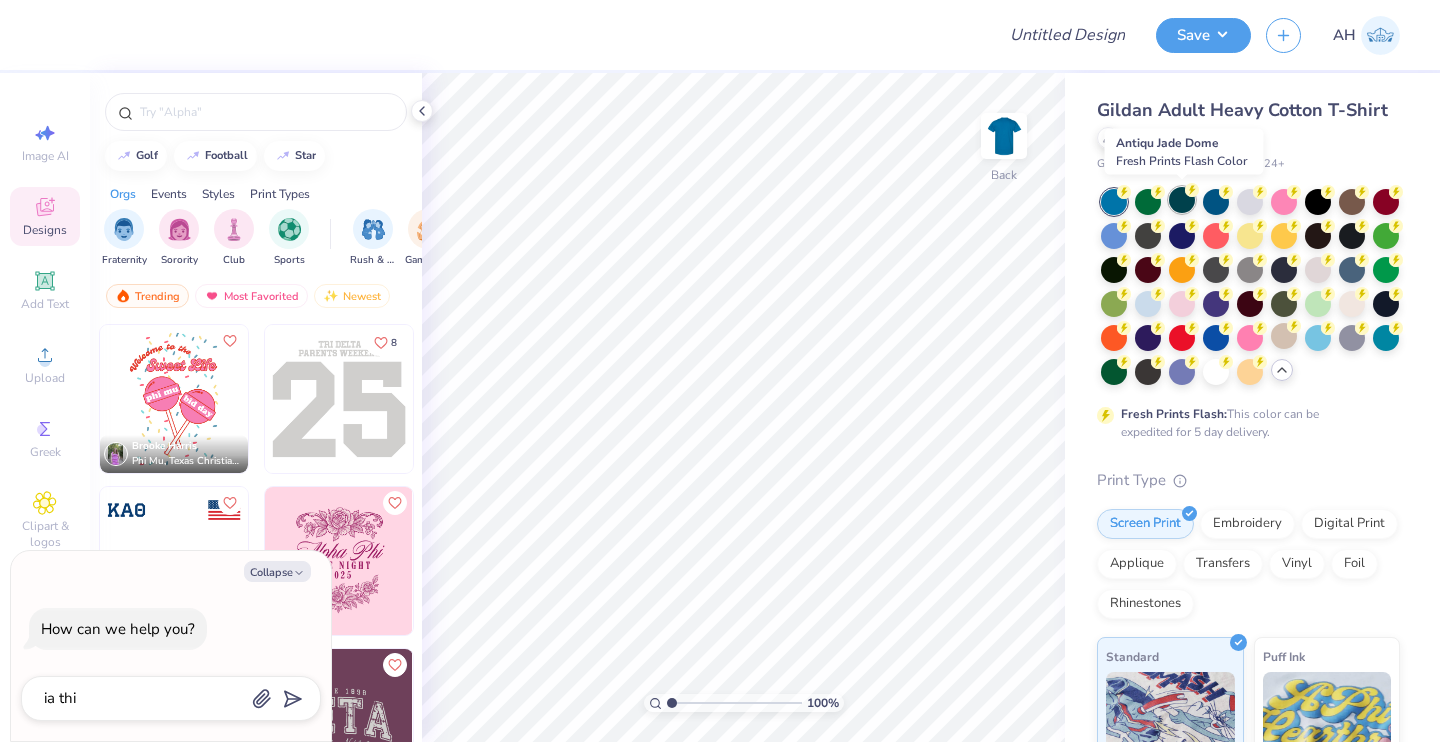 click at bounding box center (1182, 200) 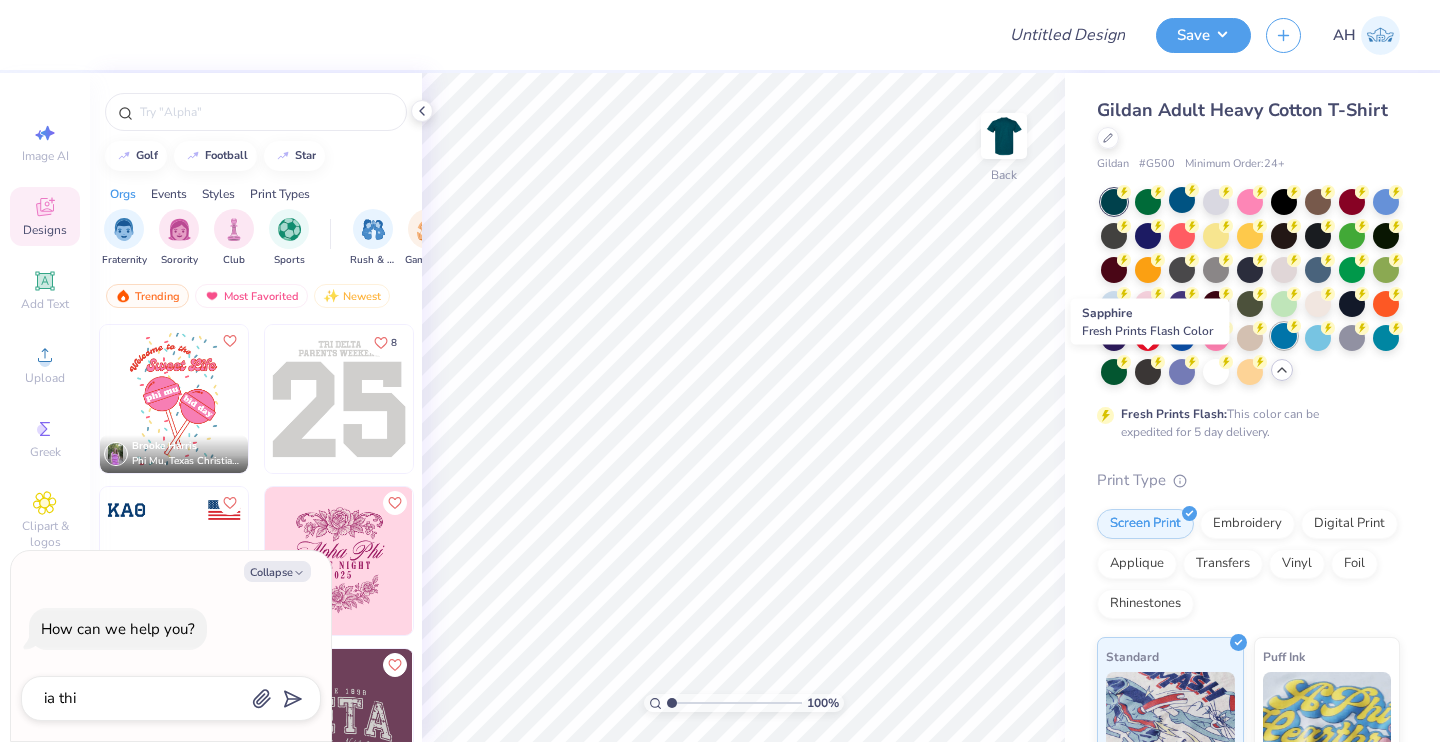 click at bounding box center (1284, 336) 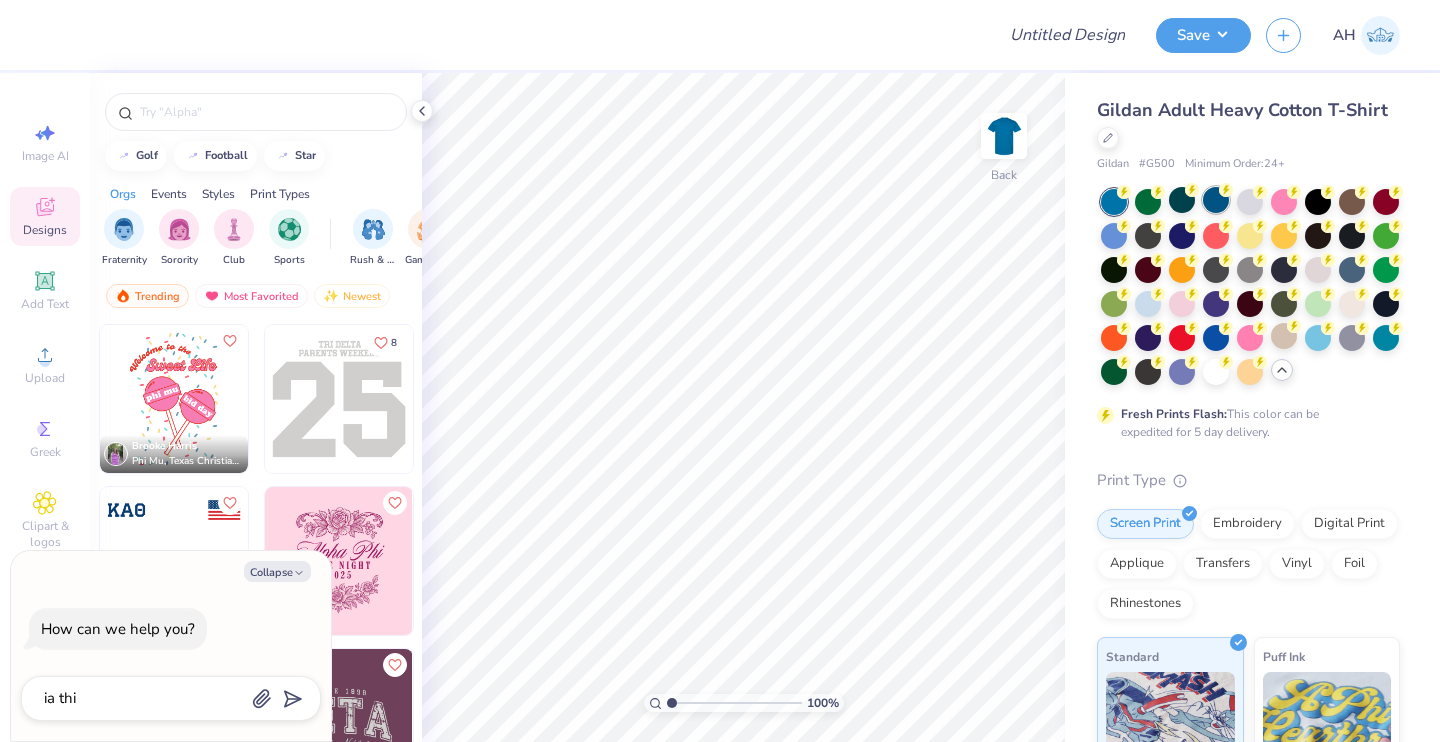 click at bounding box center [1216, 200] 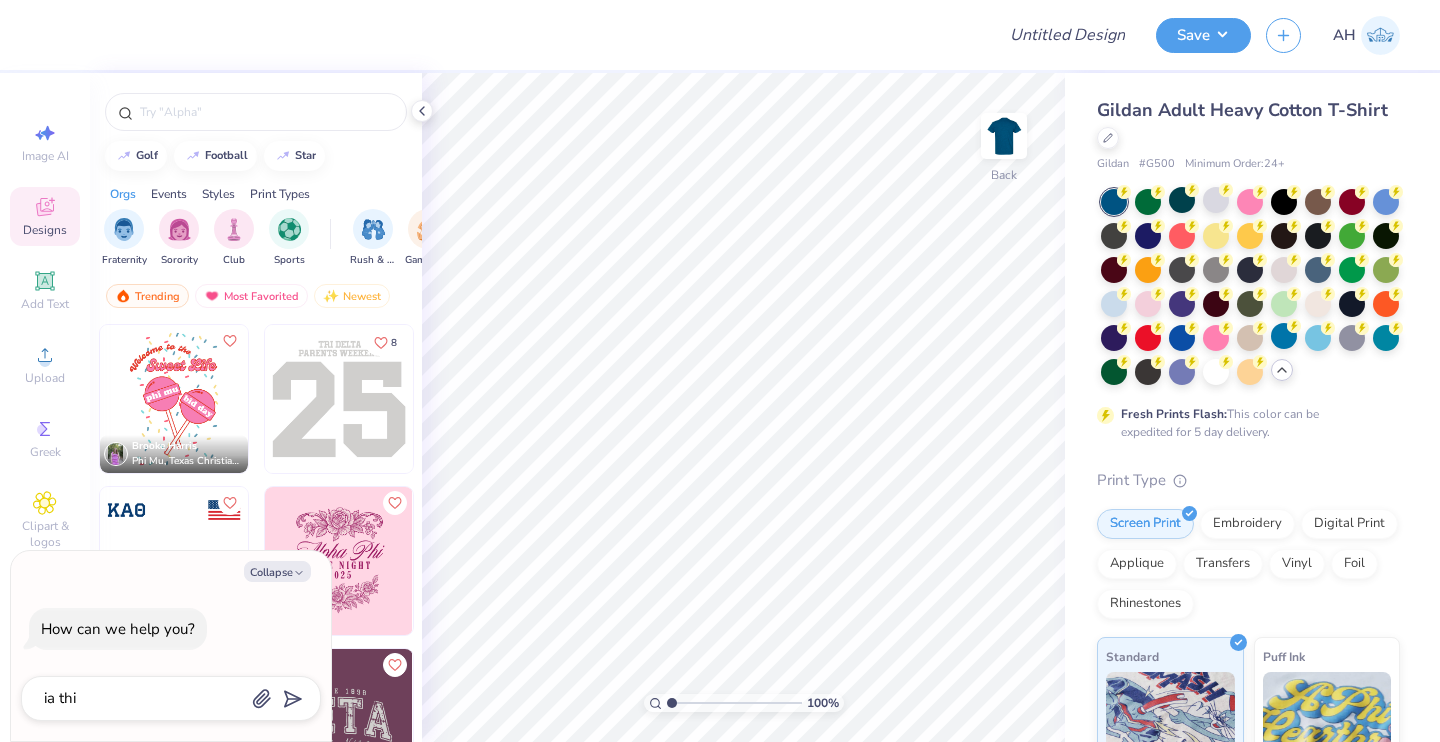 type on "x" 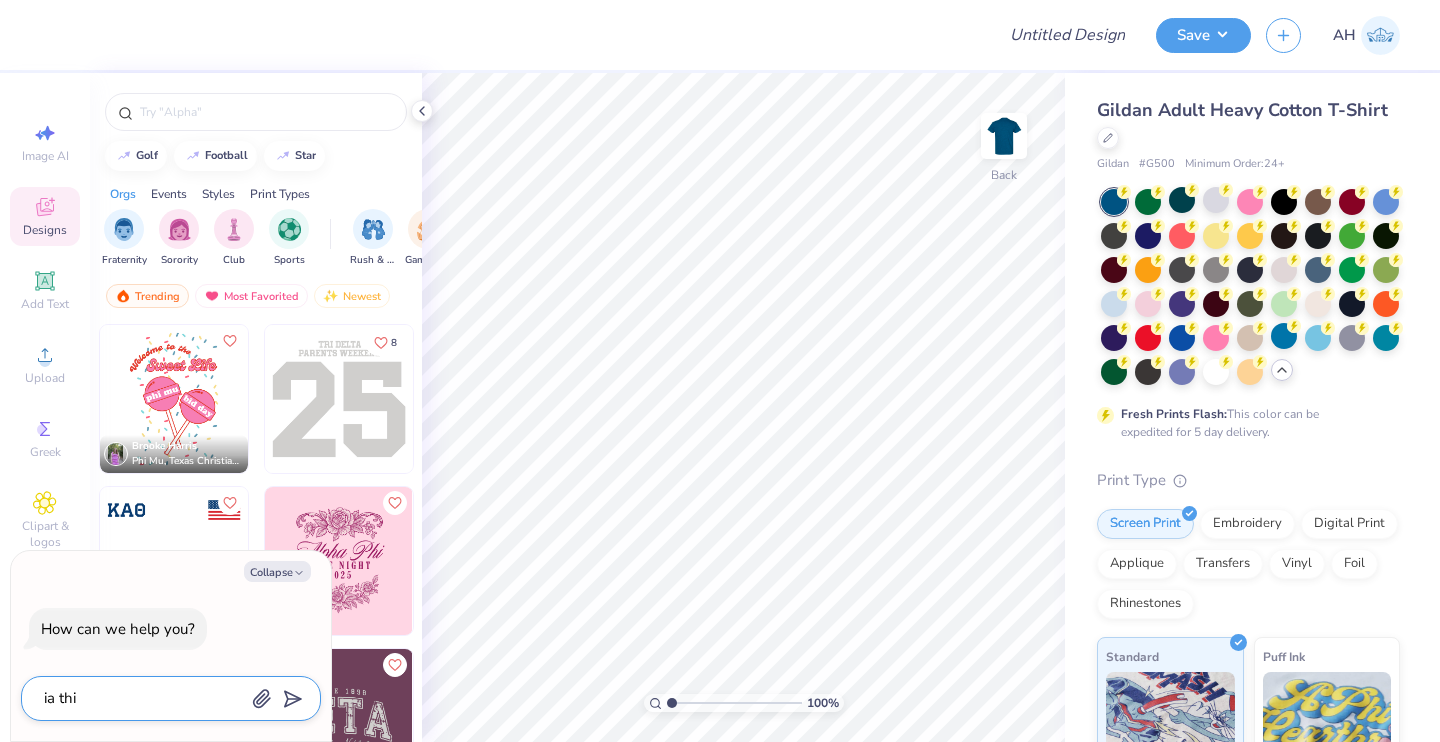 click on "ia thi" at bounding box center (143, 698) 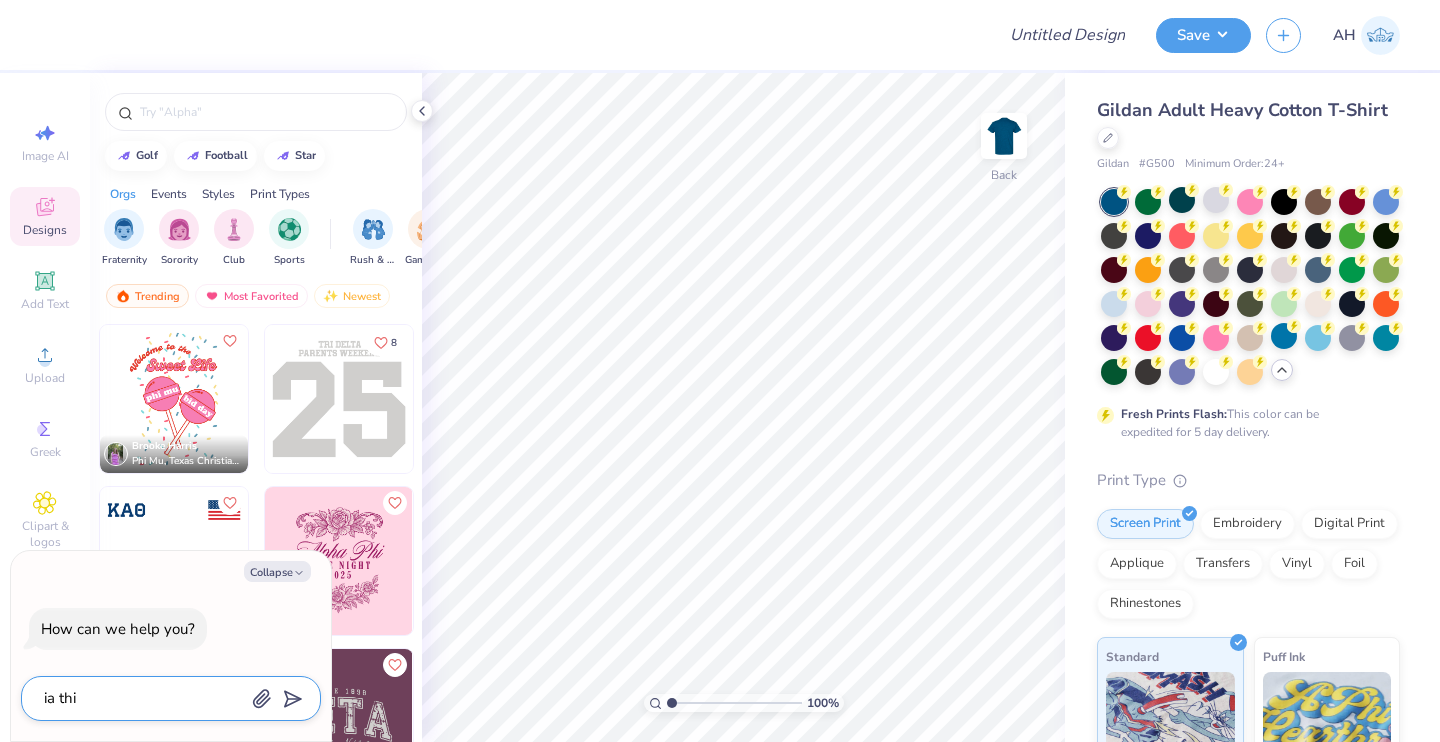 type on "ia th" 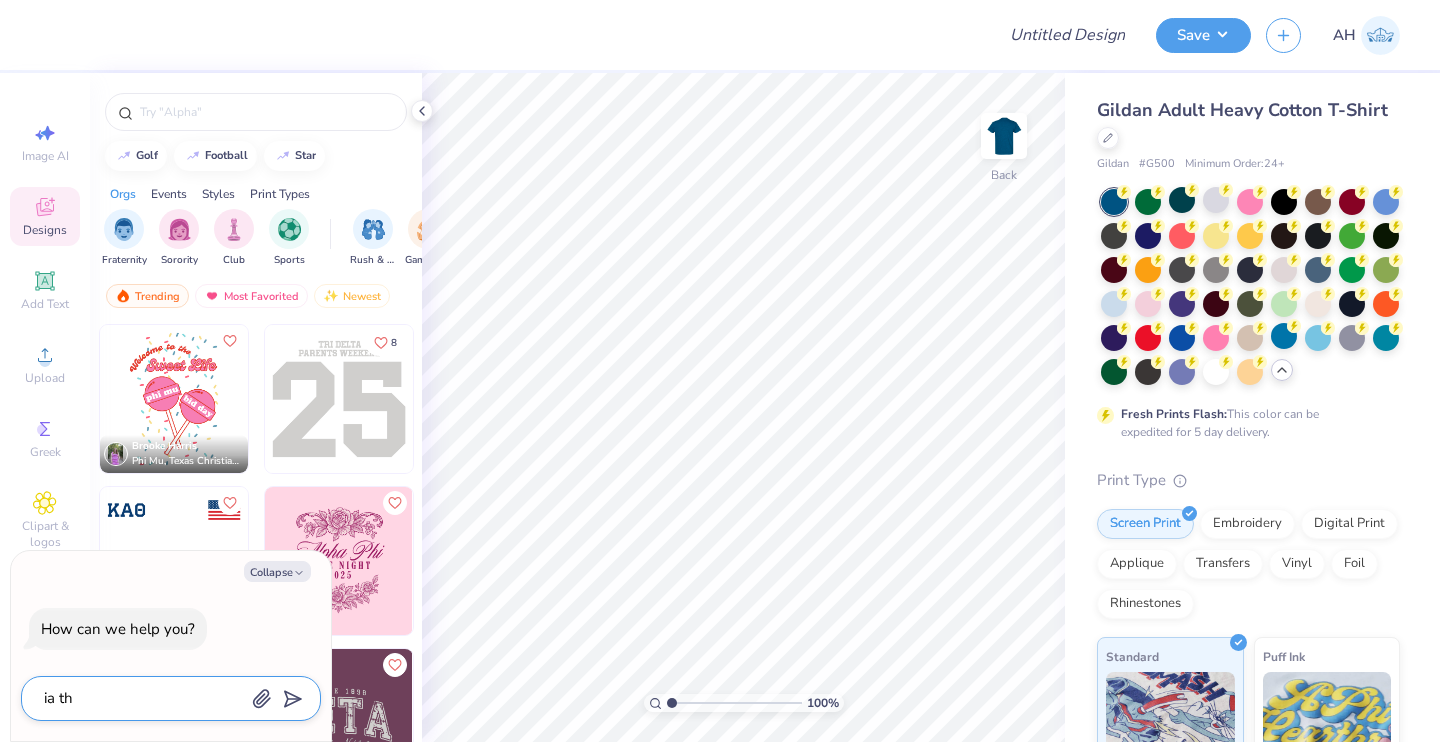 type on "x" 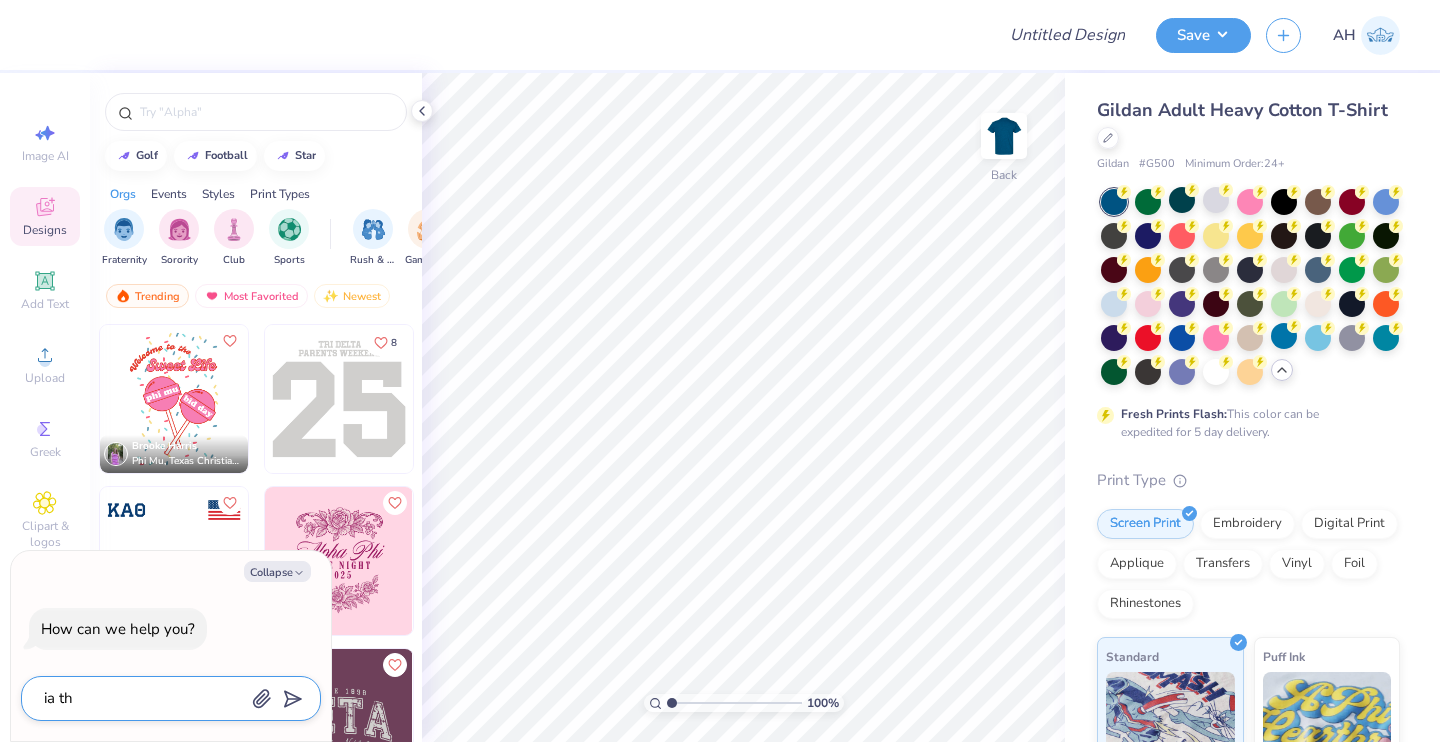 type on "ia t" 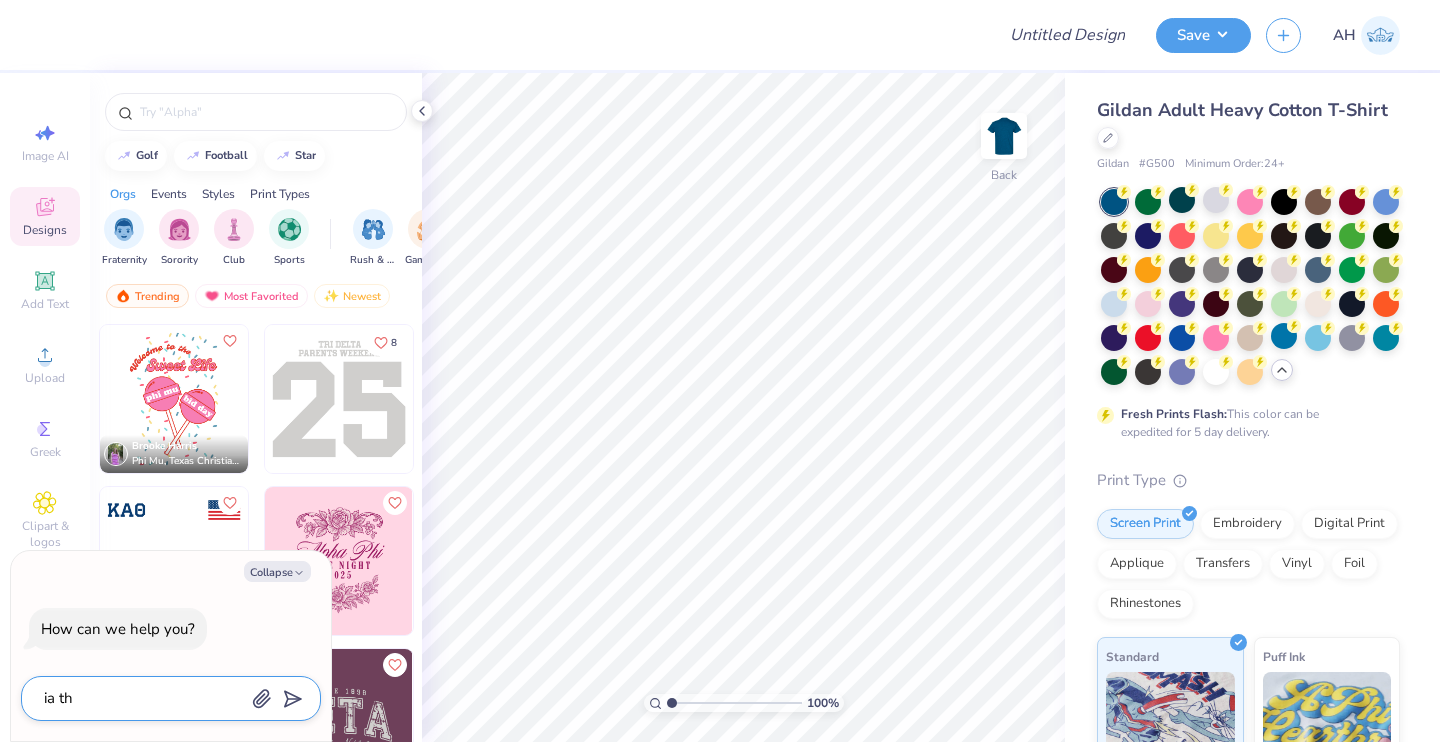type on "x" 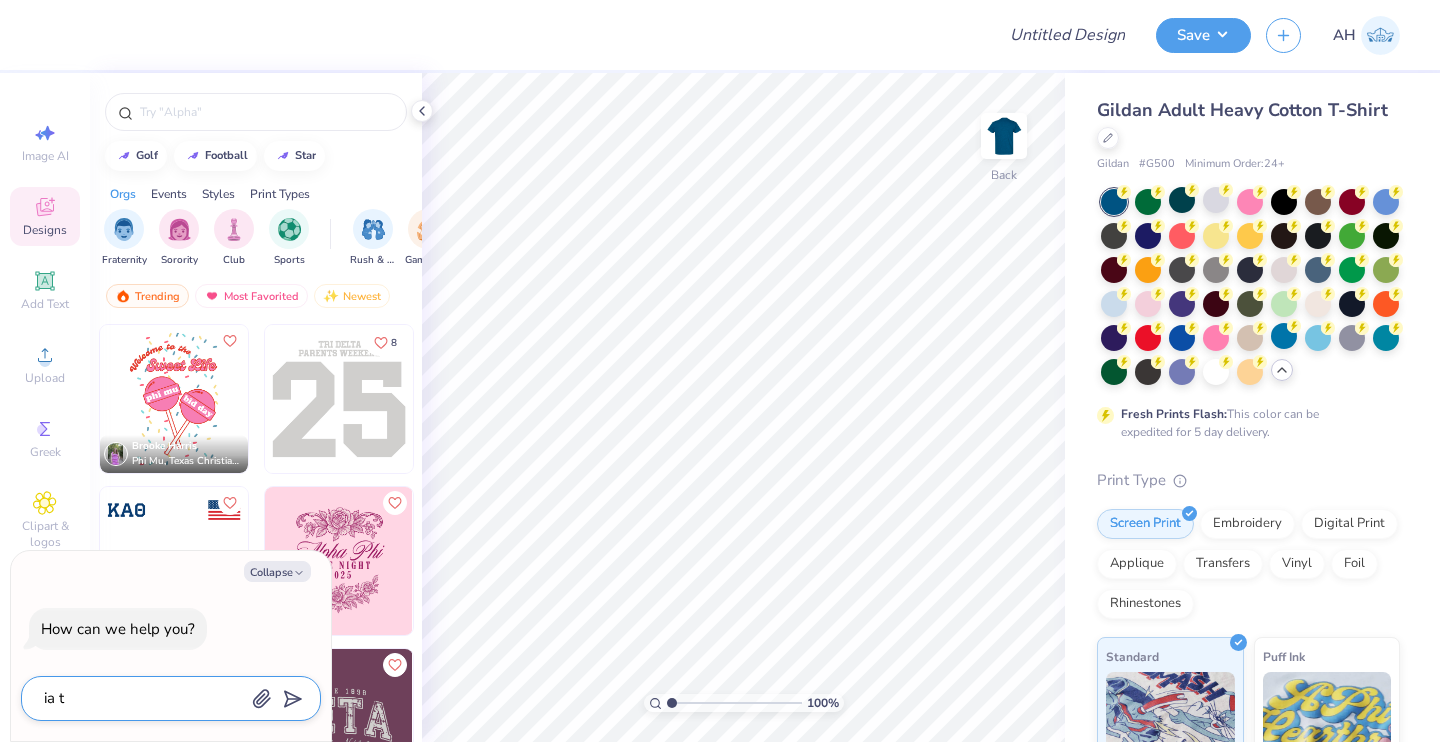 type on "ia" 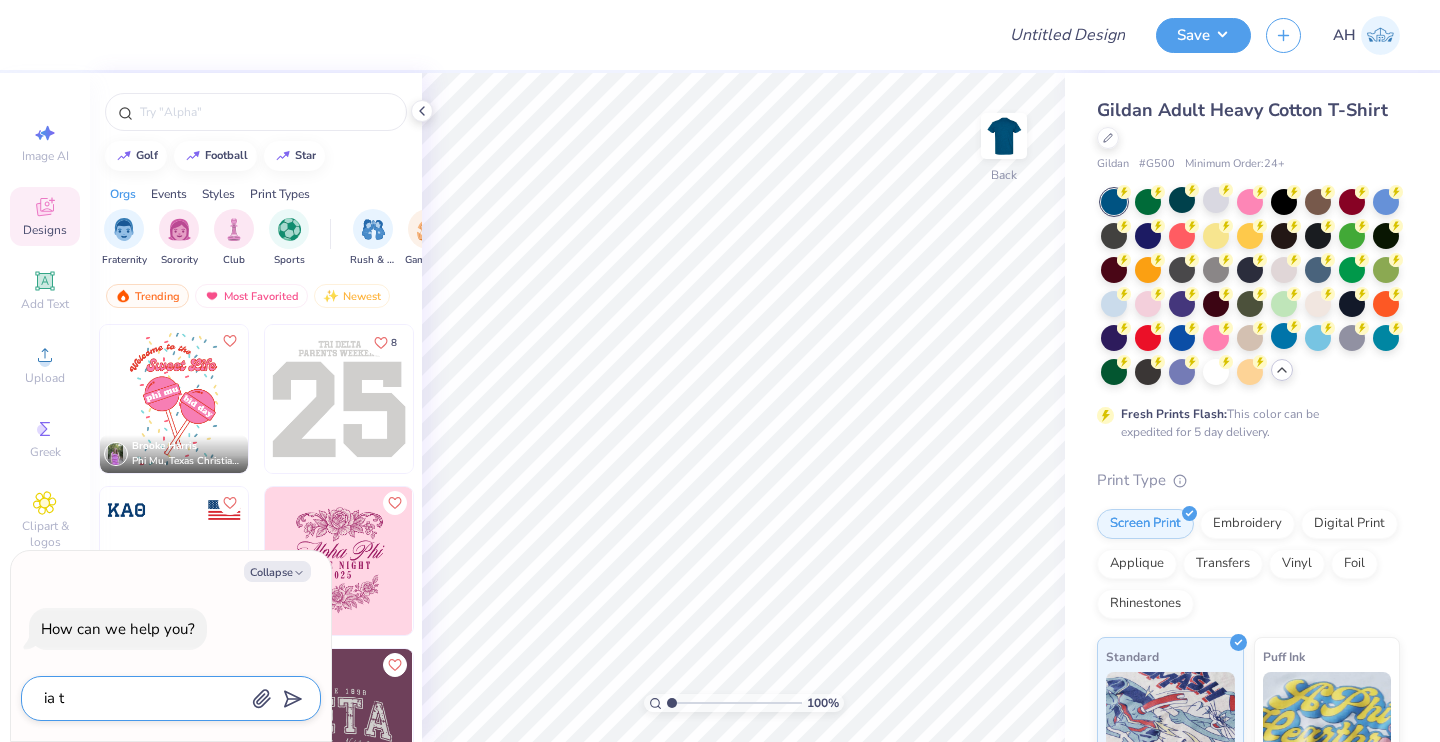 type on "x" 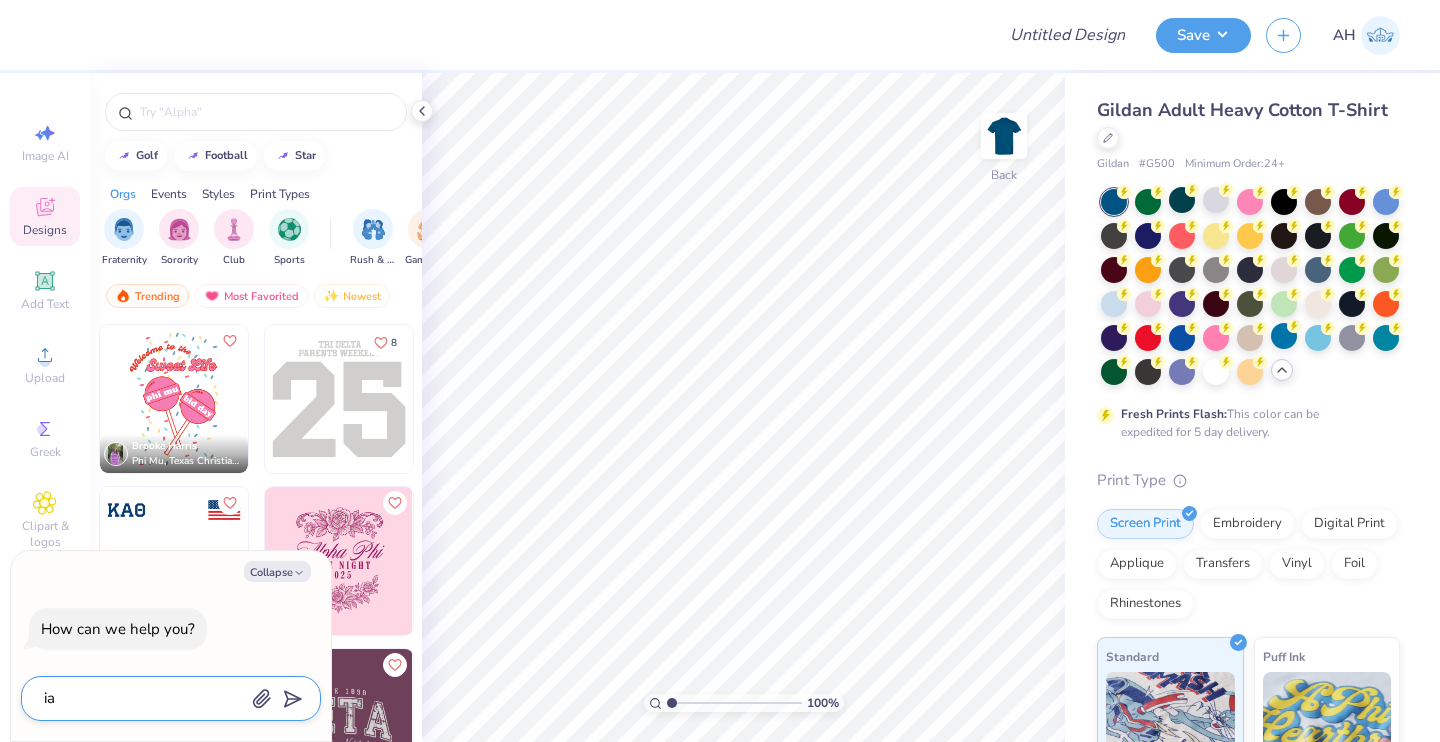 type on "ia G" 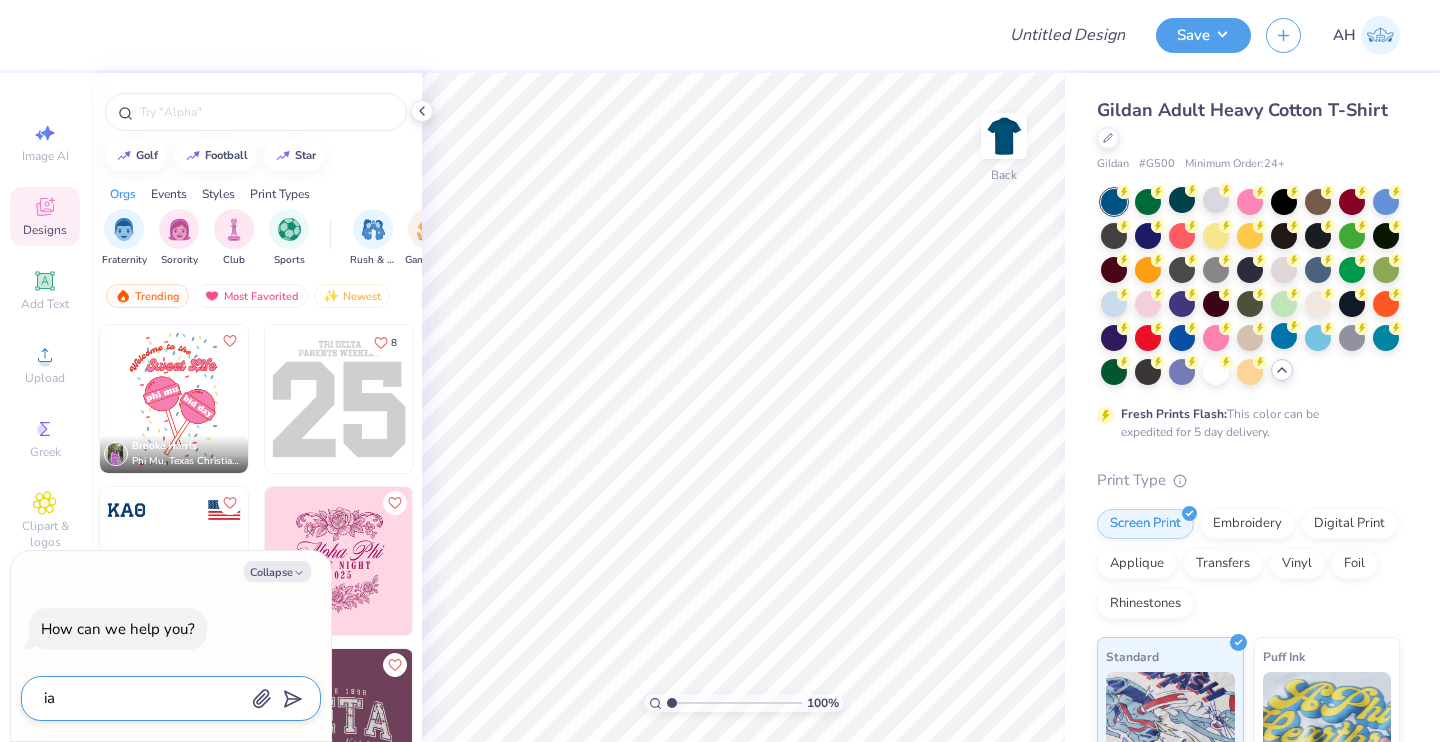 type on "x" 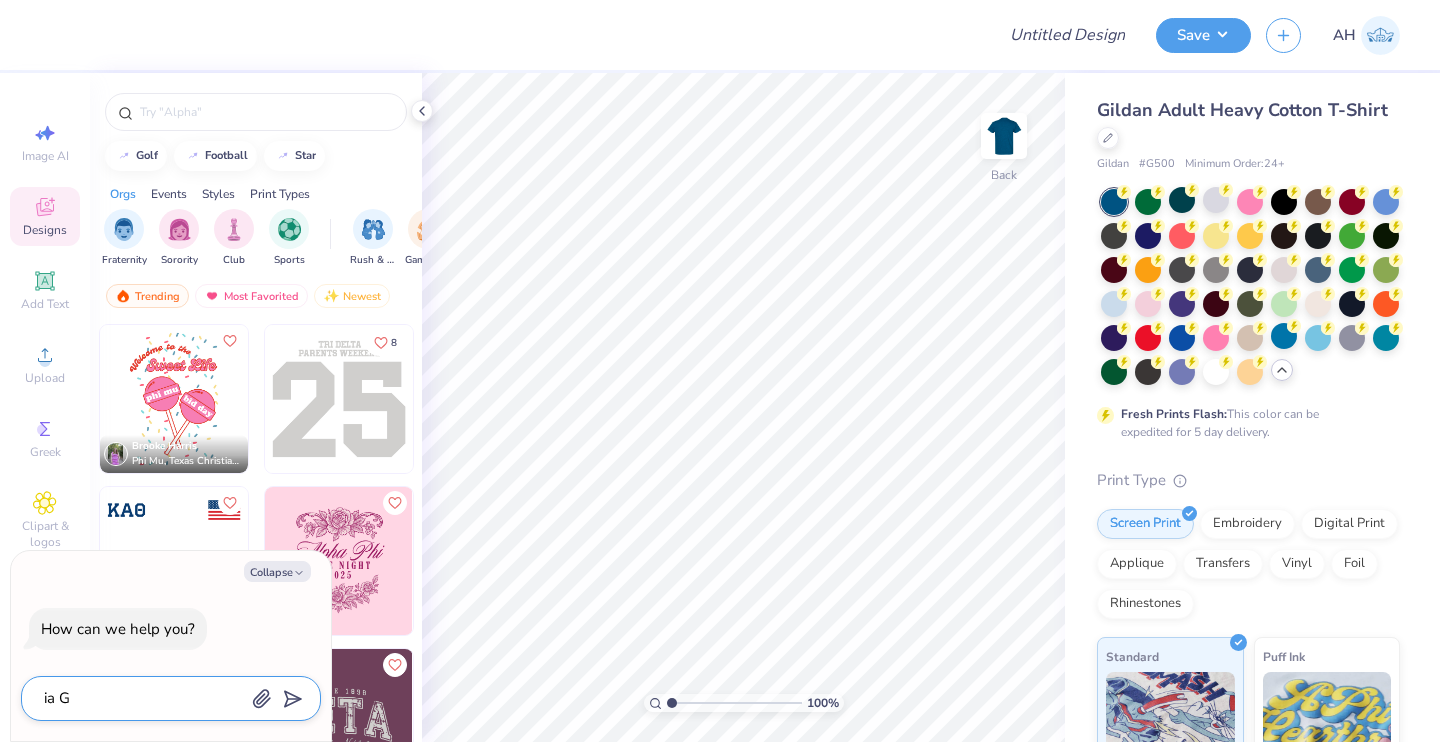 type on "ia G5" 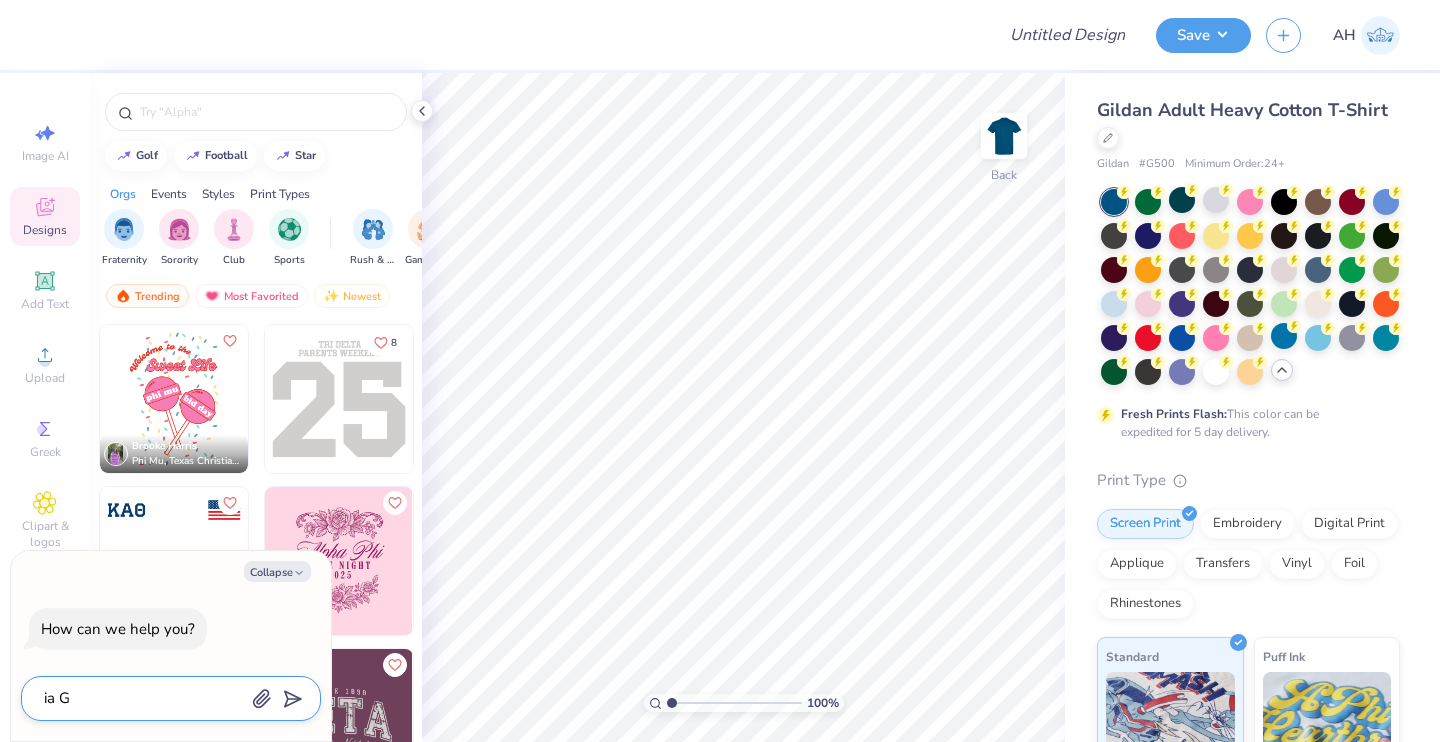 type on "x" 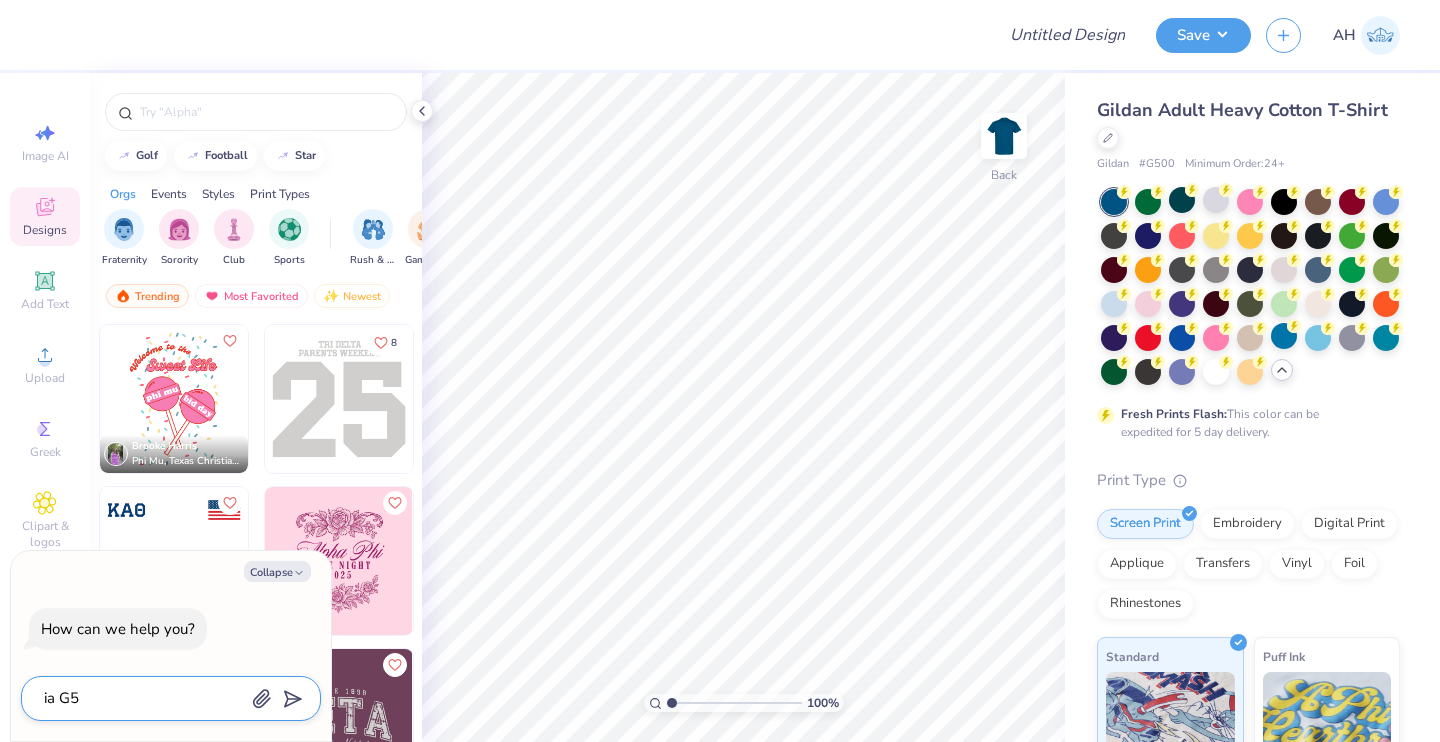 type on "ia G50" 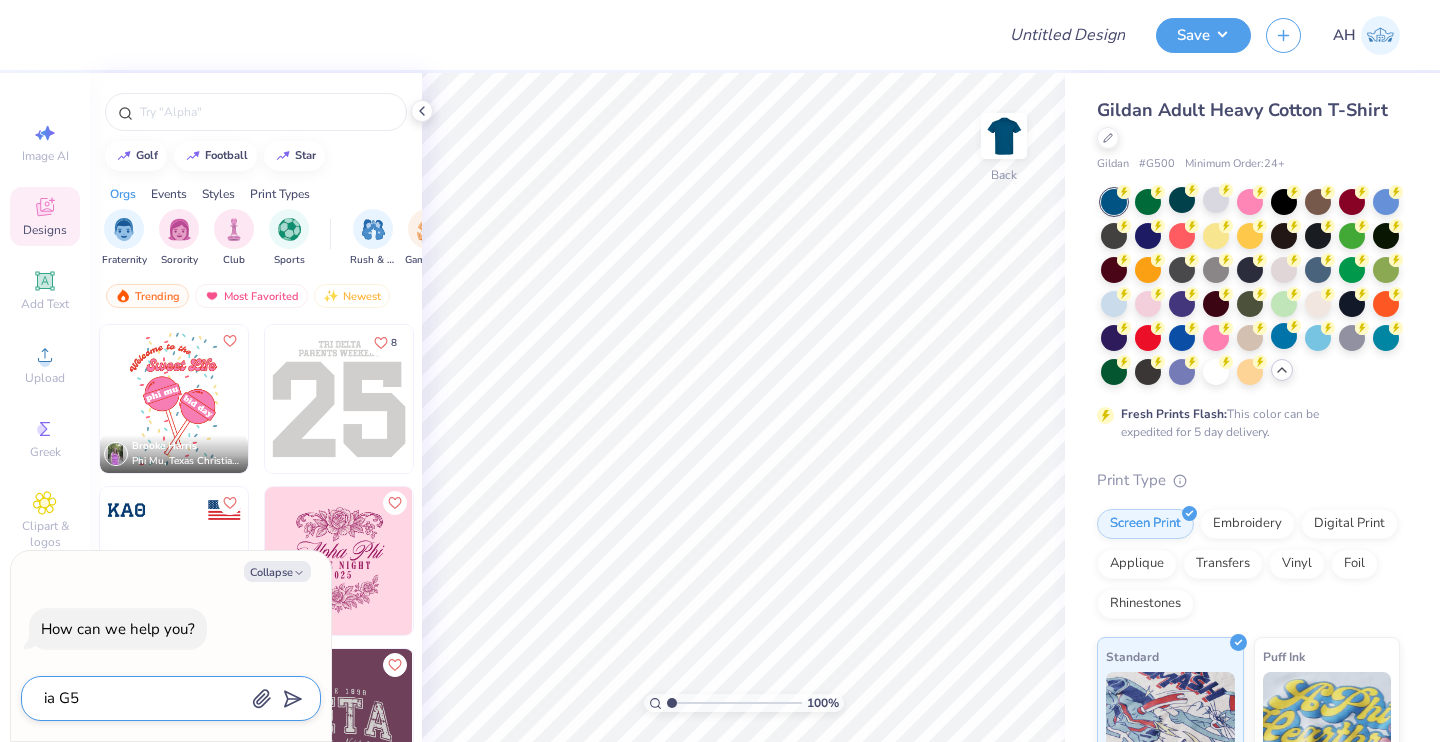 type on "x" 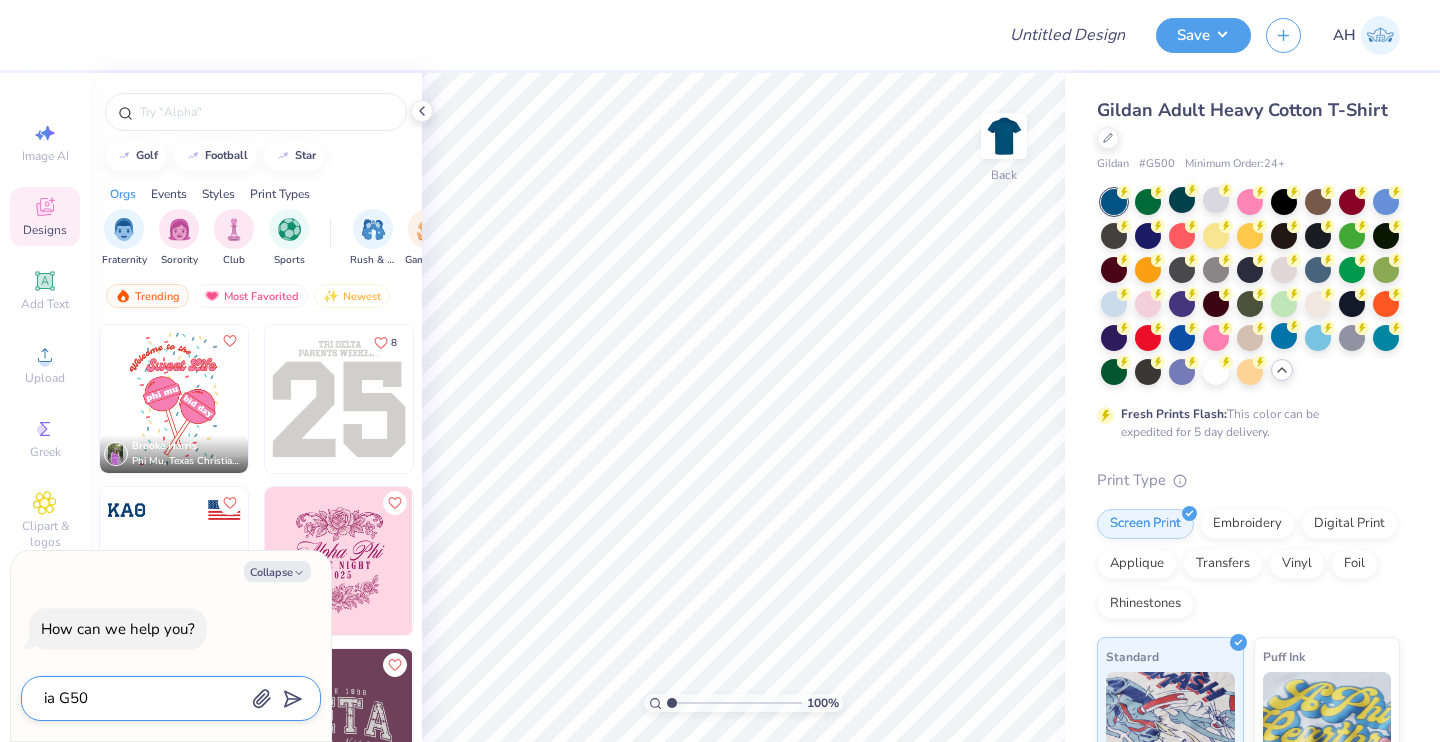 type on "ia G500" 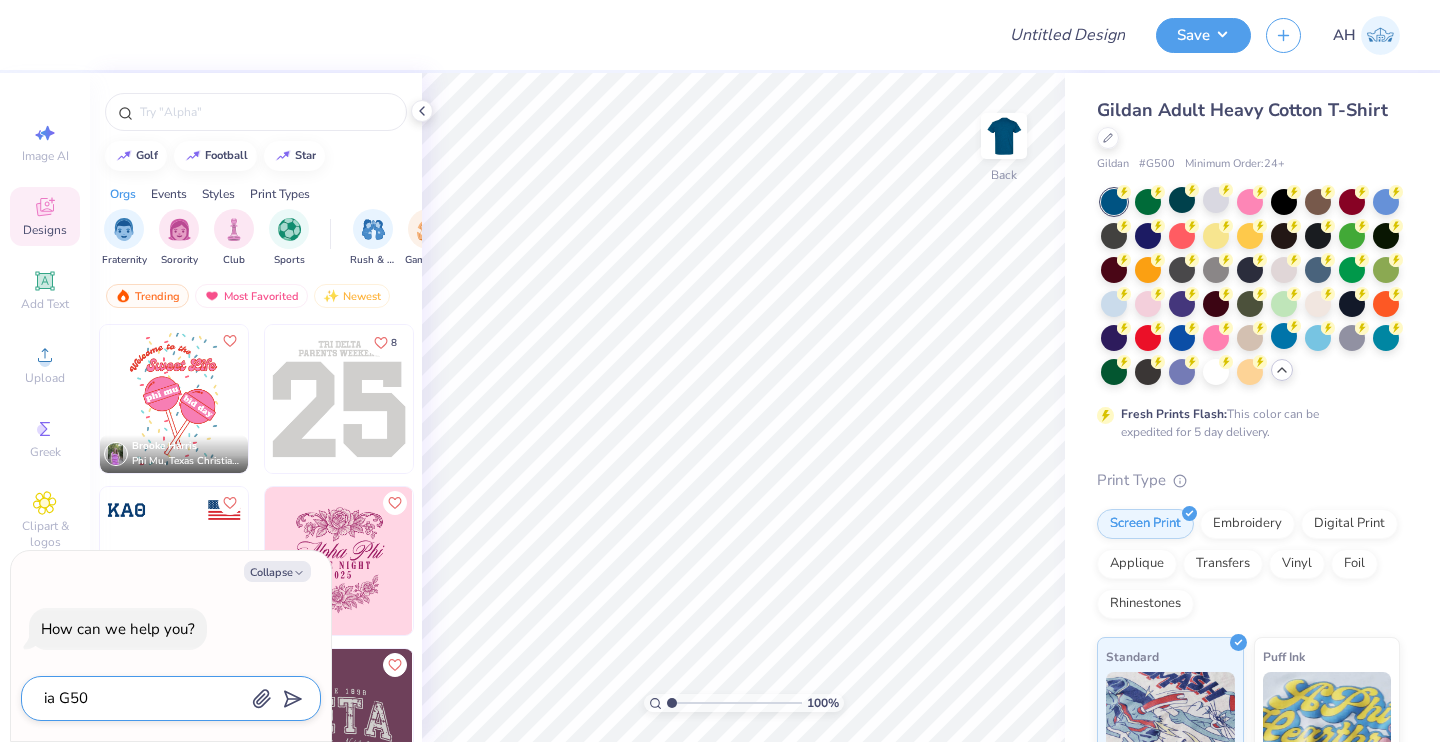 type on "x" 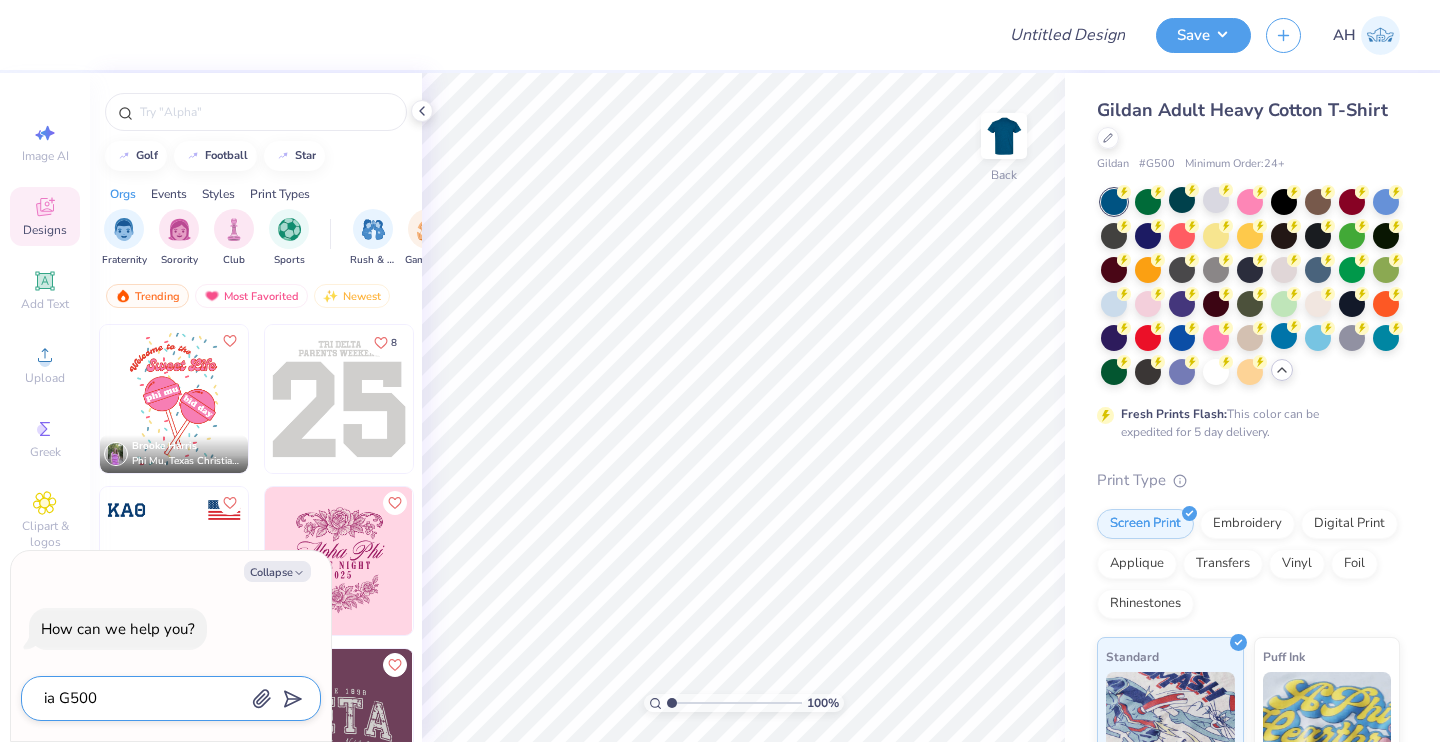 type on "ia G500" 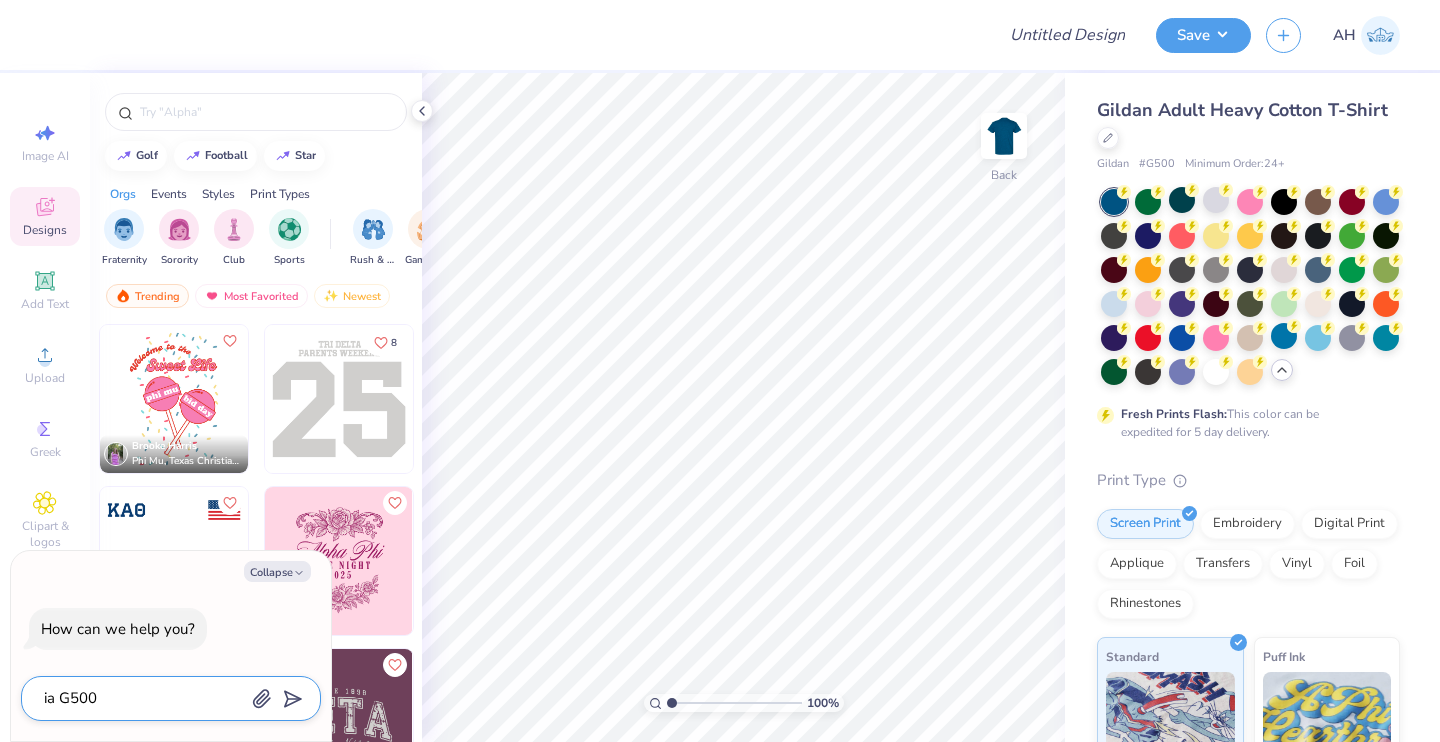 type on "x" 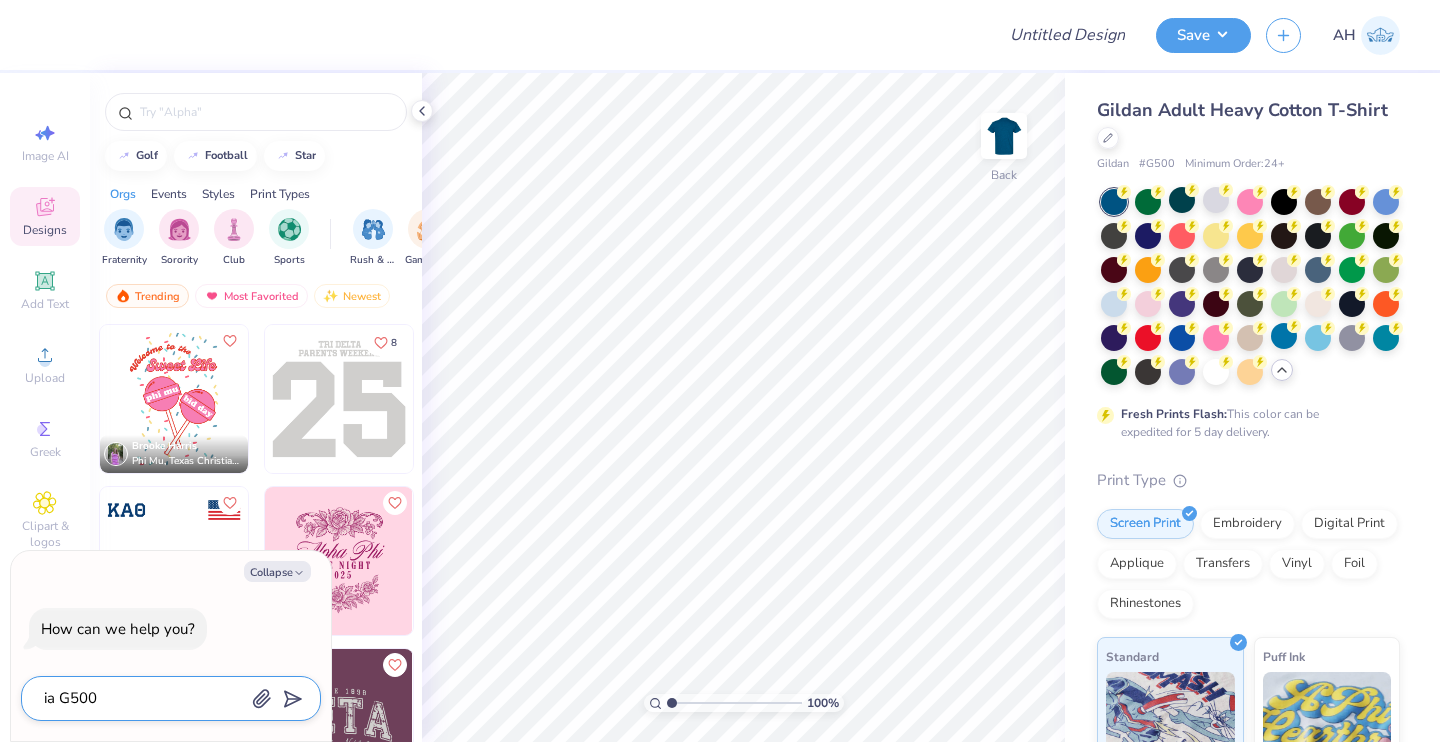 type on "ia G500 G" 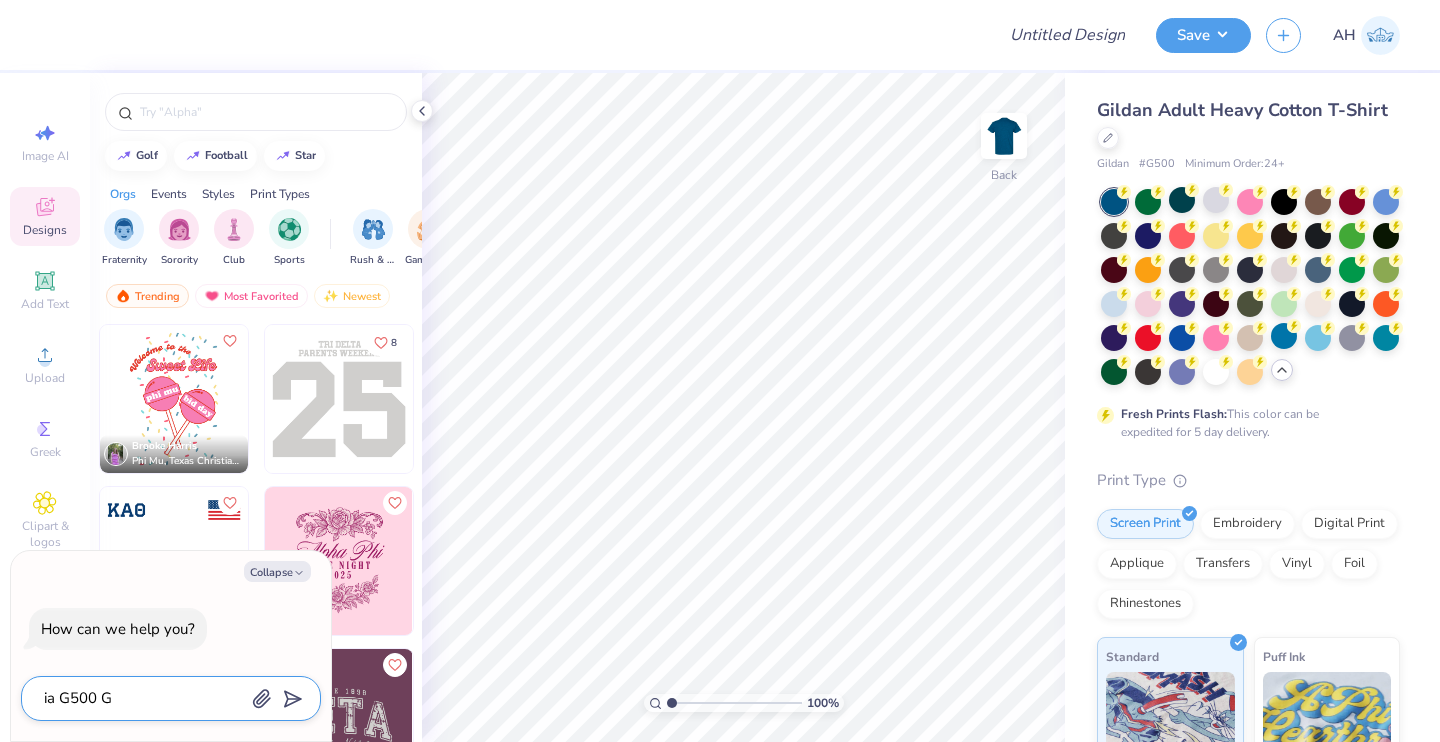 type on "x" 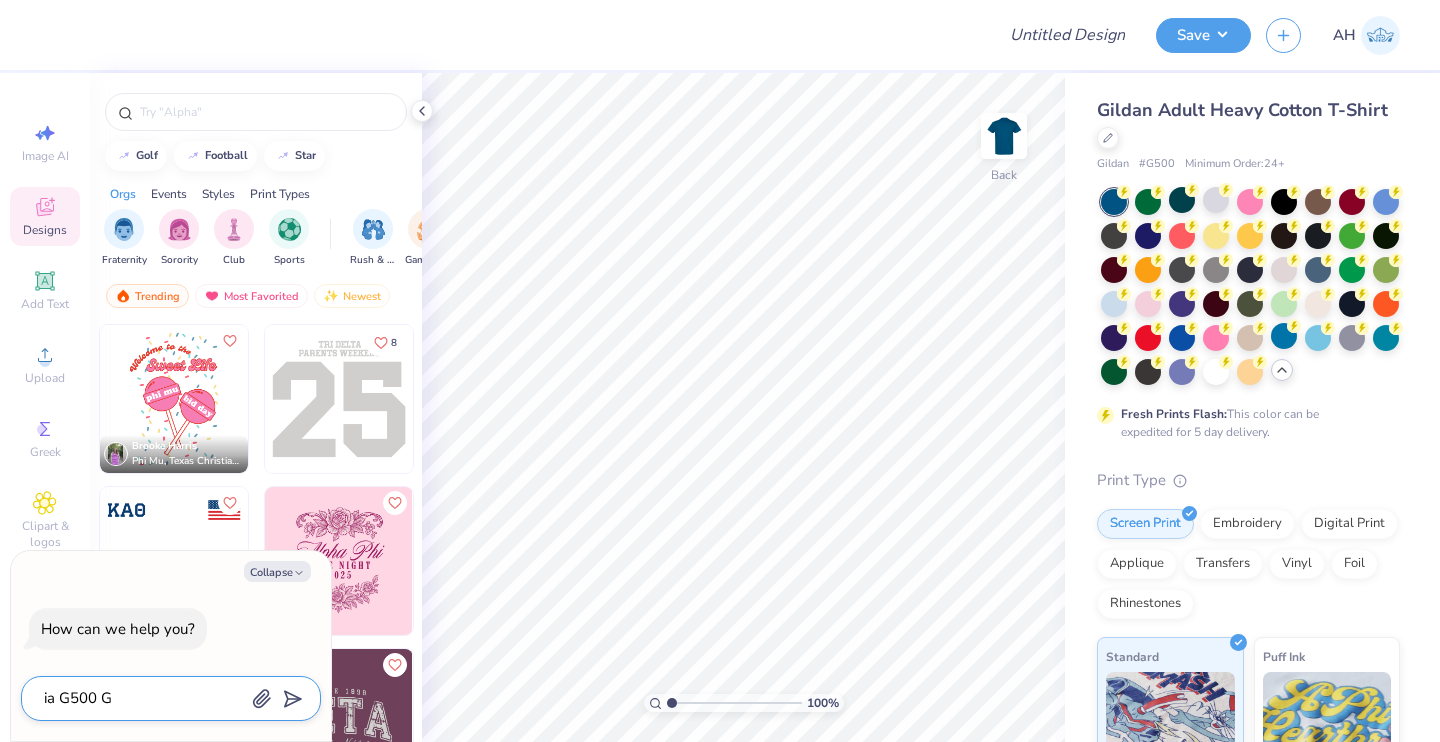 type on "ia G500 GI" 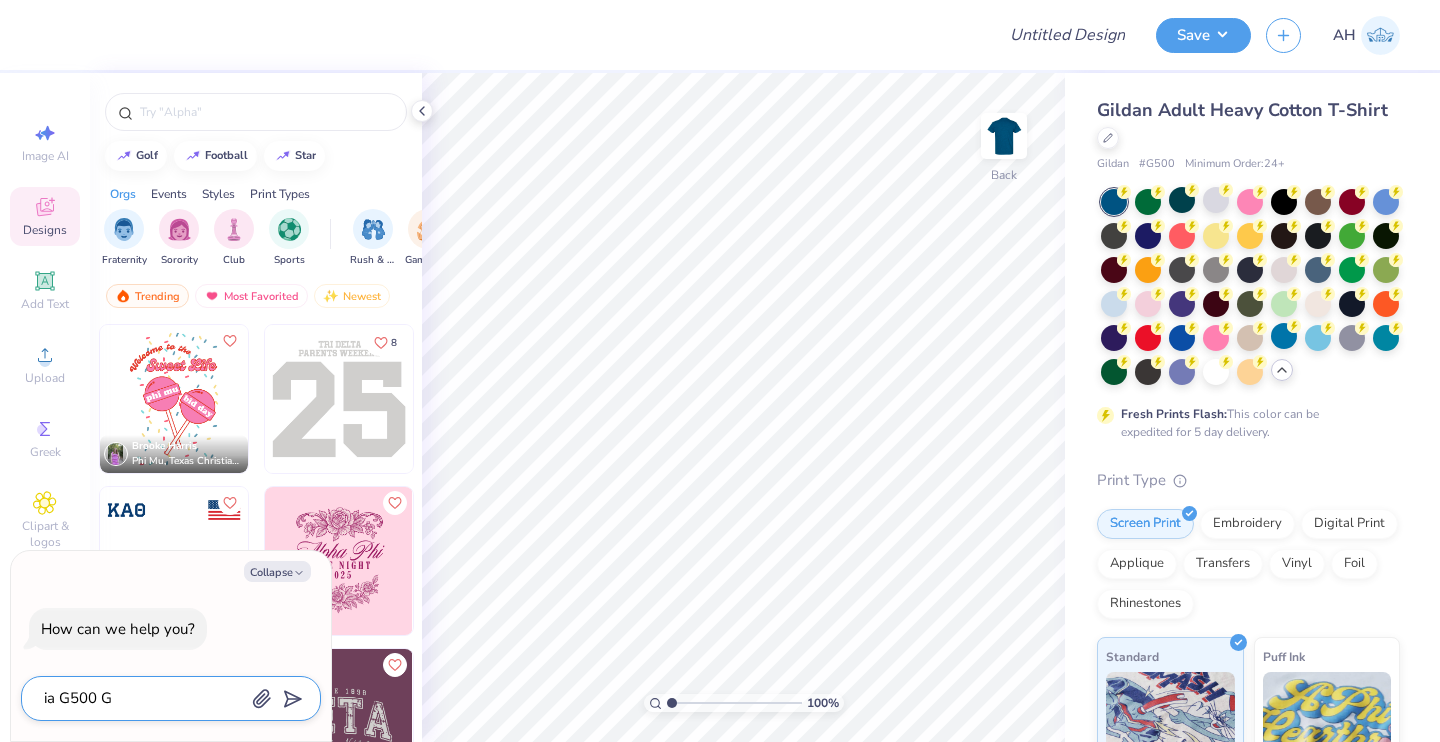 type on "x" 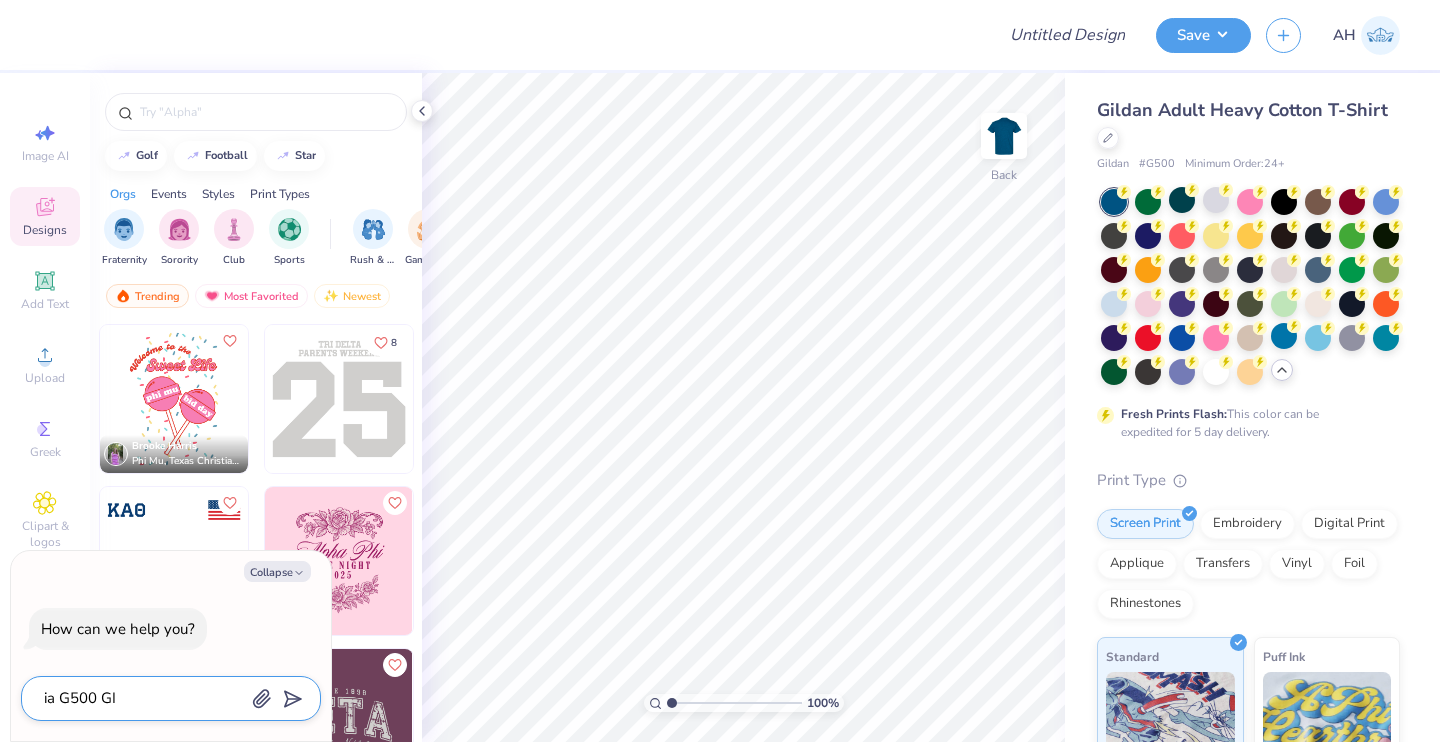 type on "ia G500 GIL" 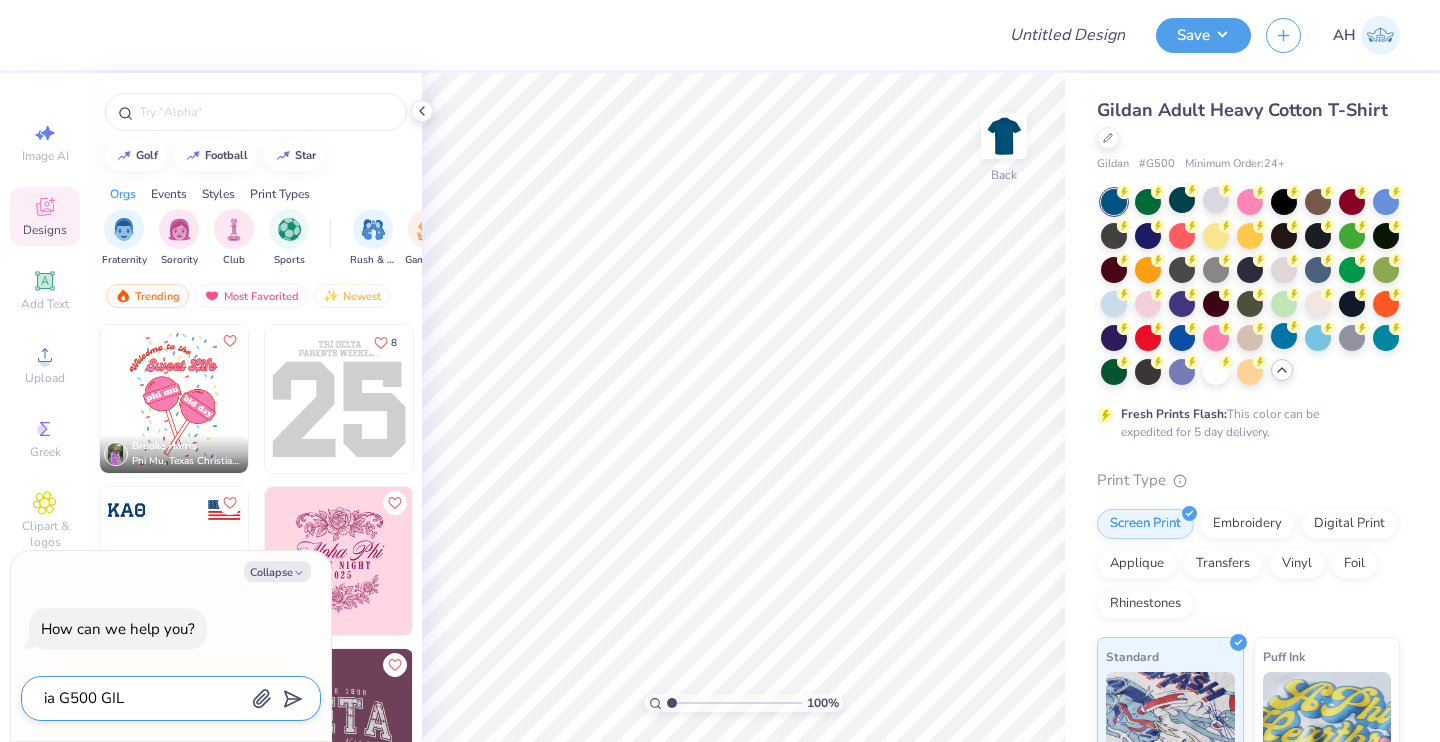 type on "x" 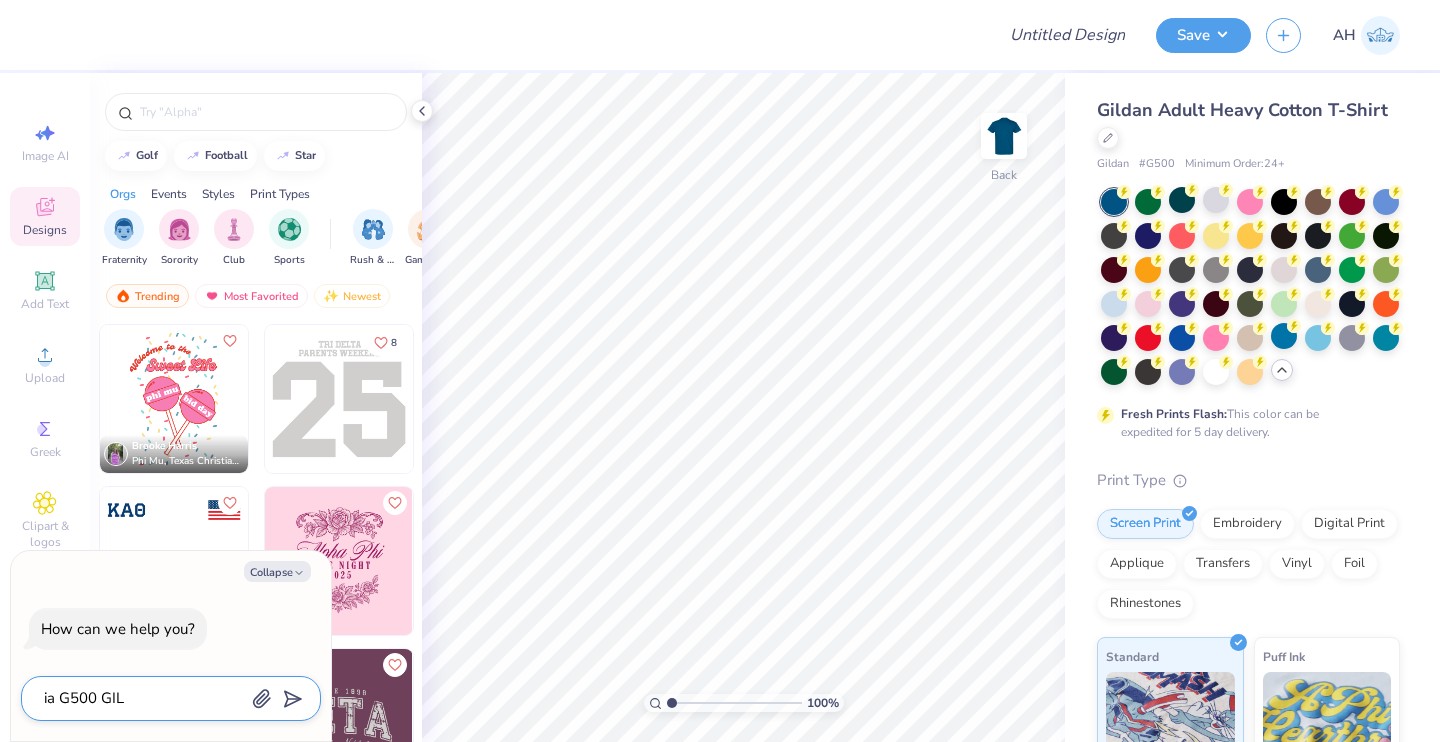 type on "ia G500 GILD" 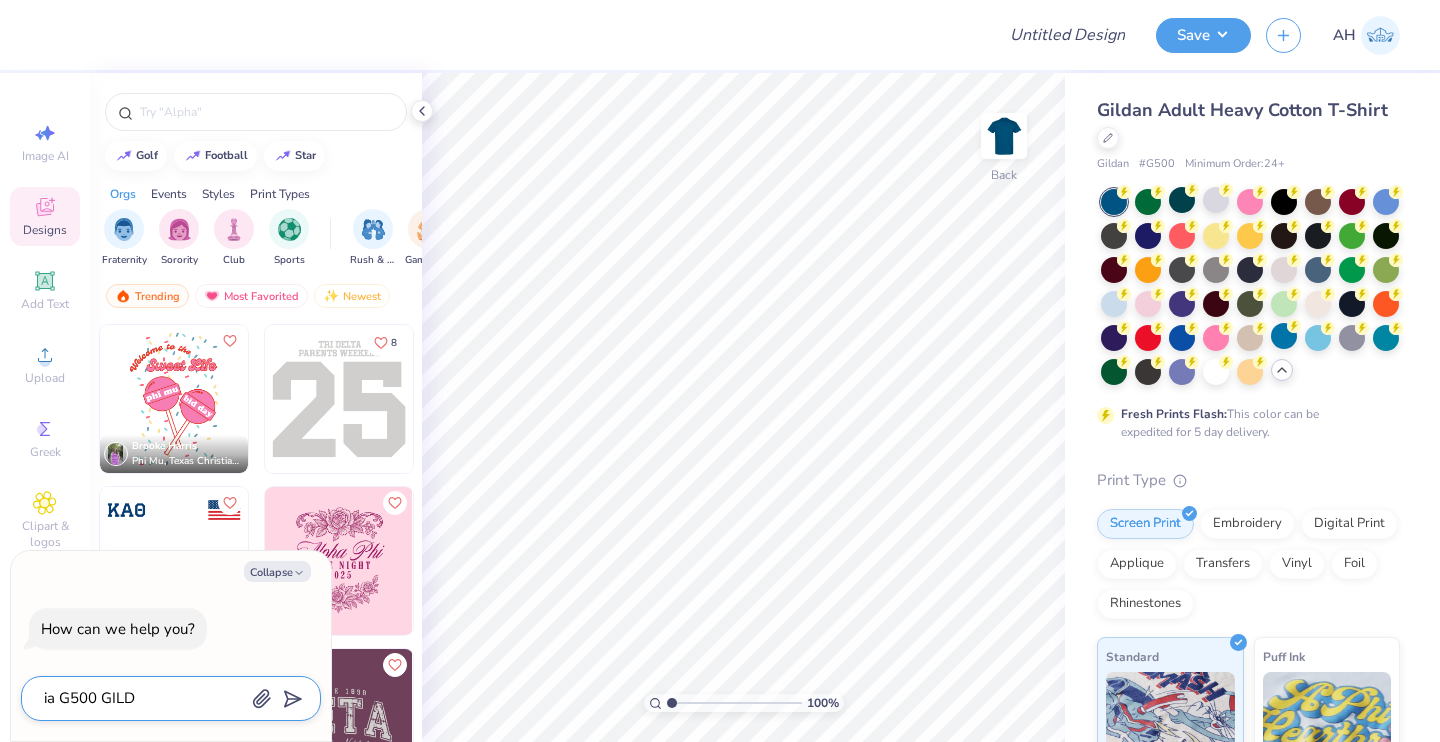 type on "x" 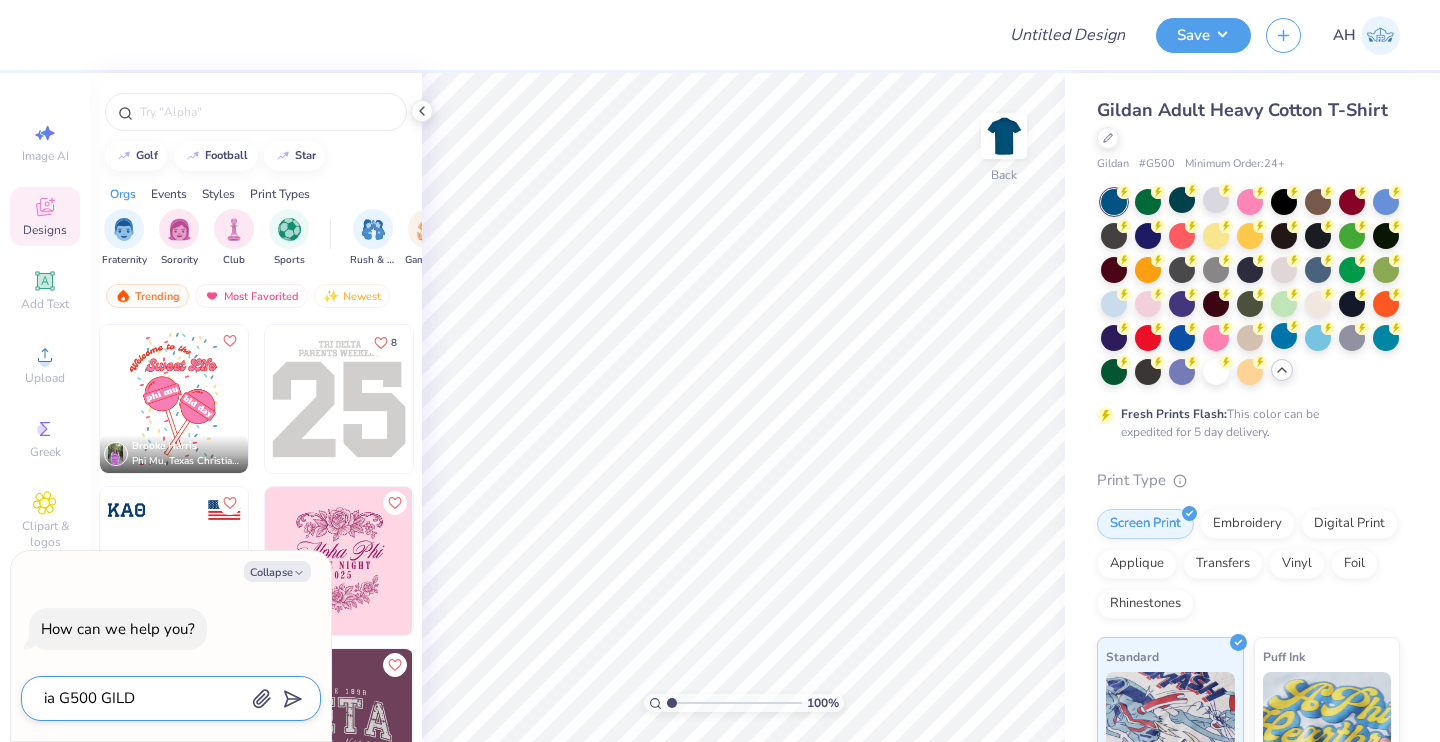 type on "ia G500 GILDA" 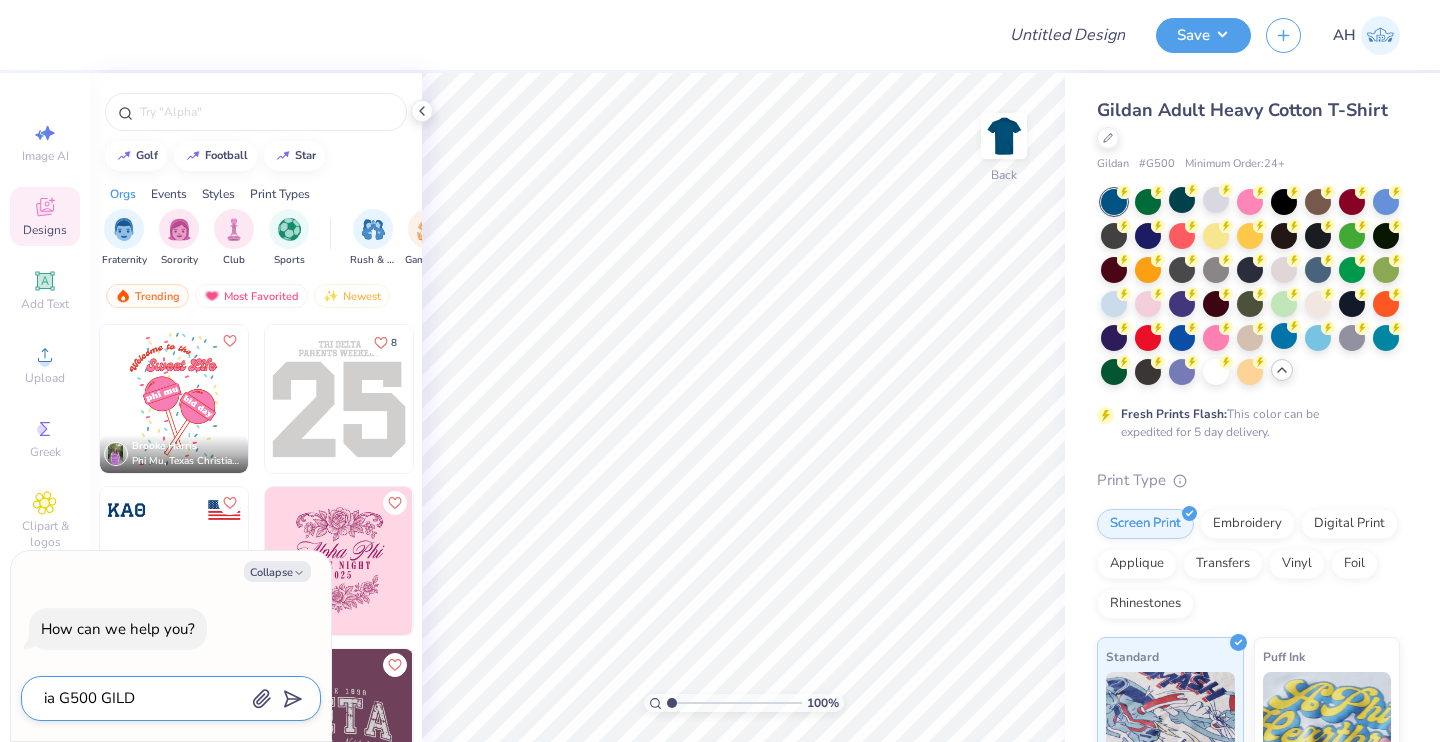 type on "x" 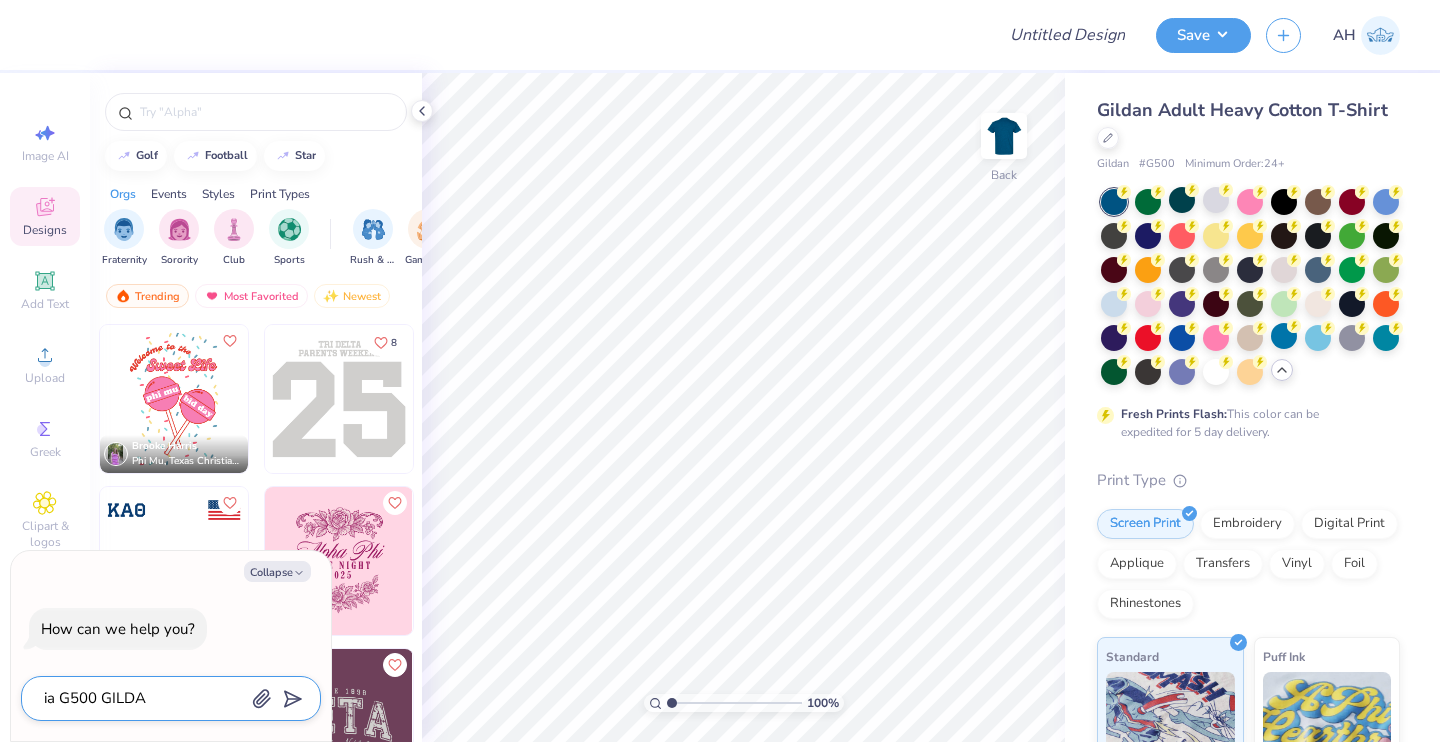 type on "ia G500 GILDAN" 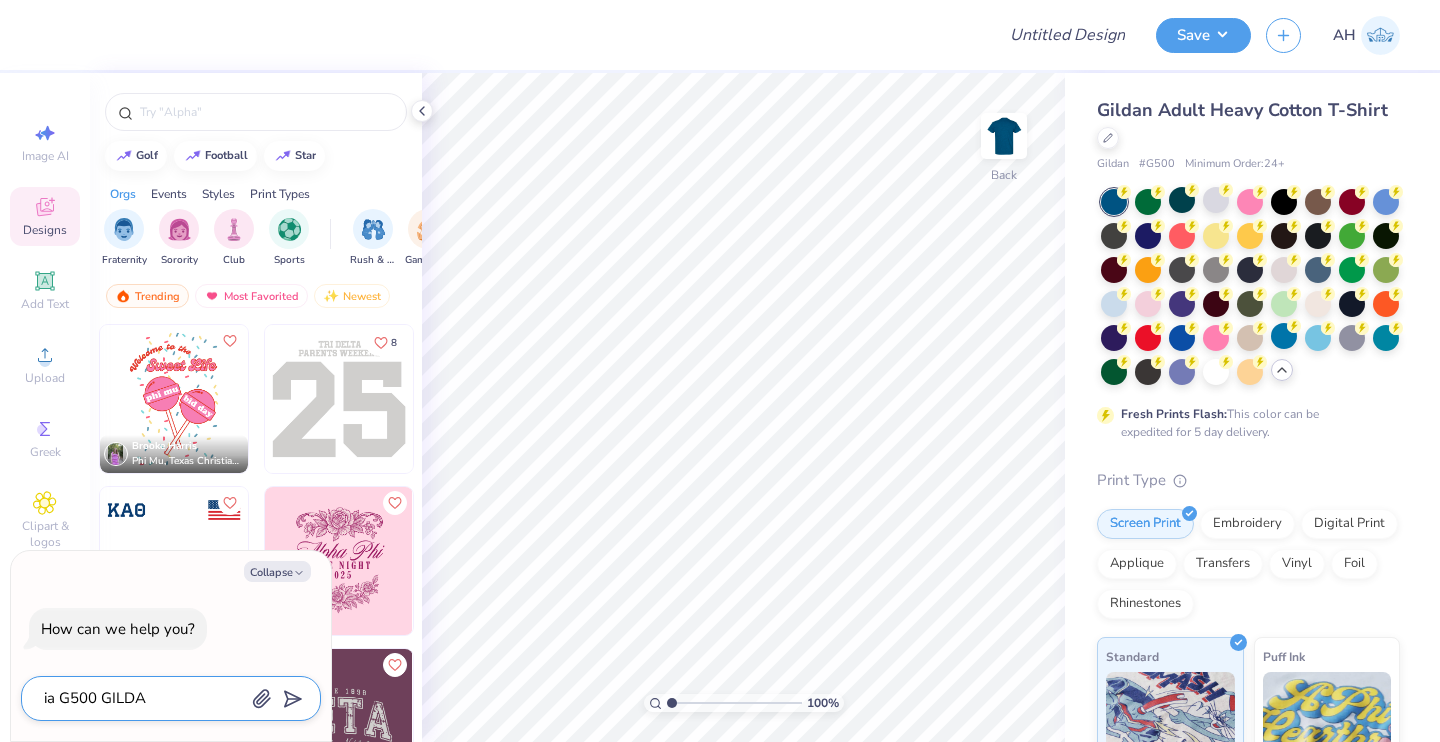 type on "x" 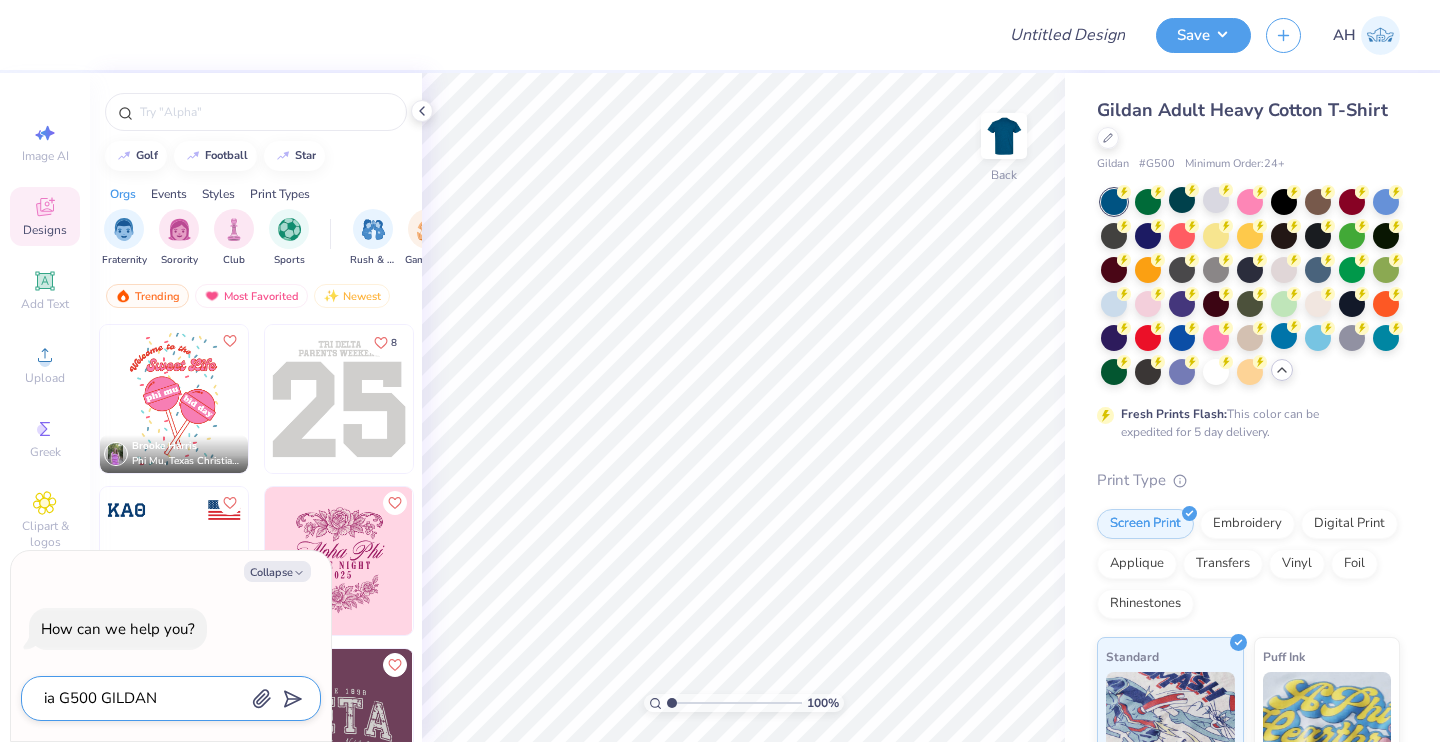 type on "ia G500 GILDAN" 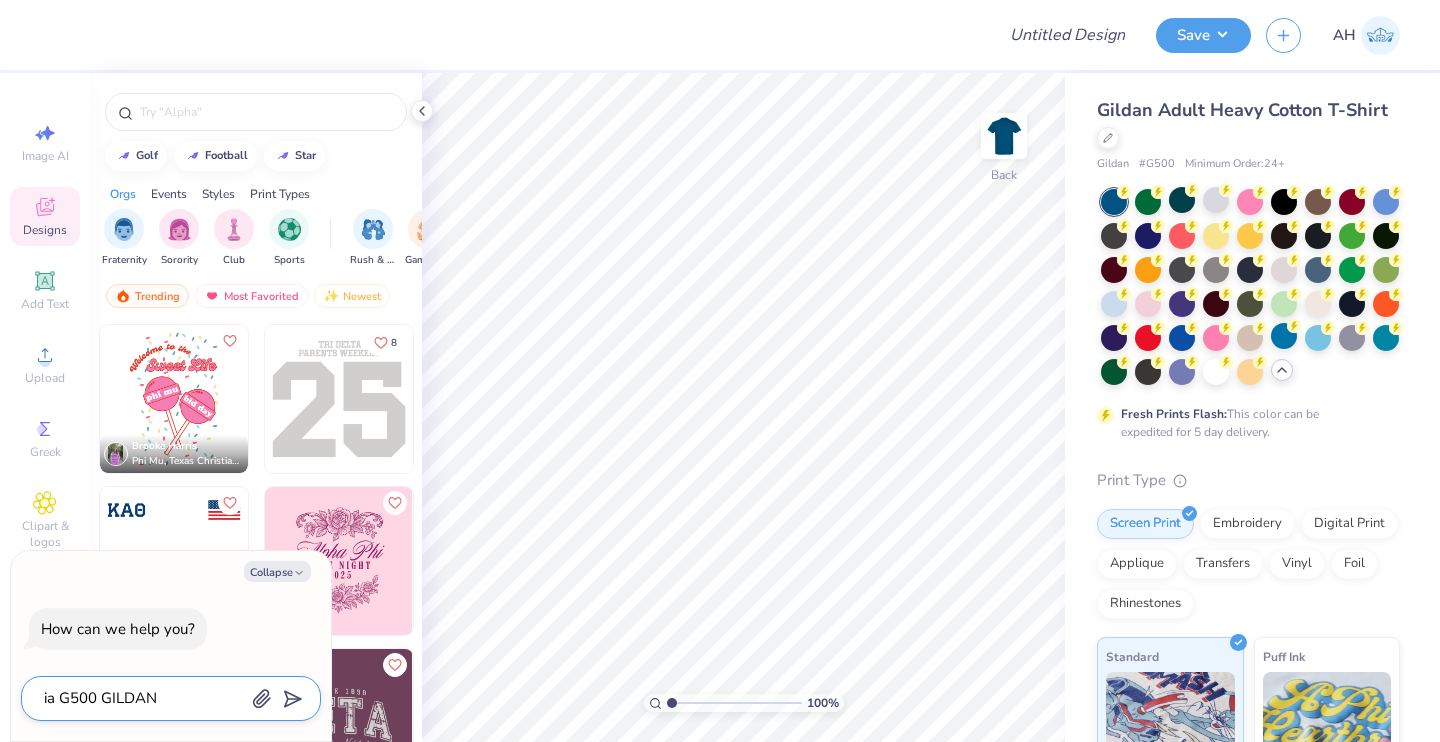 type on "x" 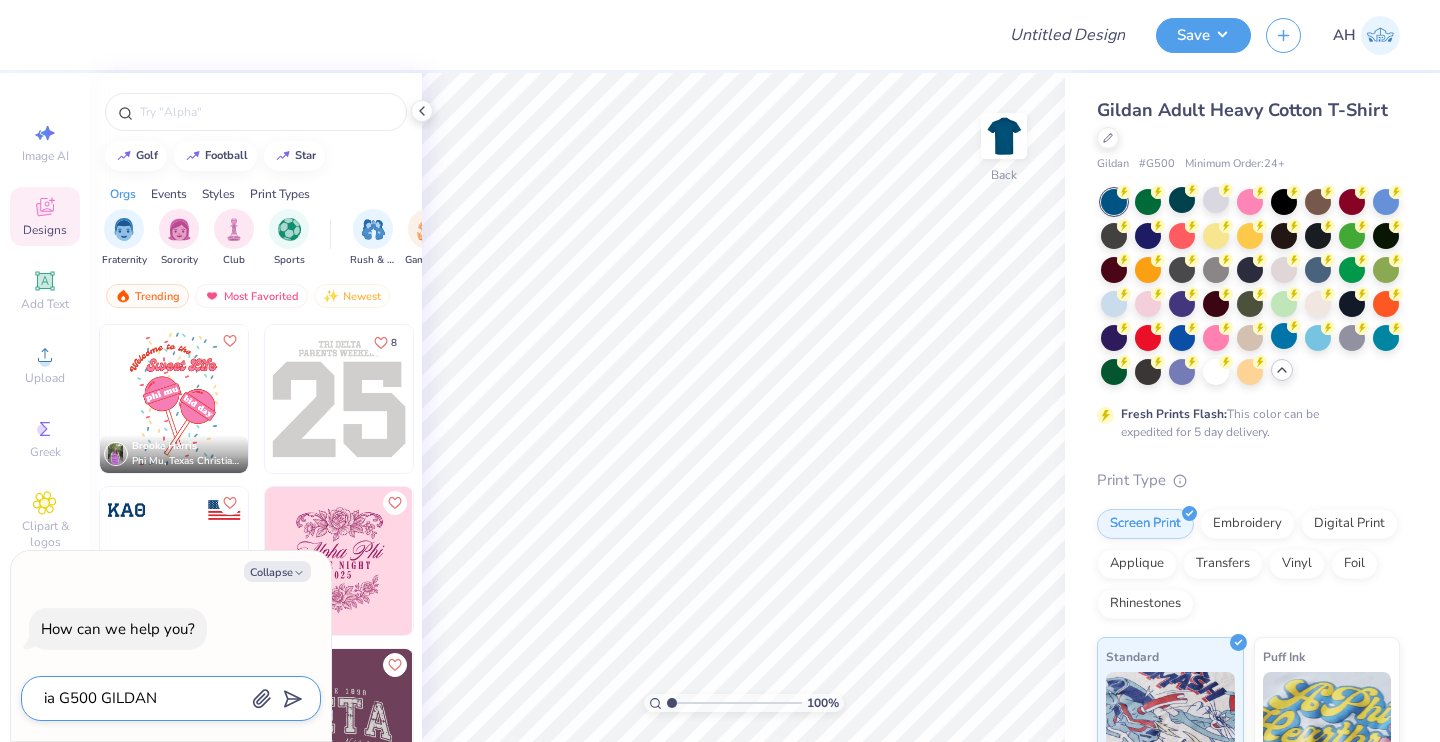 type on "ia G500 GILDAN H" 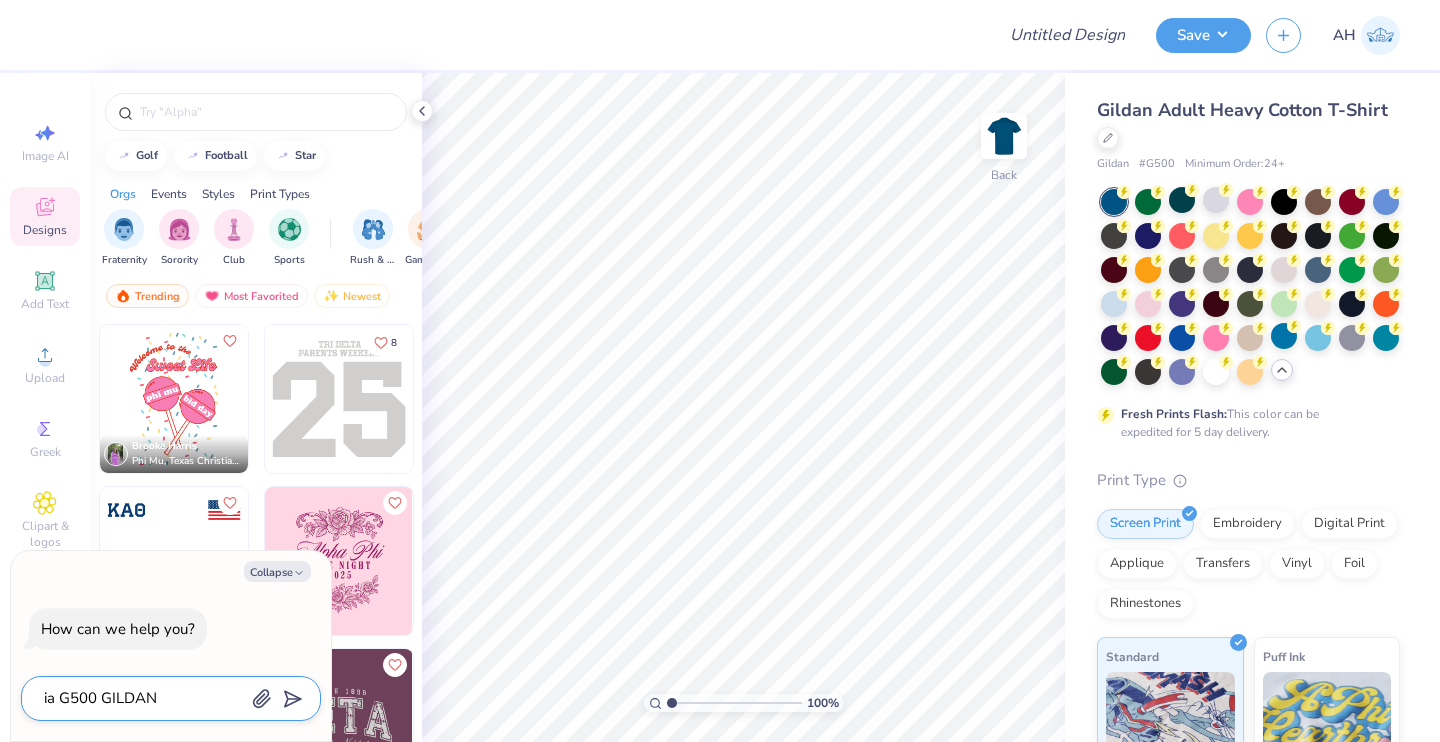 type on "x" 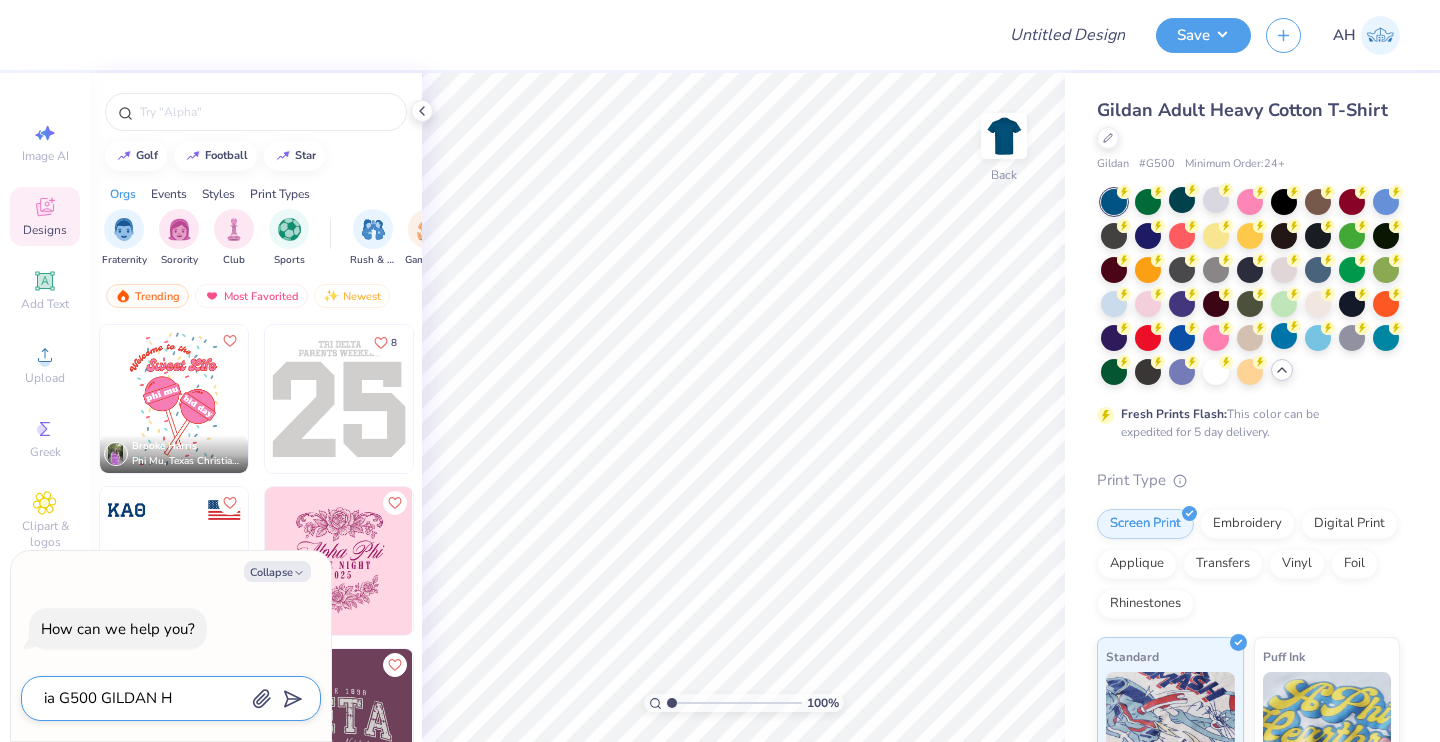 type on "ia G500 GILDAN HE" 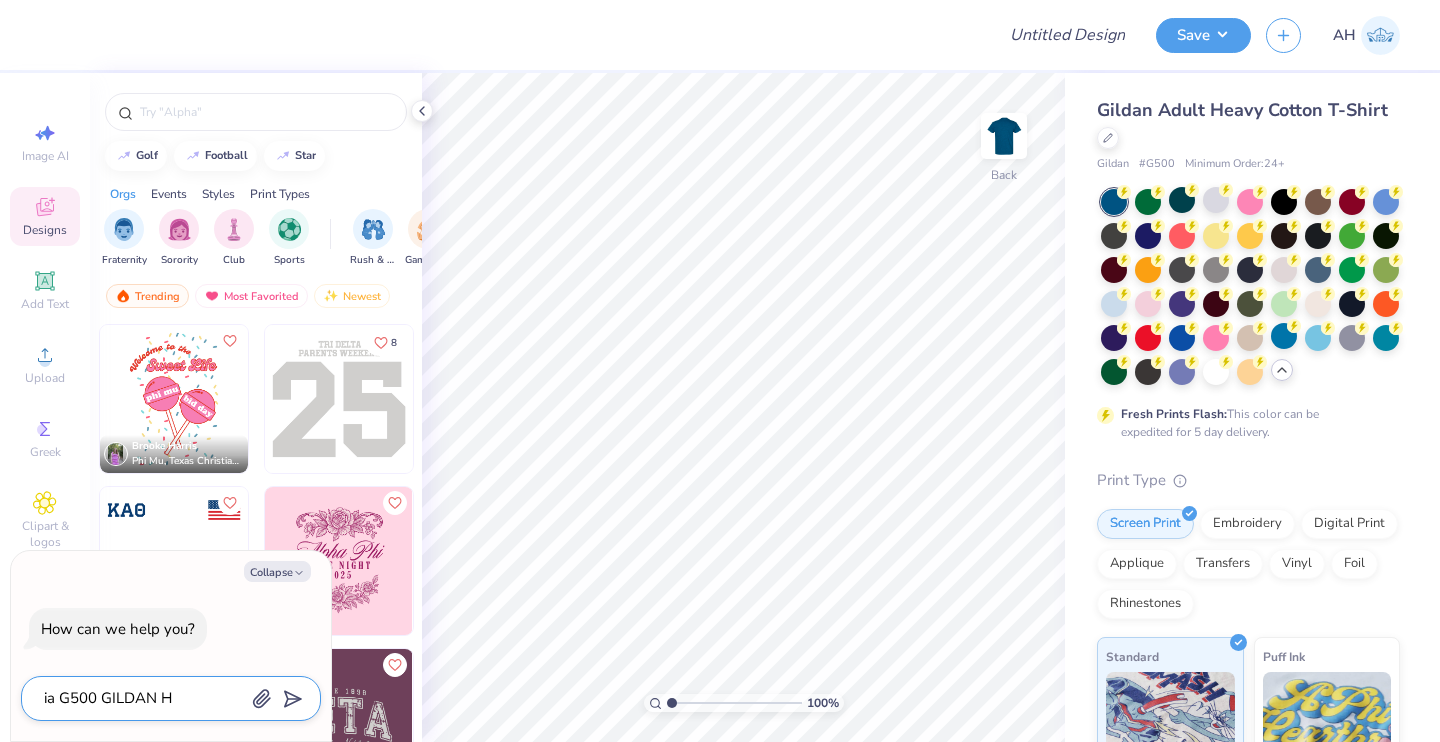type on "x" 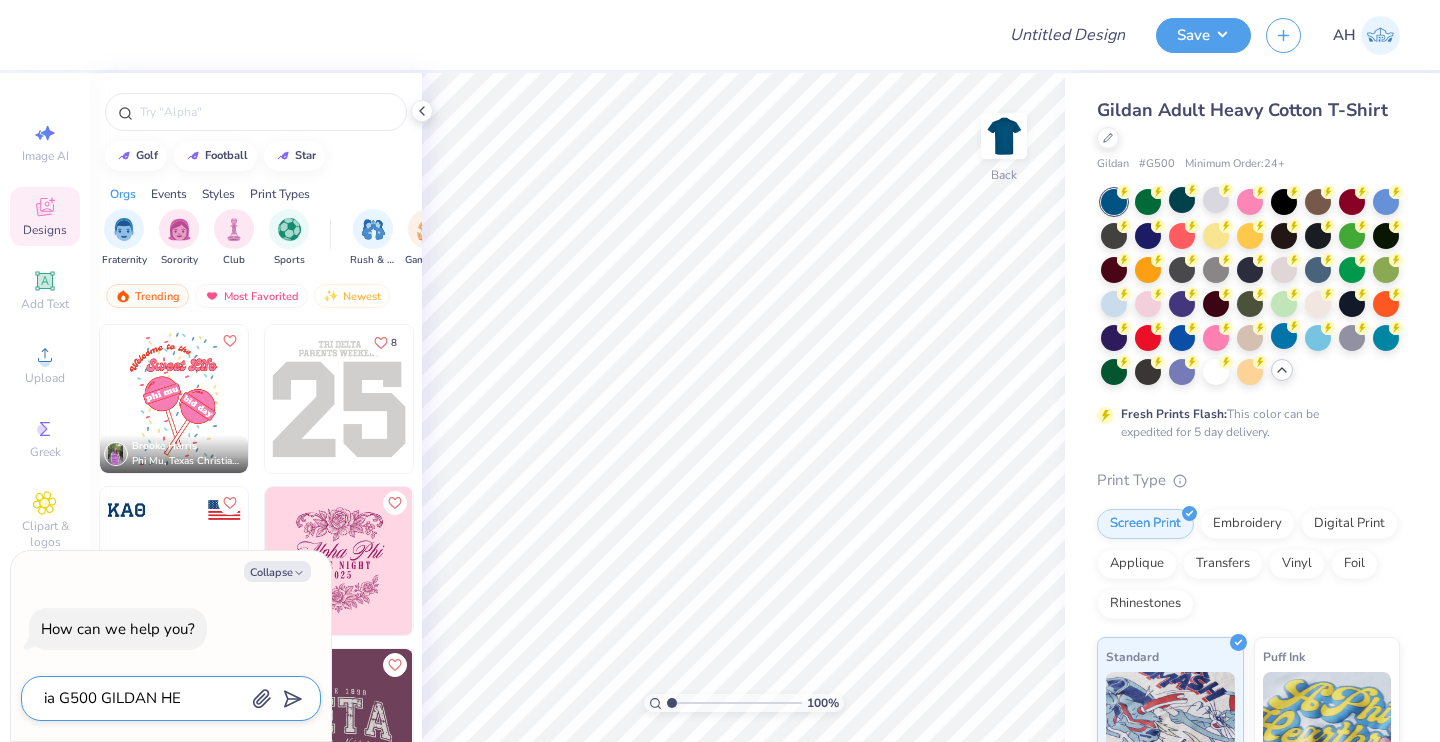 type on "ia G500 GILDAN HEA" 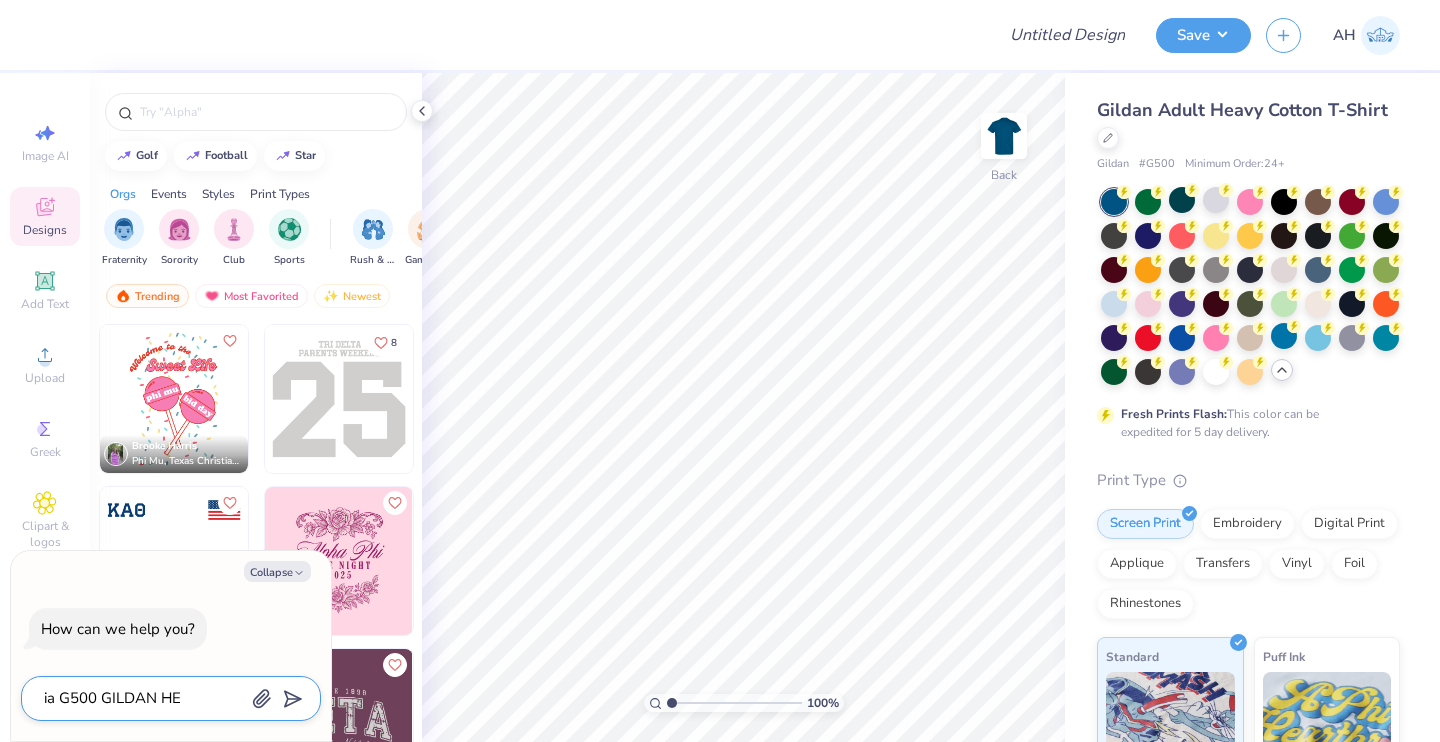 type on "x" 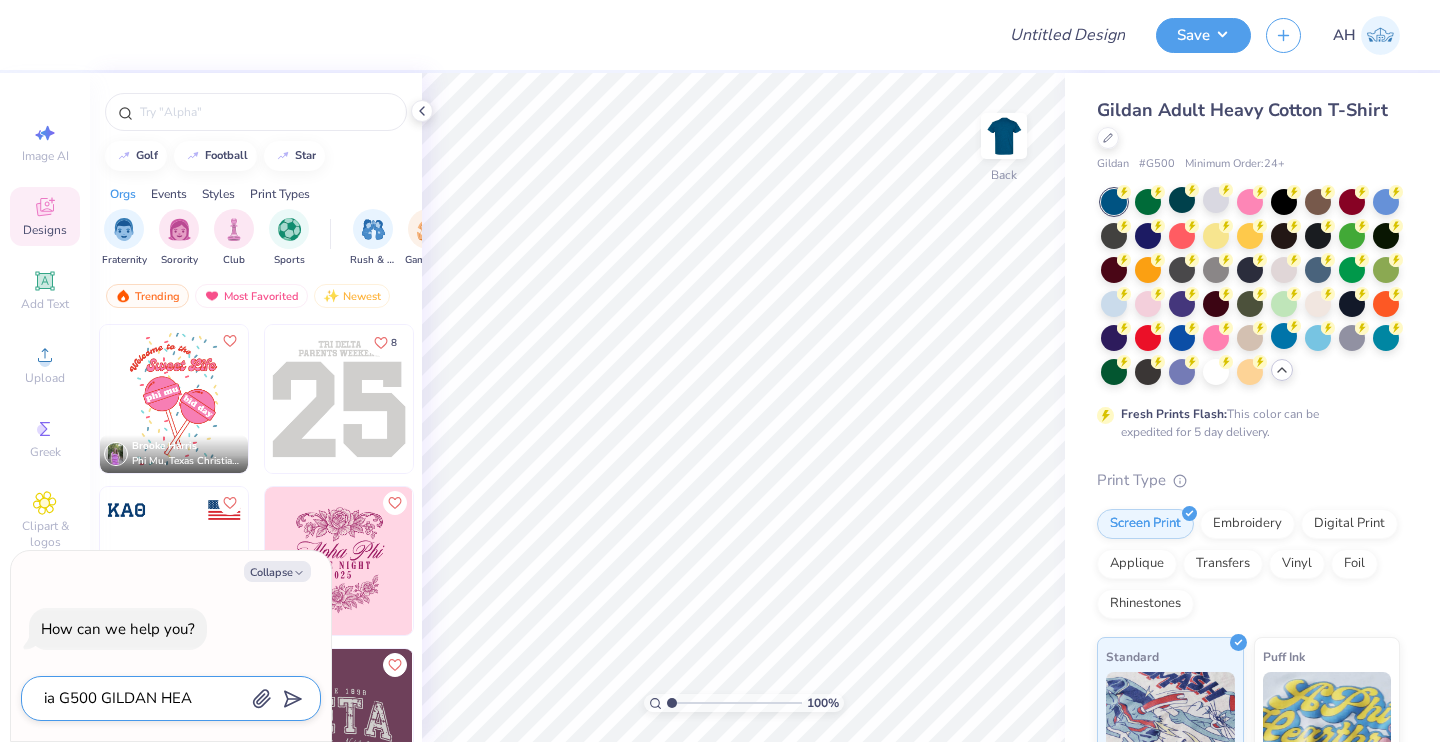 type on "ia G500 GILDAN HEAV" 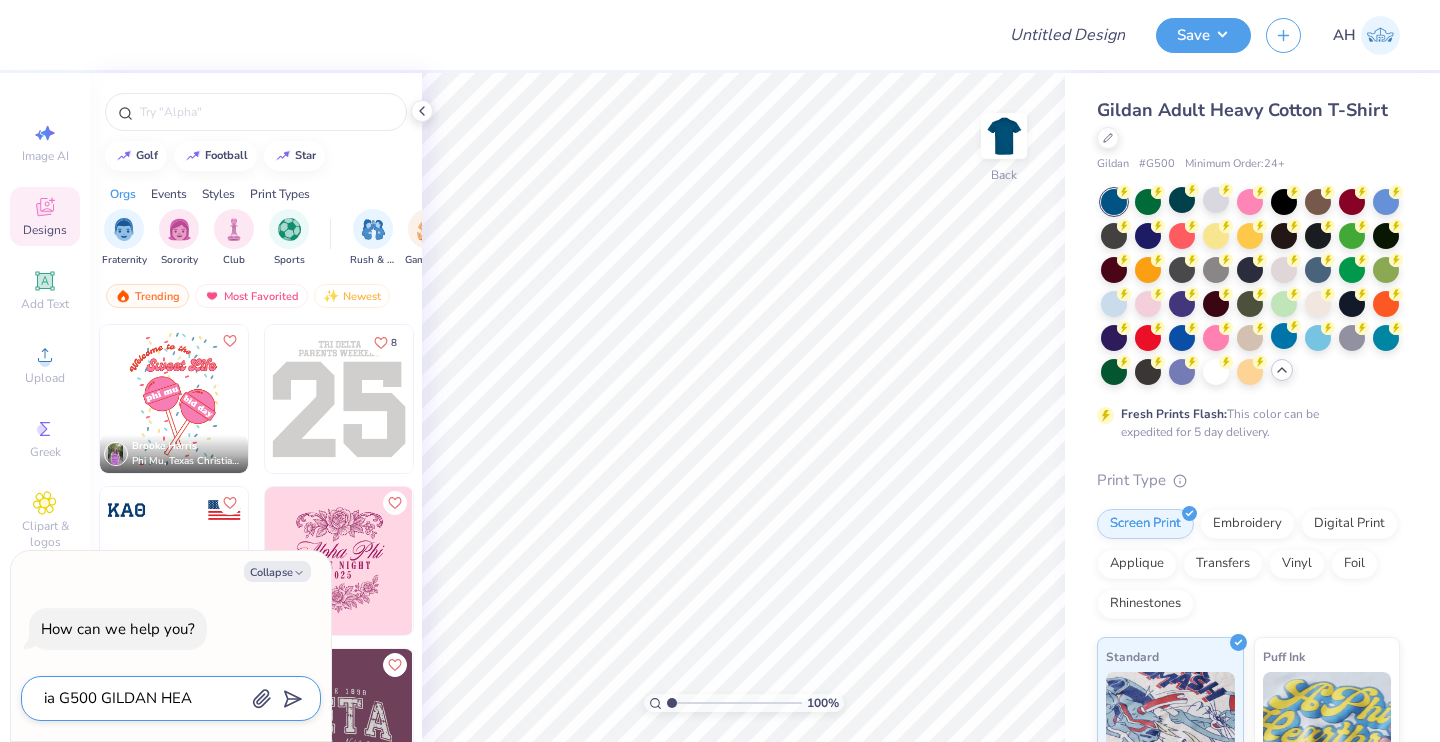 type on "x" 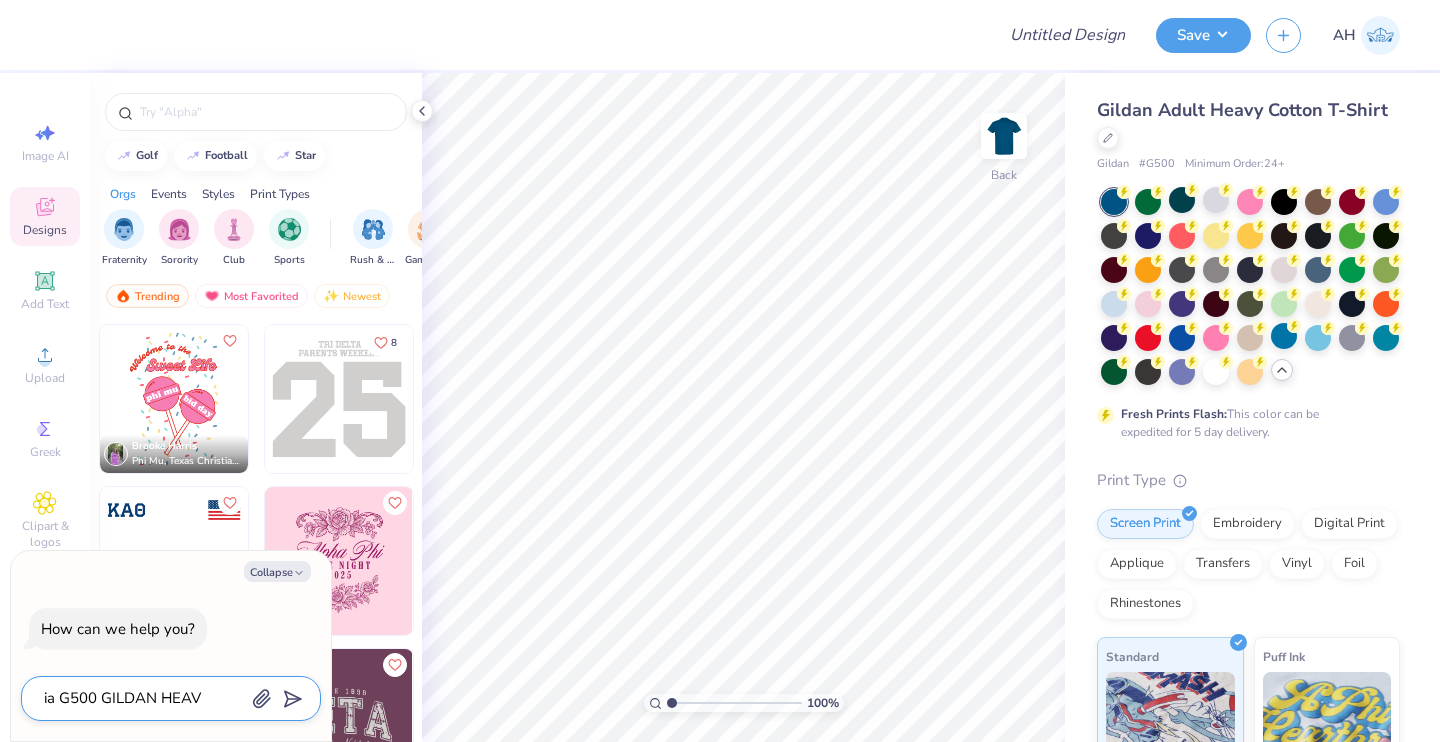 type on "ia G500 GILDAN HEAVT" 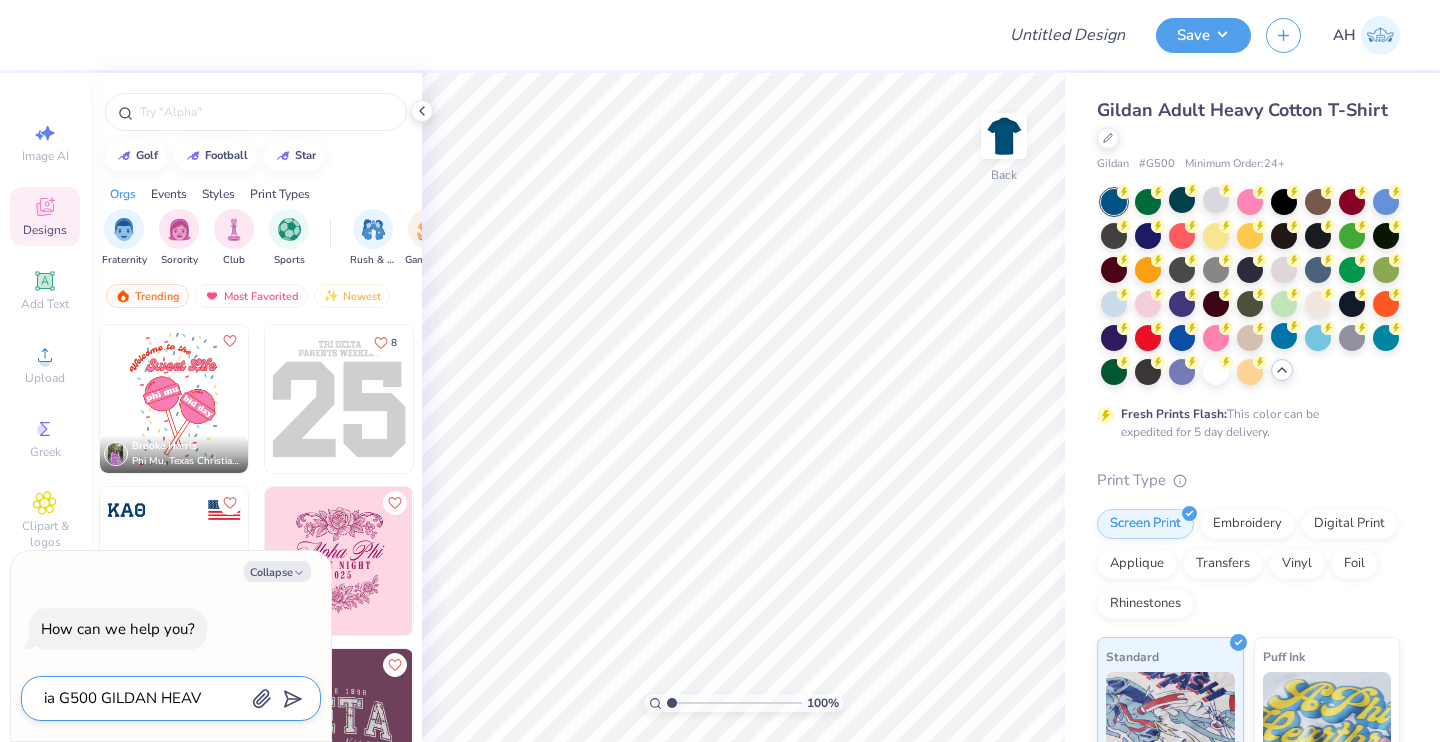 type on "x" 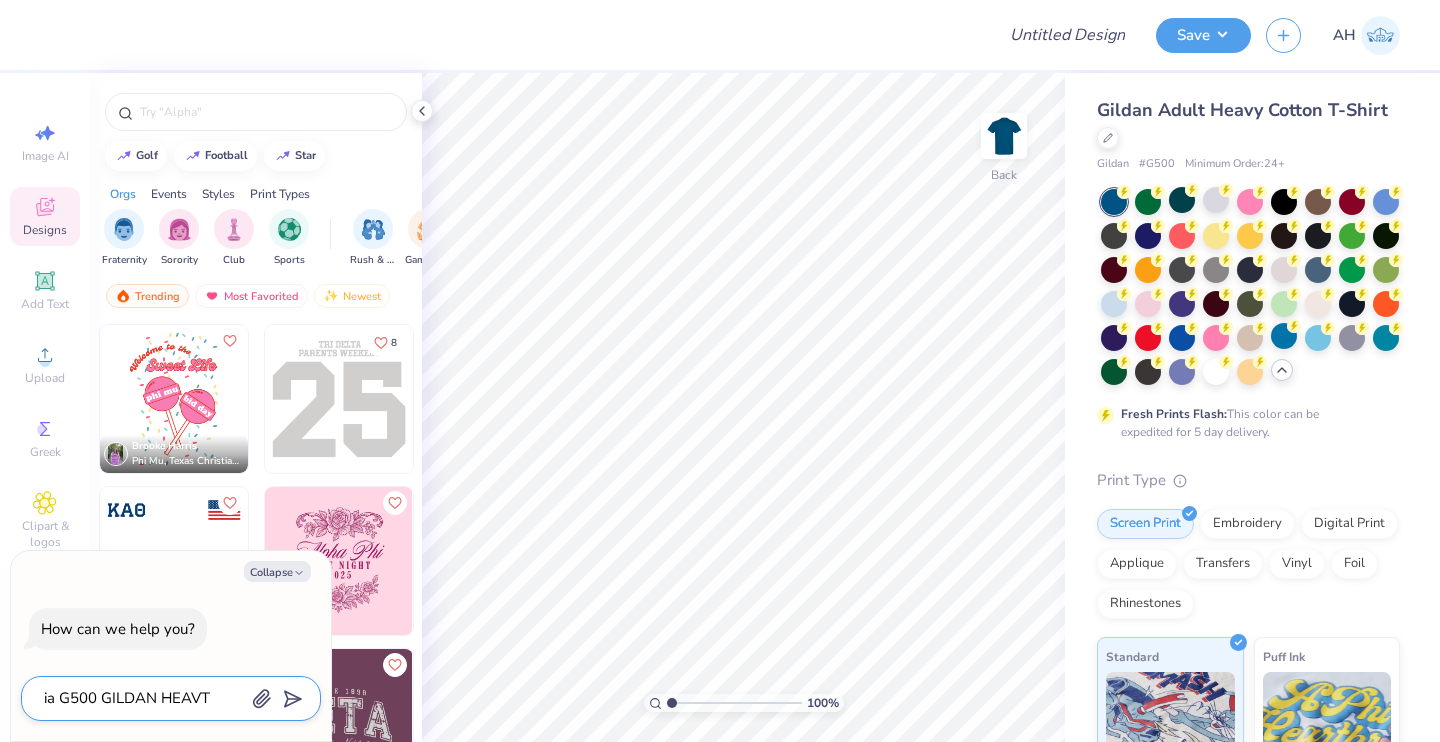 type on "ia G500 GILDAN HEAVT" 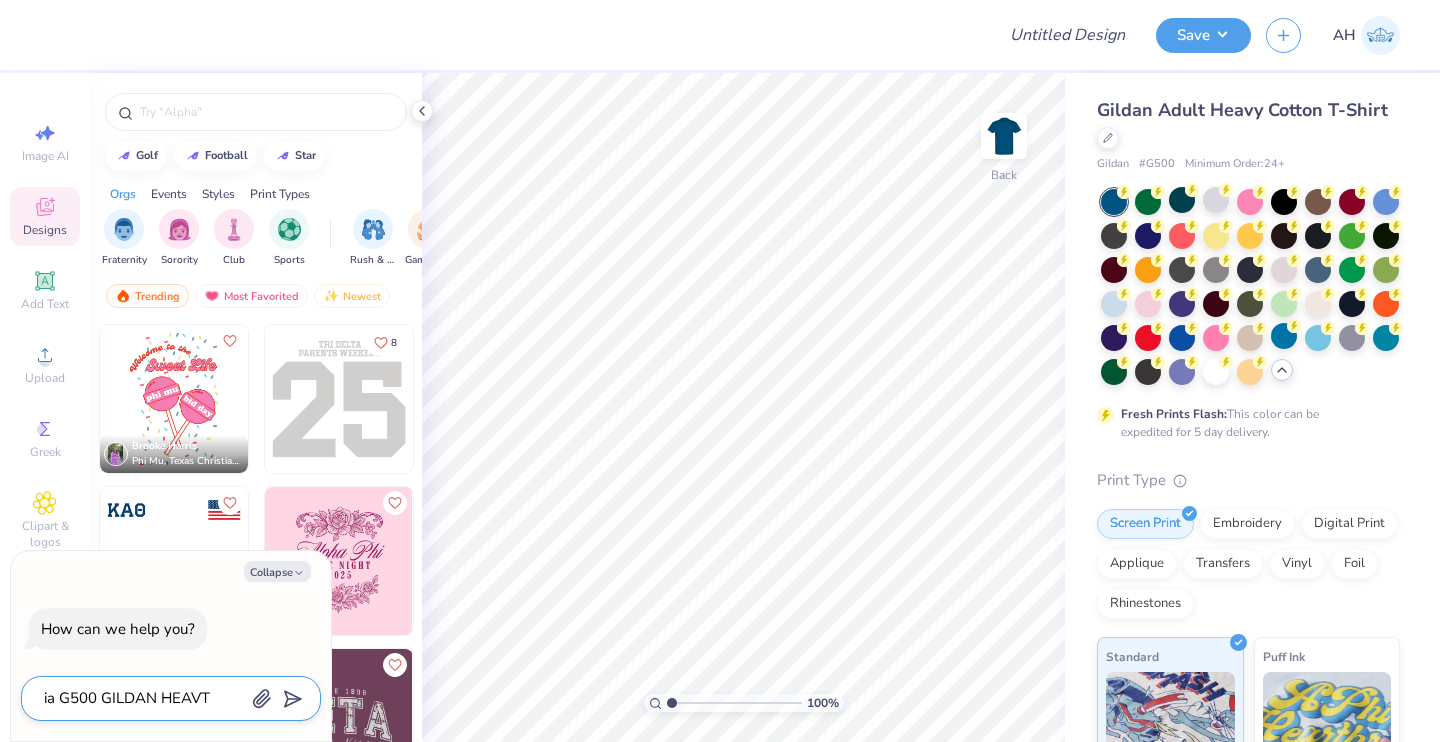 type on "x" 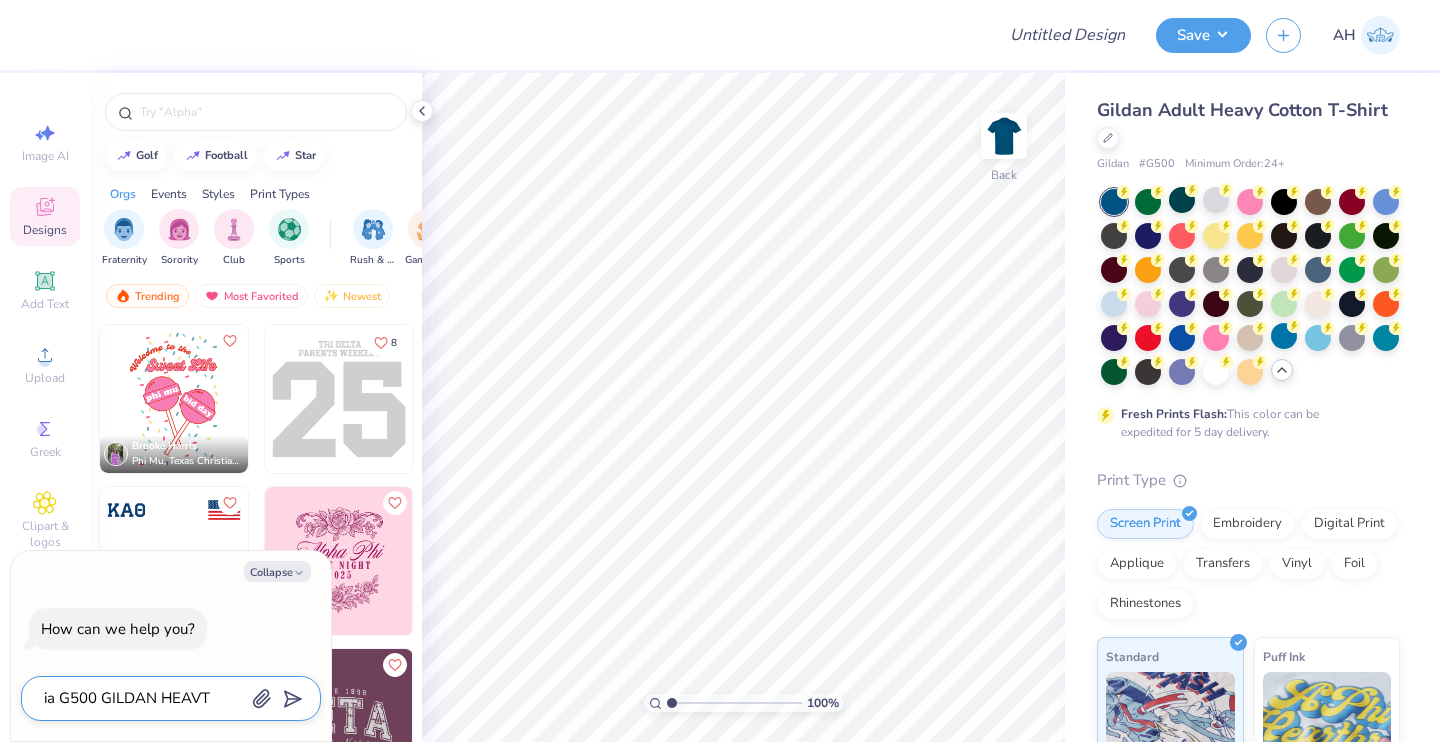 type on "ia G500 GILDAN HEAVT T" 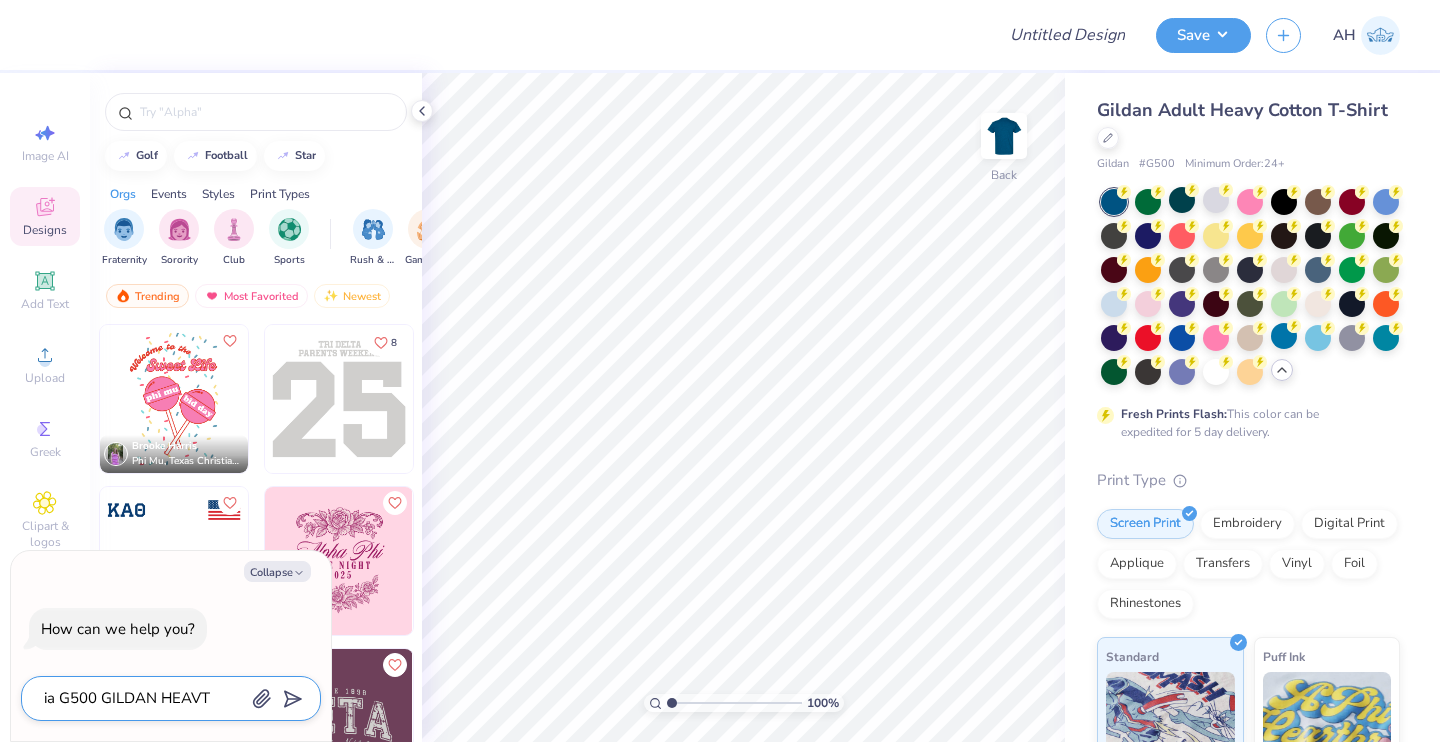 type on "x" 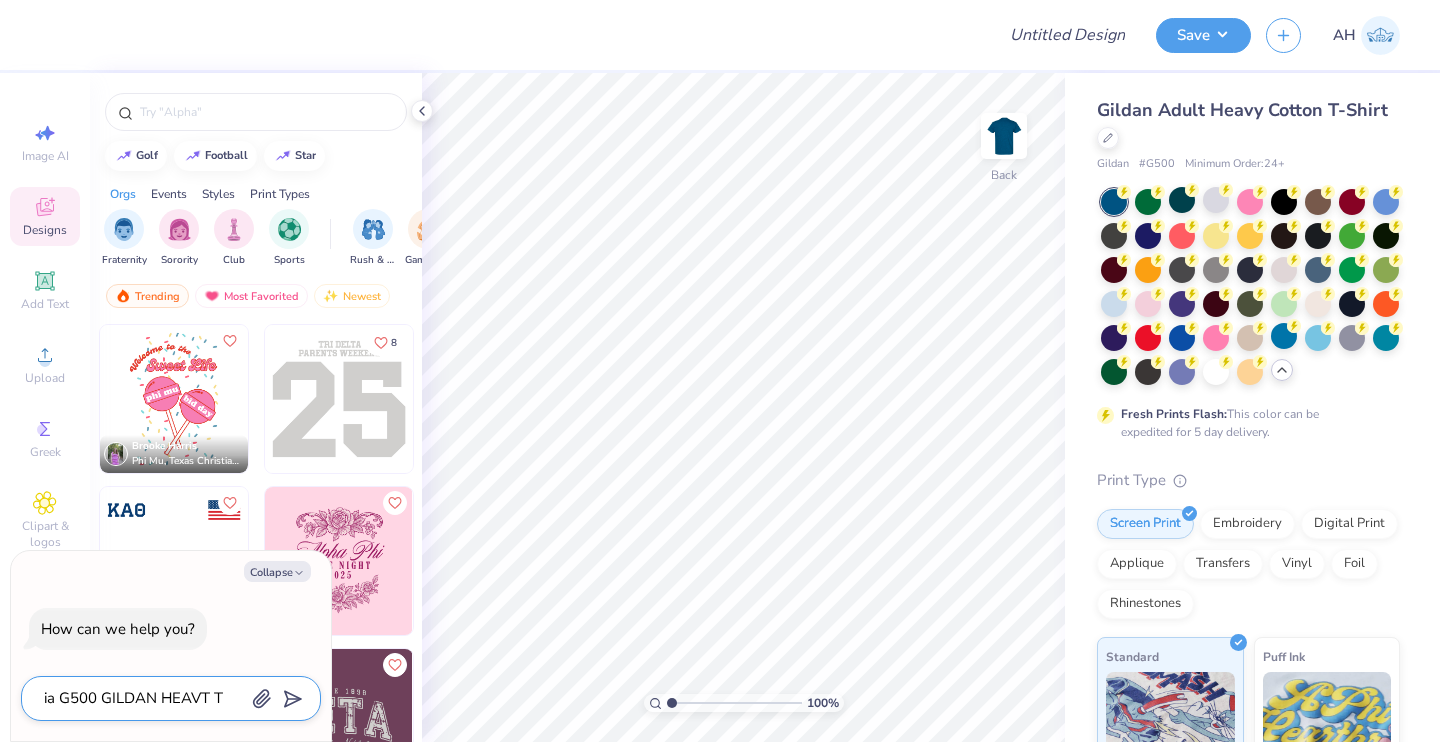type on "ia G500 GILDAN HEAVT T-" 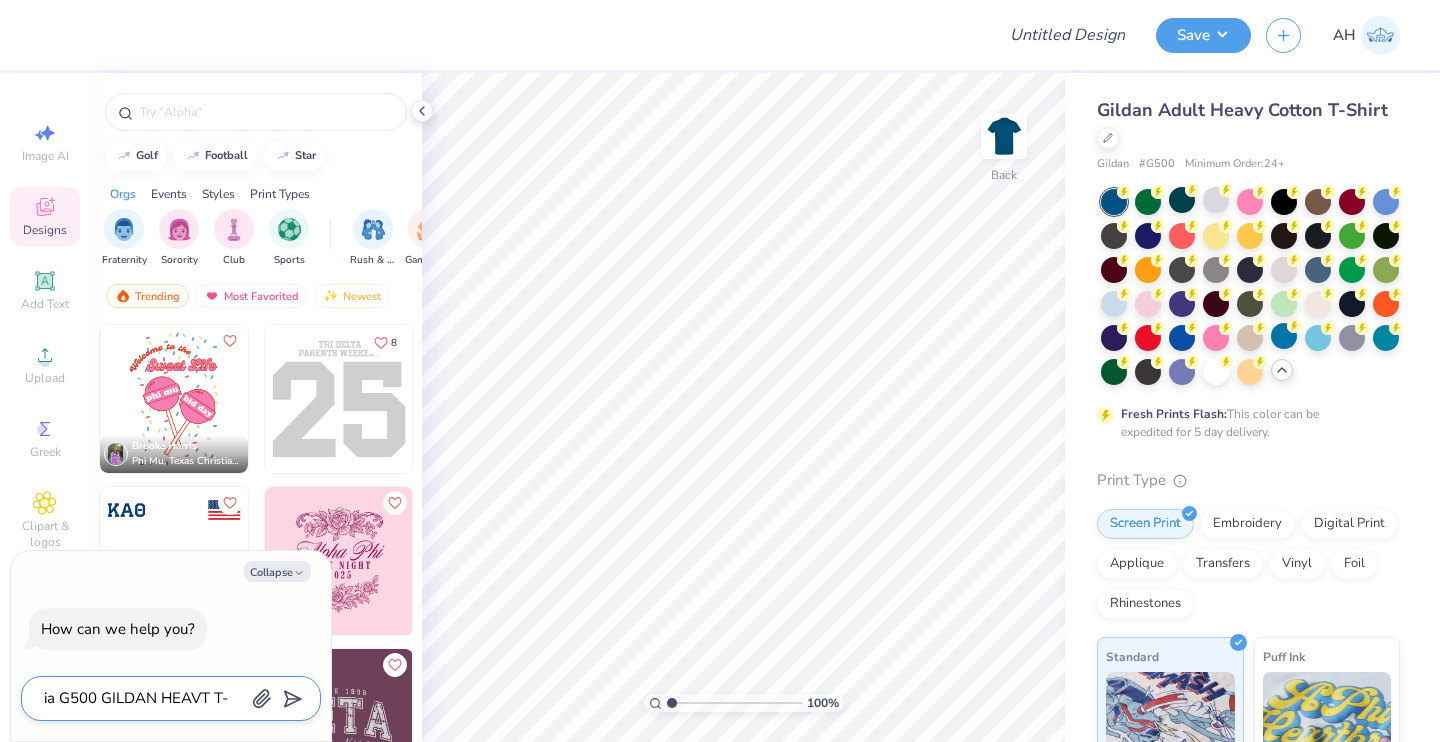 type on "x" 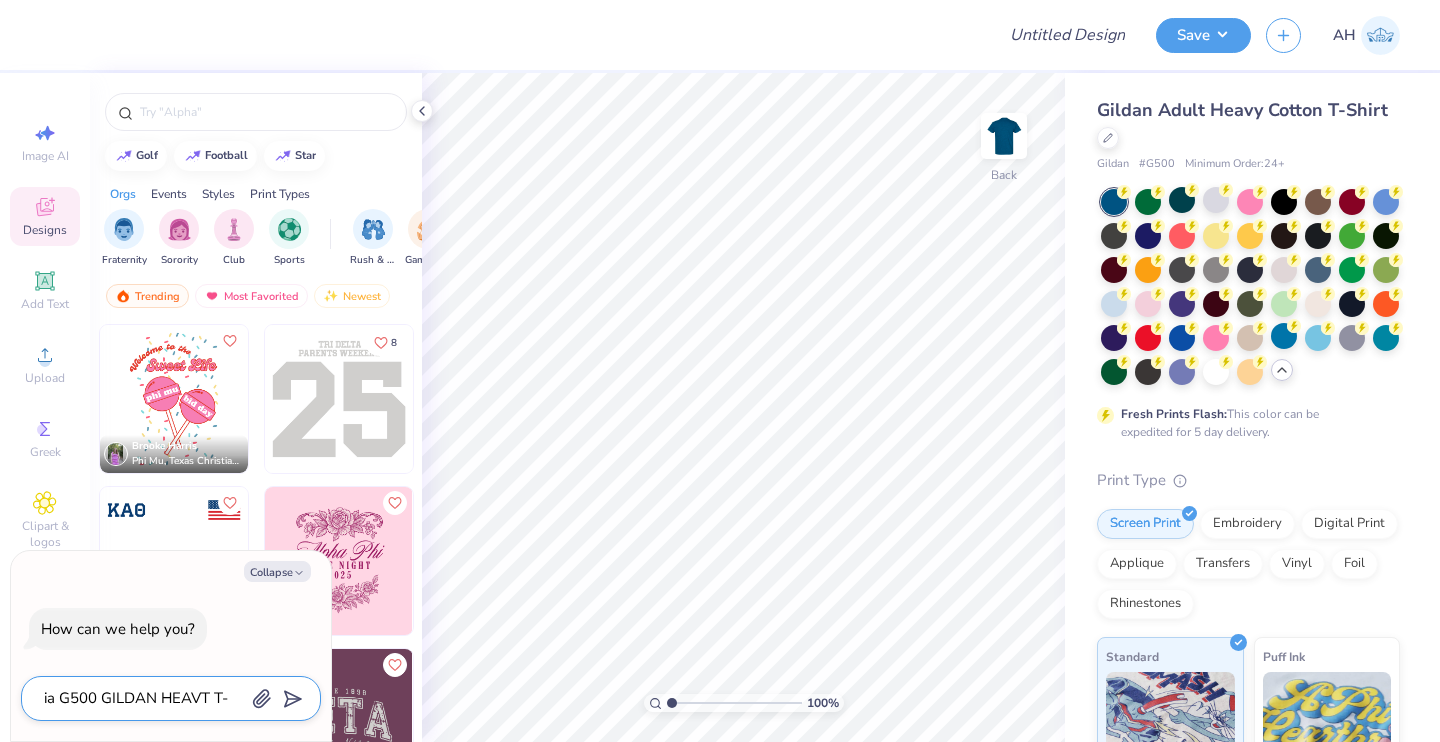 type on "ia G500 GILDAN HEAVT T-H" 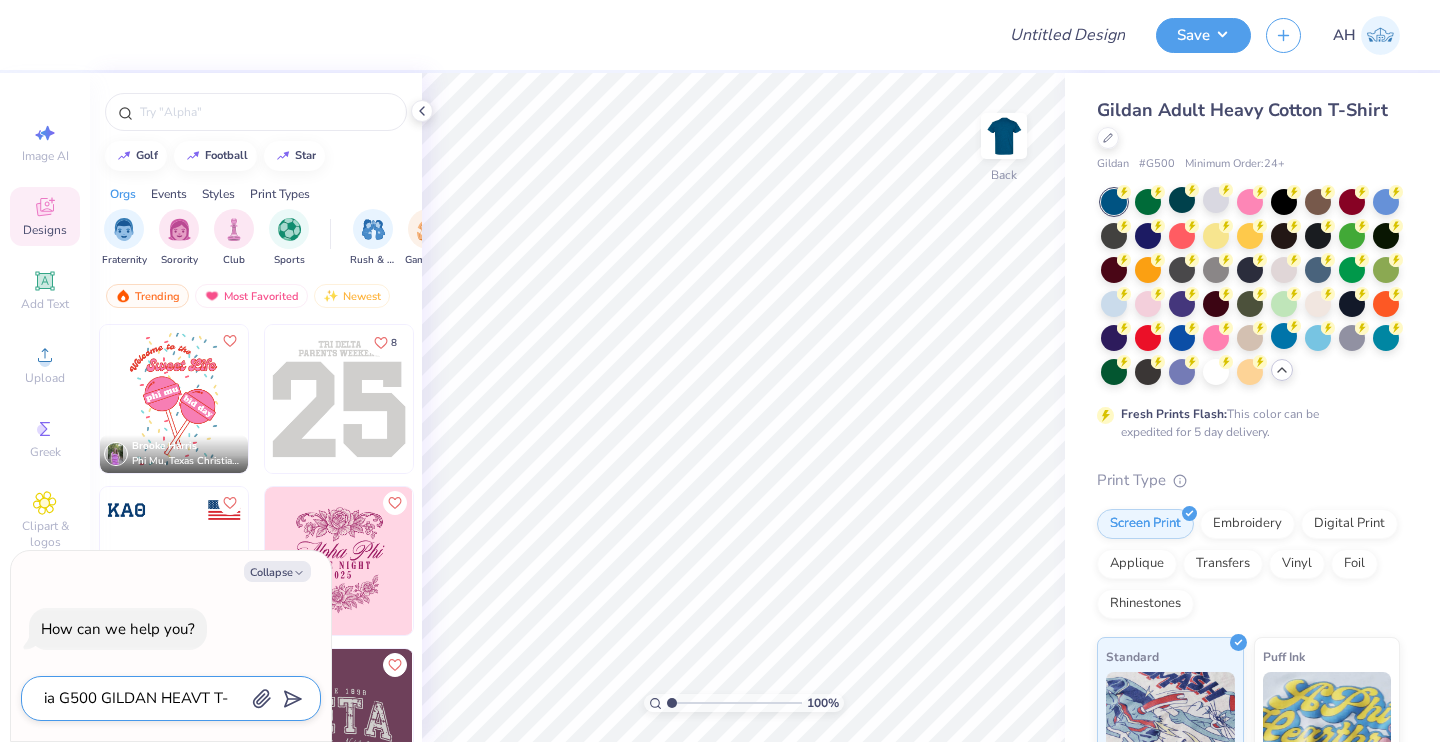 type on "x" 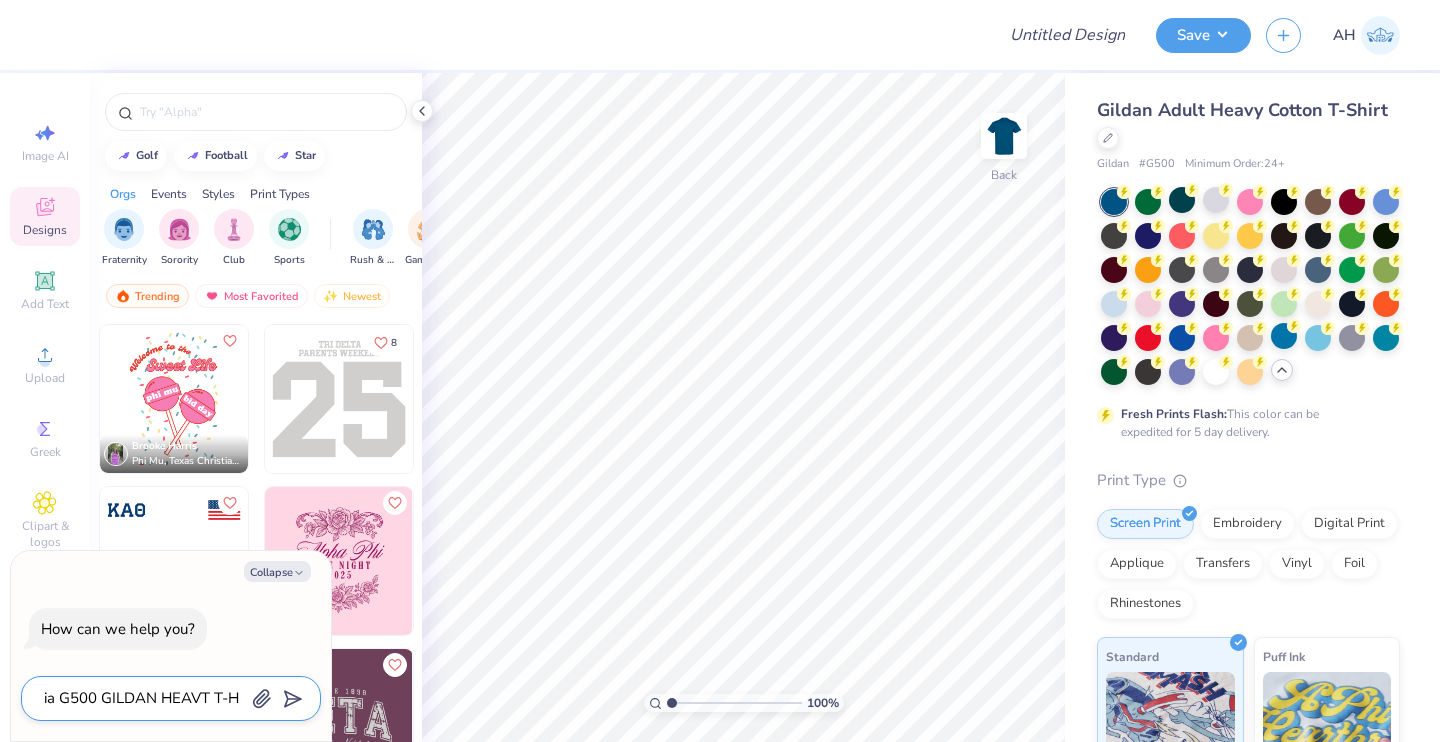 type on "ia G500 GILDAN HEAVT T-" 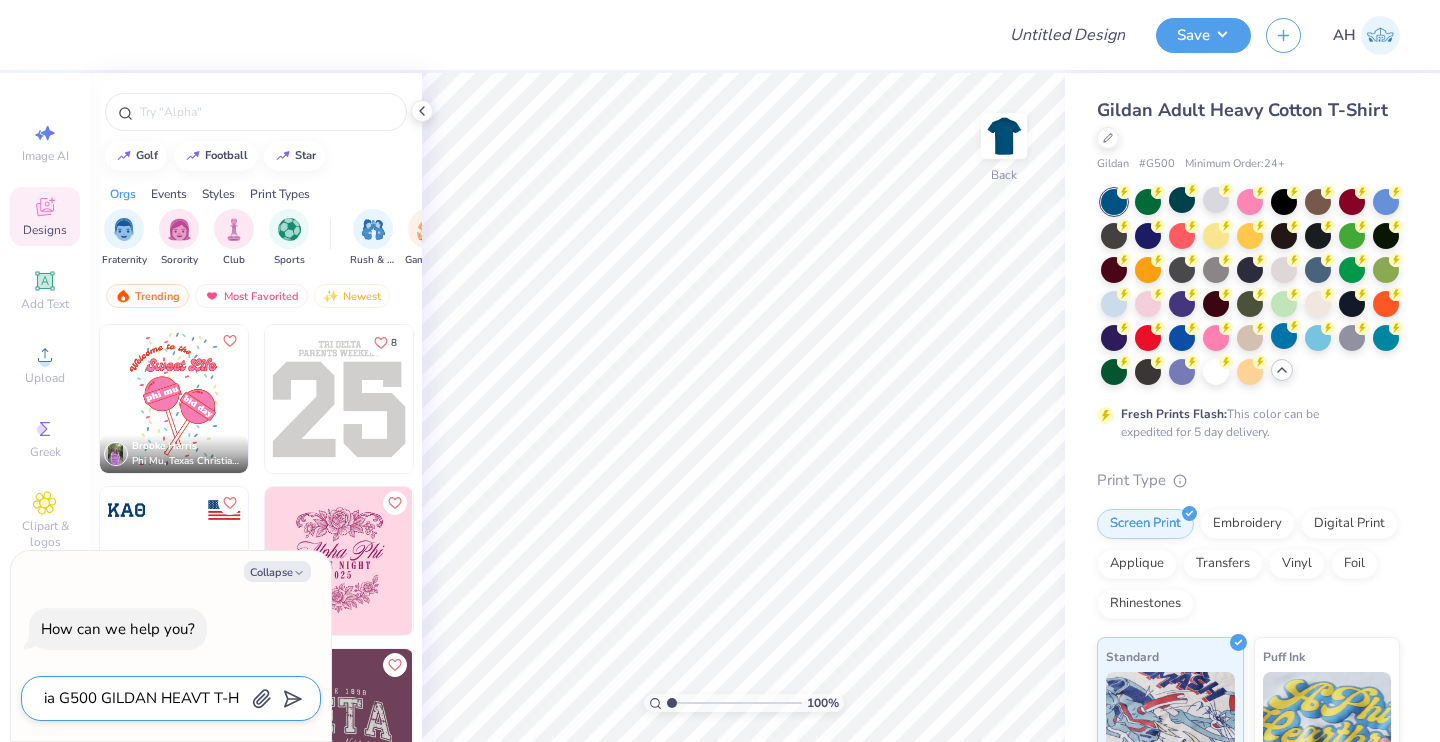 type on "x" 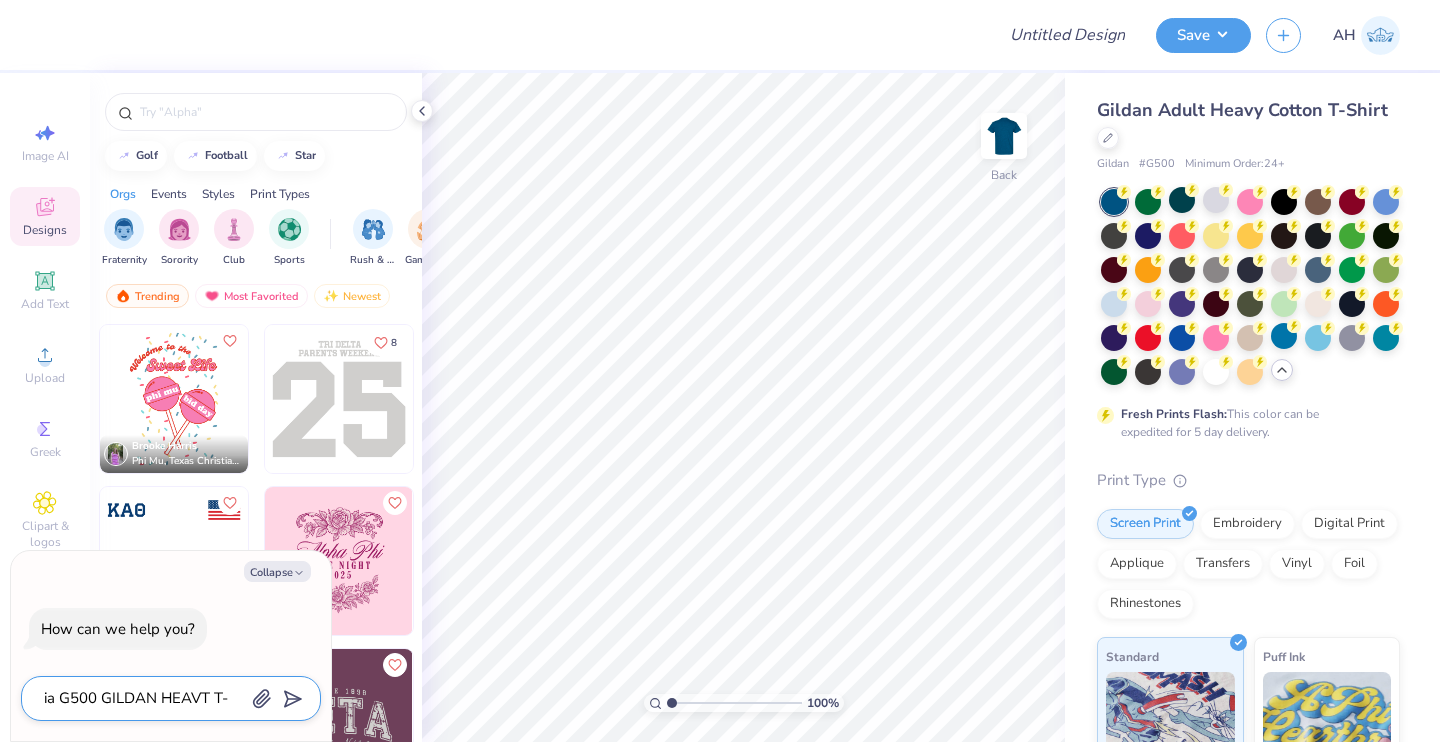 type on "ia G500 GILDAN HEAVT T-S" 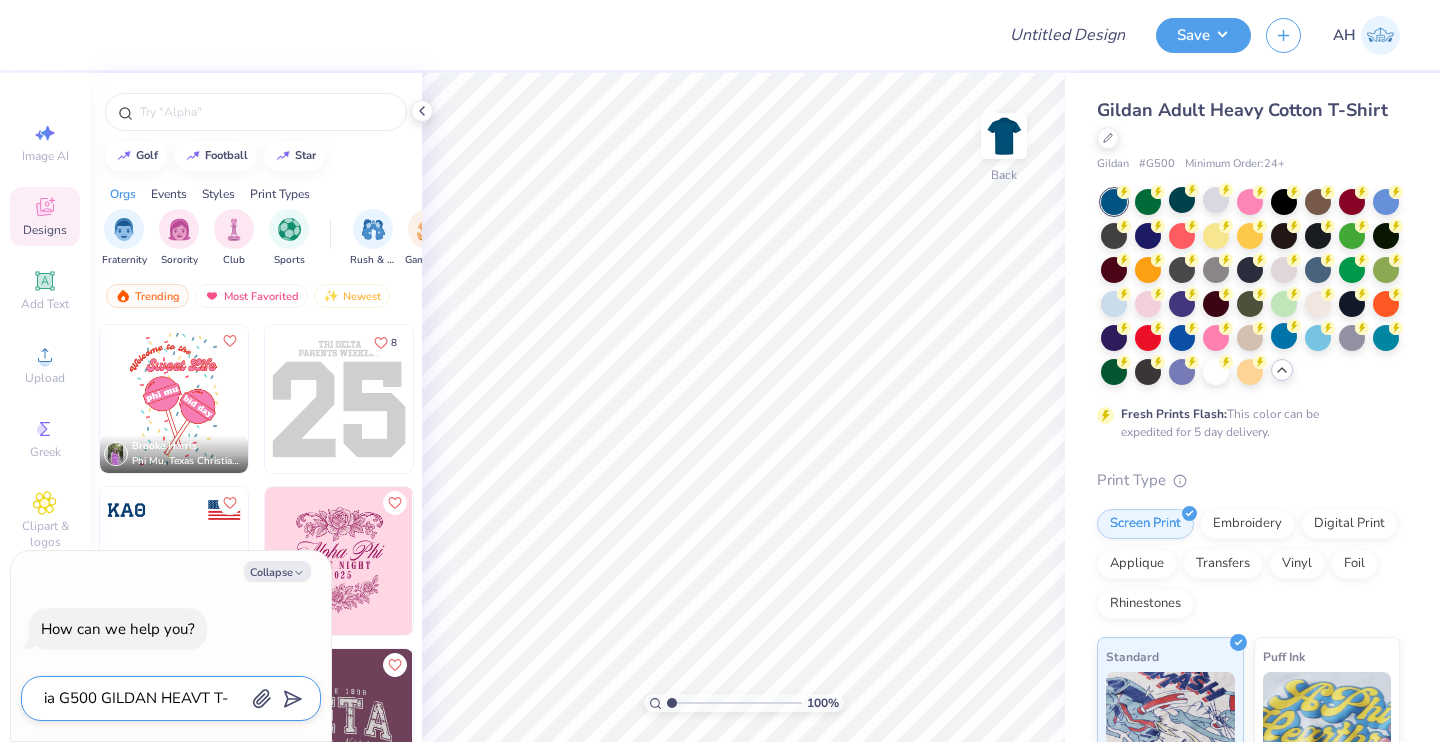type on "x" 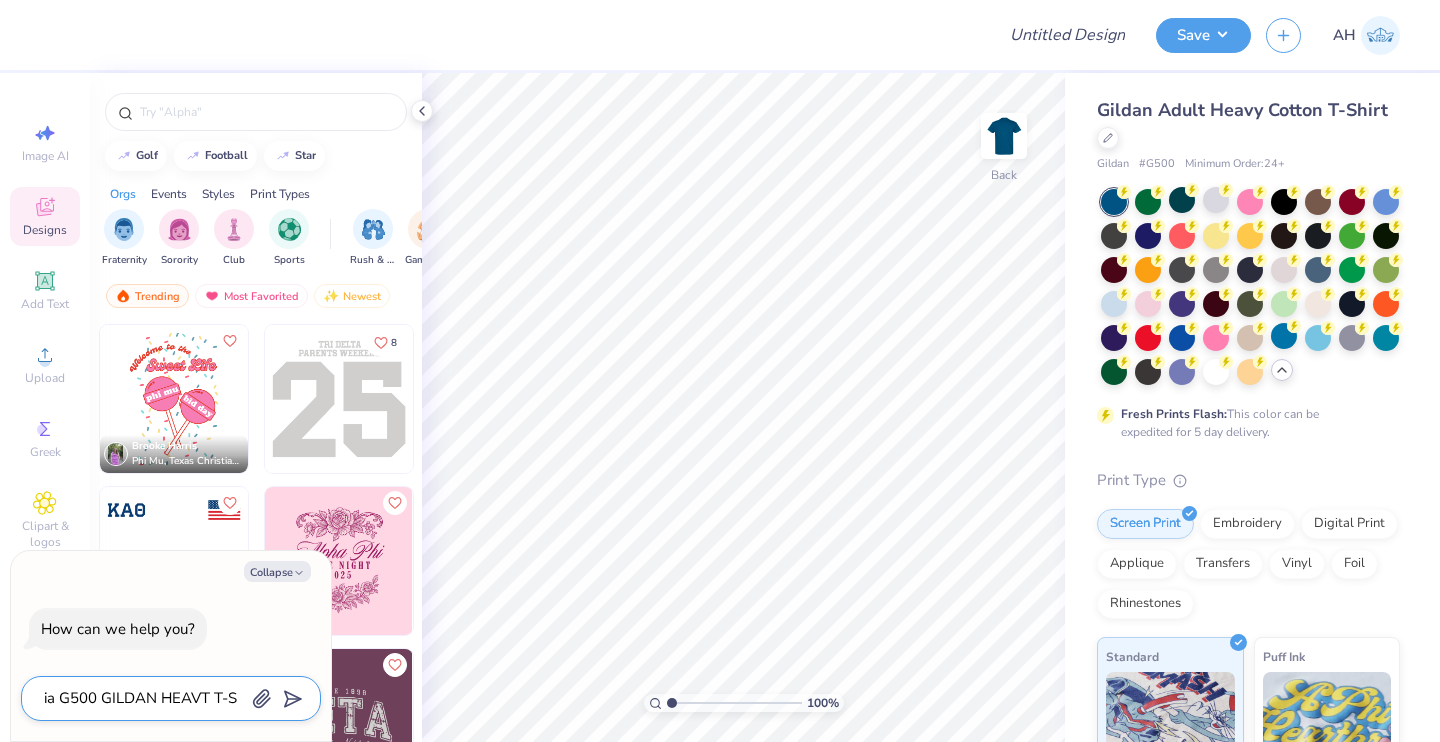 type on "ia G500 GILDAN HEAVT T-SH" 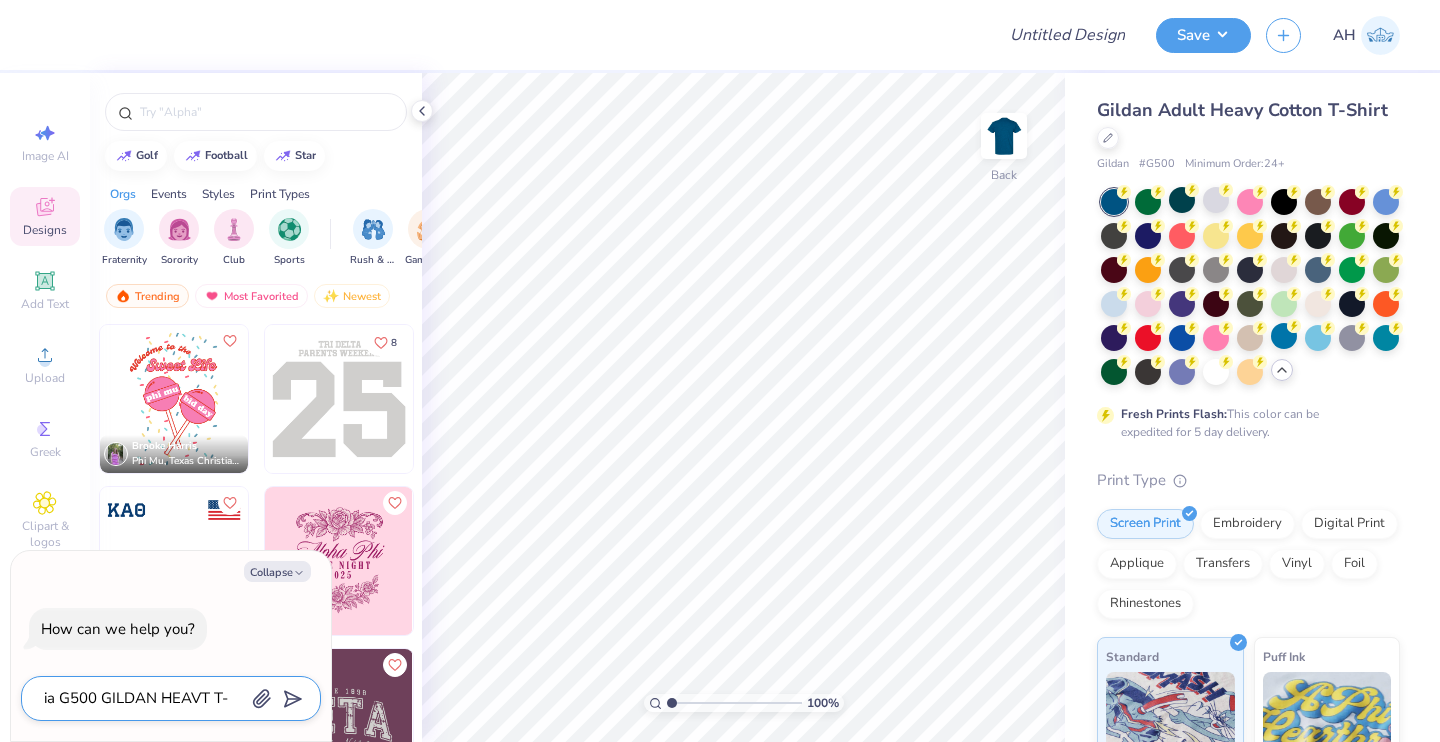 type on "x" 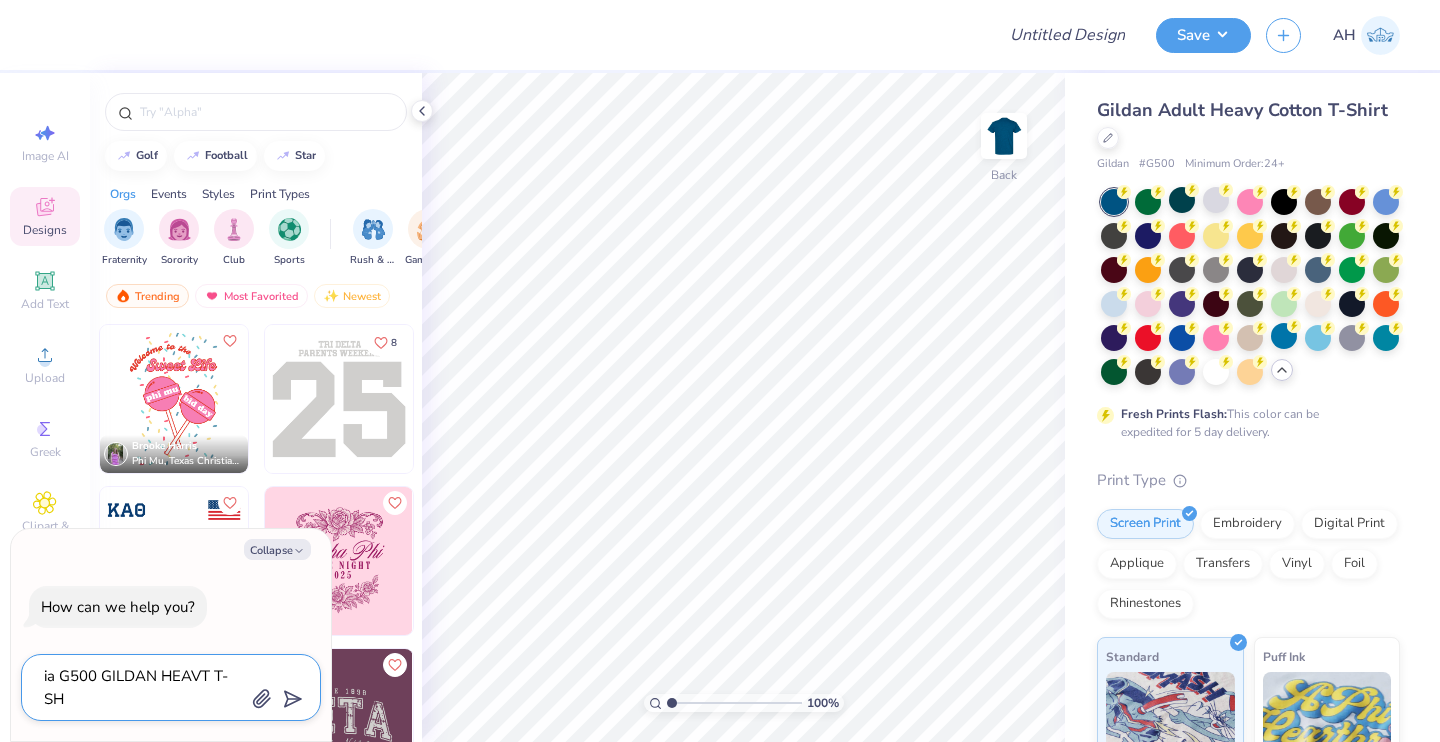 type on "ia G500 GILDAN HEAVT T-SHI" 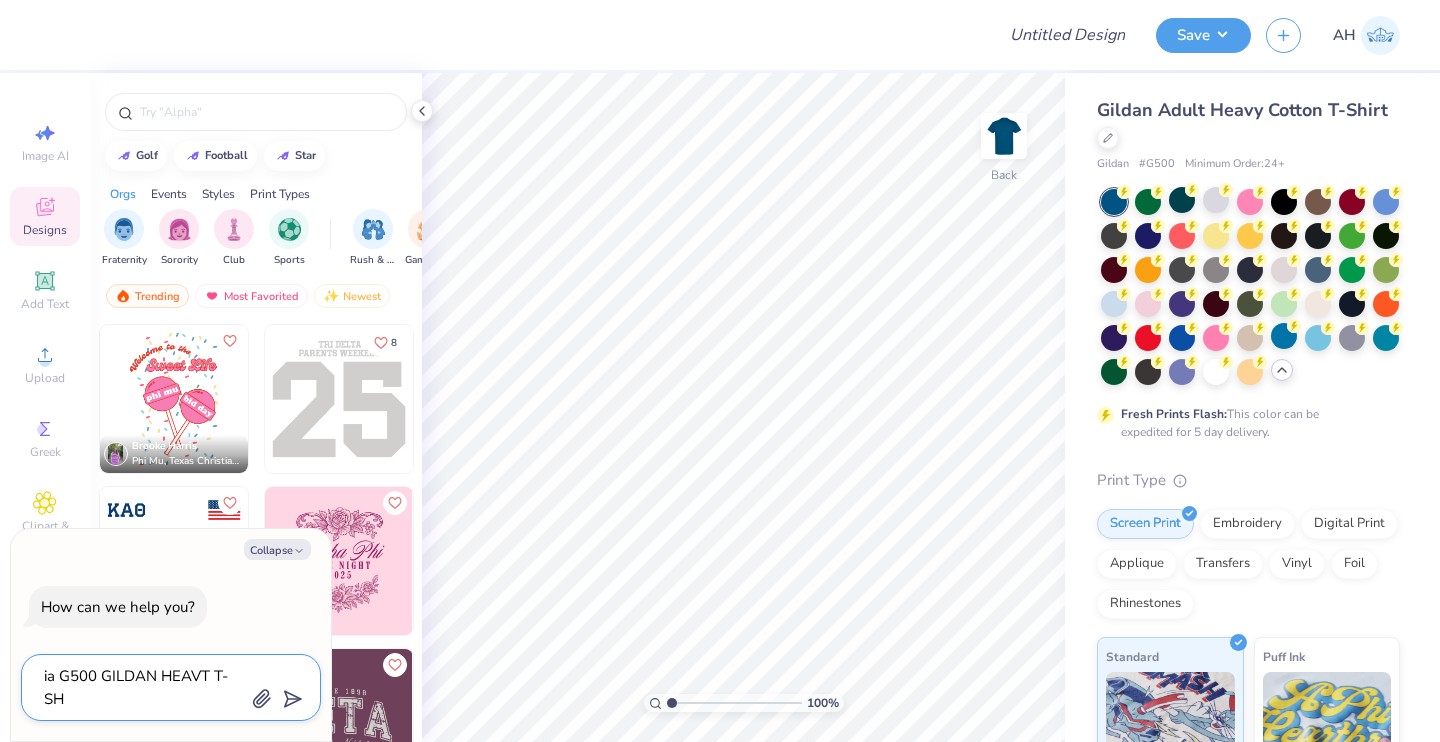 type on "x" 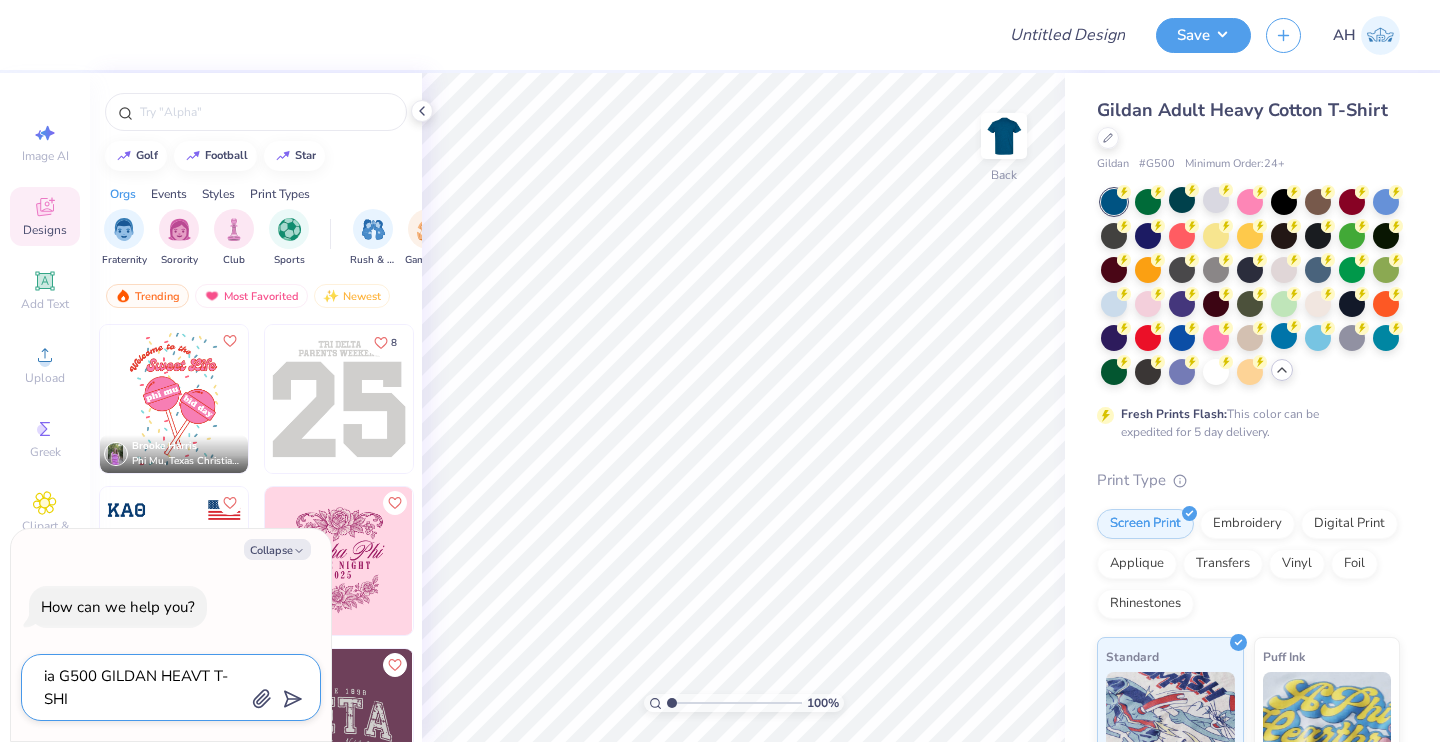type on "ia G500 GILDAN HEAVT T-SHIR" 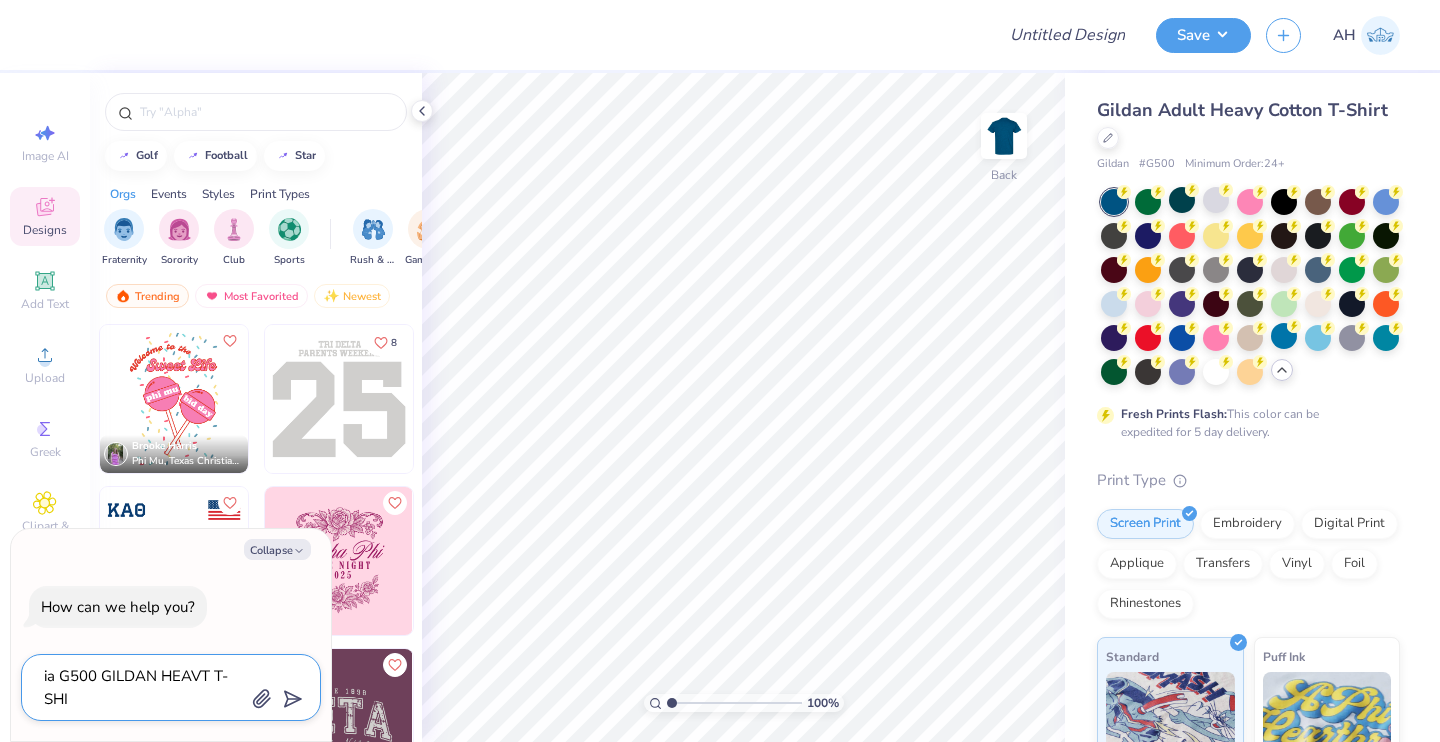 type on "x" 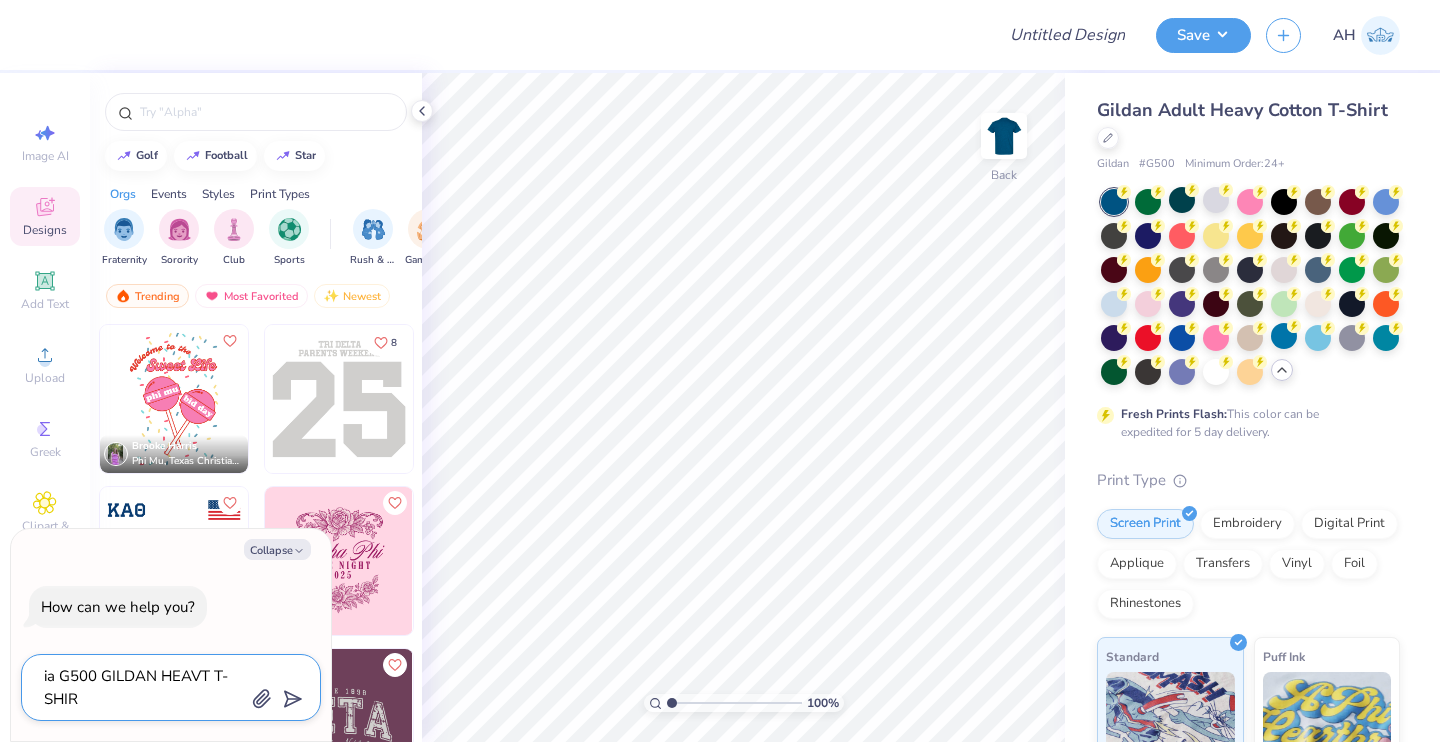 type on "ia G500 GILDAN HEAVT T-SHIRT" 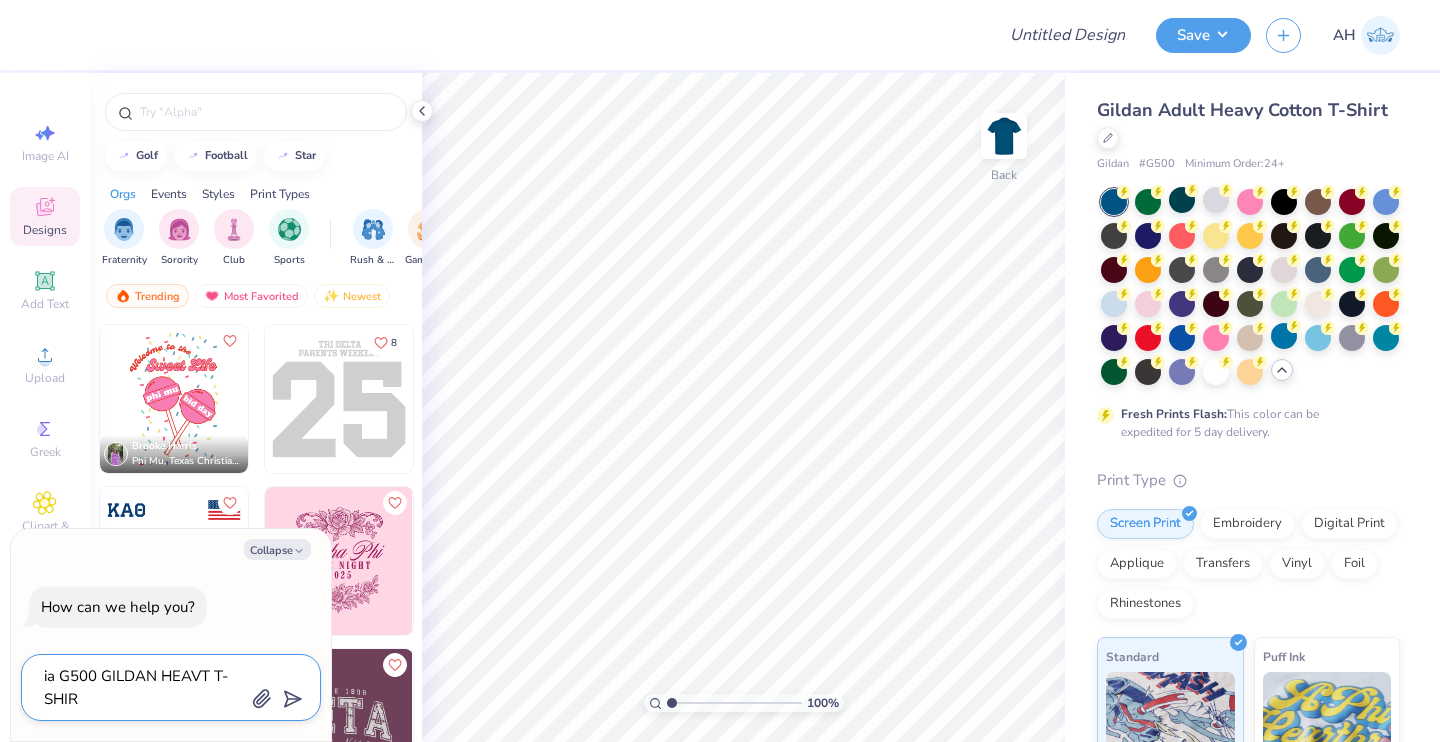 type on "x" 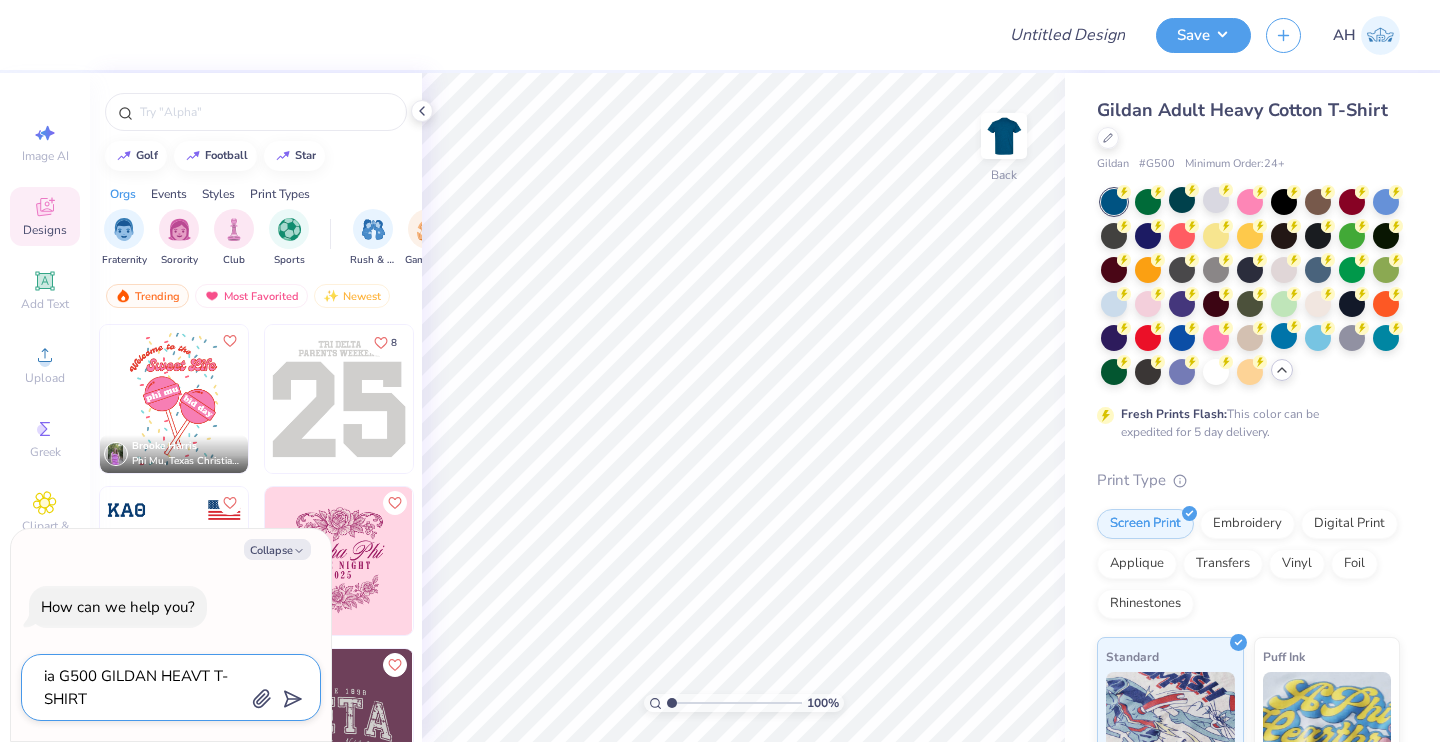 type on "ia G500 GILDAN HEAVT T-SHIRT" 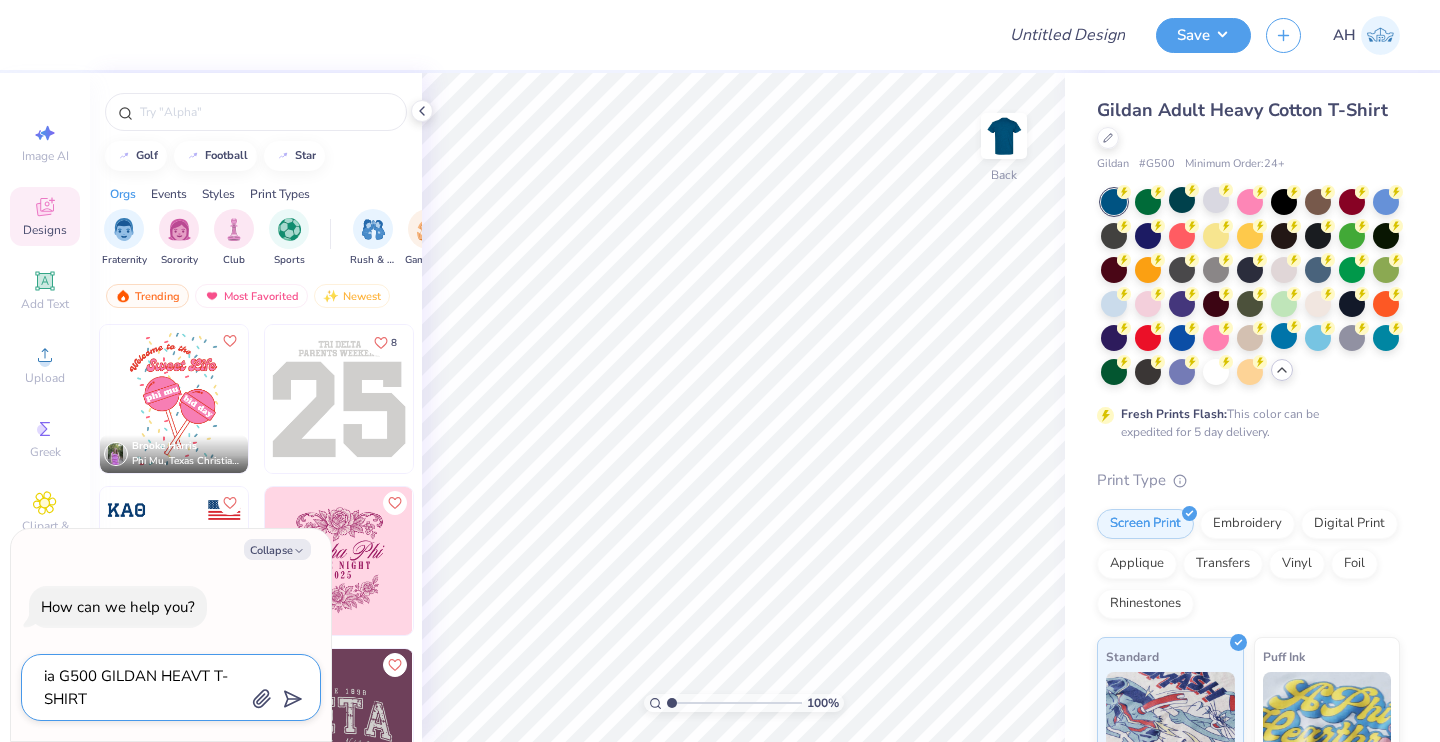 type on "x" 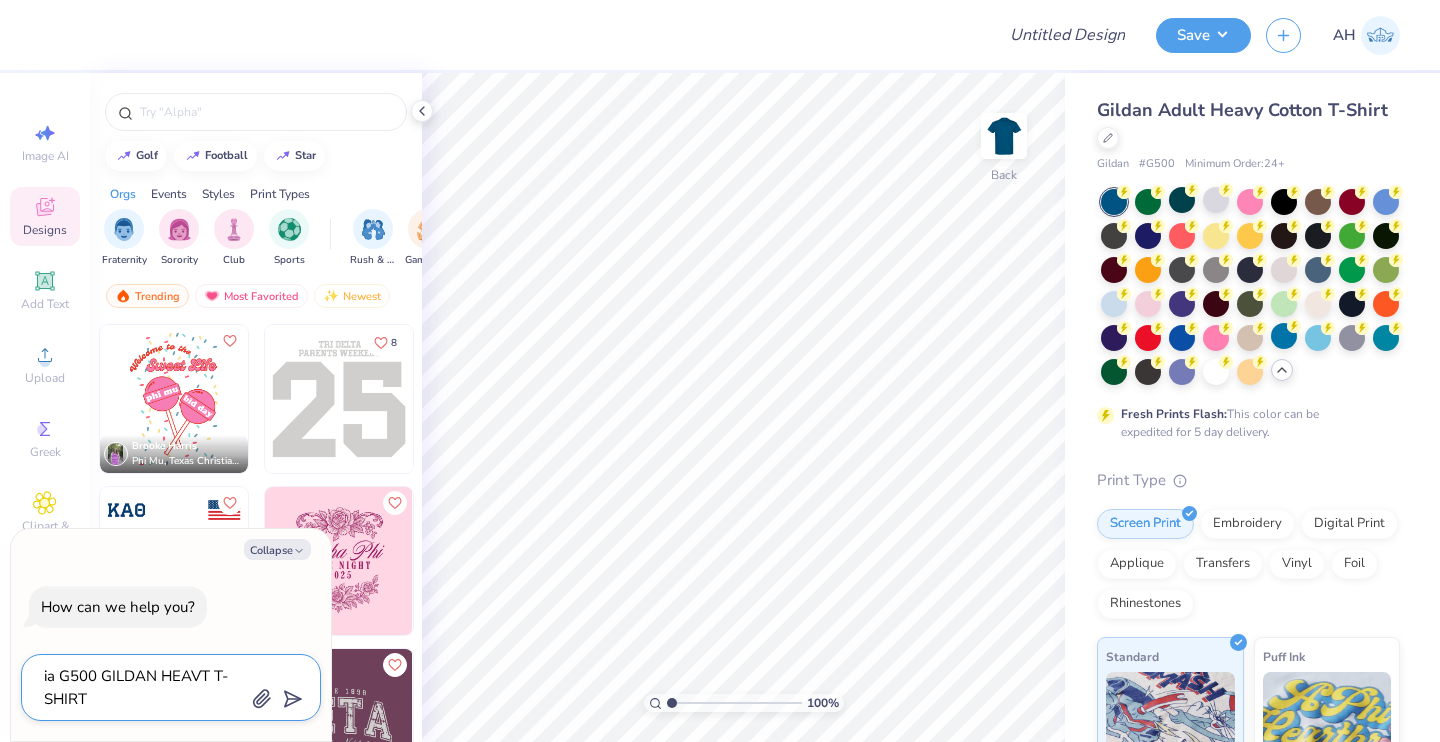 type on "ia G500 GILDAN HEAVT T-SHIRT A" 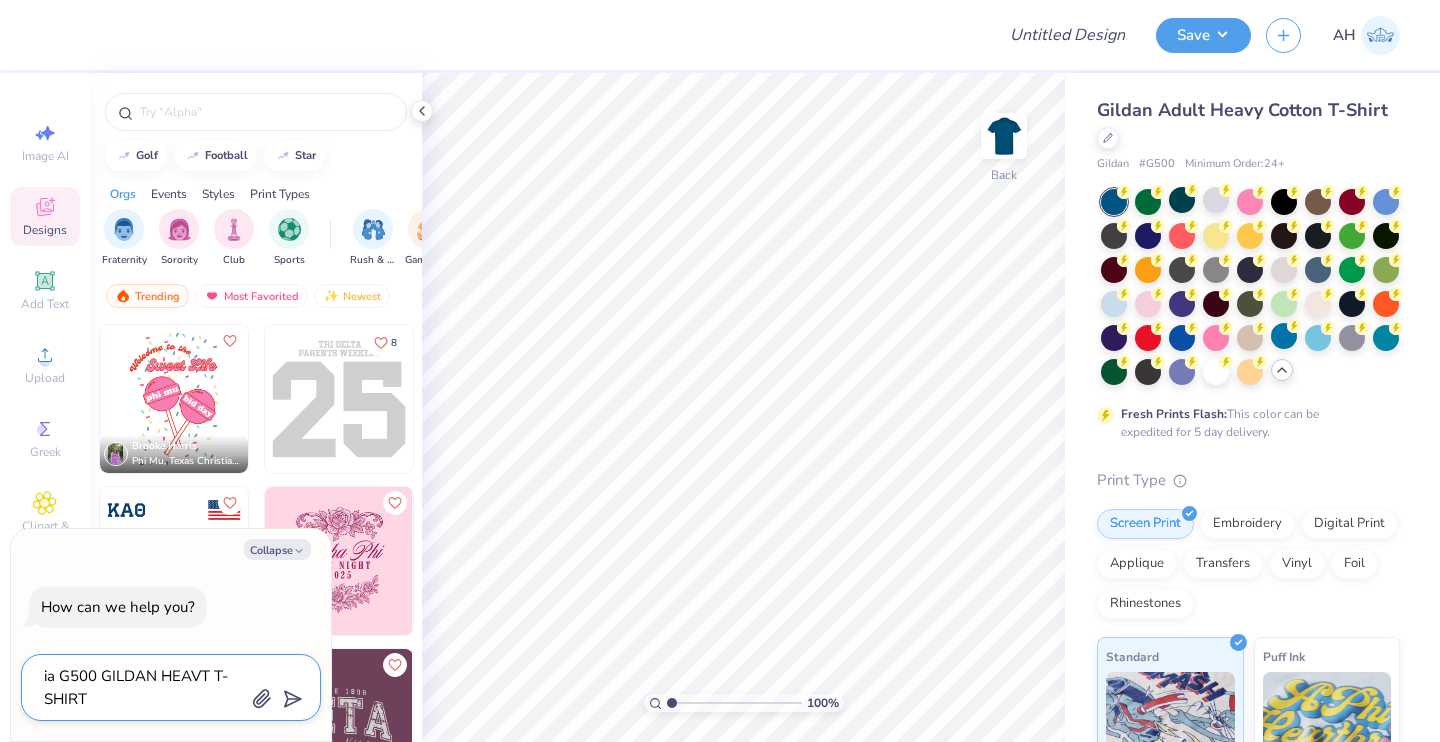 type on "x" 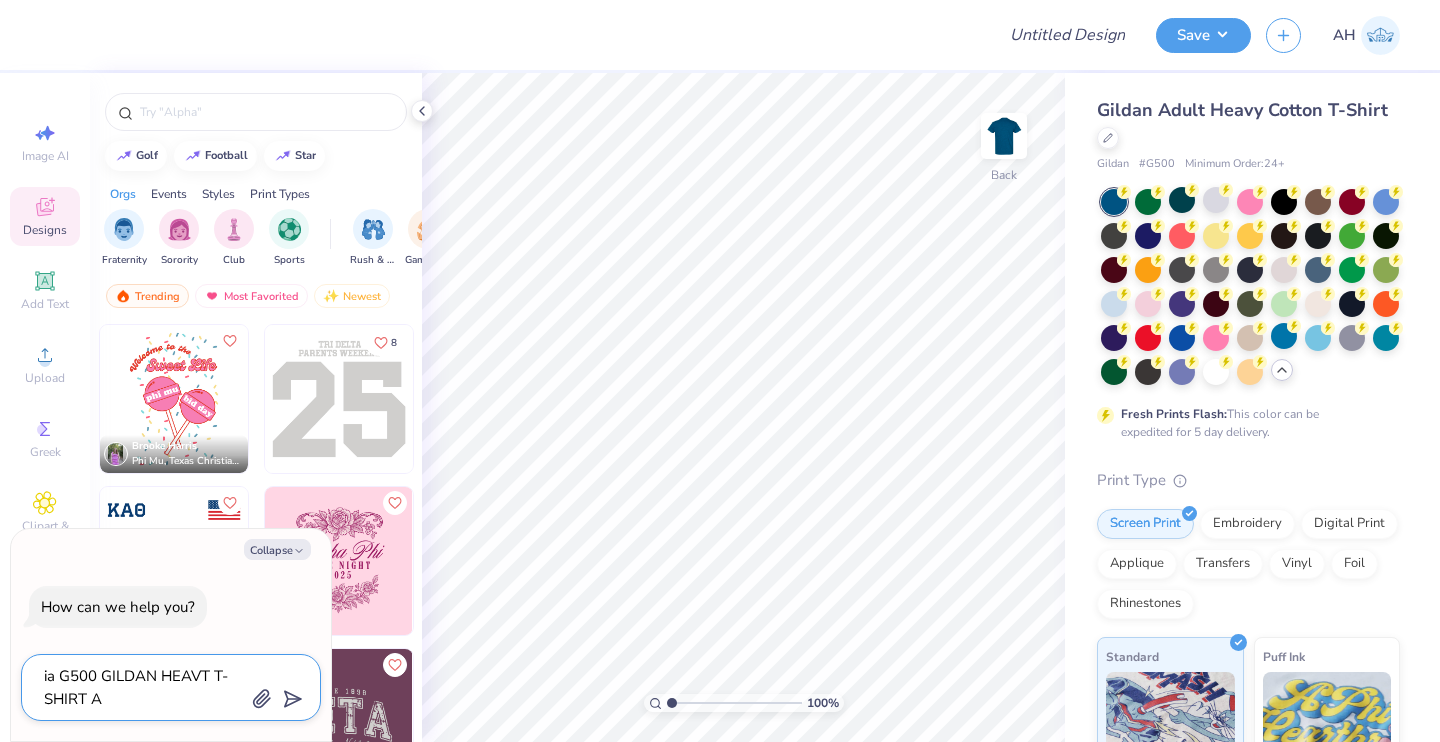 type on "ia G500 GILDAN HEAVT T-SHIRT AV" 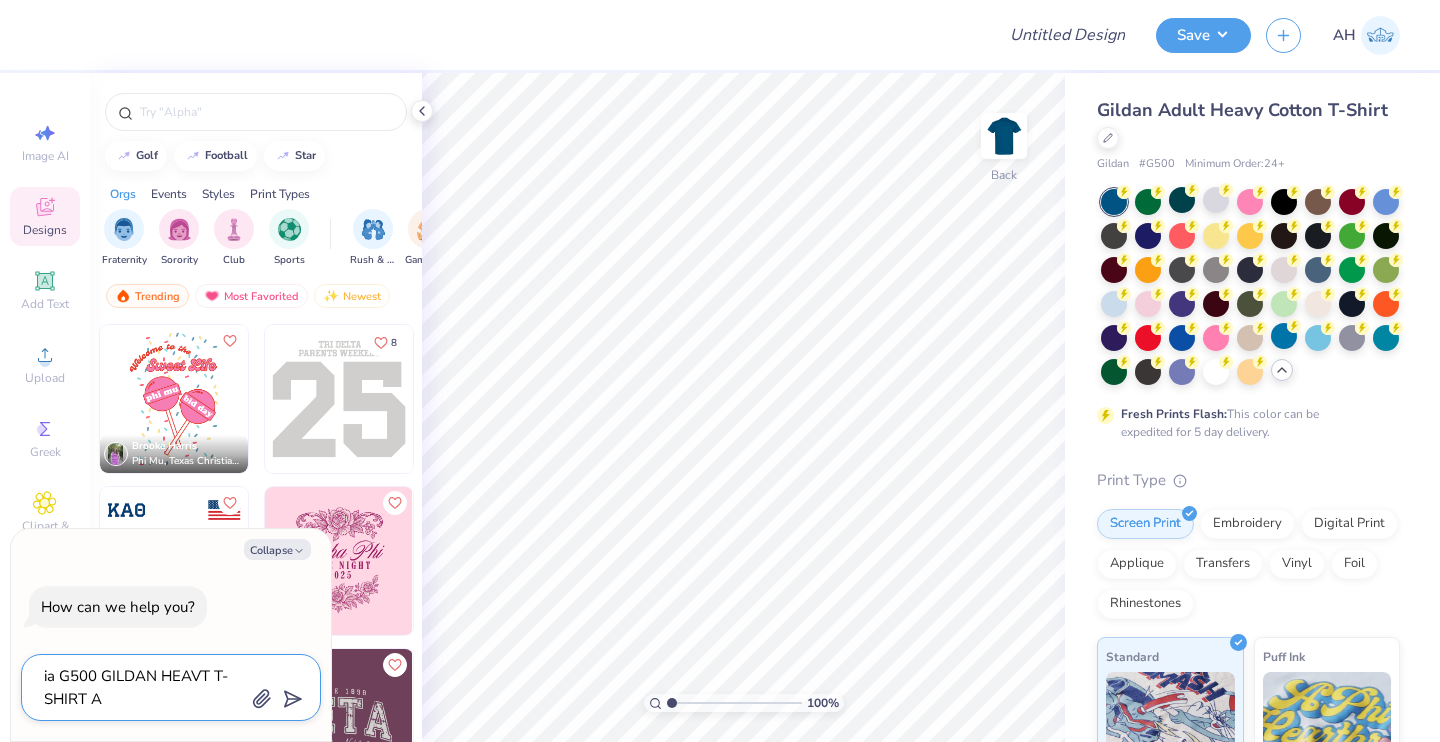 type on "x" 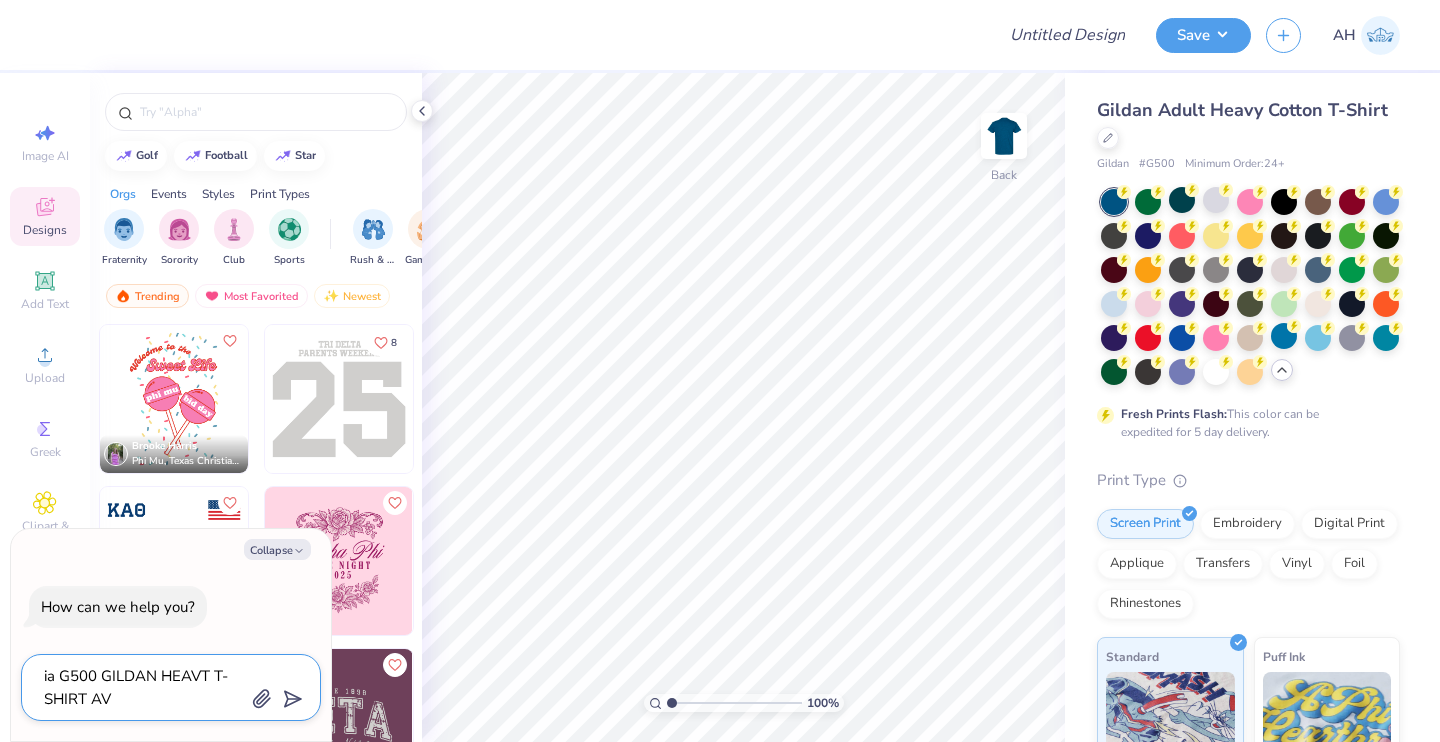 type on "ia G500 GILDAN HEAVT T-SHIRT AVA" 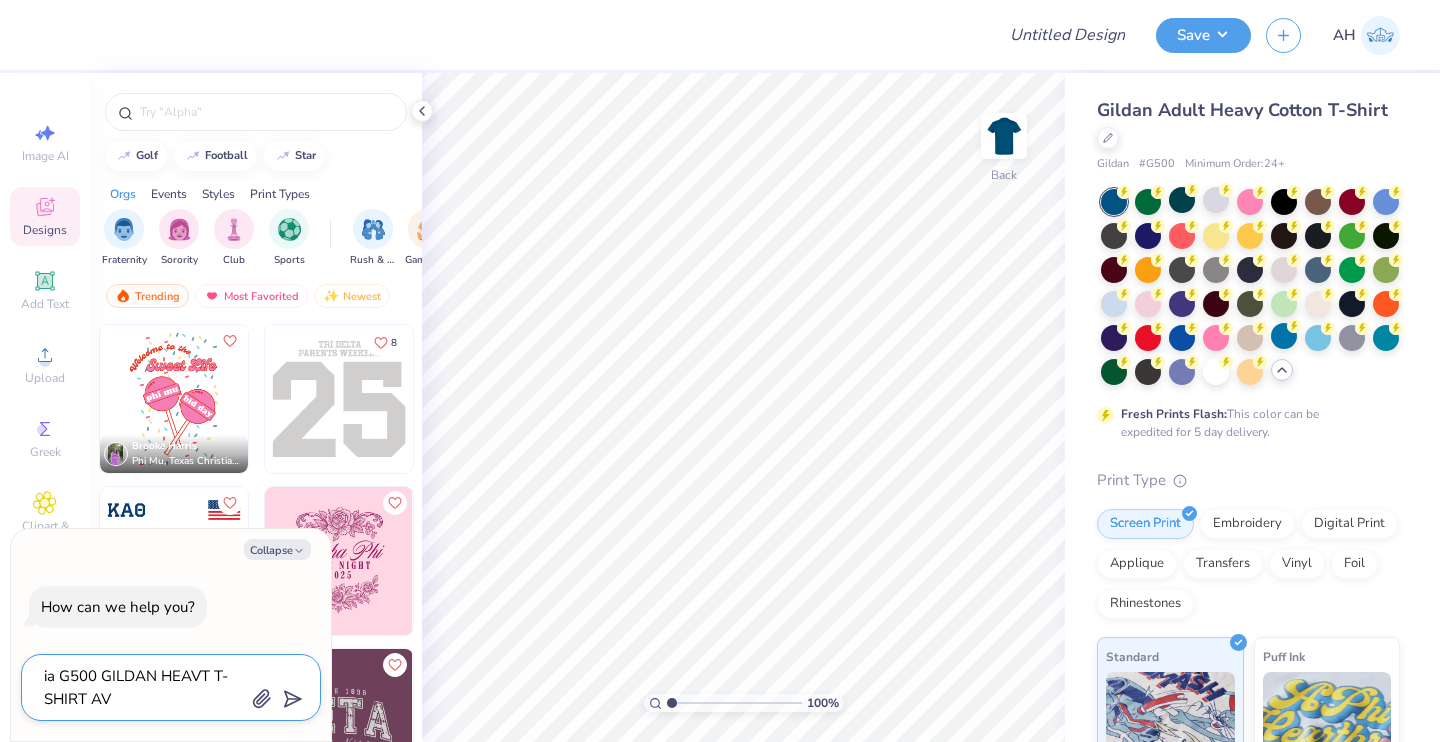 type on "x" 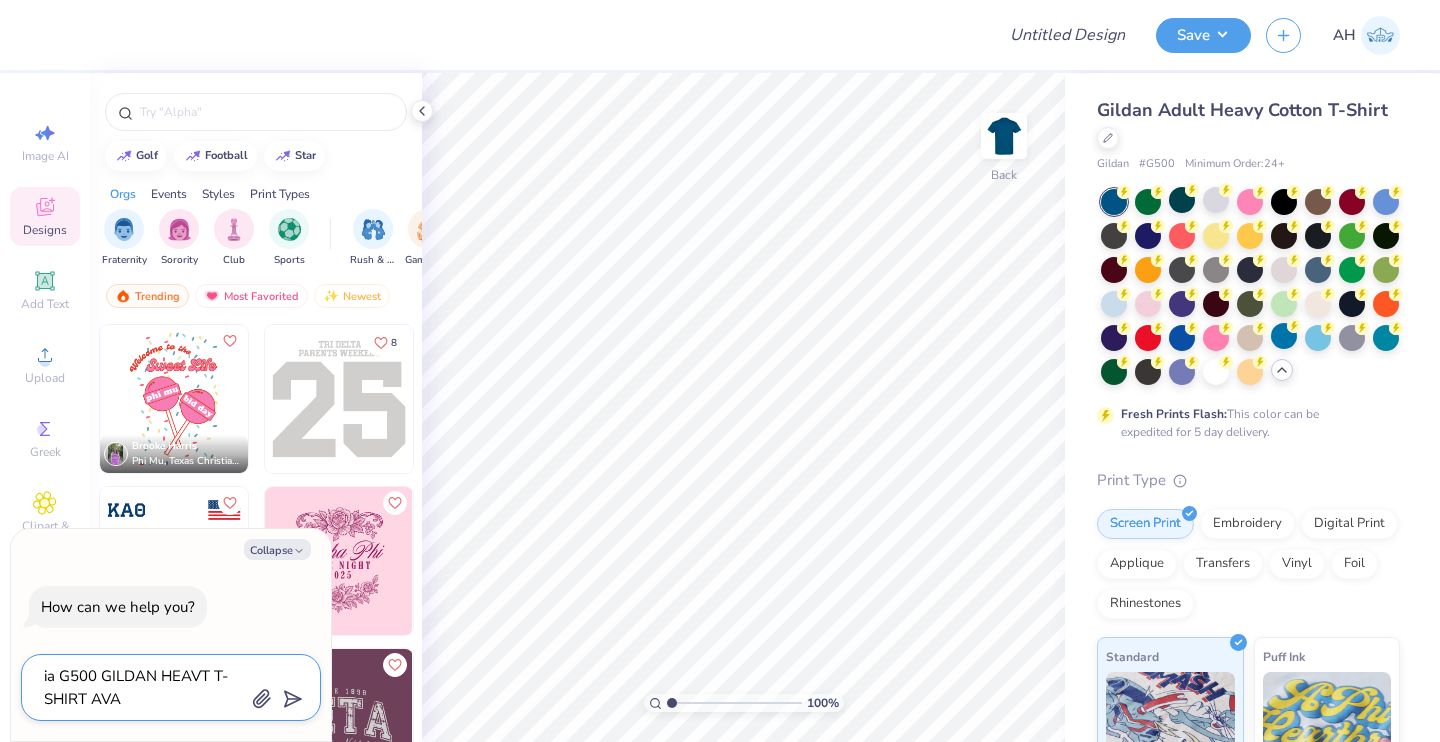 type on "ia G500 GILDAN HEAVT T-SHIRT AVAI" 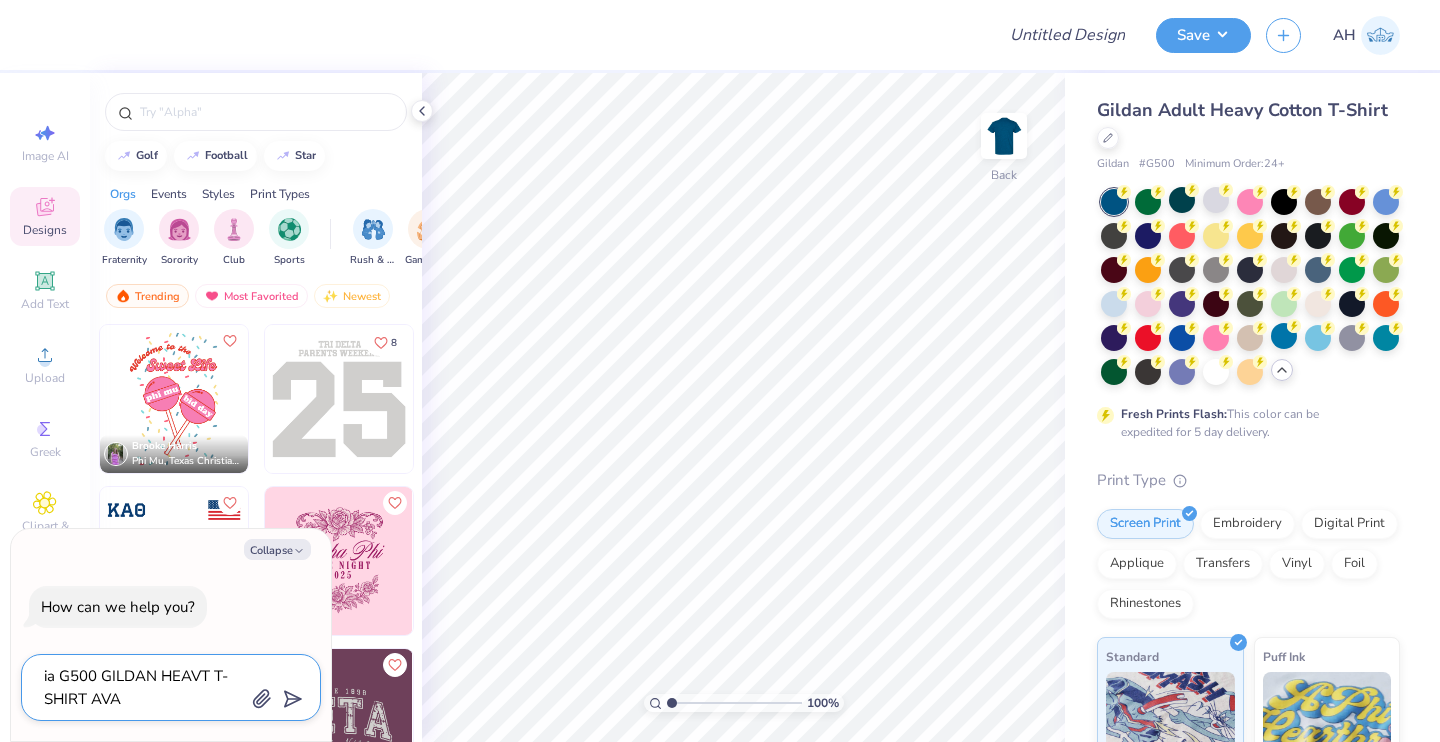 type on "x" 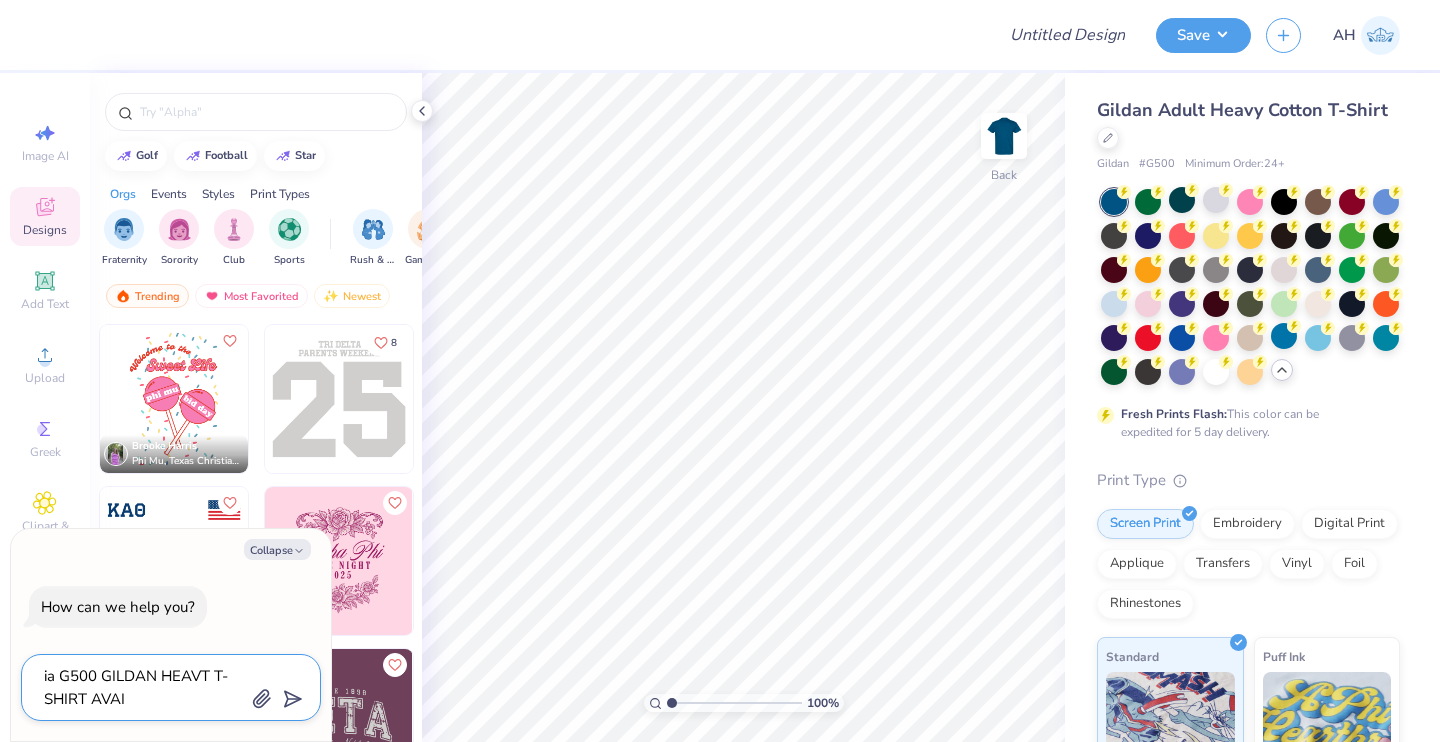type on "ia G500 GILDAN HEAVT T-SHIRT AVAIL" 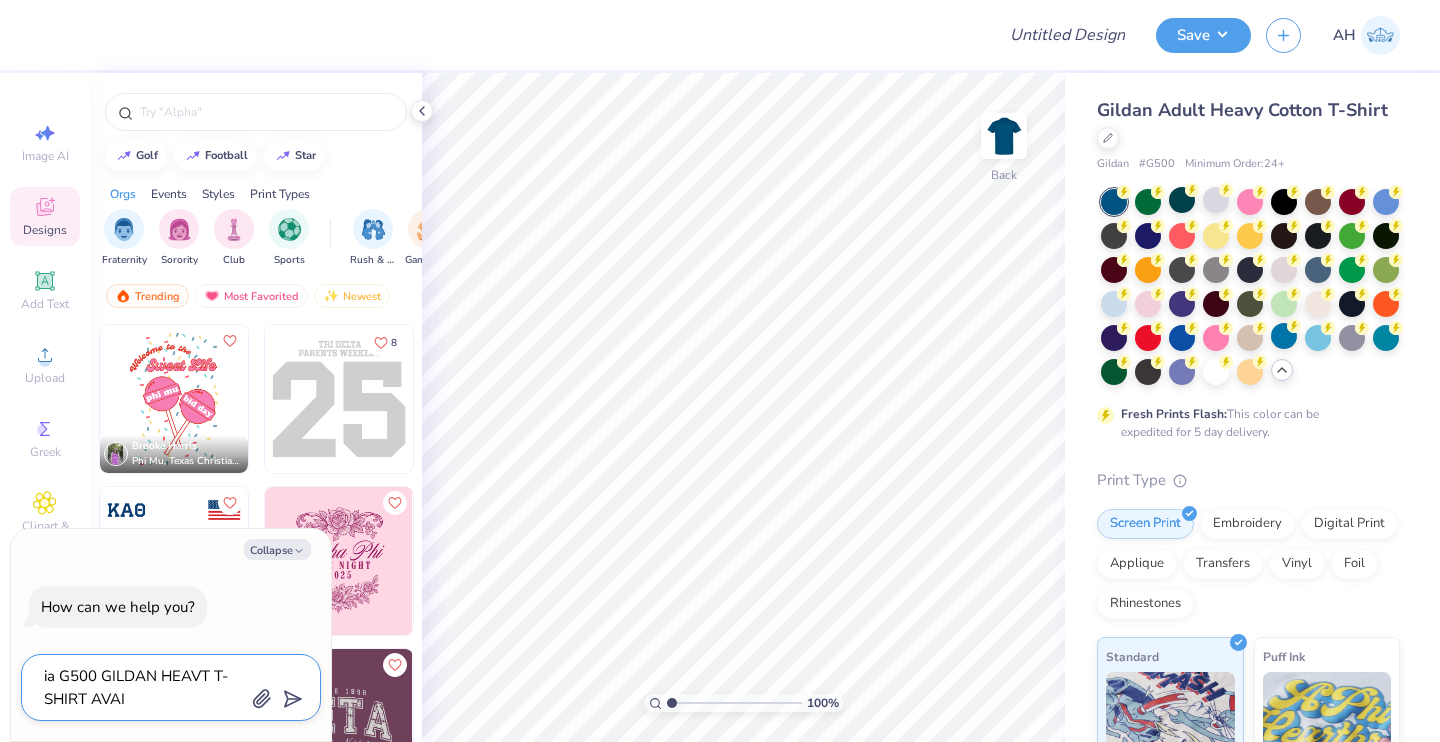 type on "x" 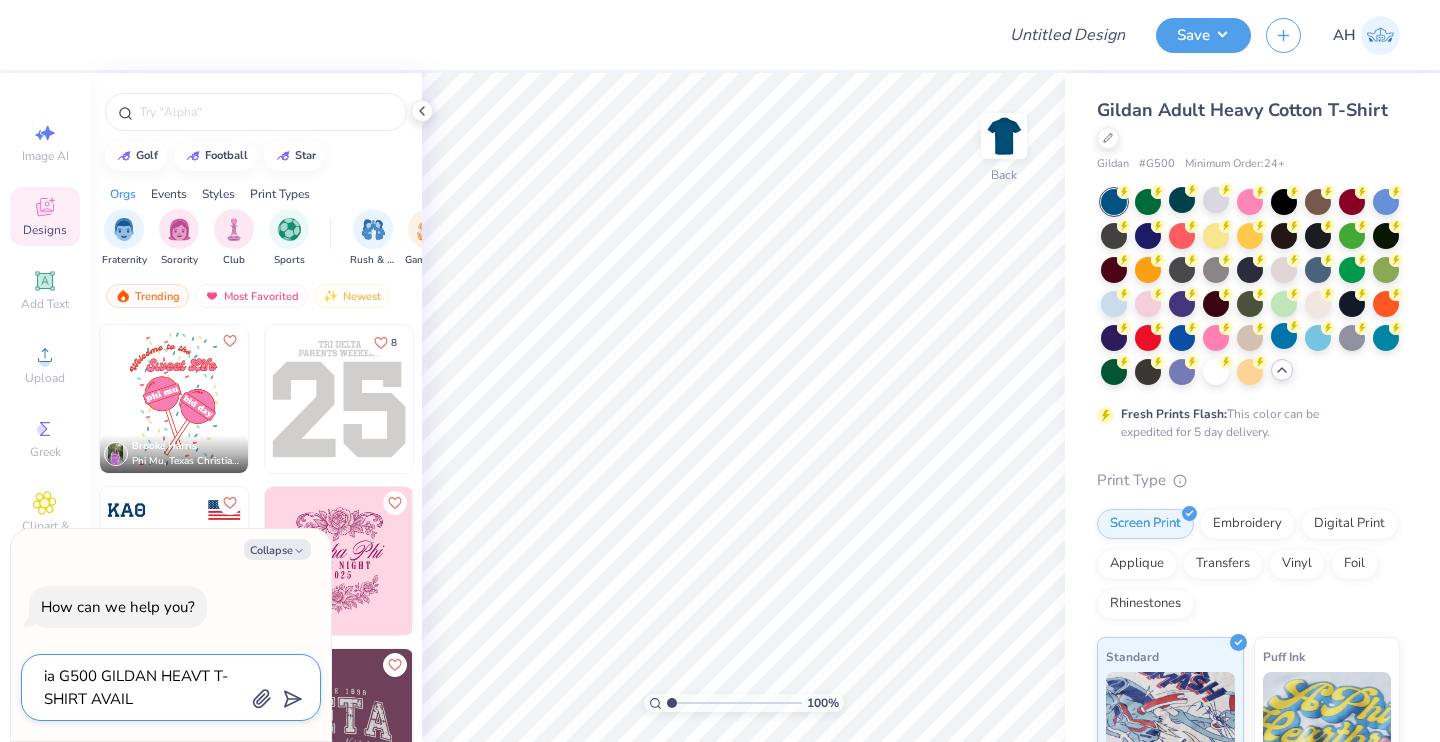type on "ia G500 GILDAN HEAVT T-SHIRT AVAILA" 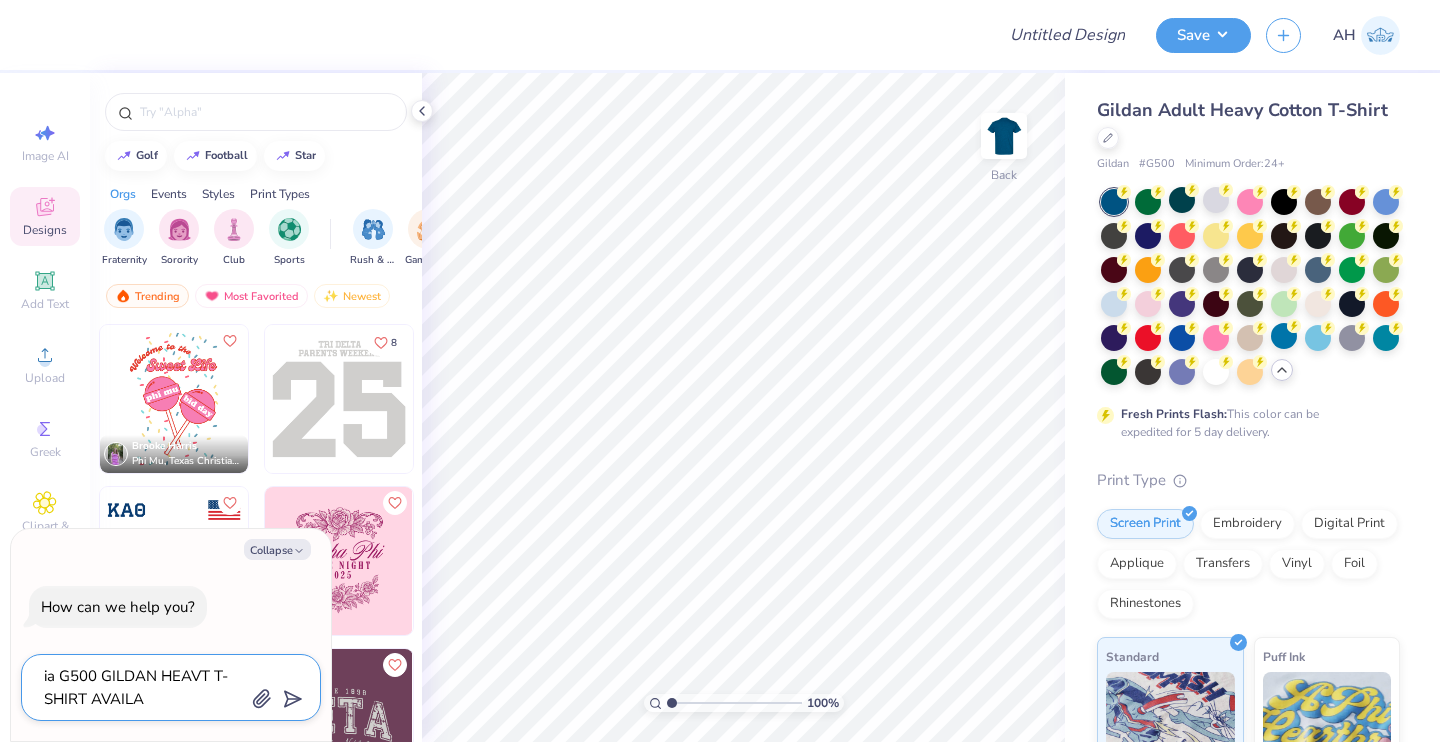 type on "x" 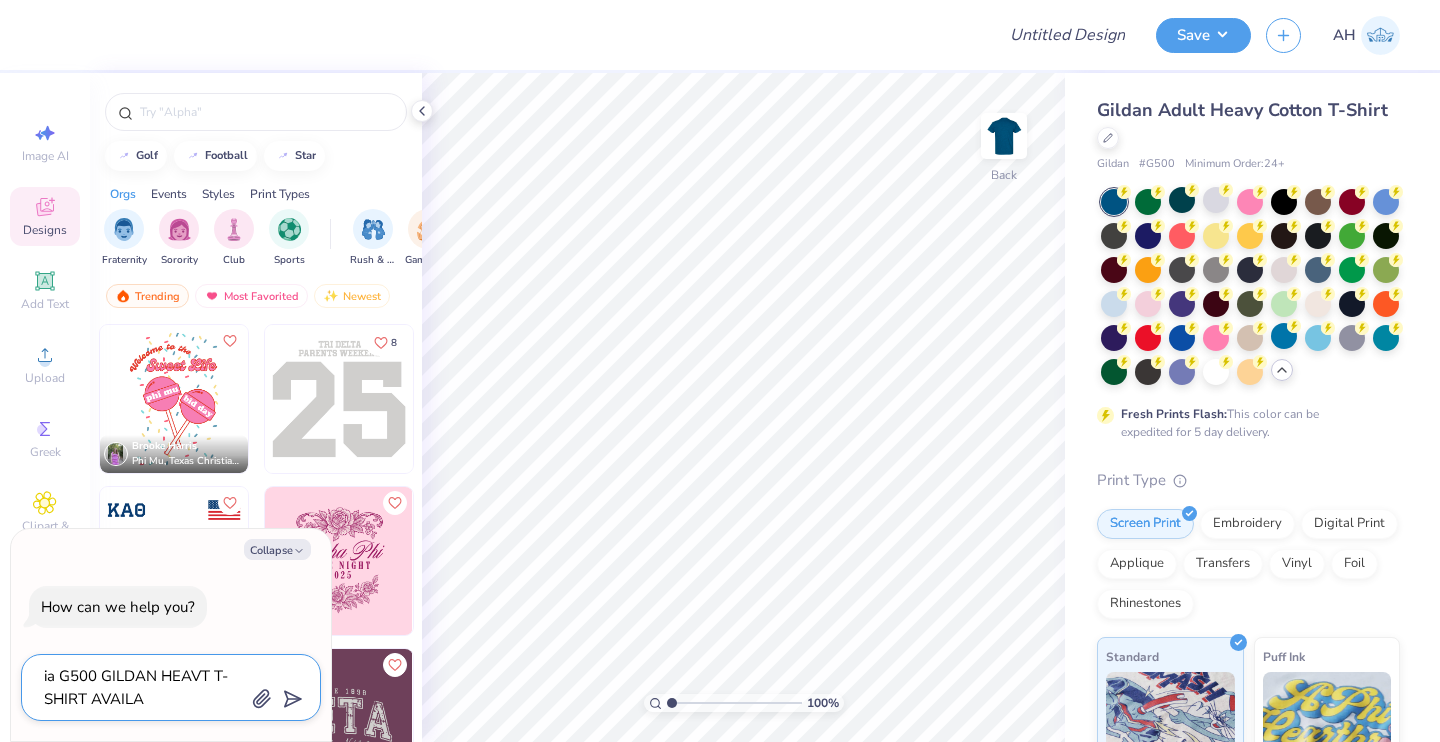 type on "ia G500 GILDAN HEAVT T-SHIRT AVAILAB" 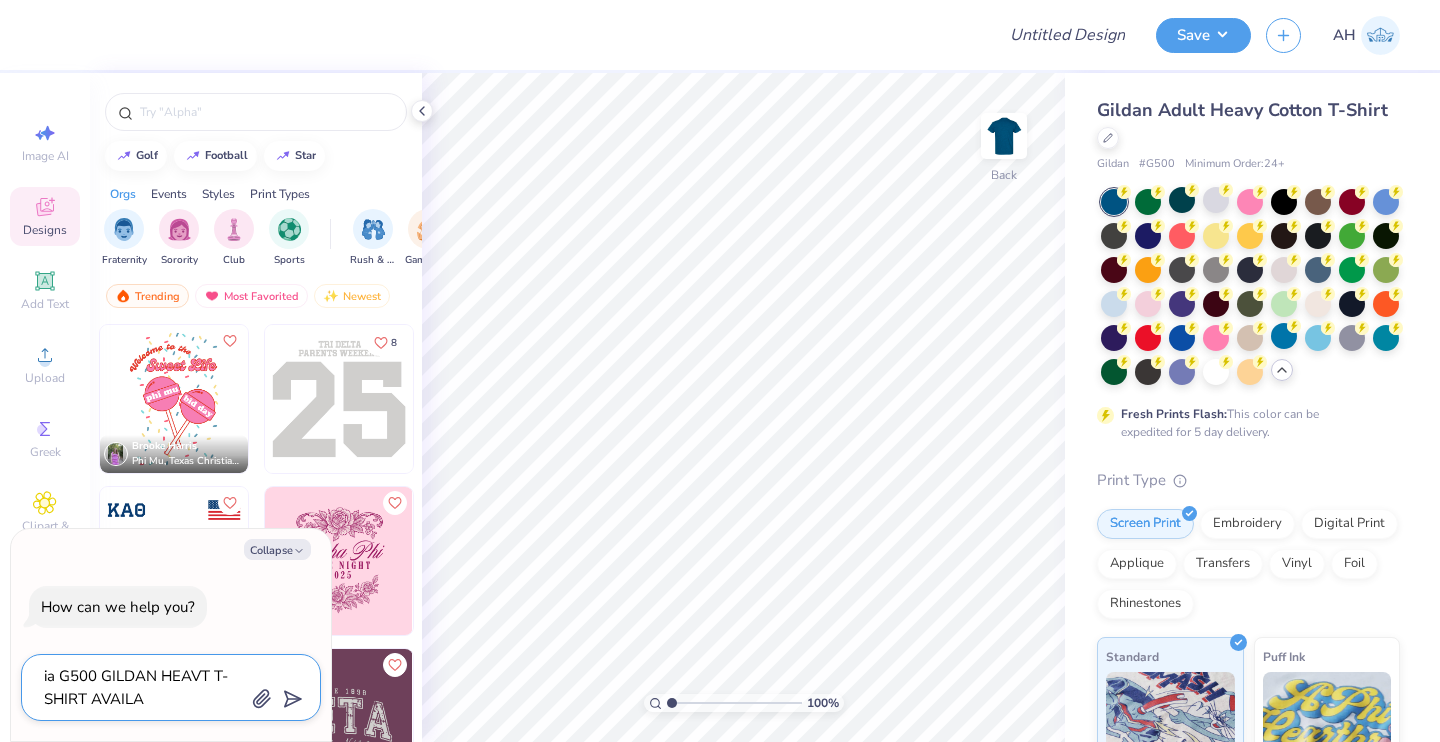 type on "x" 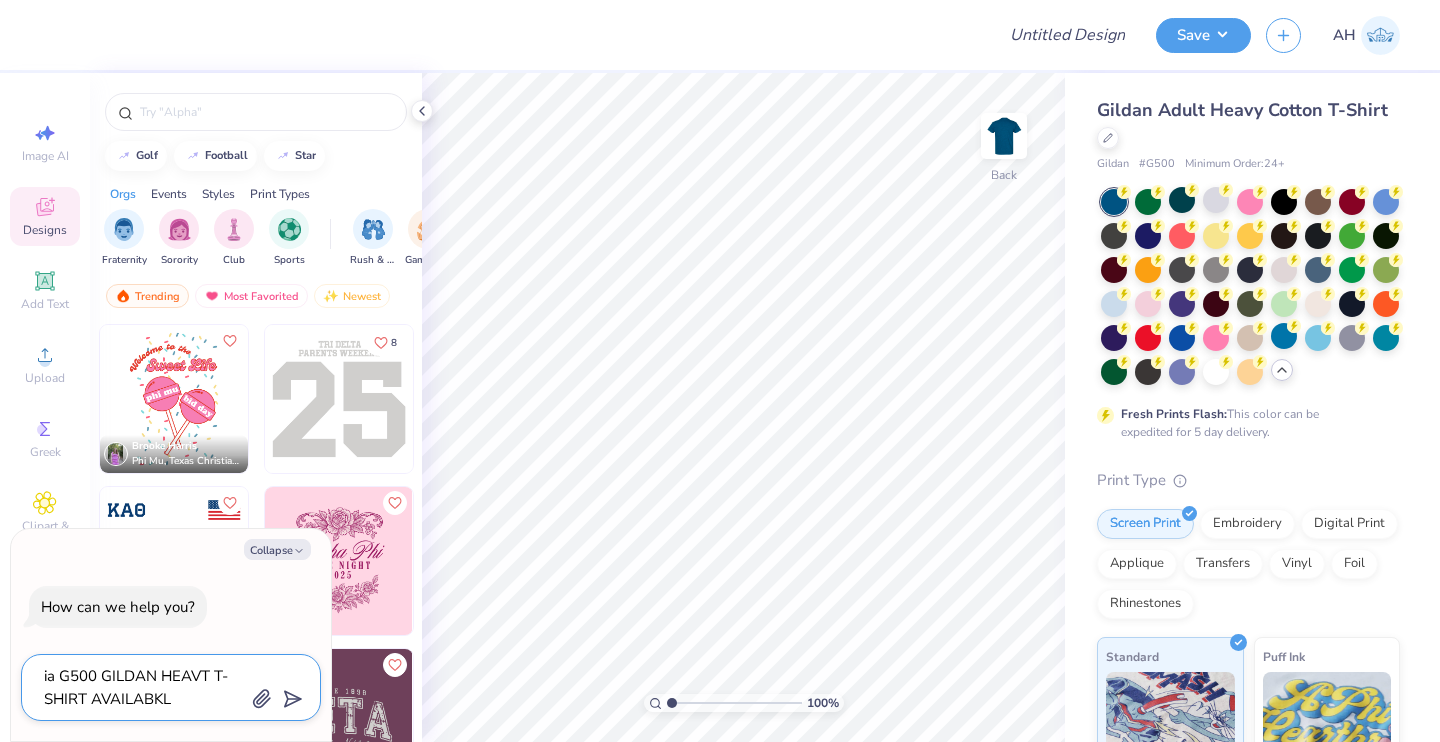 type on "ia G500 GILDAN HEAVT T-SHIRT AVAILABKLE" 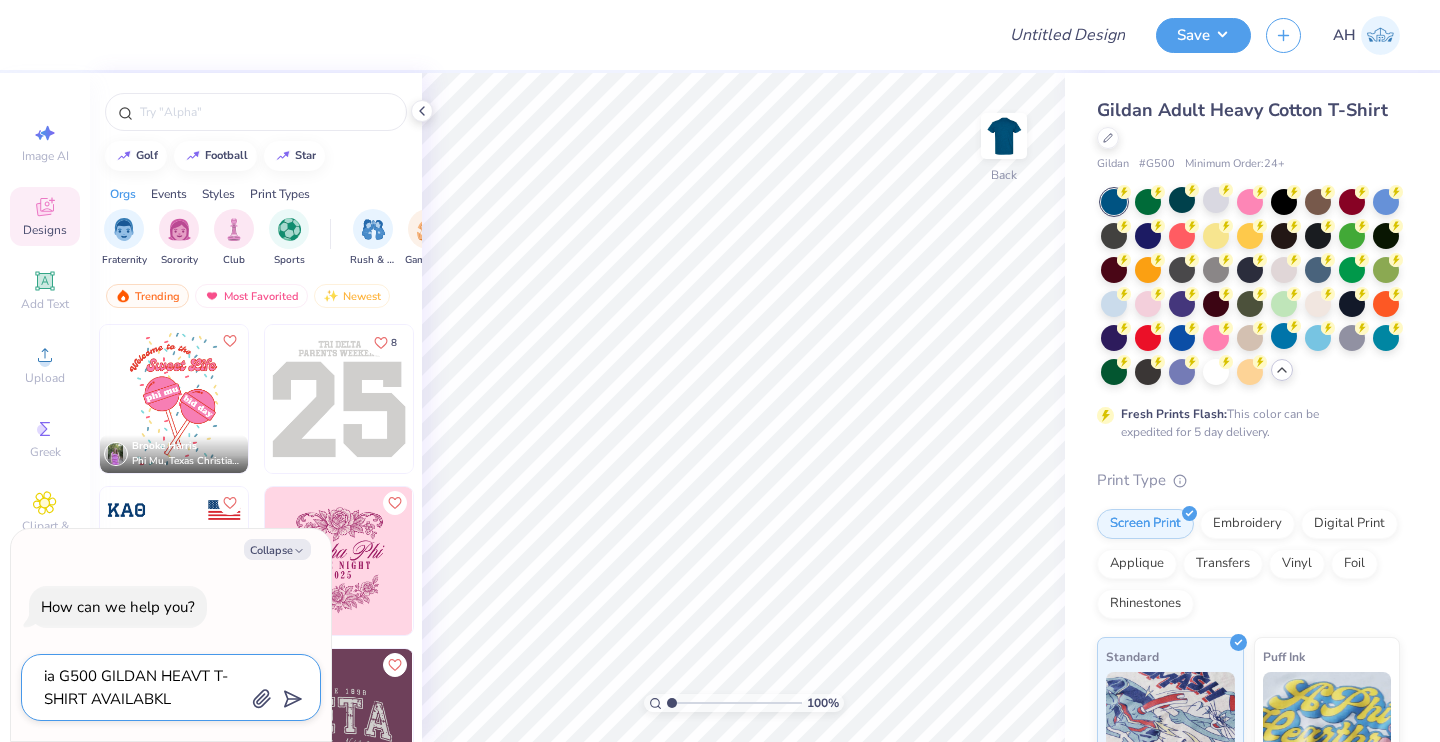 type on "x" 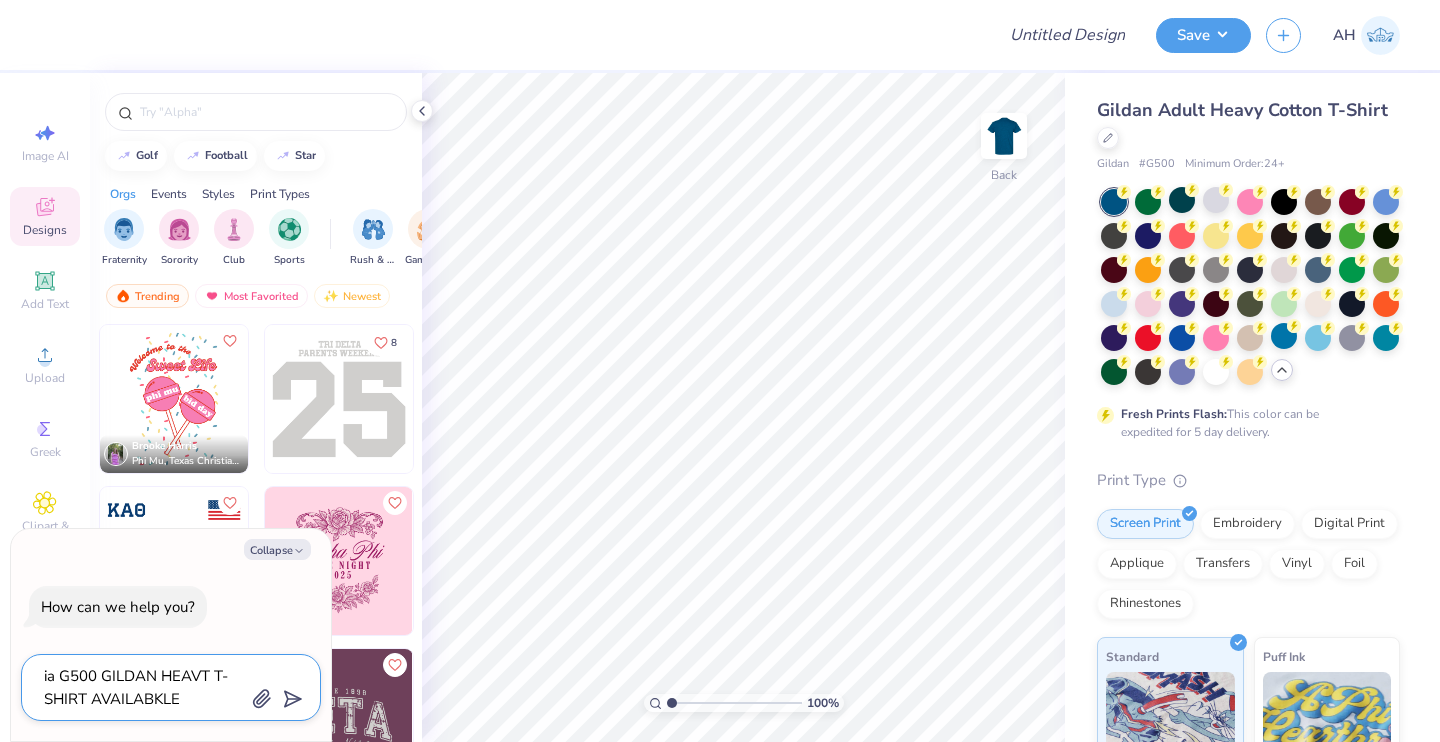 type on "ia G500 GILDAN HEAVT T-SHIRT AVAILABKL" 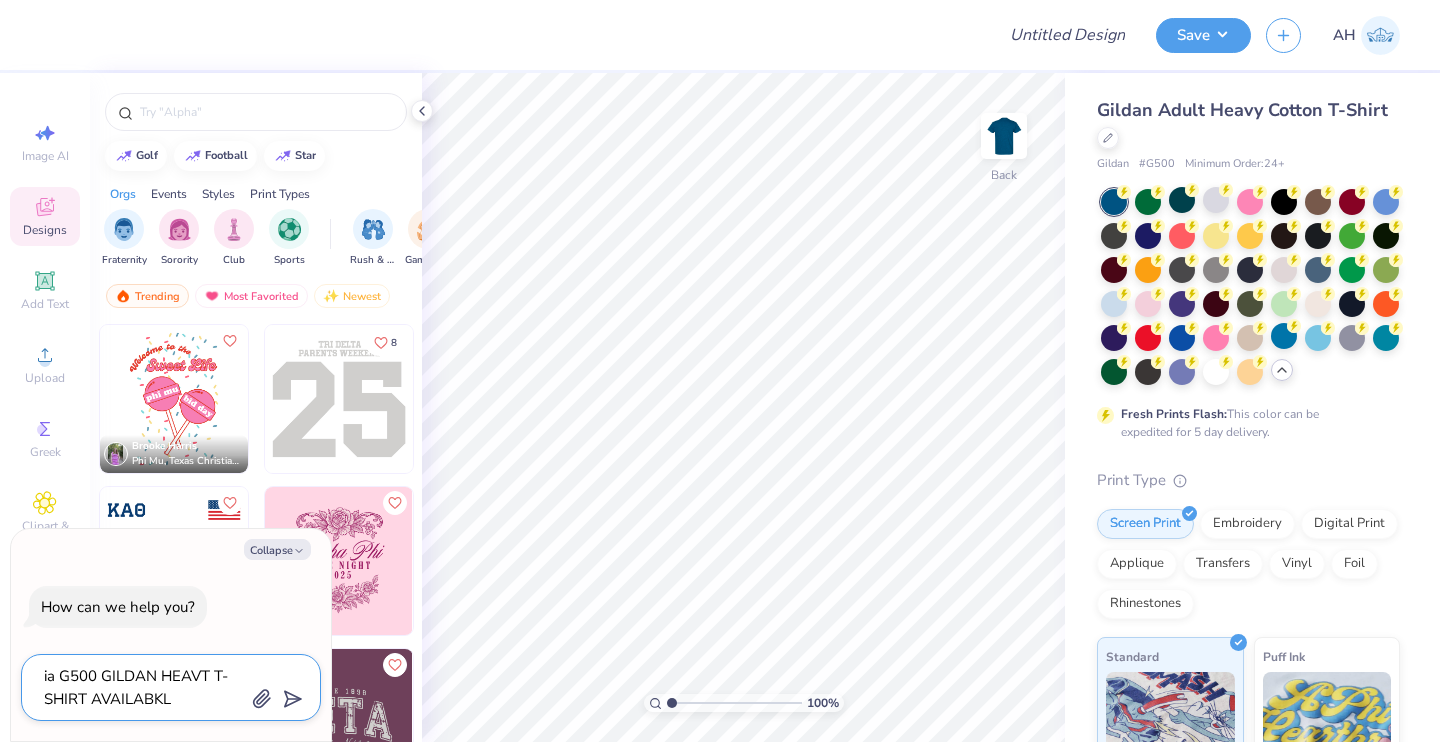 type on "x" 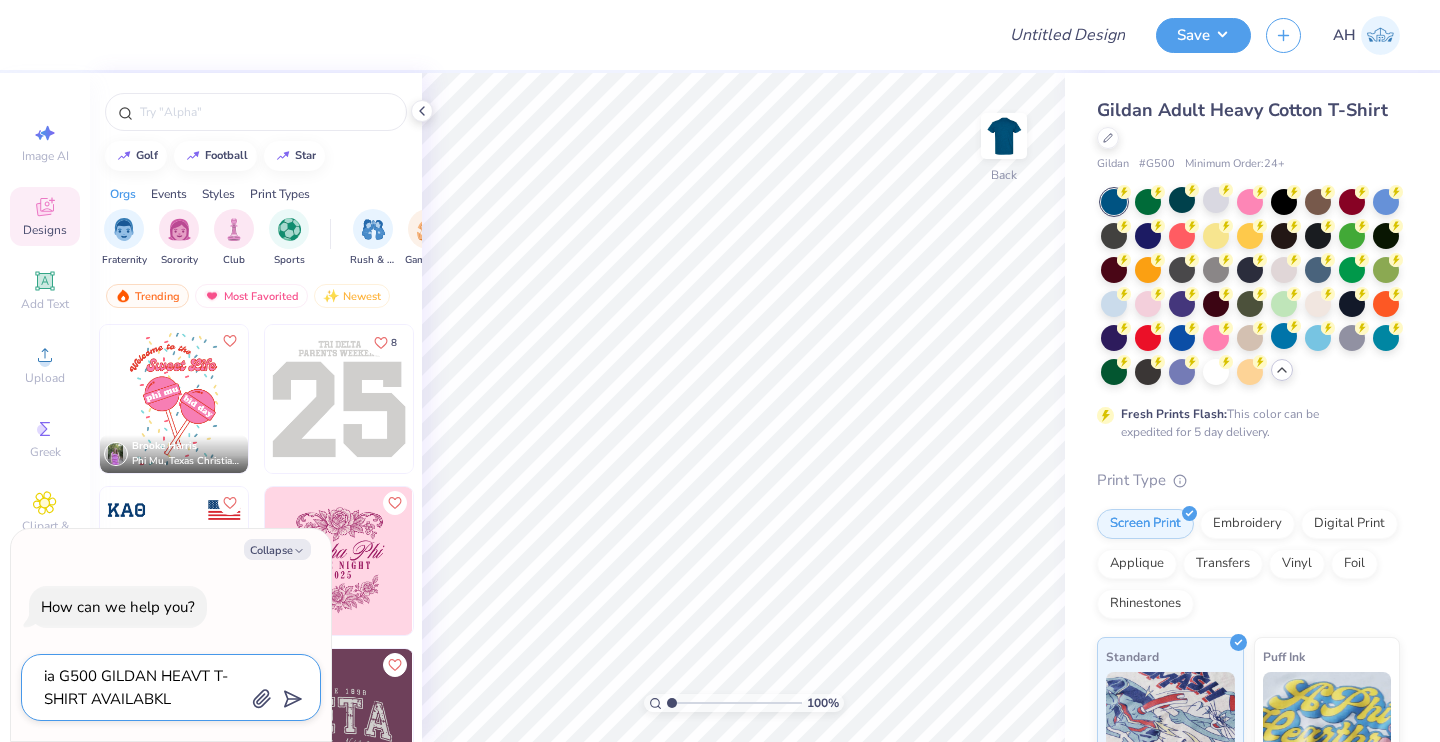 type on "ia G500 GILDAN HEAVT T-SHIRT AVAILABK" 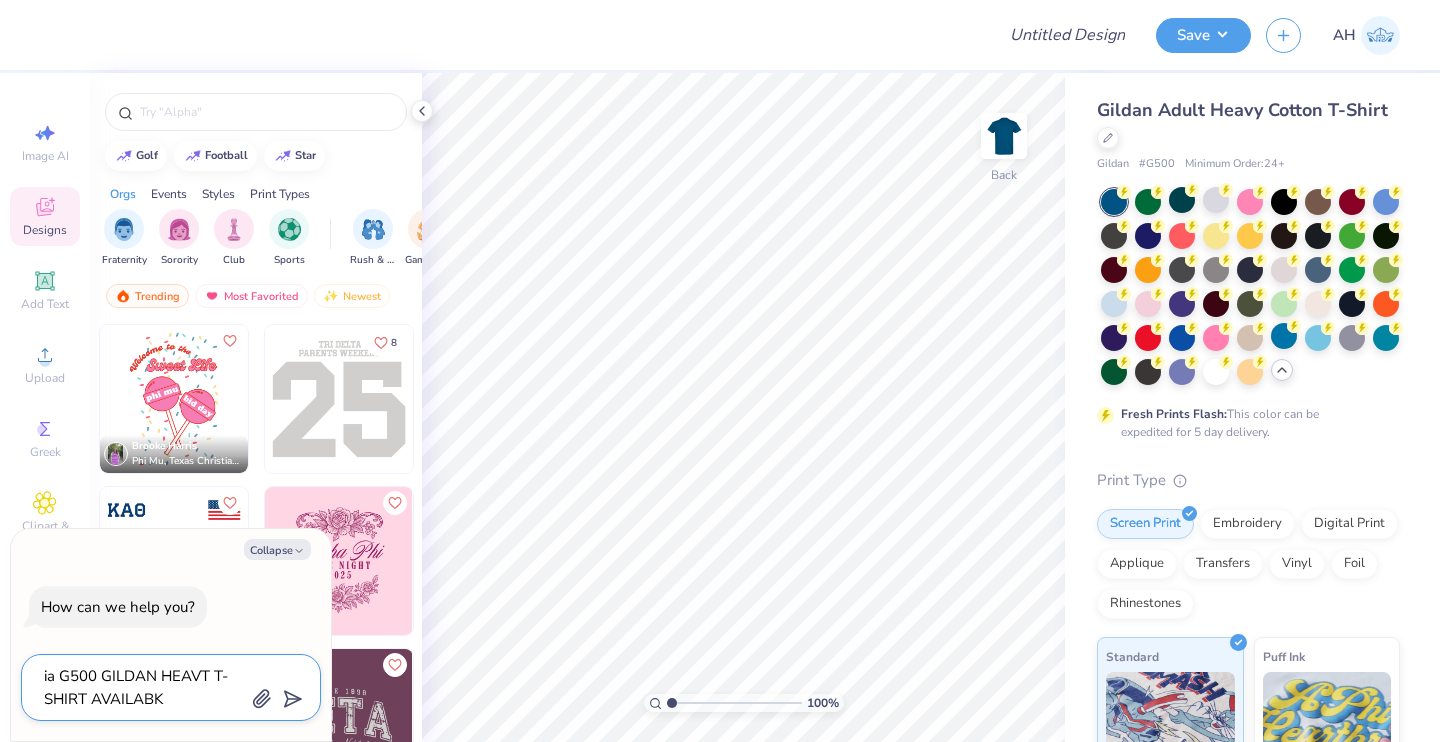 type on "x" 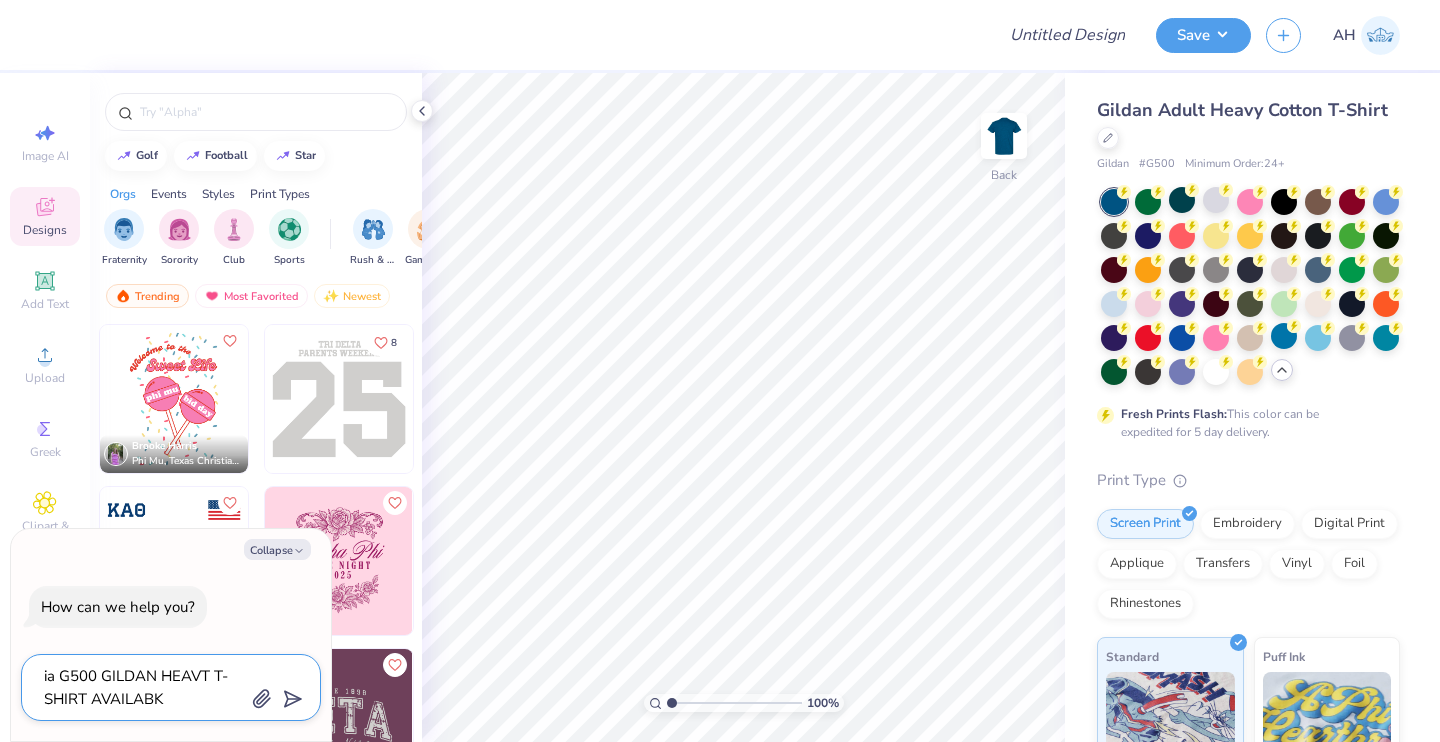 type on "ia G500 GILDAN HEAVT T-SHIRT AVAILAB" 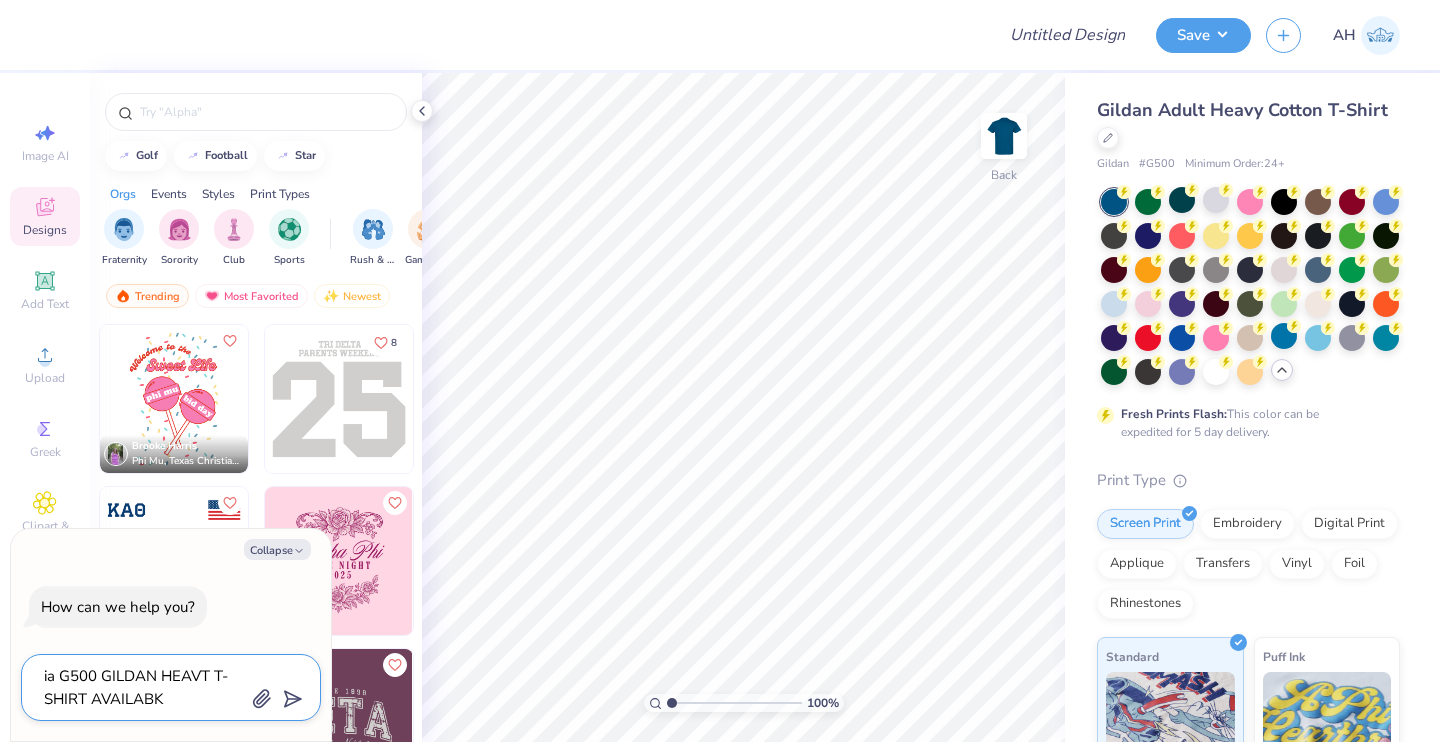 type on "x" 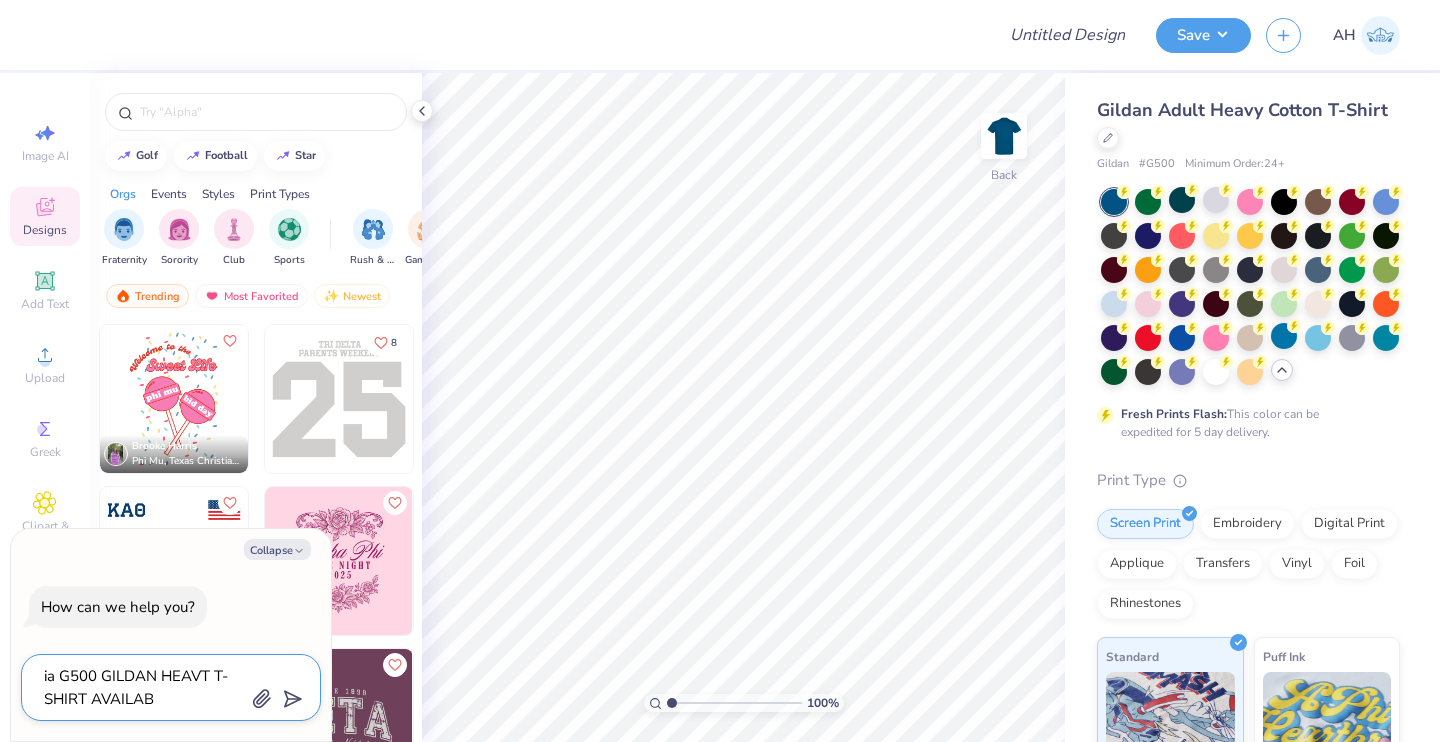 type on "ia G500 GILDAN HEAVT T-SHIRT AVAILABK" 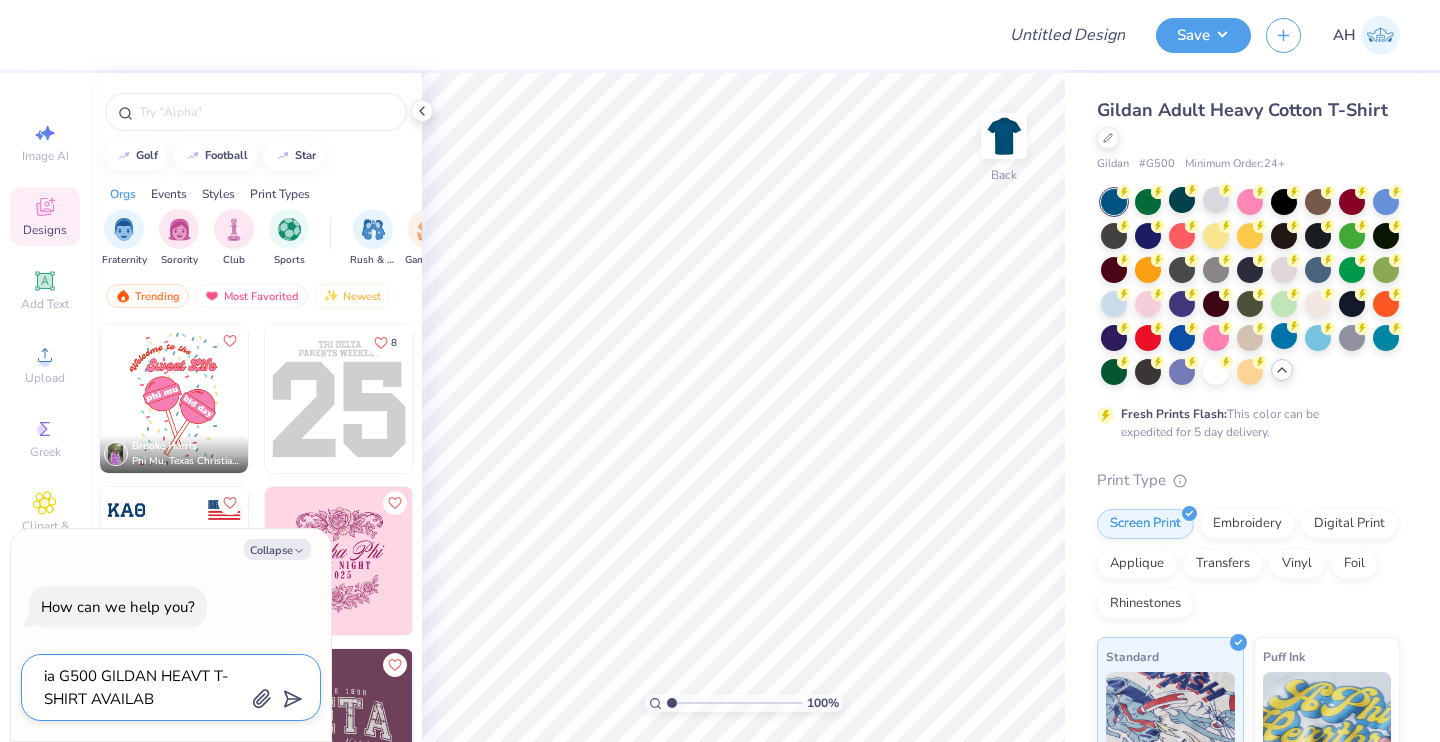 type on "x" 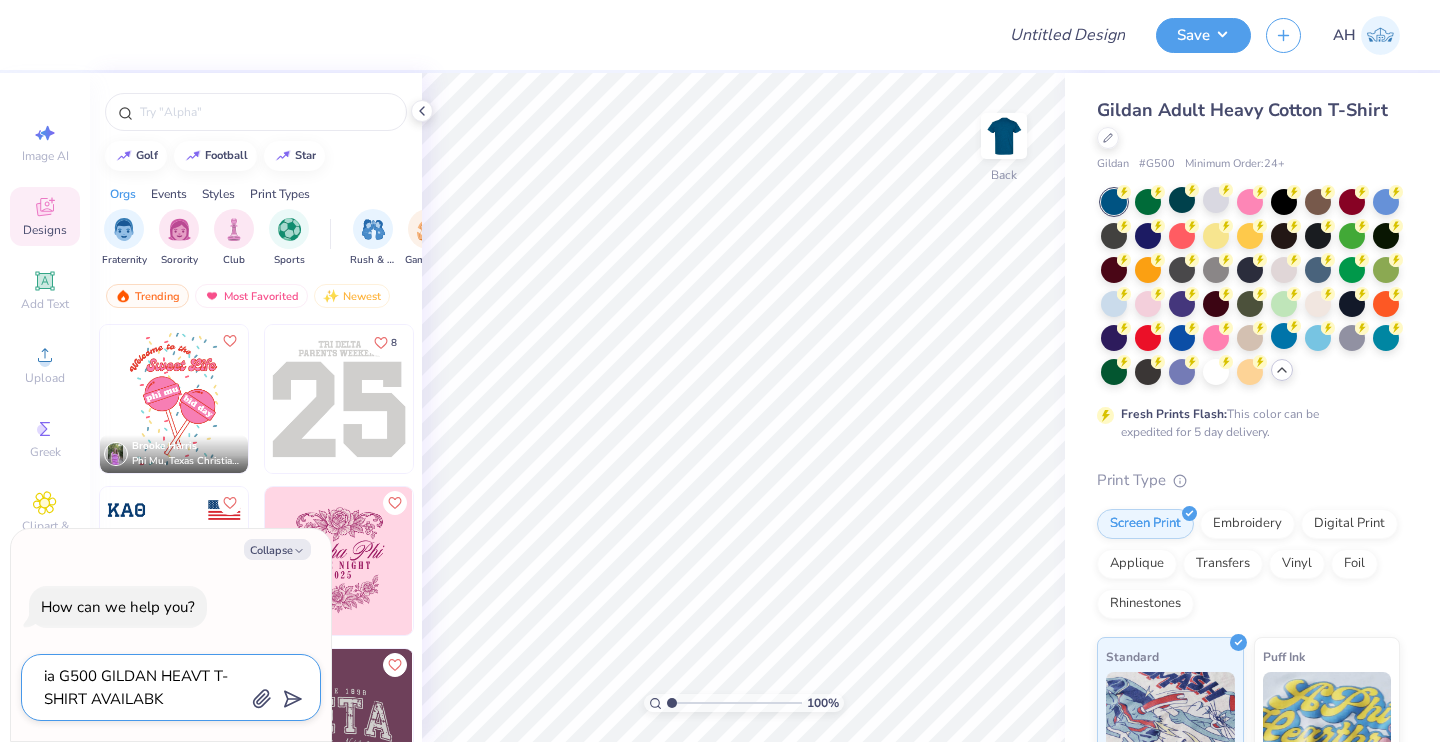 type on "ia G500 GILDAN HEAVT T-SHIRT AVAILAB" 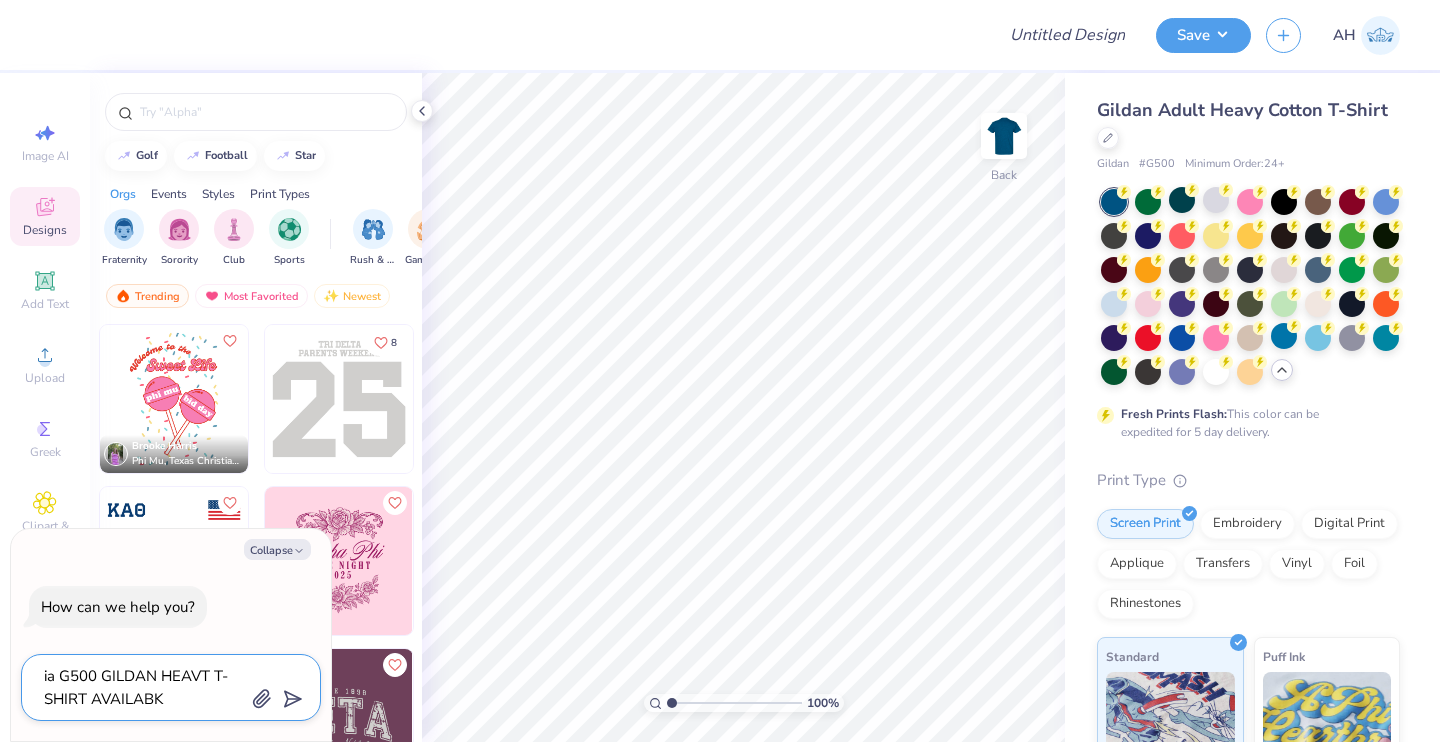 type on "x" 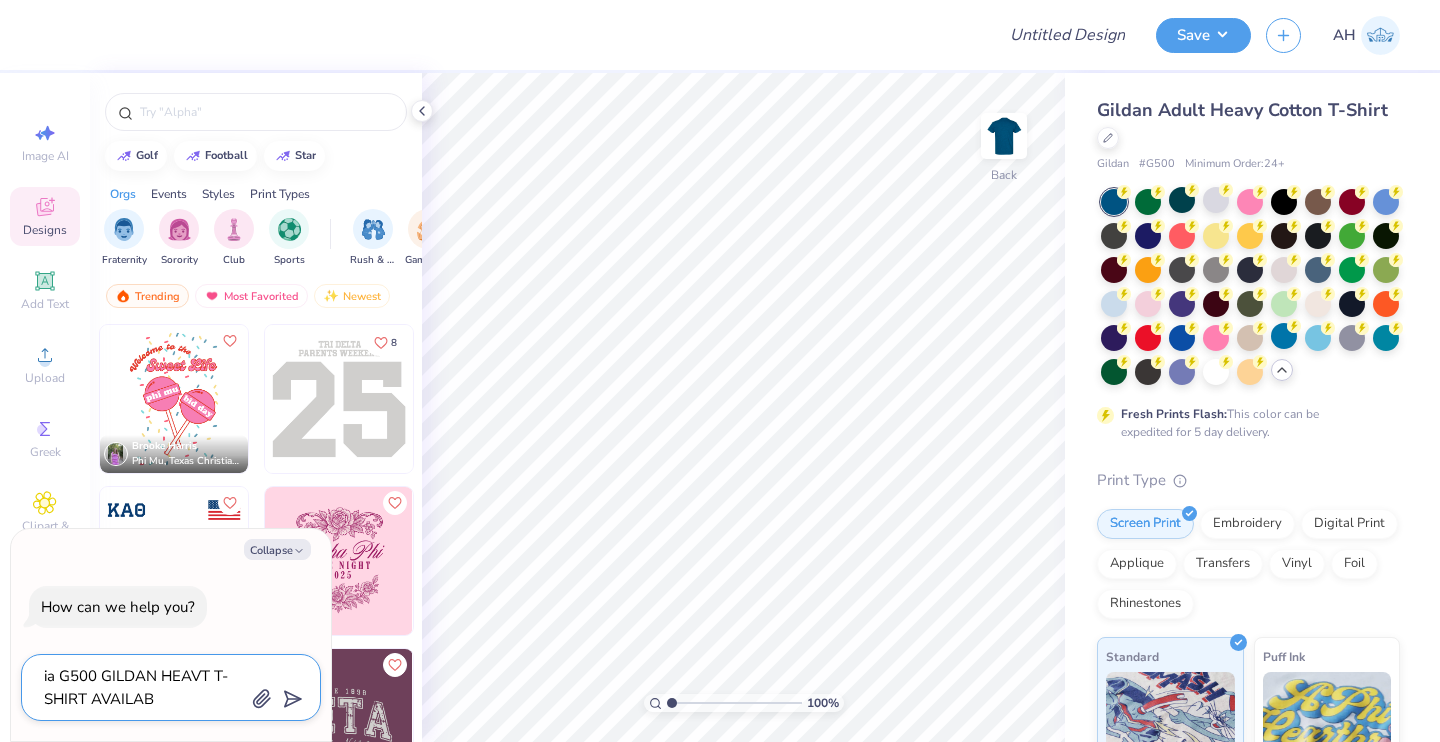 type on "ia G500 GILDAN HEAVT T-SHIRT AVAILABL" 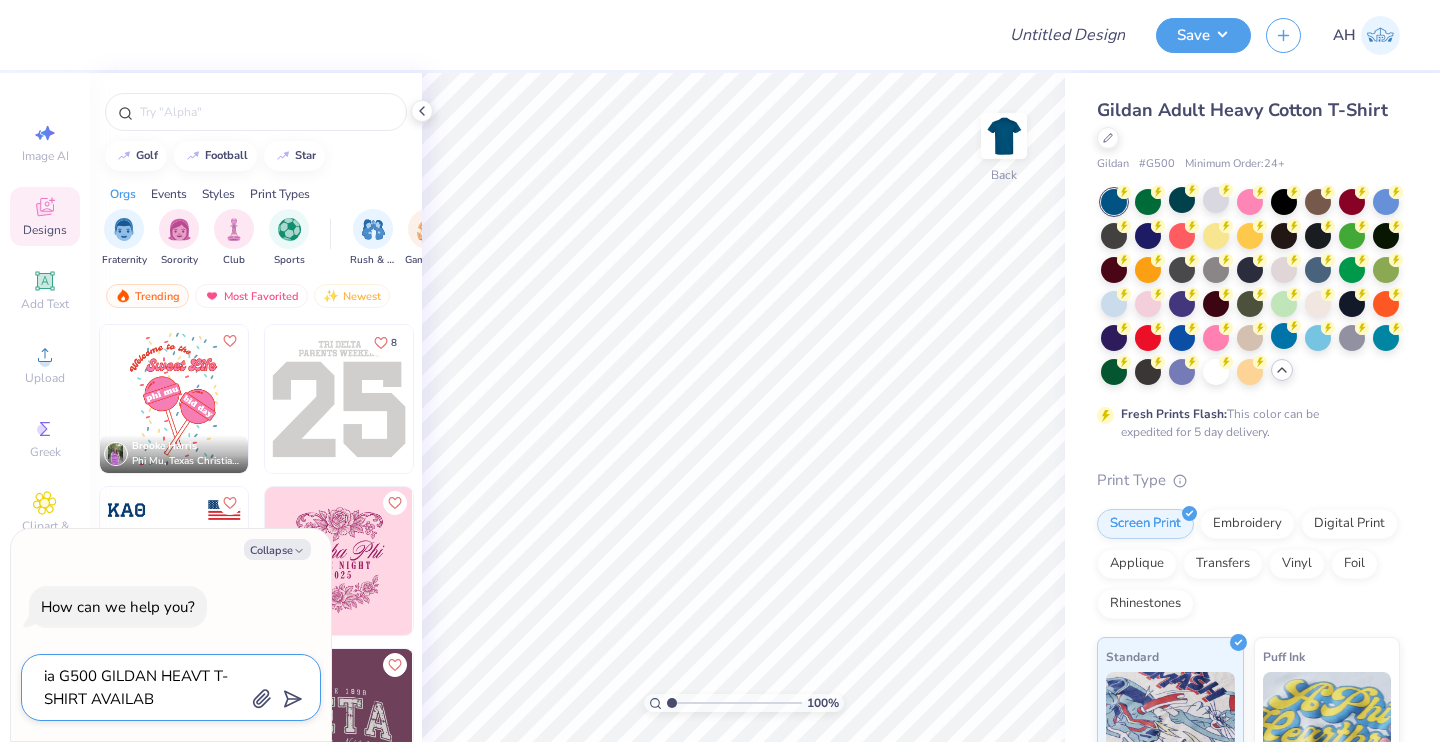 type on "x" 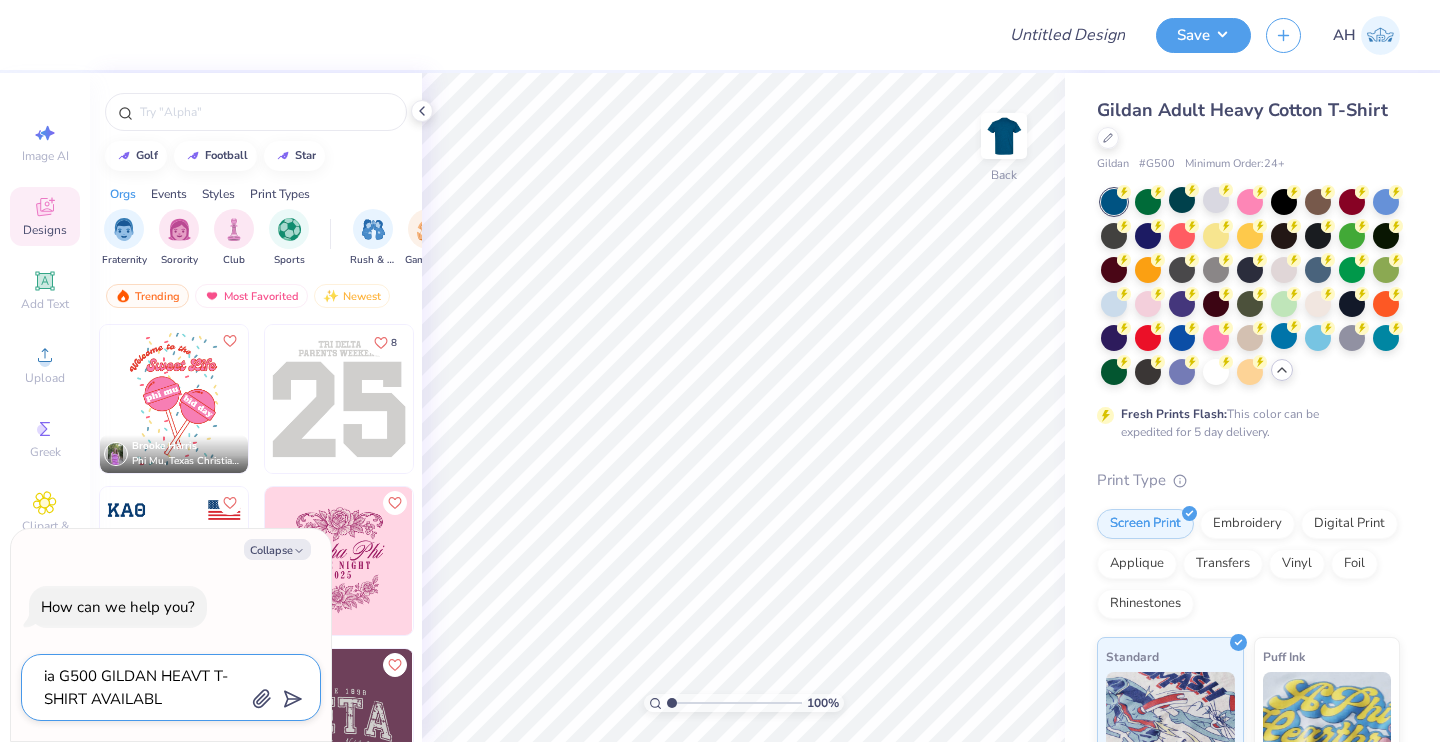 type on "ia G500 GILDAN HEAVT T-SHIRT AVAILABLE" 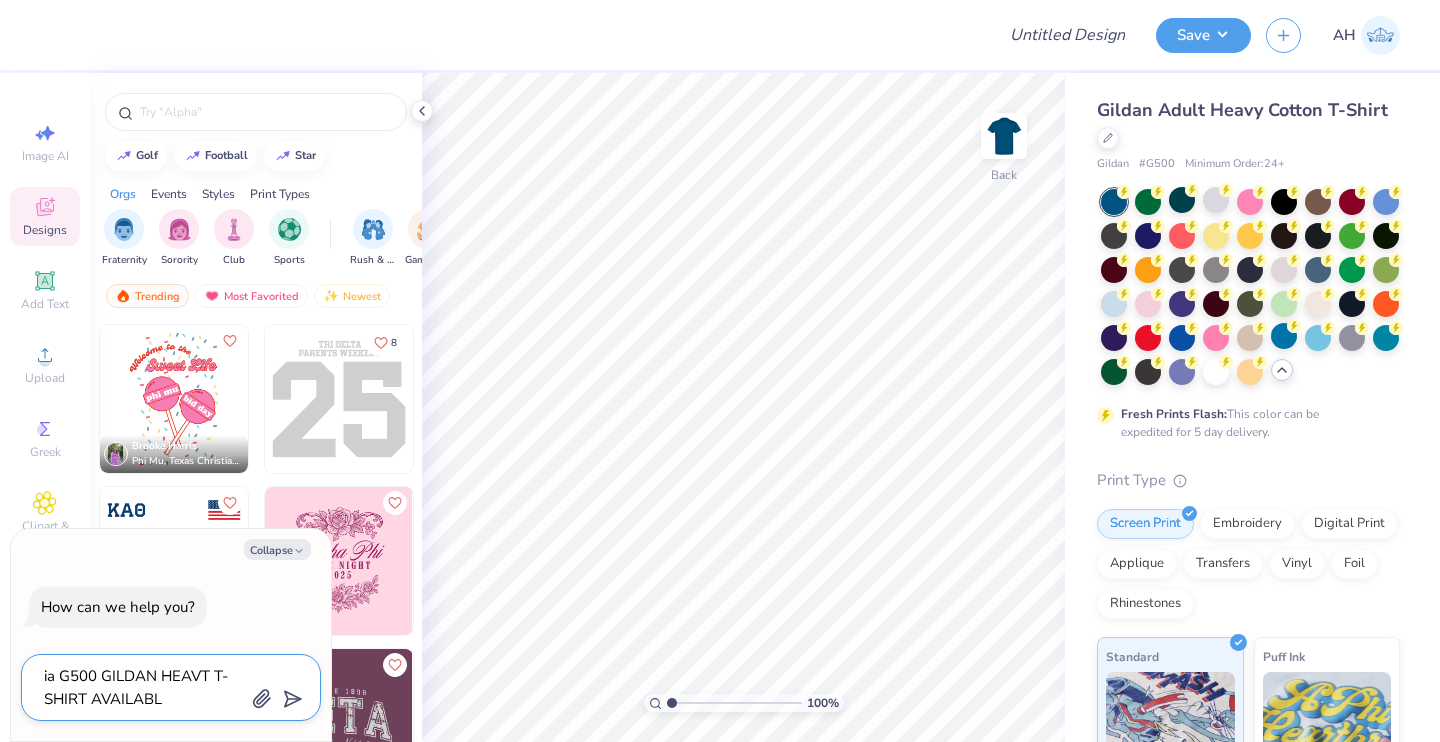 type on "x" 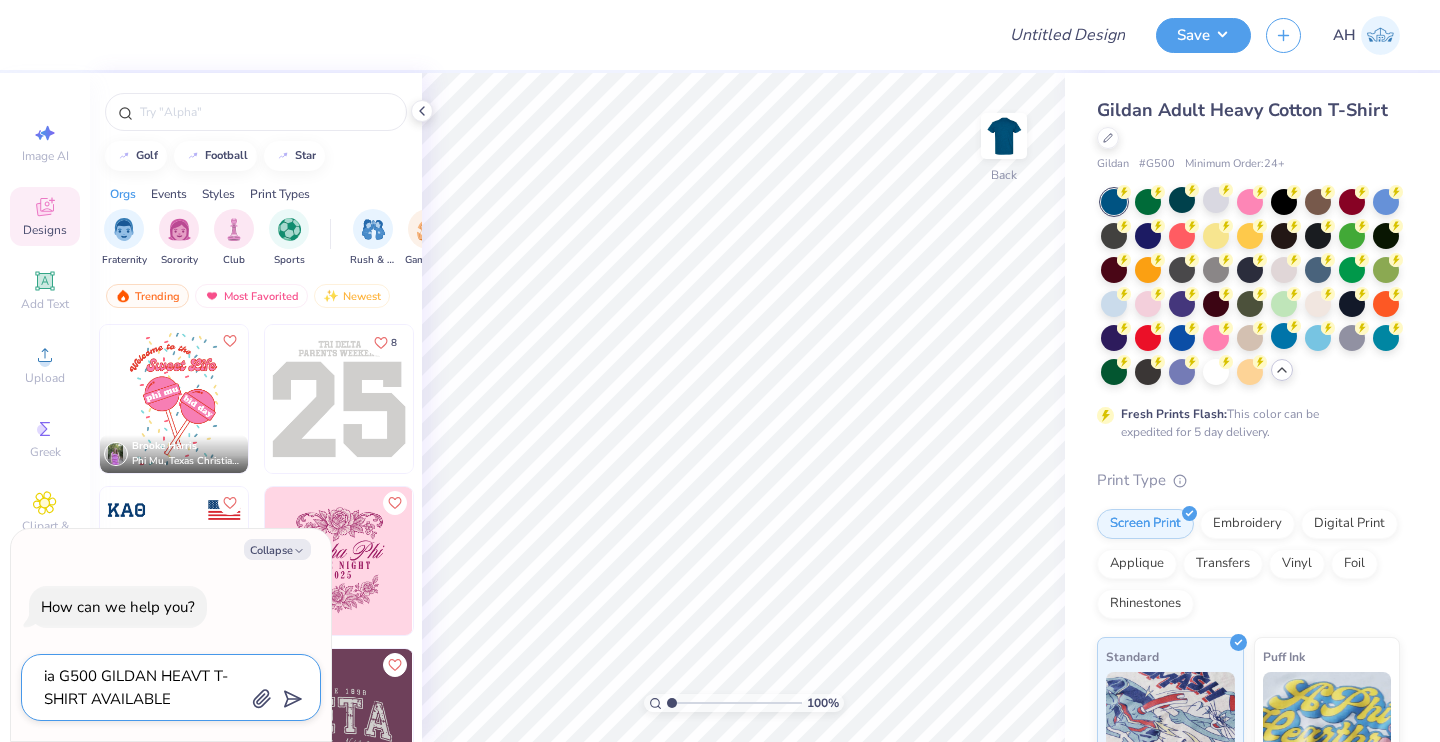 type on "ia G500 GILDAN HEAVT T-SHIRT AVAILABLE" 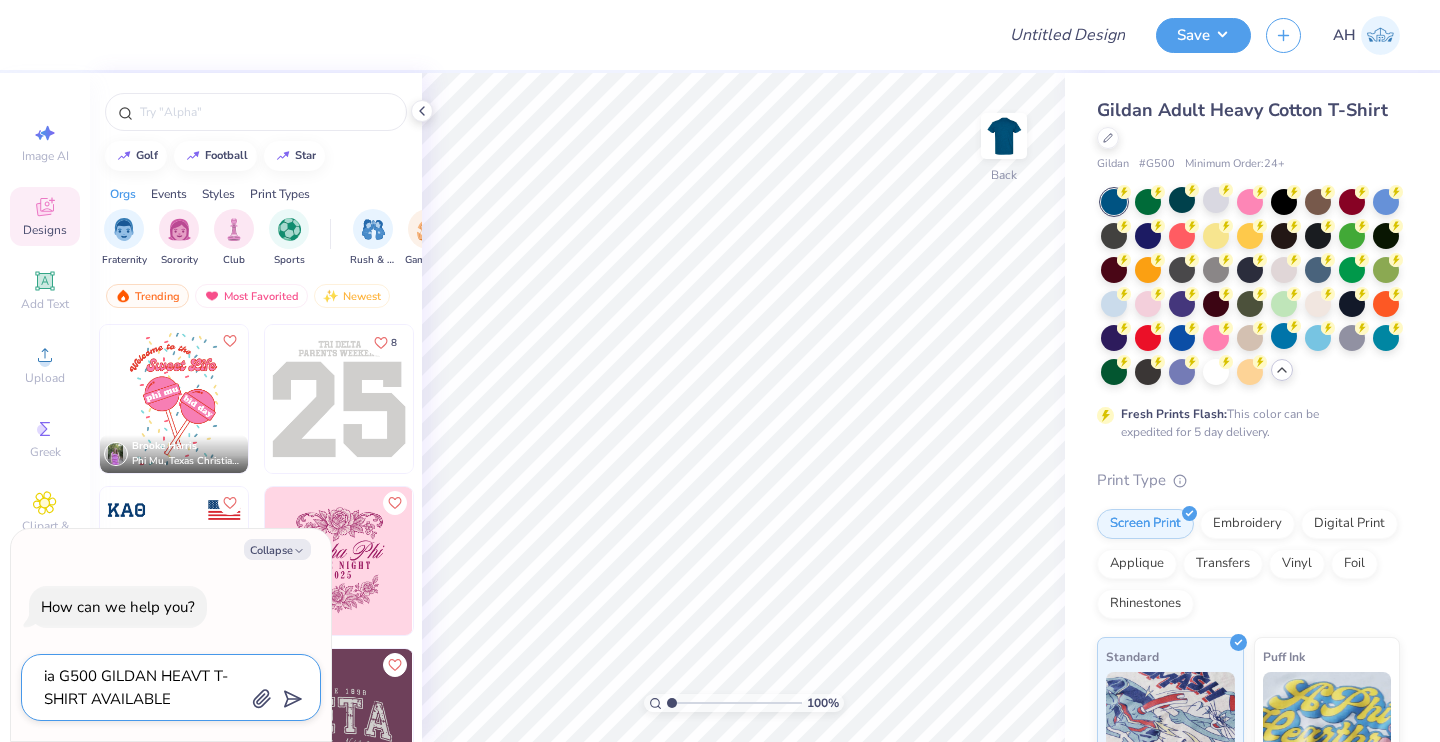 type on "x" 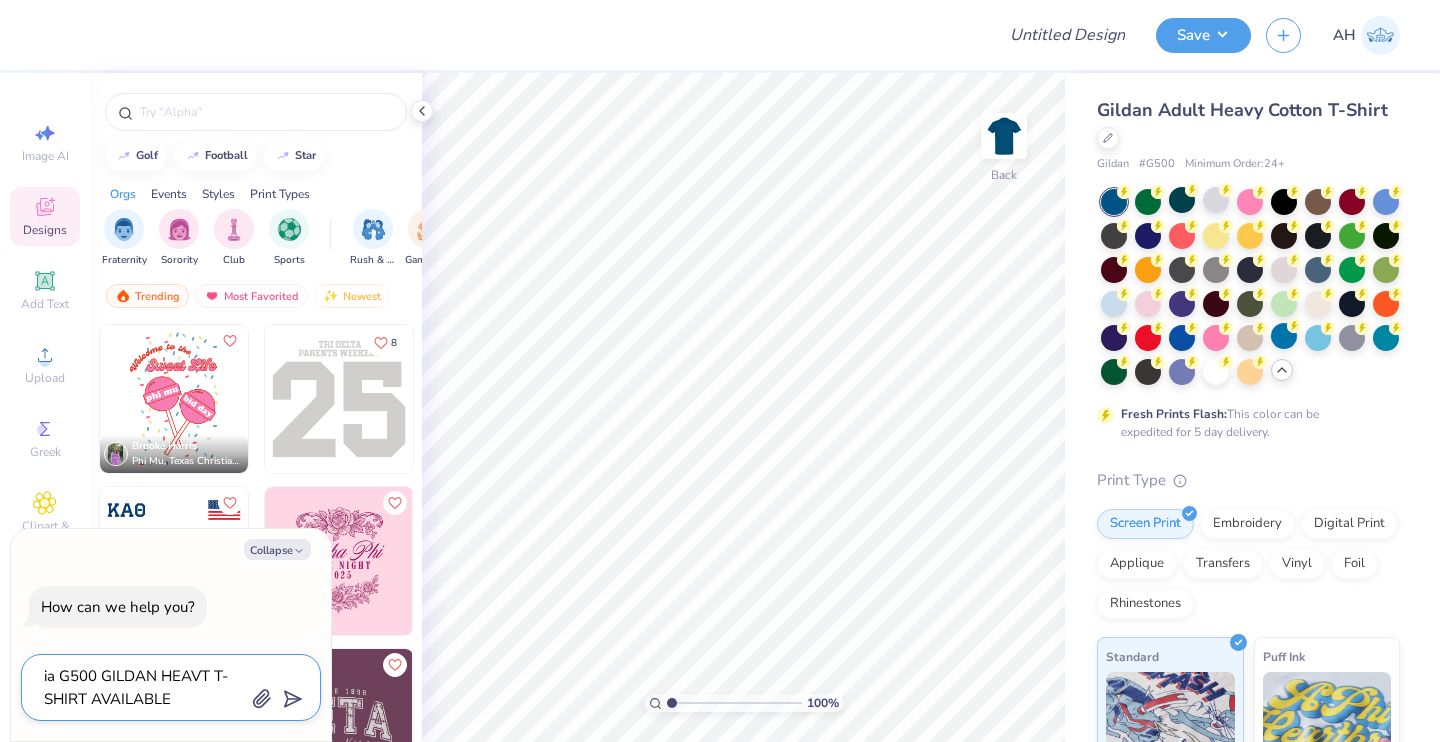 type on "ia G500 GILDAN HEAVT T-SHIRT AVAILABLE I" 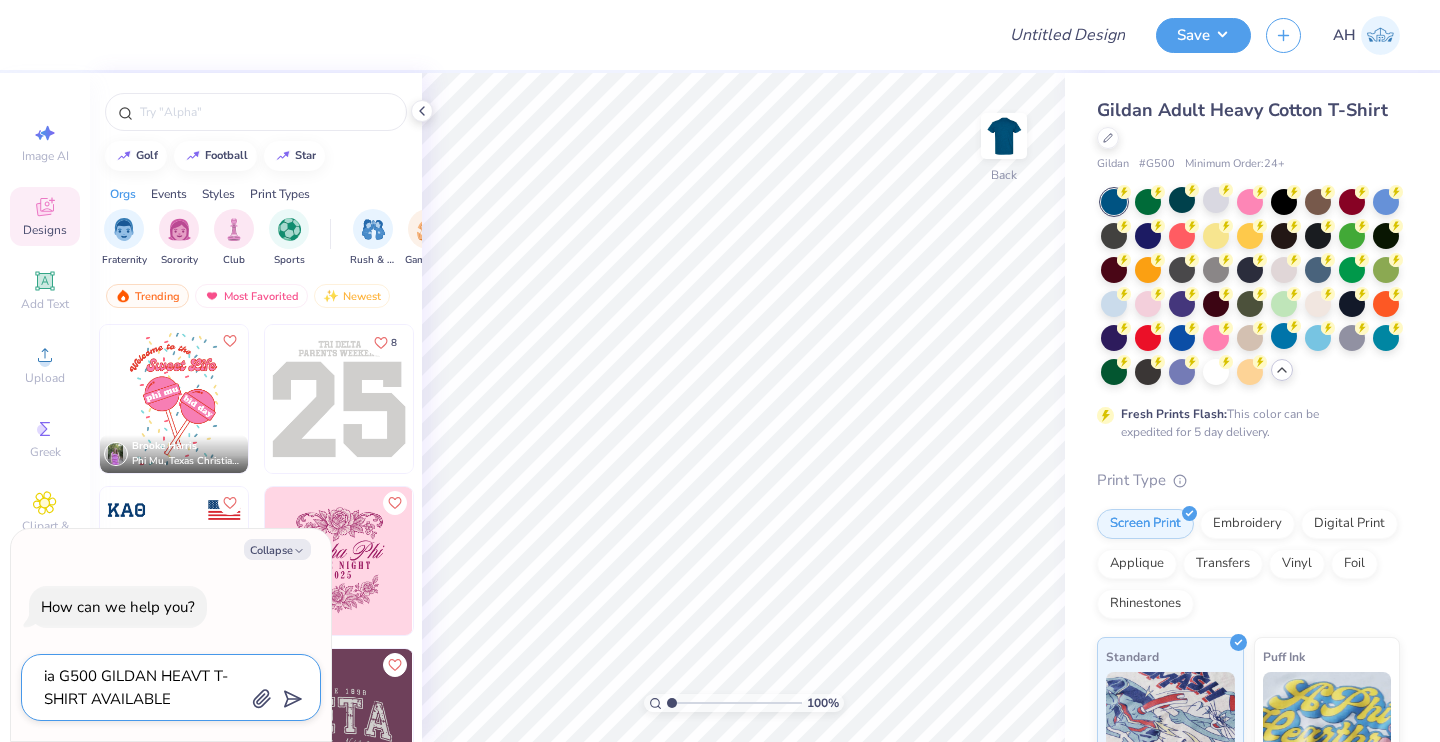 type on "x" 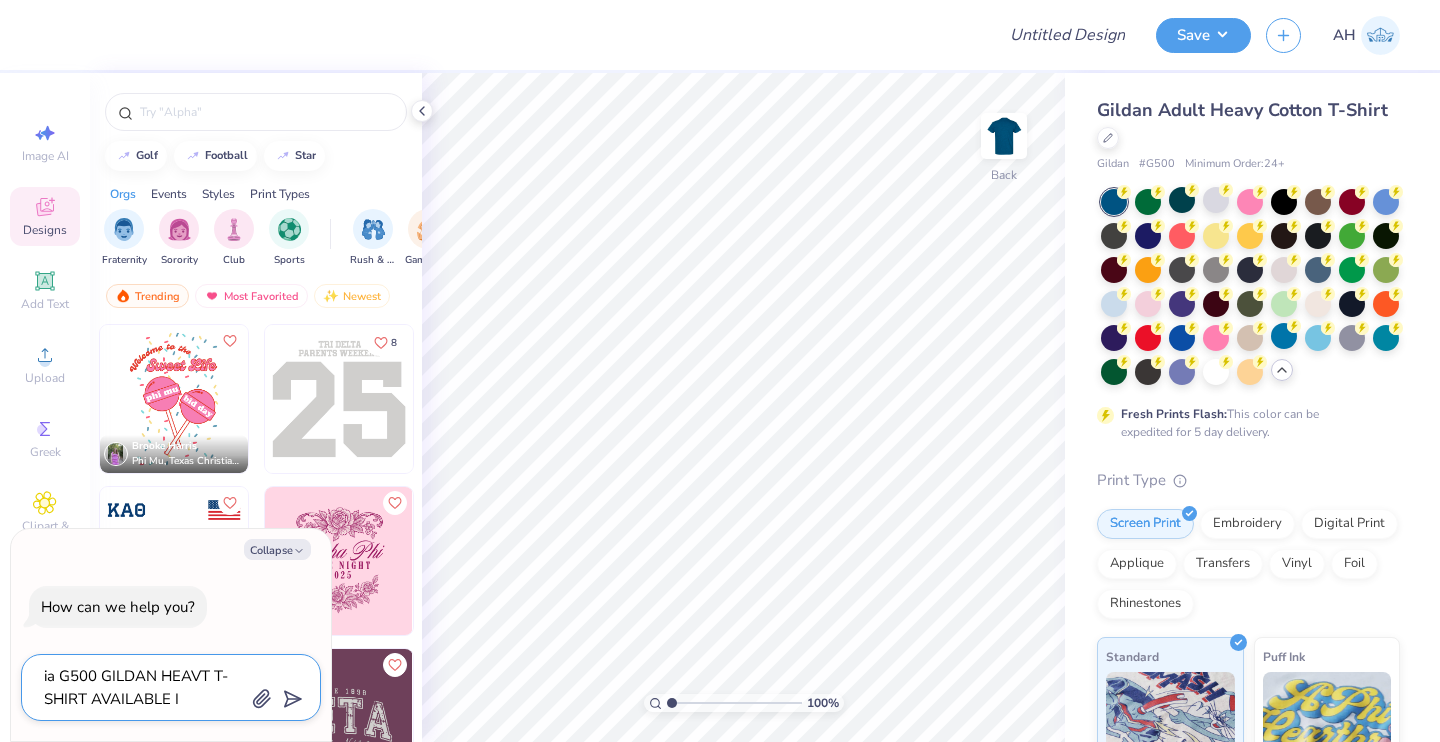 type on "ia G500 GILDAN HEAVT T-SHIRT AVAILABLE IN" 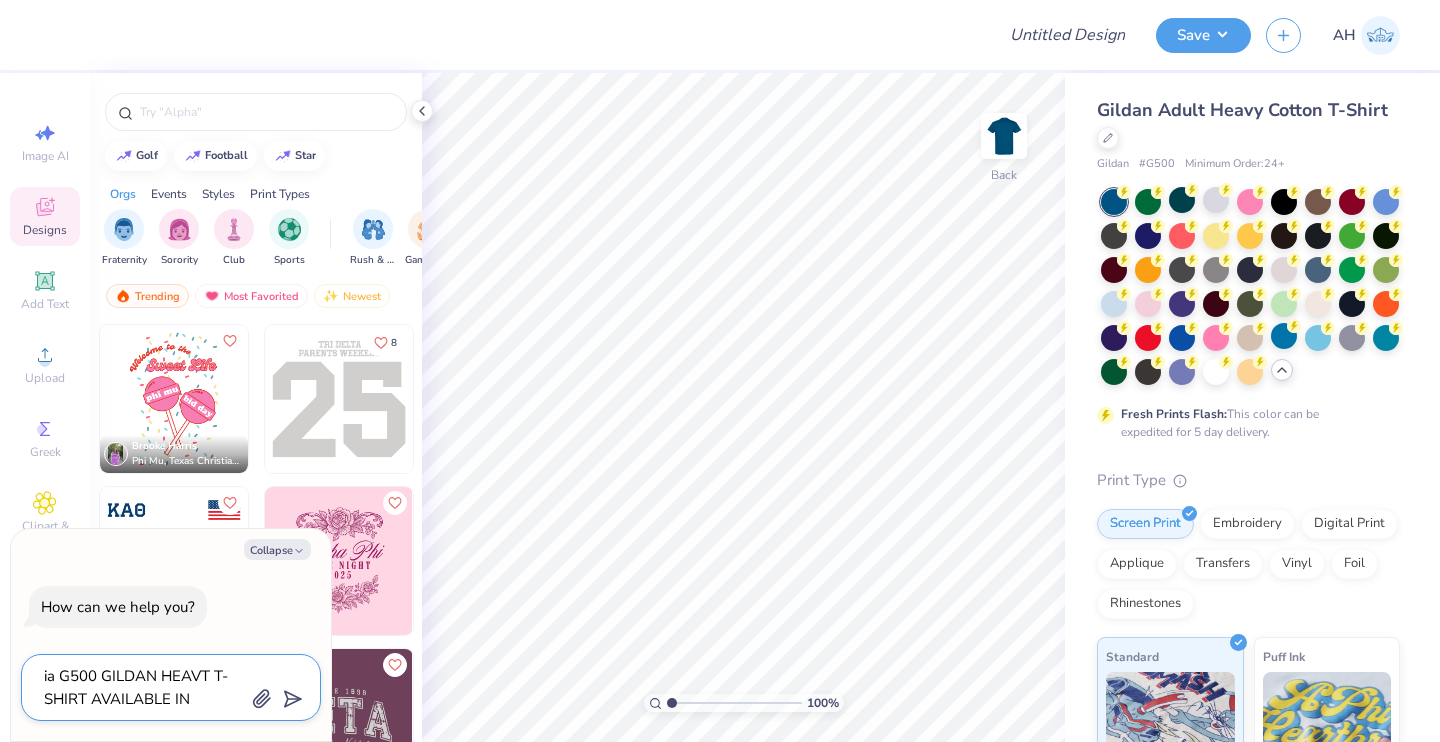 type on "x" 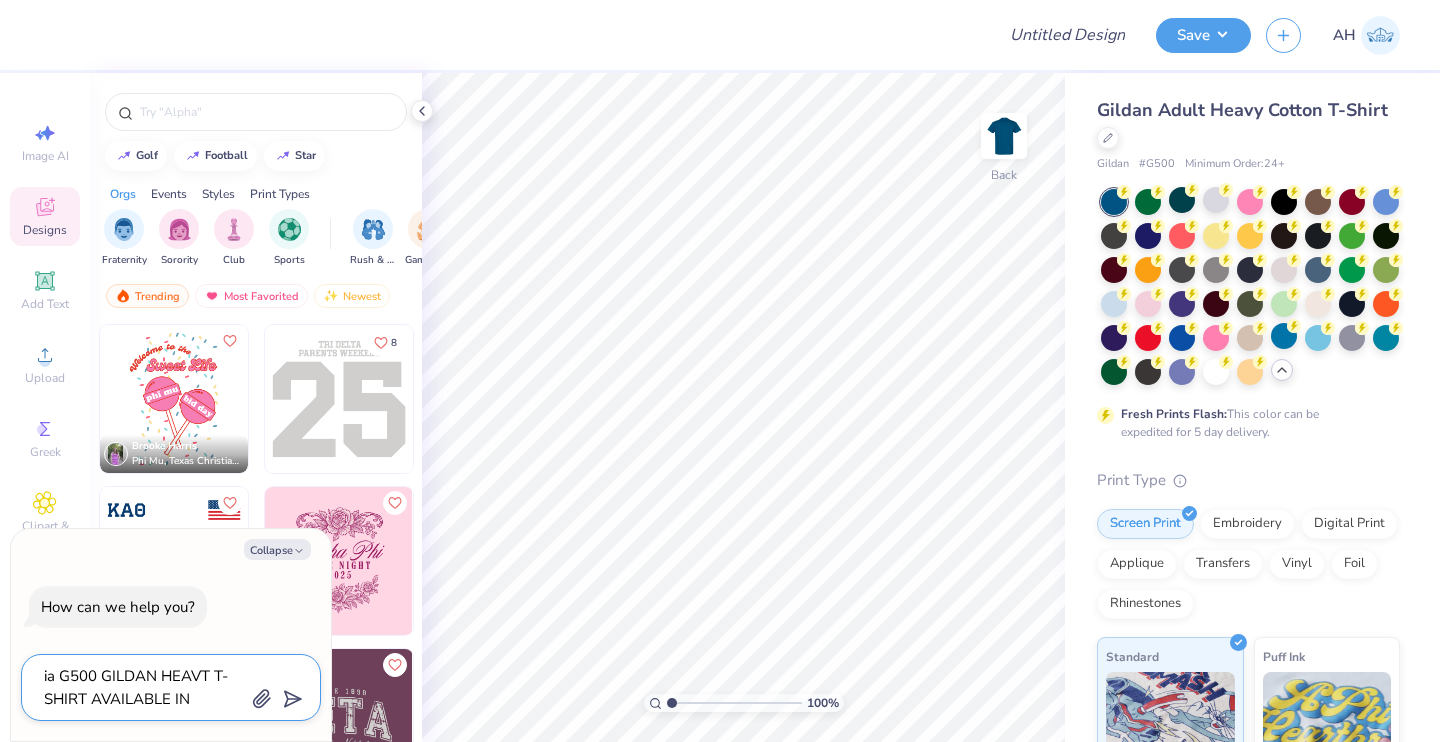type on "ia G500 GILDAN HEAVT T-SHIRT AVAILABLE IN" 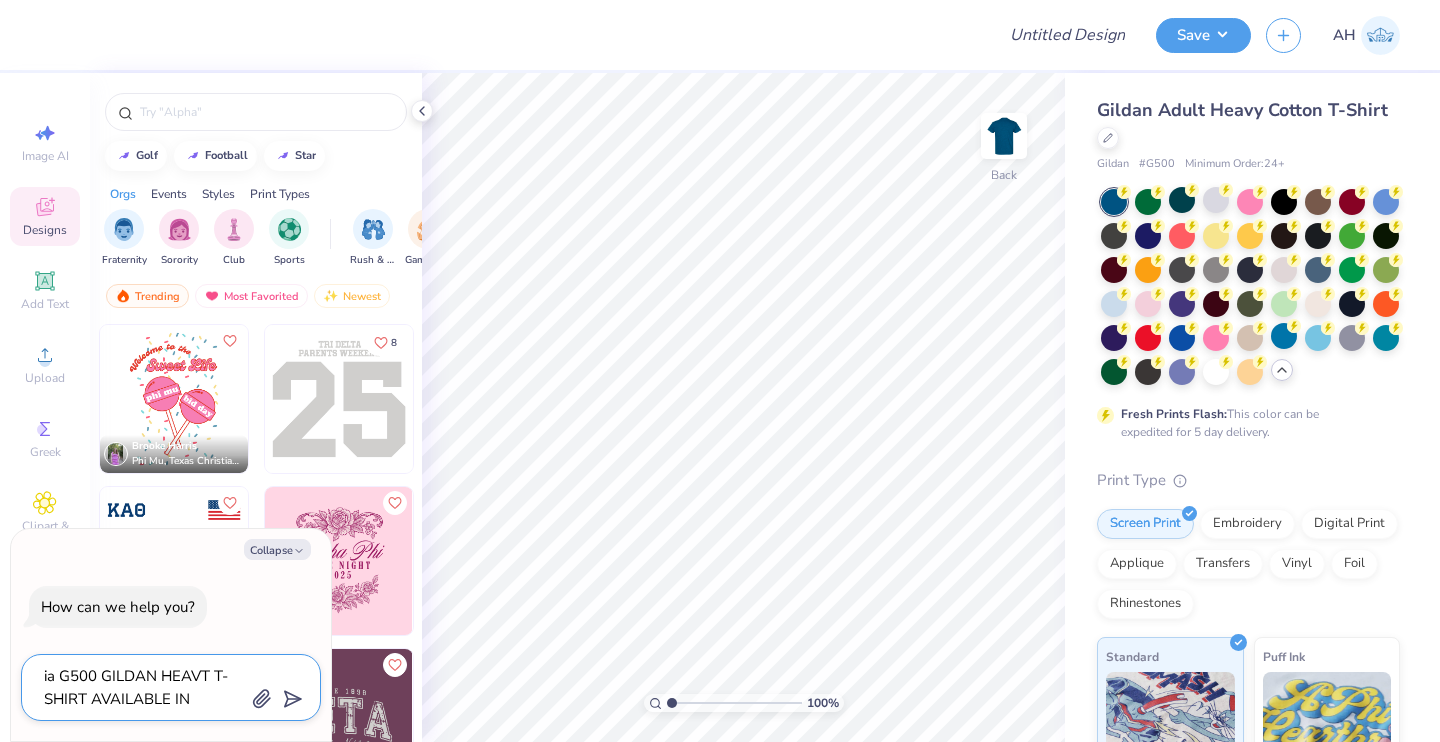 type on "x" 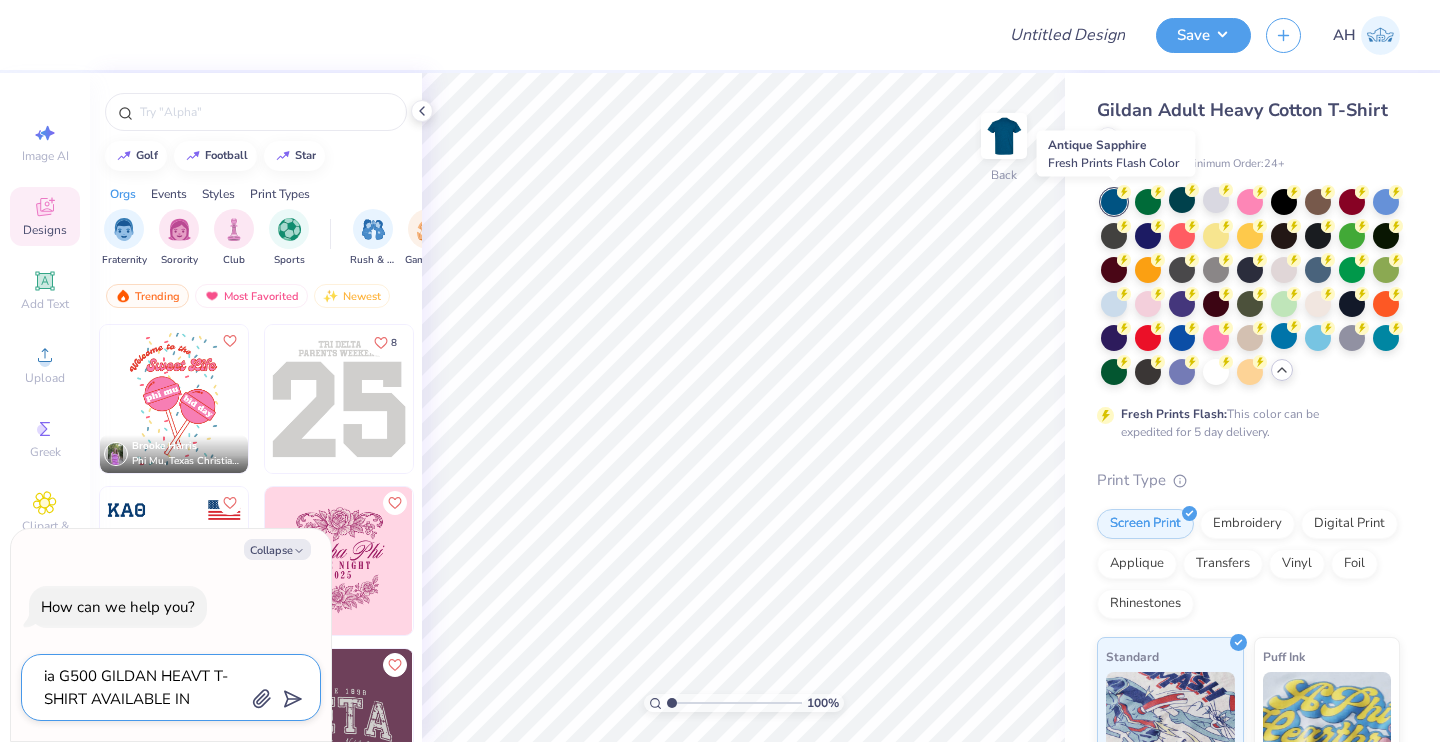 type on "ia G500 GILDAN HEAVT T-SHIRT AVAILABLE IN A" 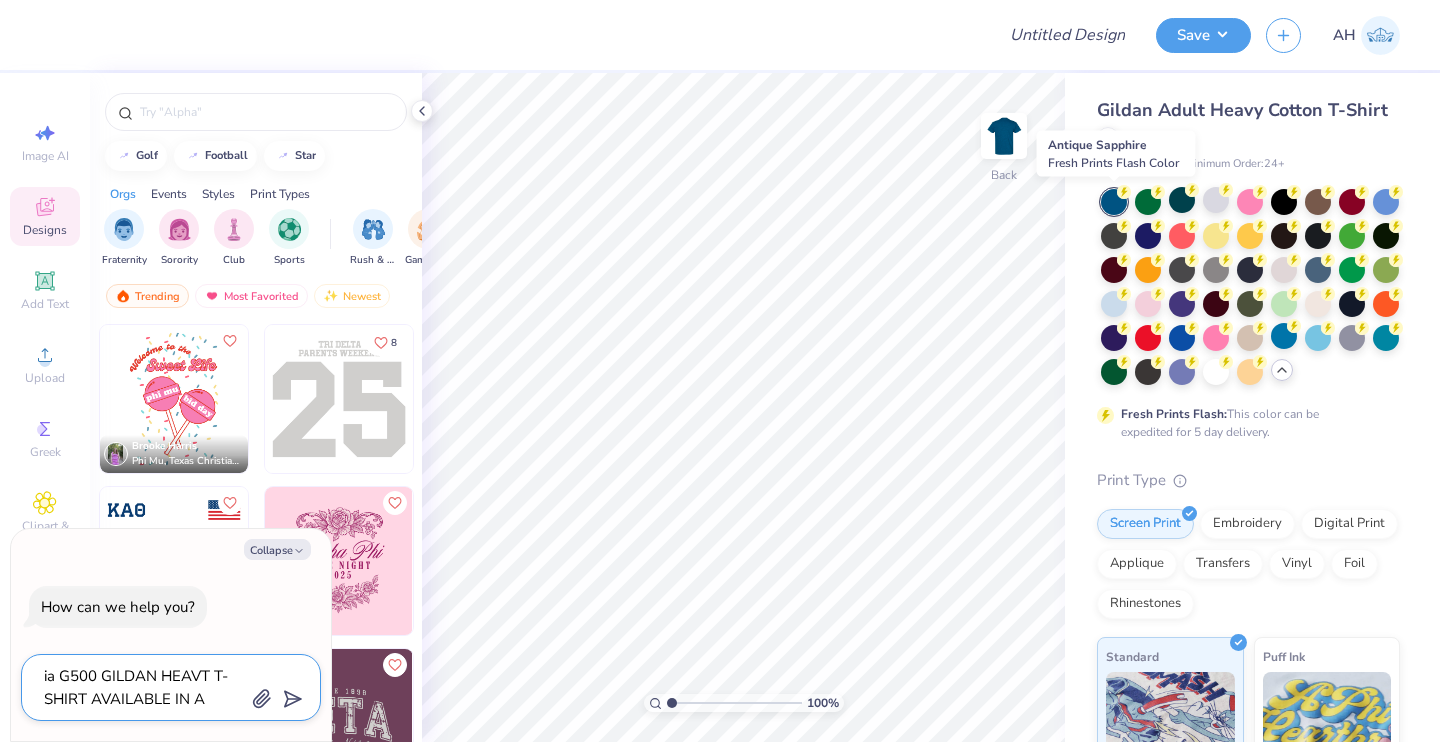 type on "x" 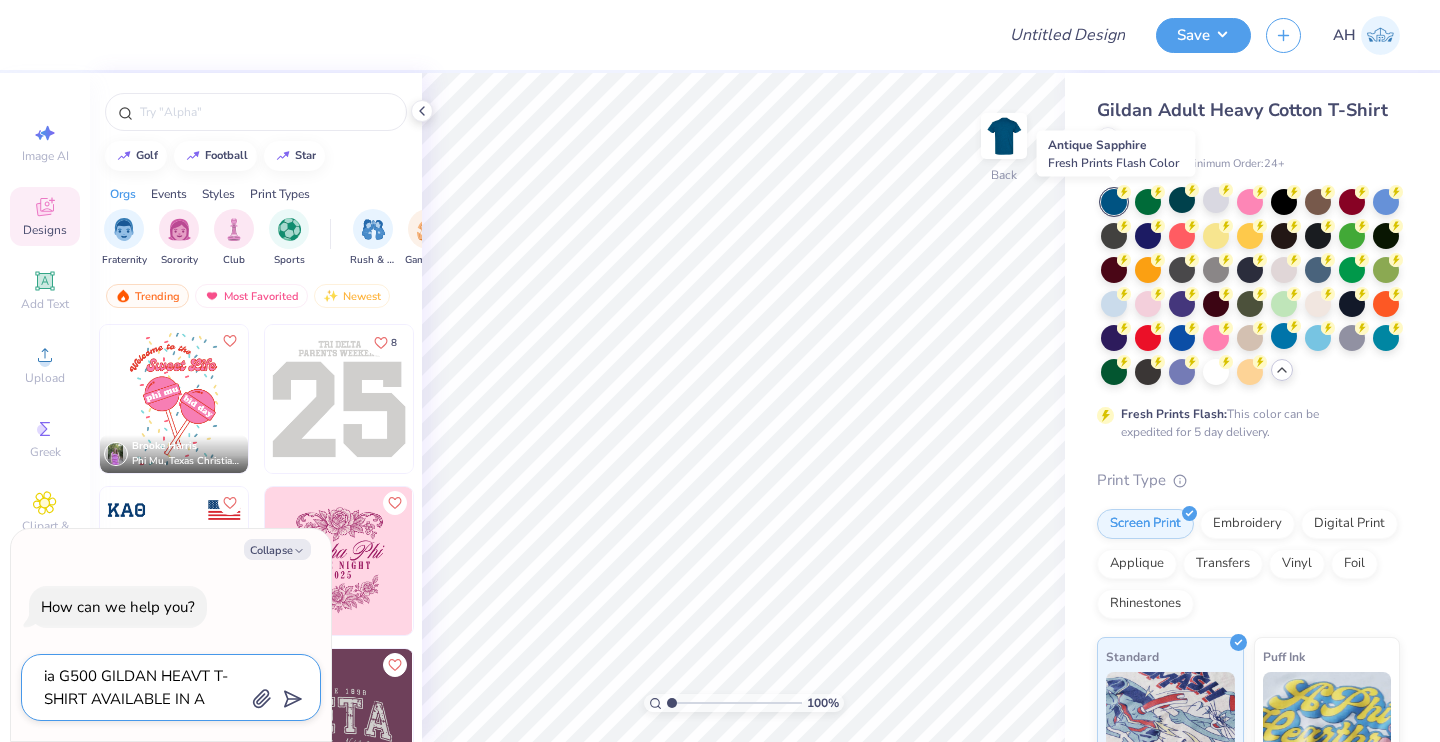 type on "ia G500 GILDAN HEAVT T-SHIRT AVAILABLE IN AN" 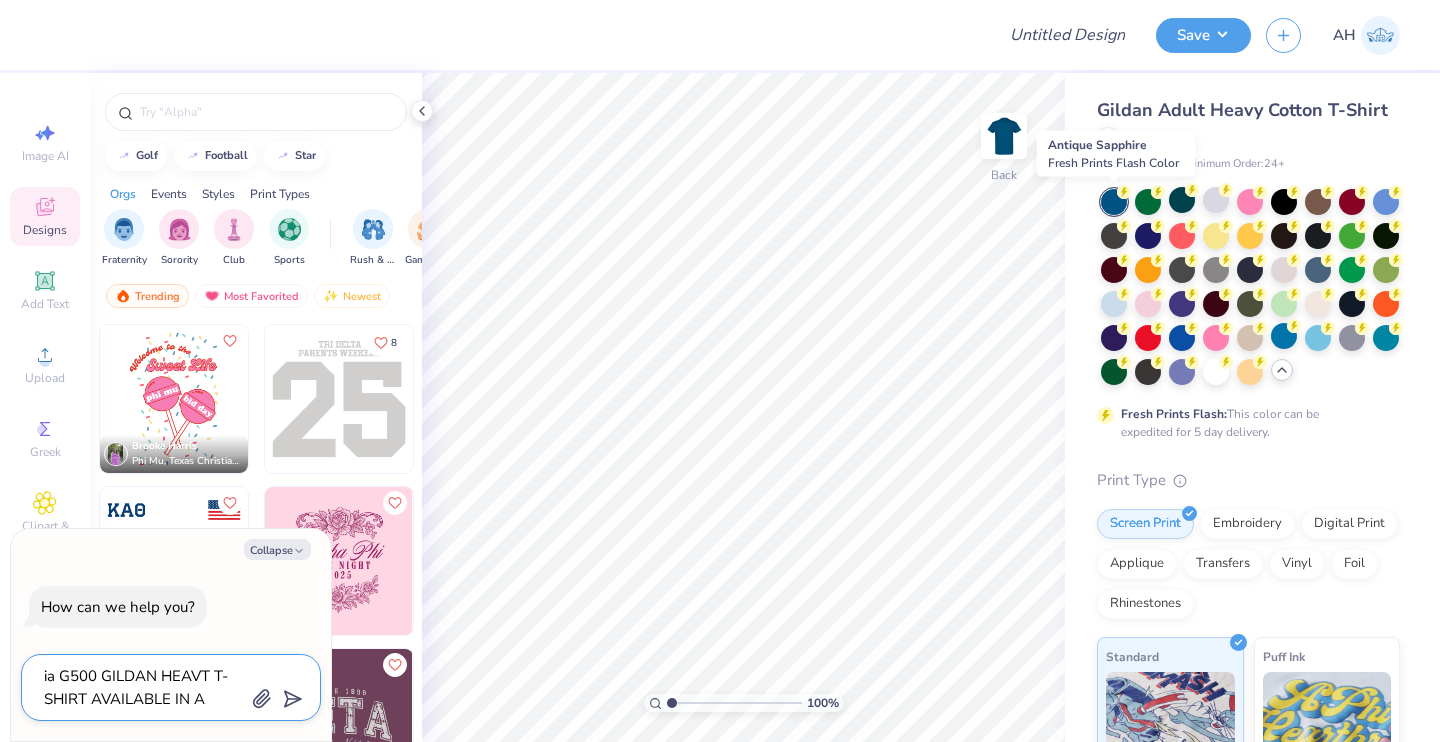 type on "x" 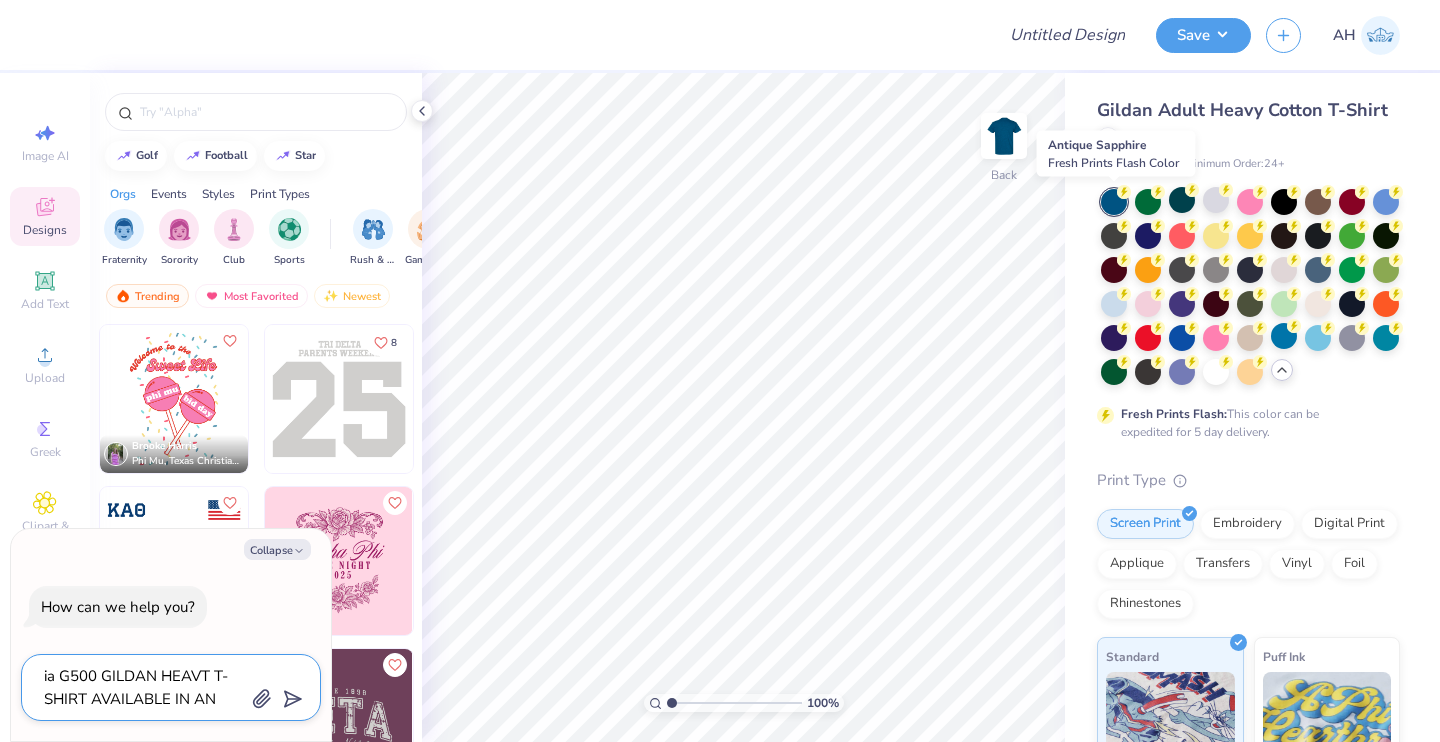 type on "ia G500 GILDAN HEAVT T-SHIRT AVAILABLE IN ANT" 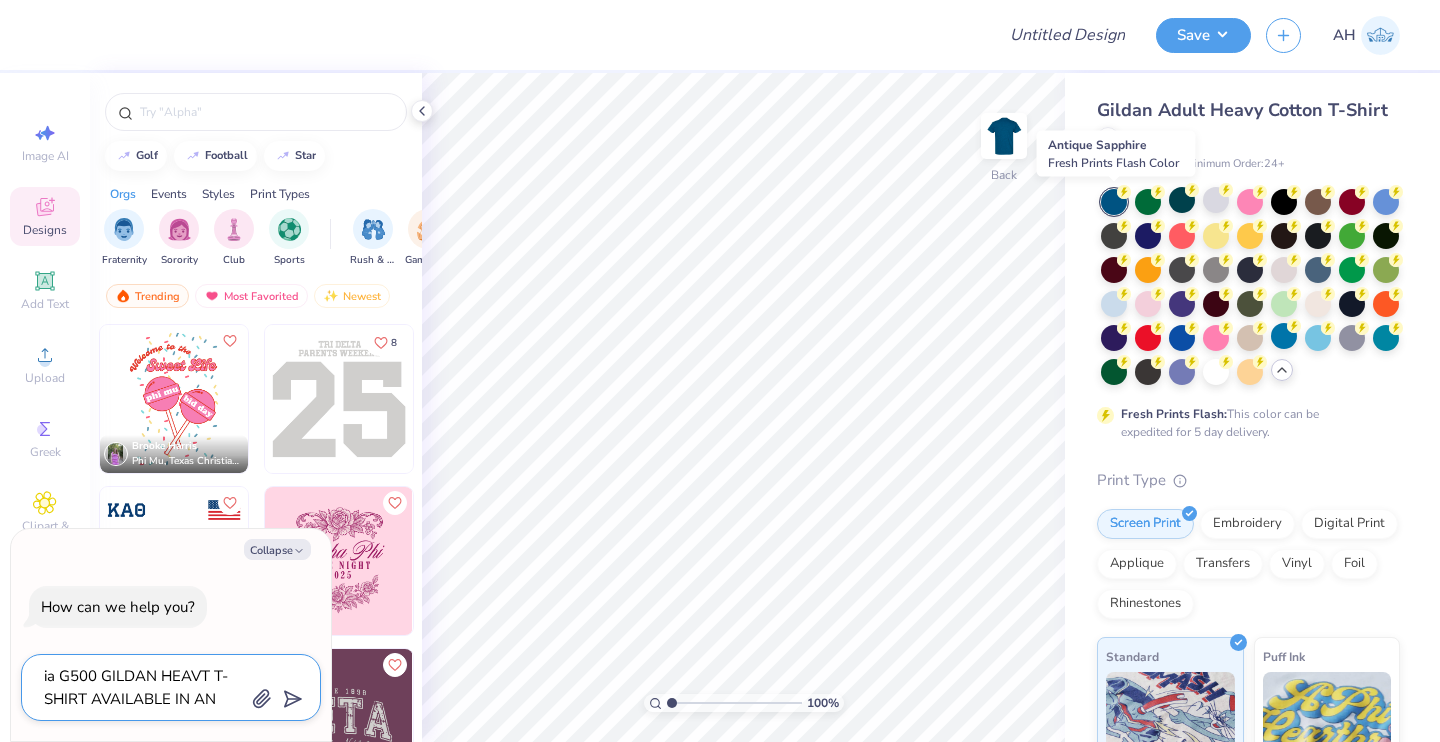 type on "x" 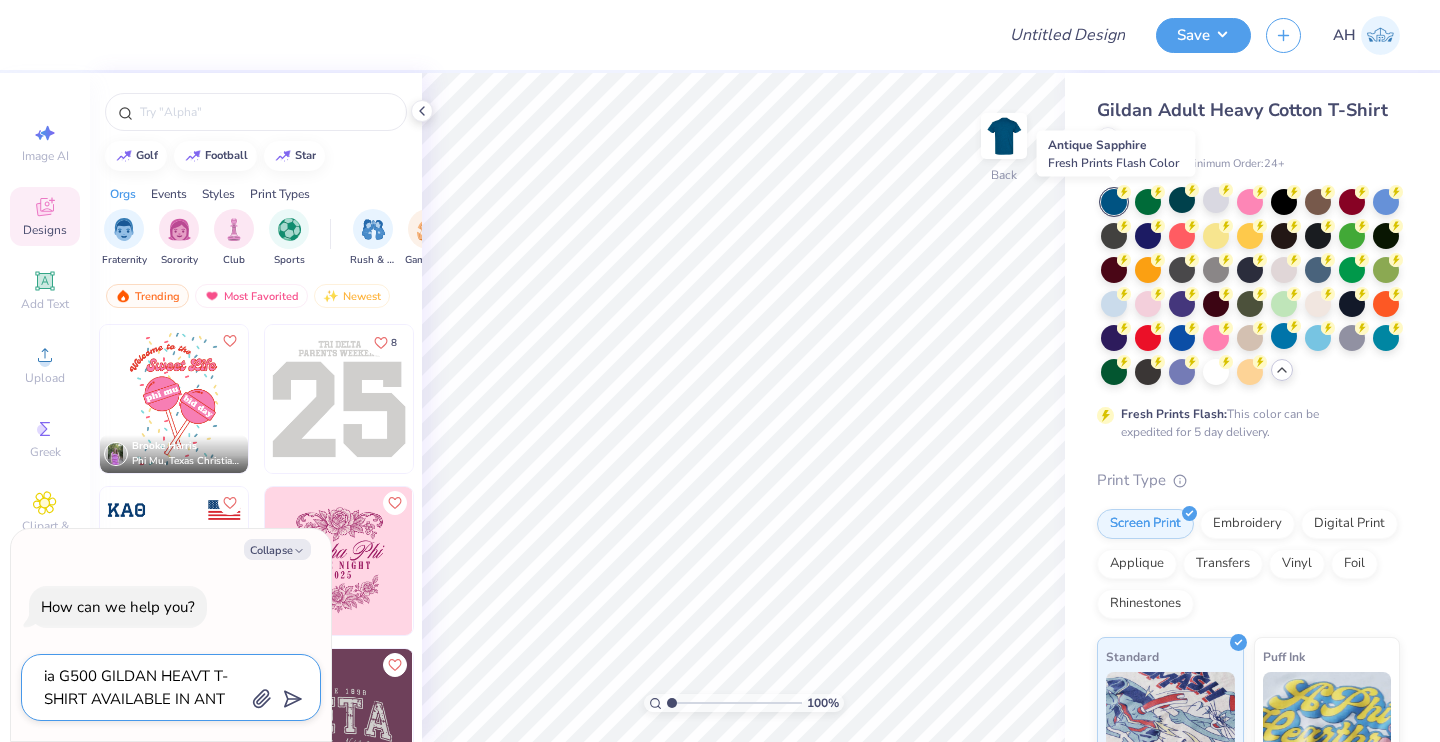 type on "ia G500 GILDAN HEAVT T-SHIRT AVAILABLE IN ANTI" 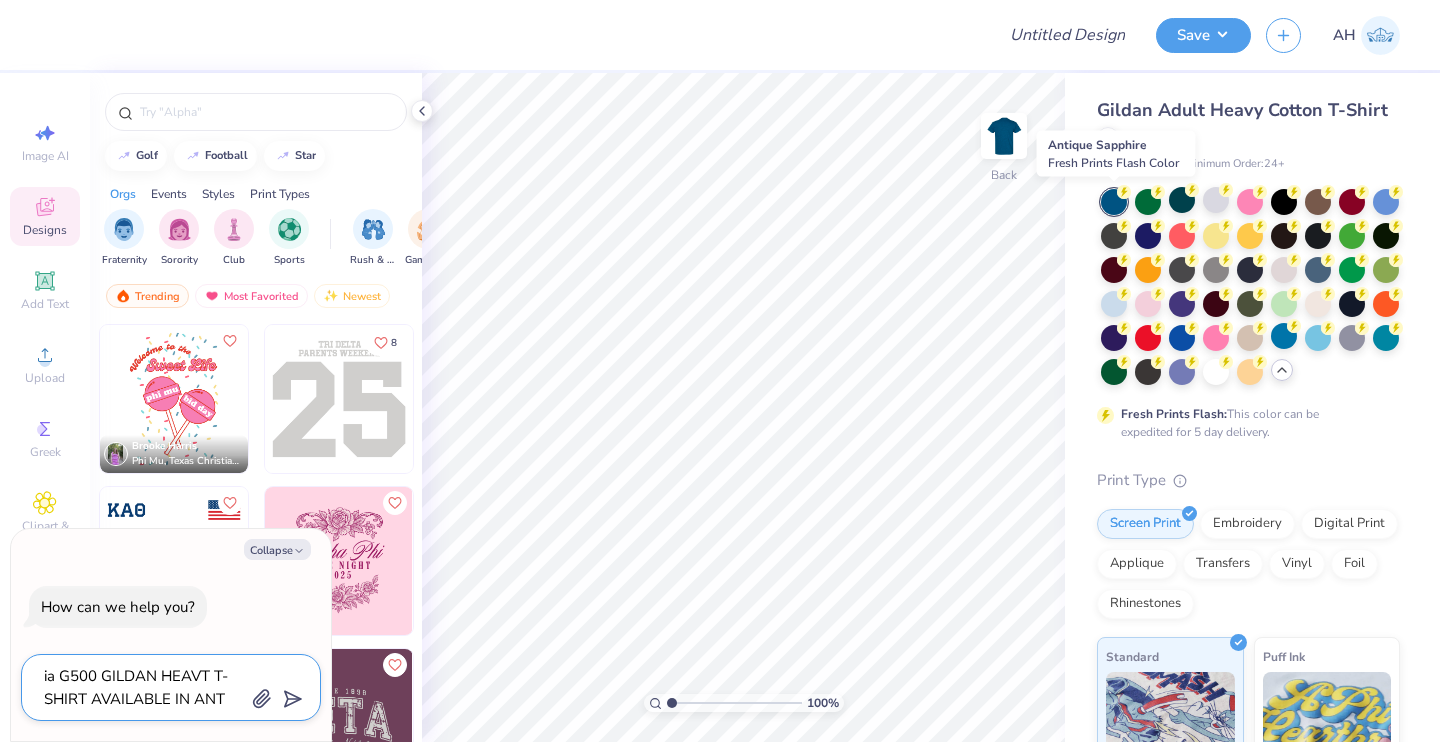 type on "x" 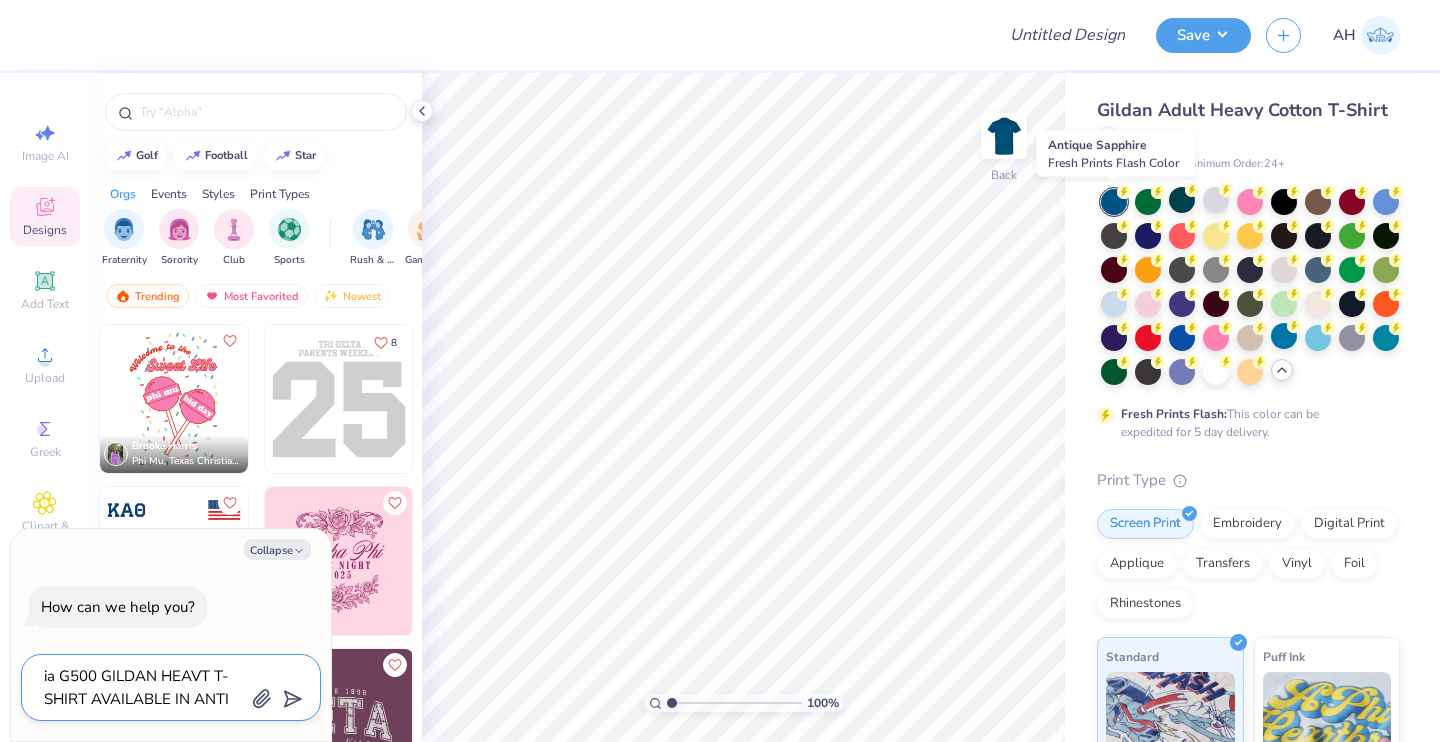 type on "ia G500 GILDAN HEAVT T-SHIRT AVAILABLE IN ANTIQ" 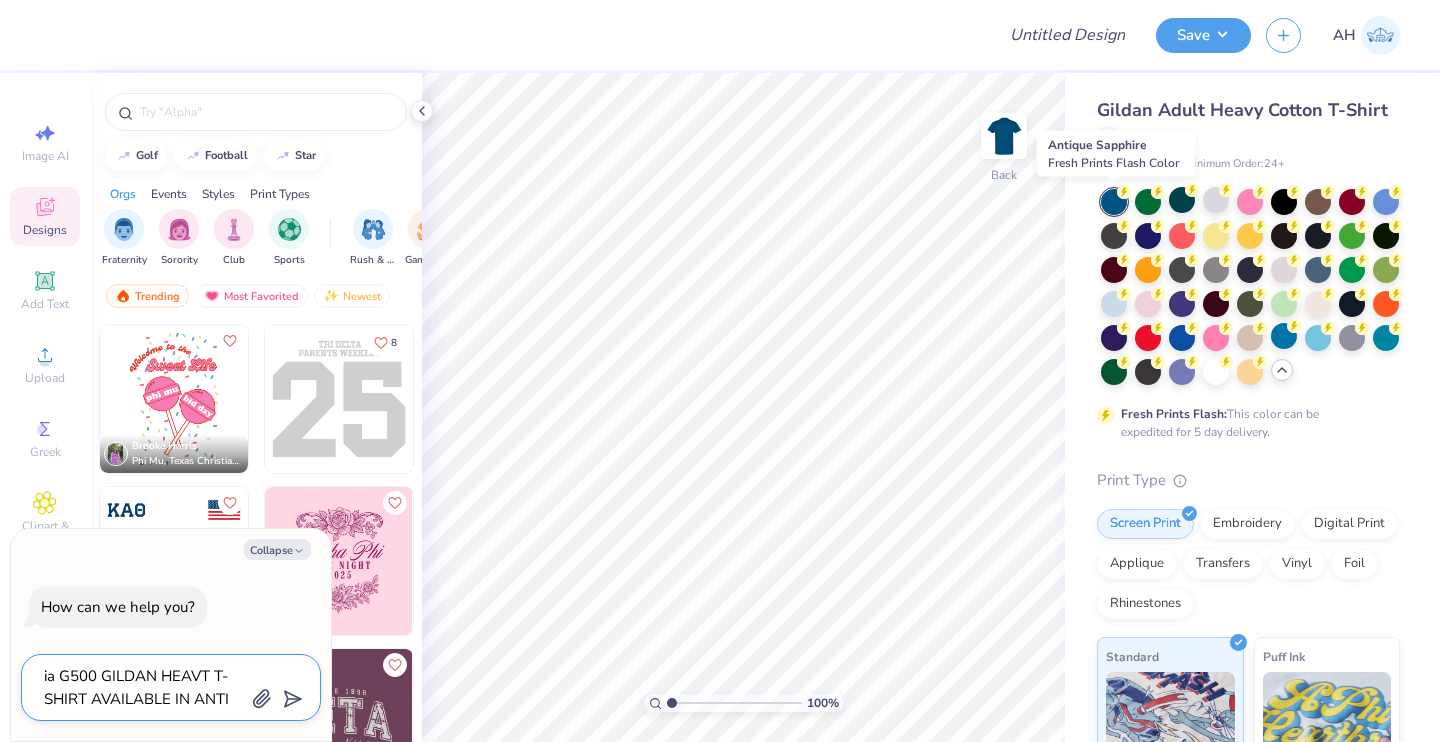 type on "x" 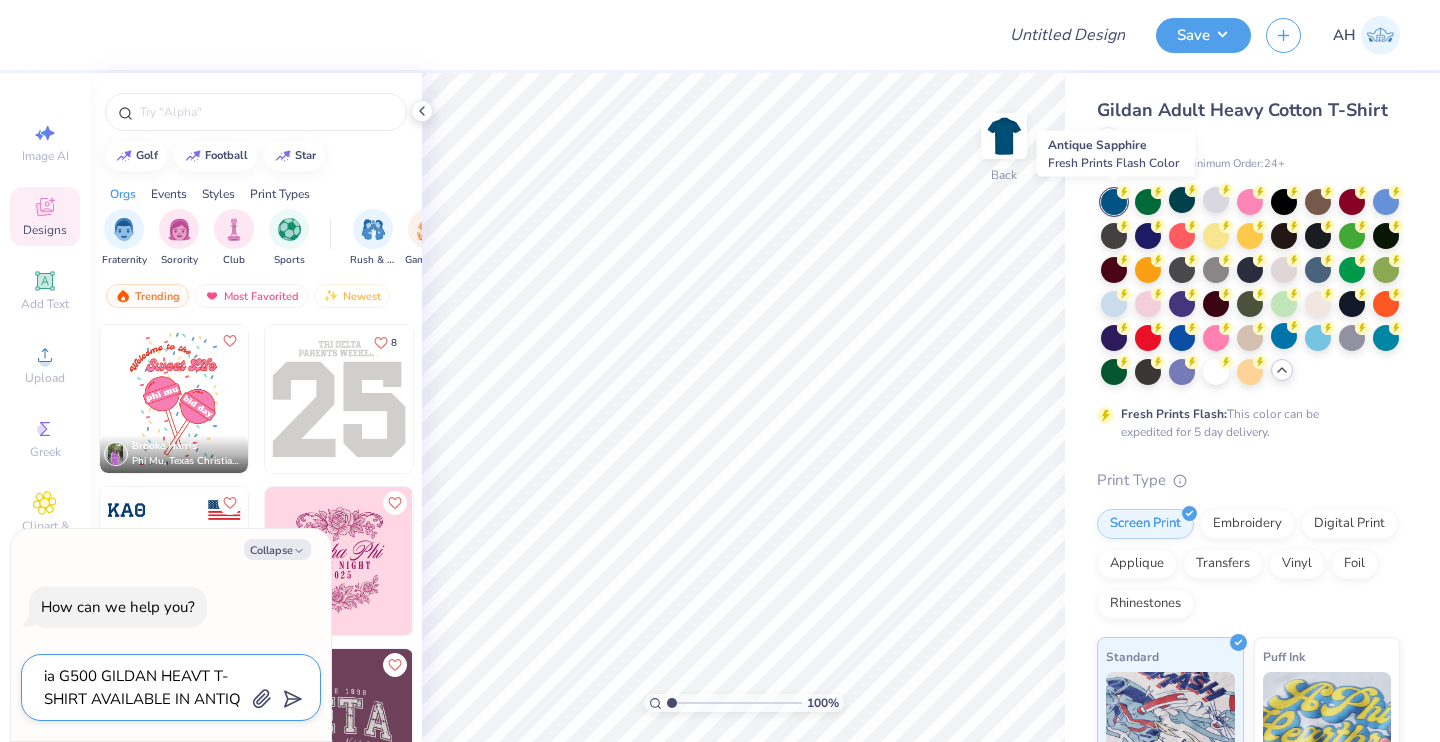 type on "ia G500 GILDAN HEAVT T-SHIRT AVAILABLE IN ANTIQU" 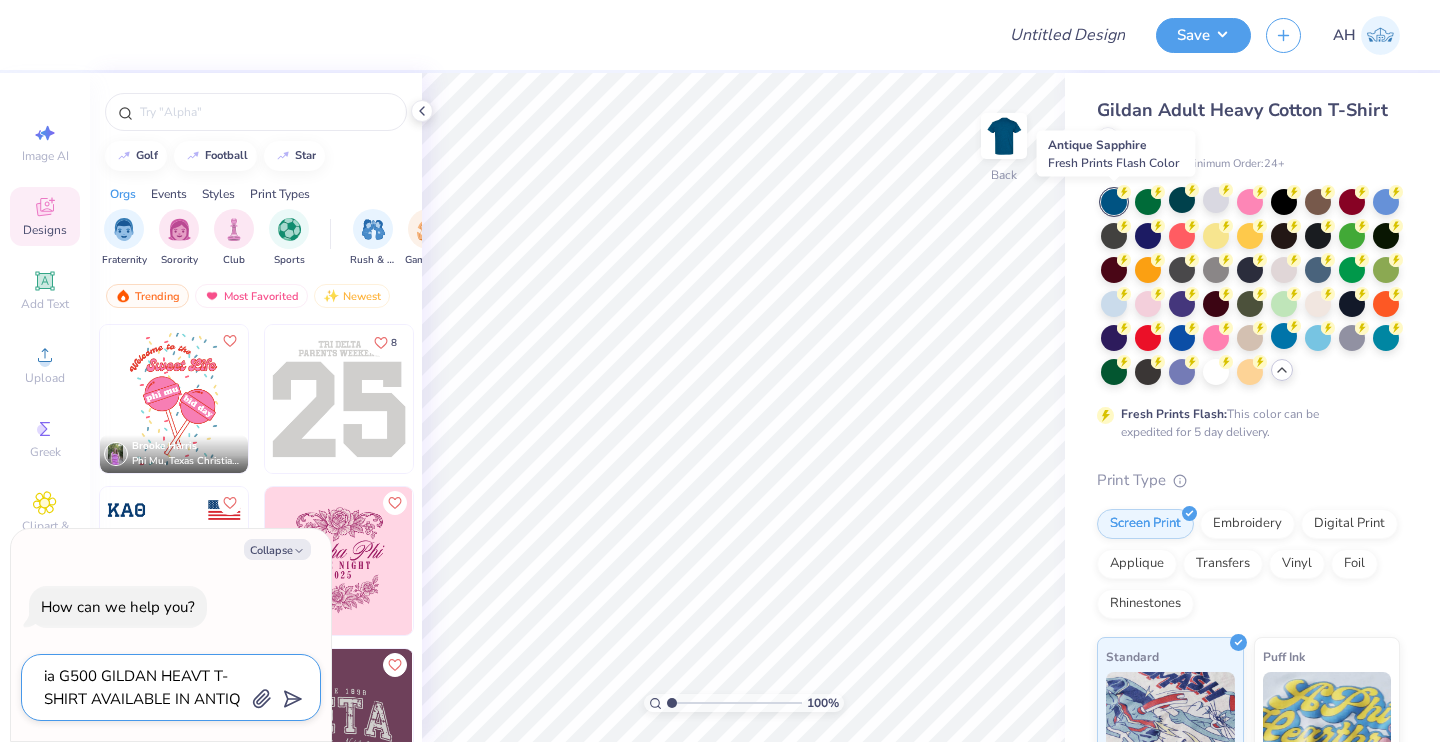 type on "x" 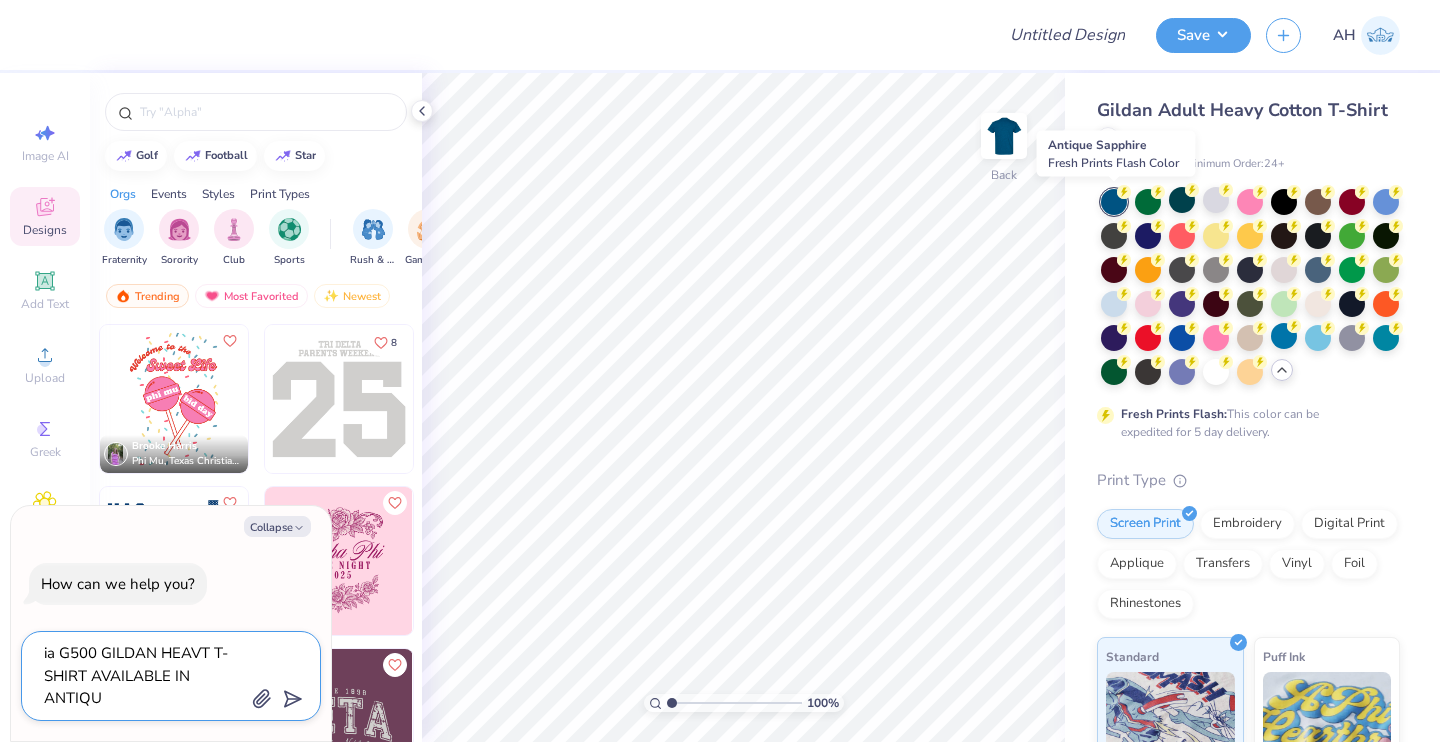 type on "ia G500 GILDAN HEAVT T-SHIRT AVAILABLE IN ANTIQUE" 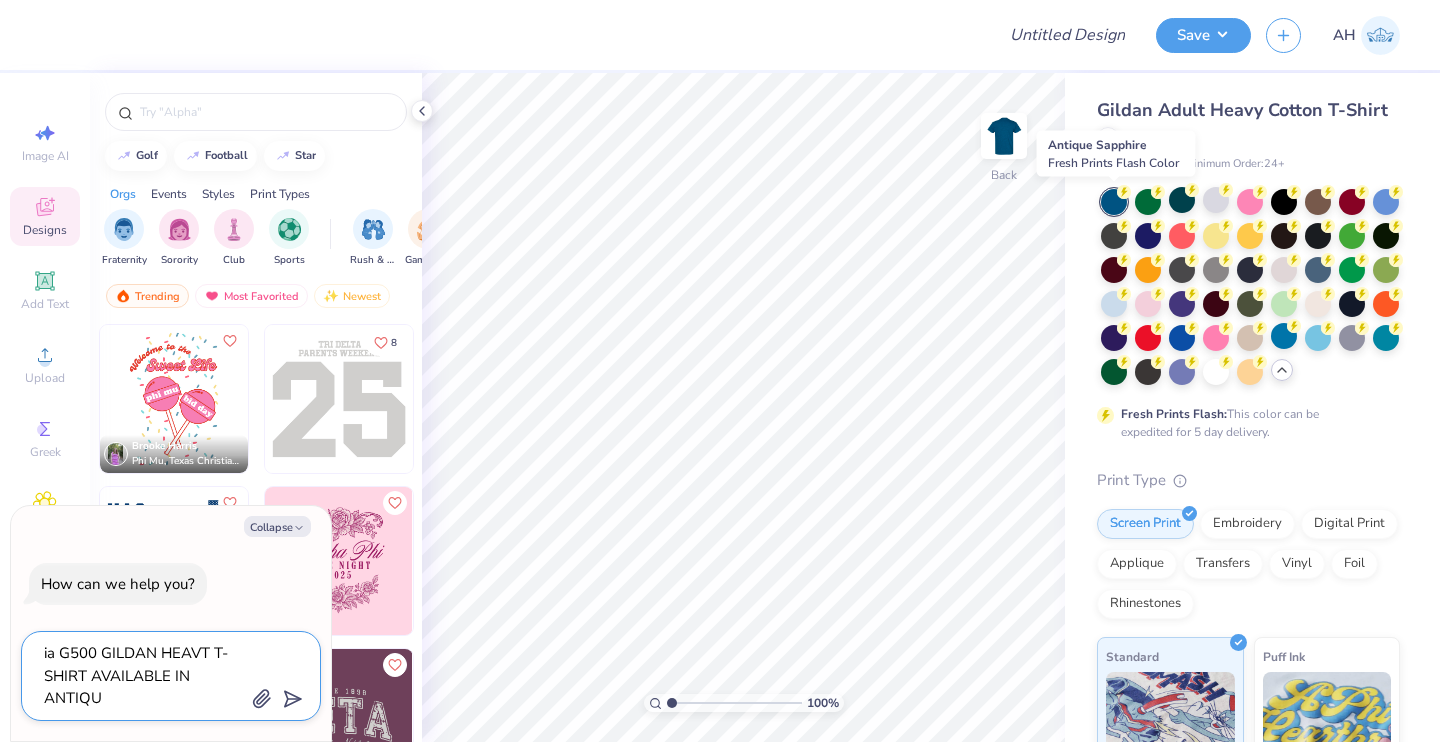 type on "x" 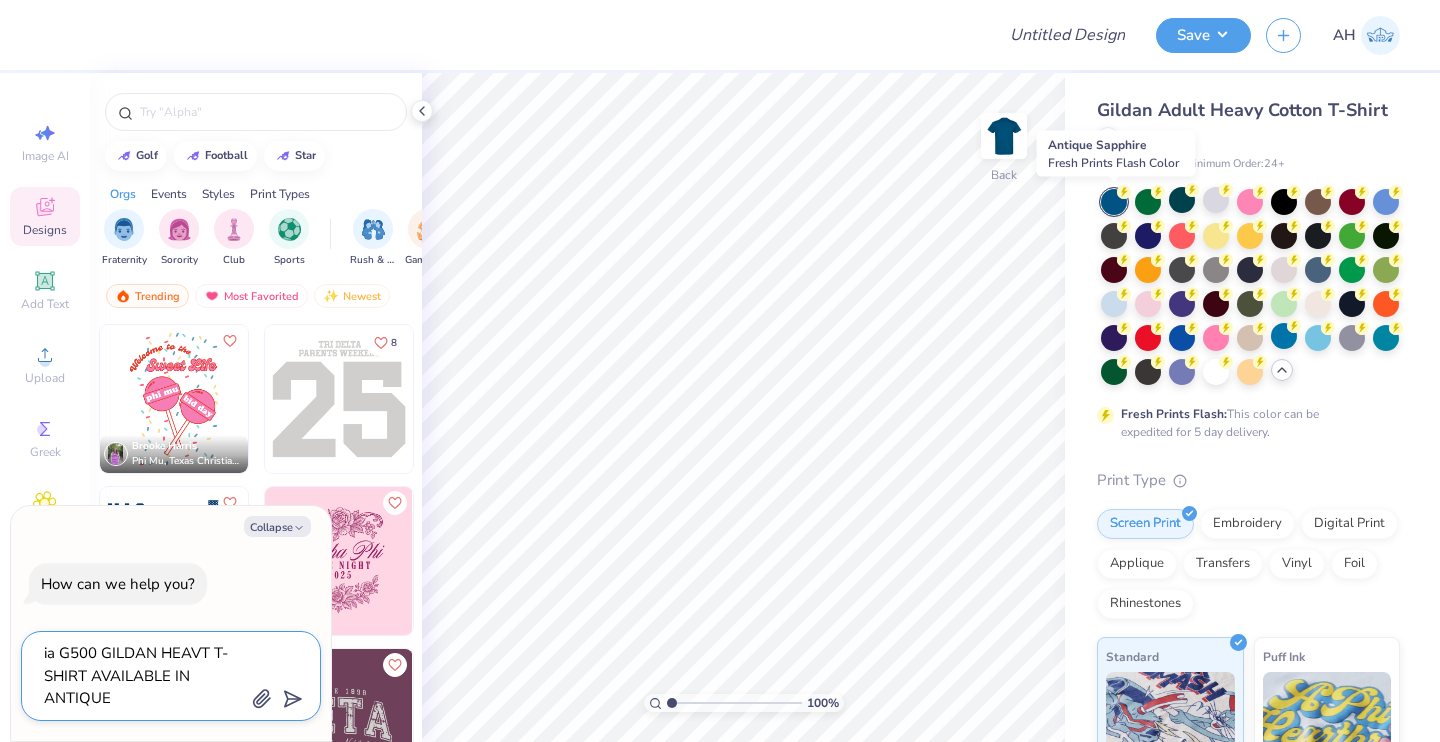type on "ia G500 GILDAN HEAVT T-SHIRT AVAILABLE IN ANTIQUE" 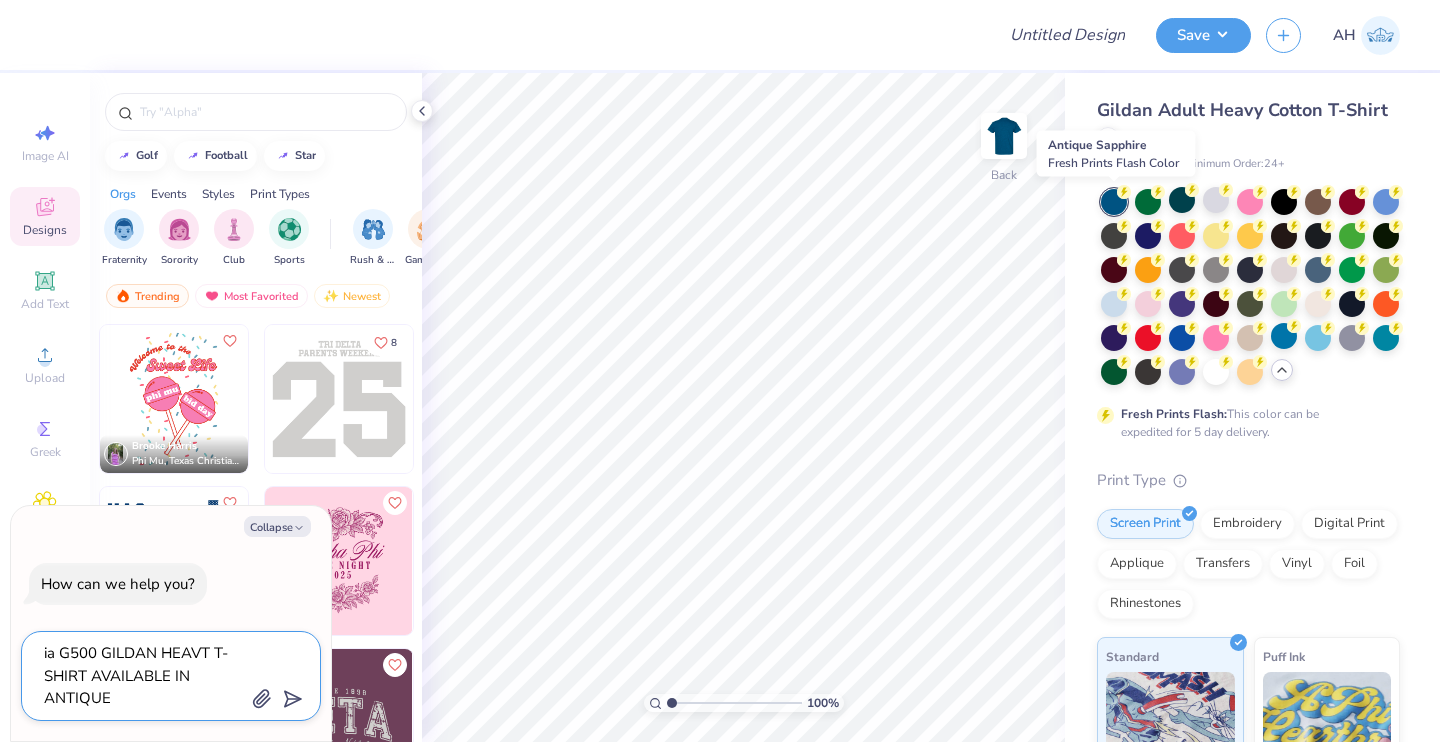 type on "x" 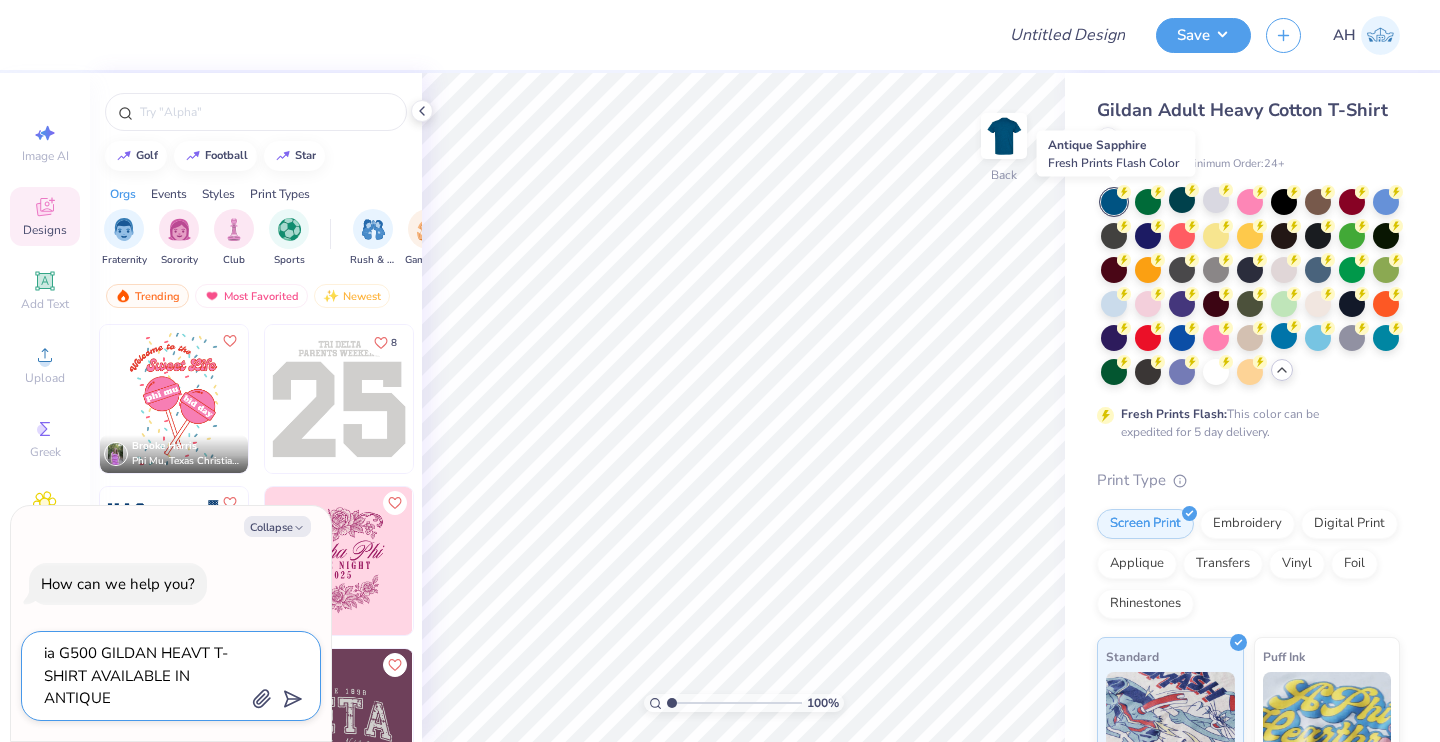 type on "ia G500 GILDAN HEAVT T-SHIRT AVAILABLE IN ANTIQUE S" 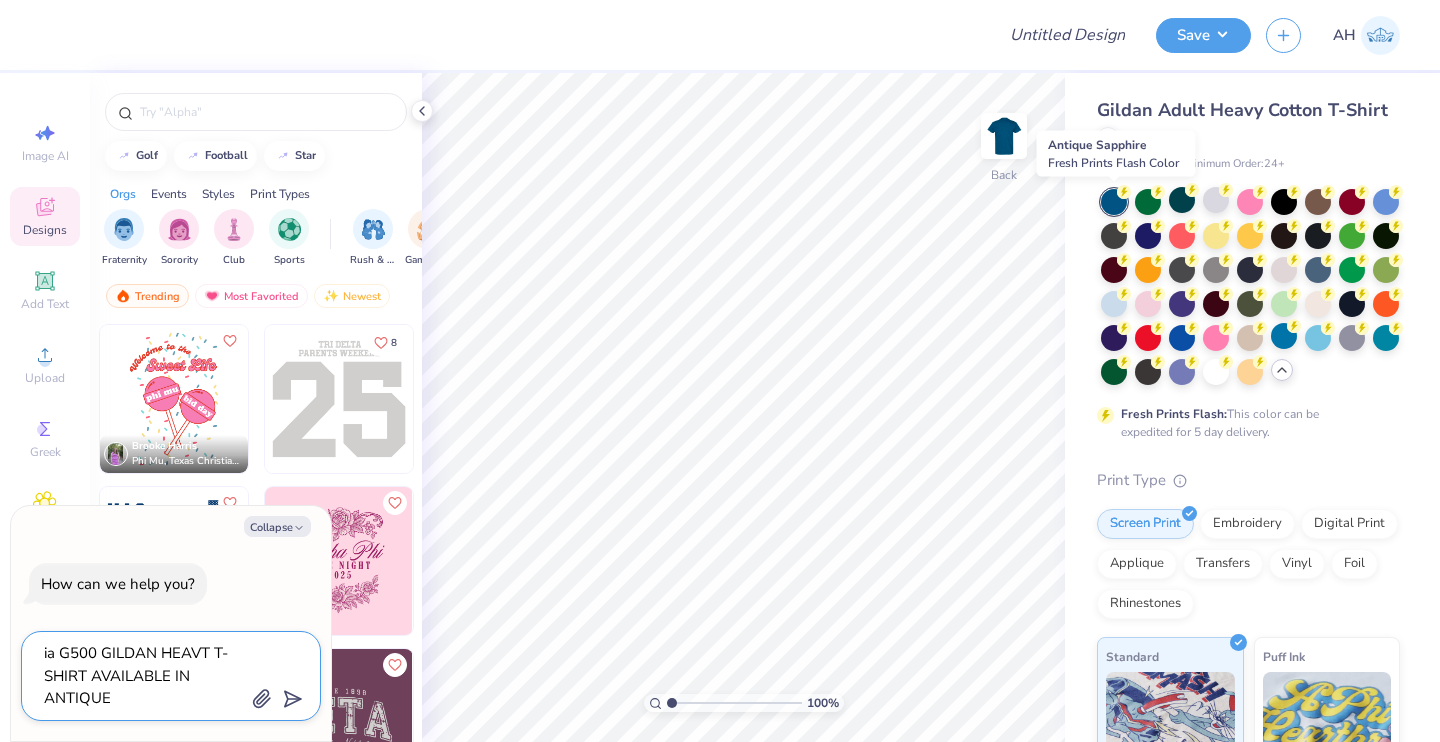 type on "x" 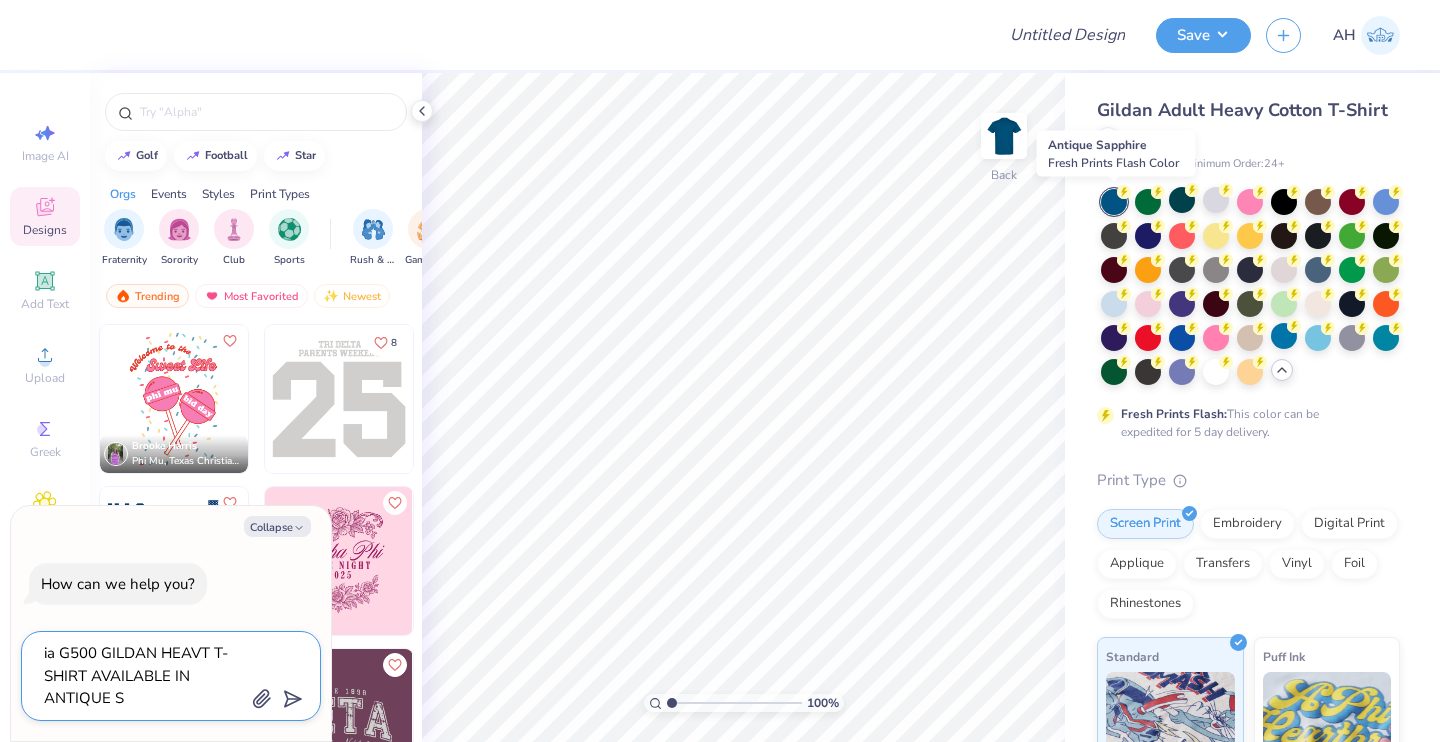 type on "ia G500 GILDAN HEAVT T-SHIRT AVAILABLE IN ANTIQUE SA" 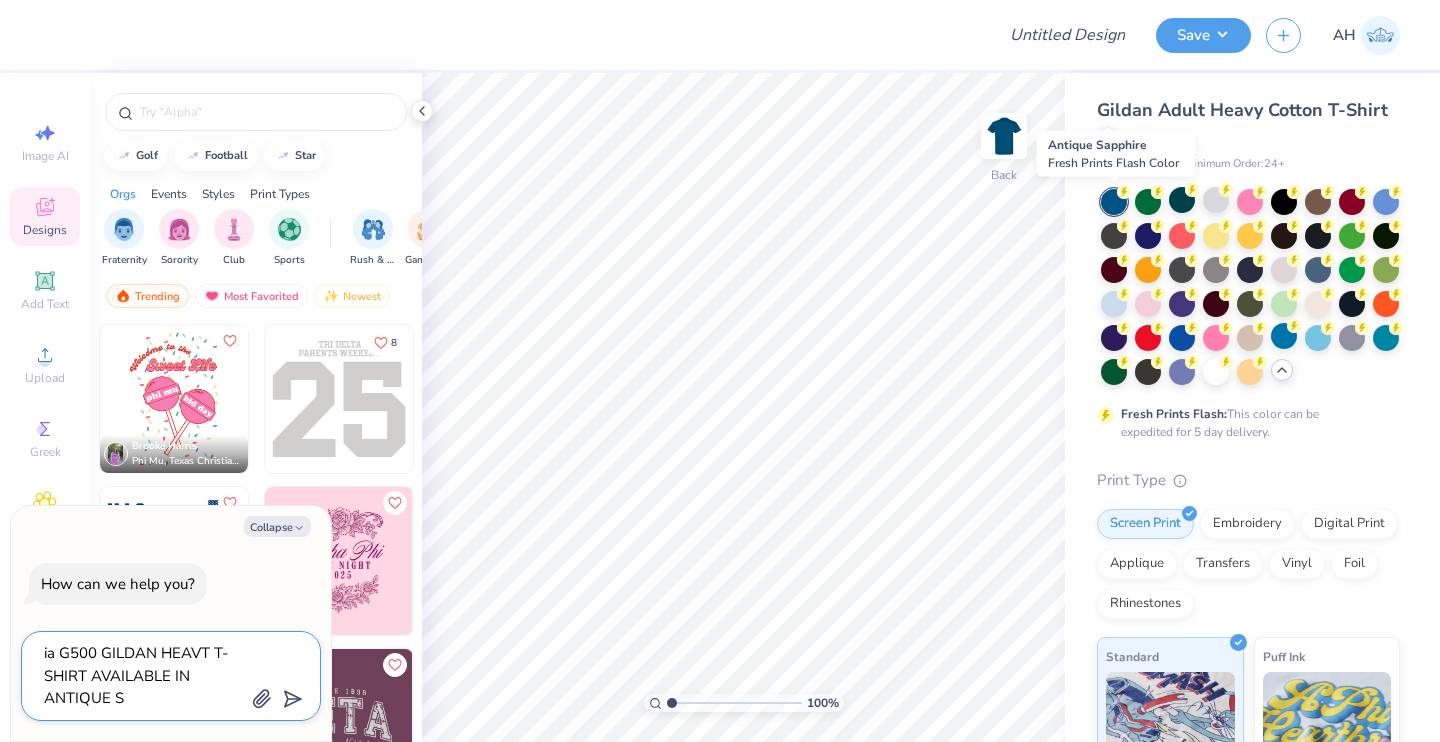 type on "x" 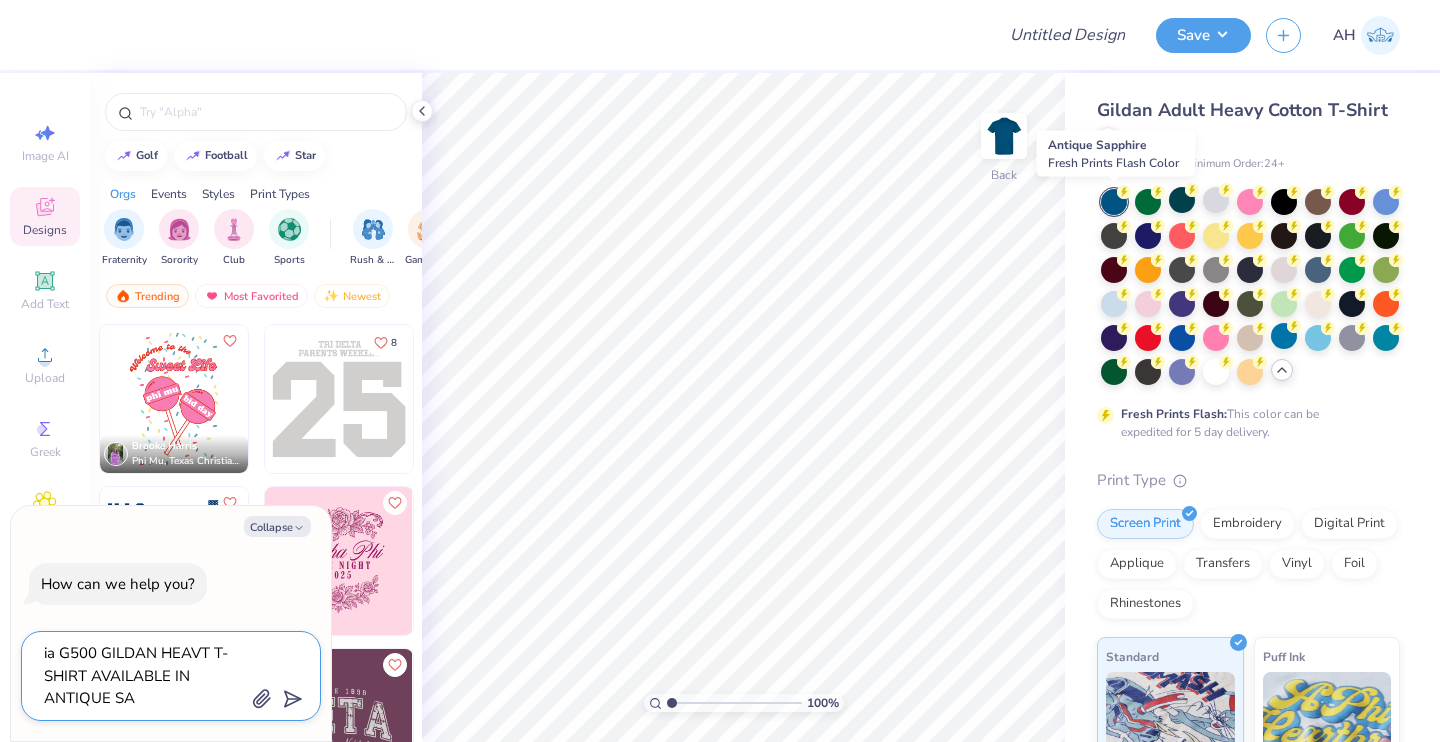 type on "ia G500 GILDAN HEAVT T-SHIRT AVAILABLE IN ANTIQUE SAA" 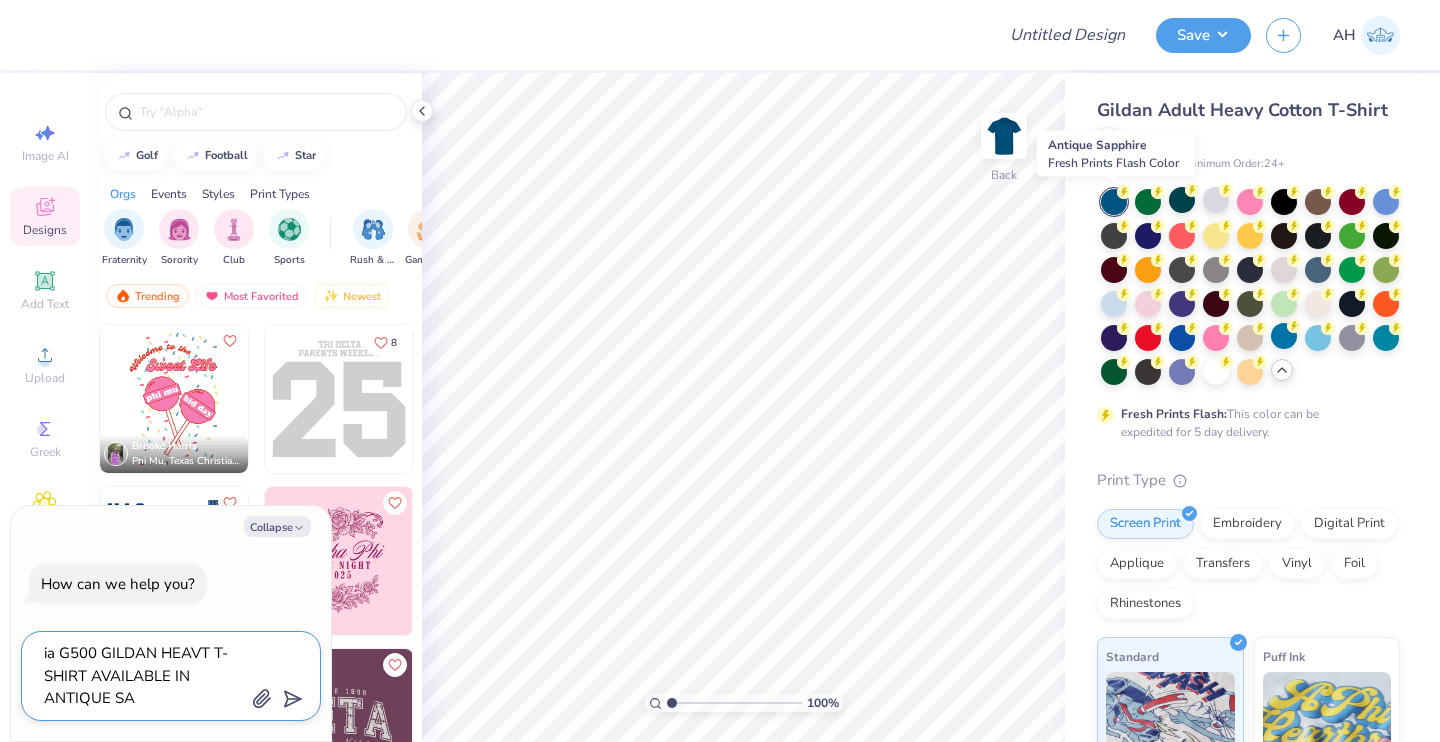 type on "x" 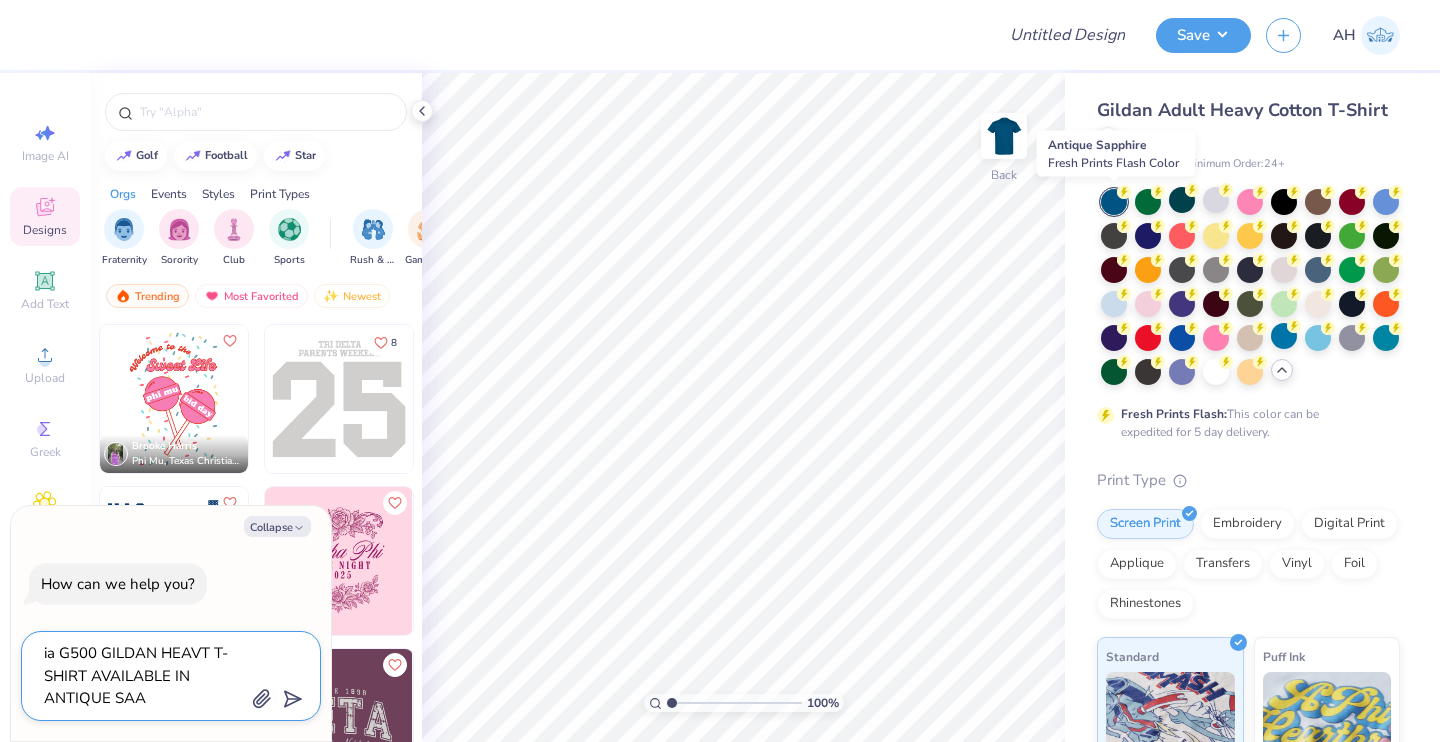 type on "ia G500 GILDAN HEAVT T-SHIRT AVAILABLE IN ANTIQUE SAAP" 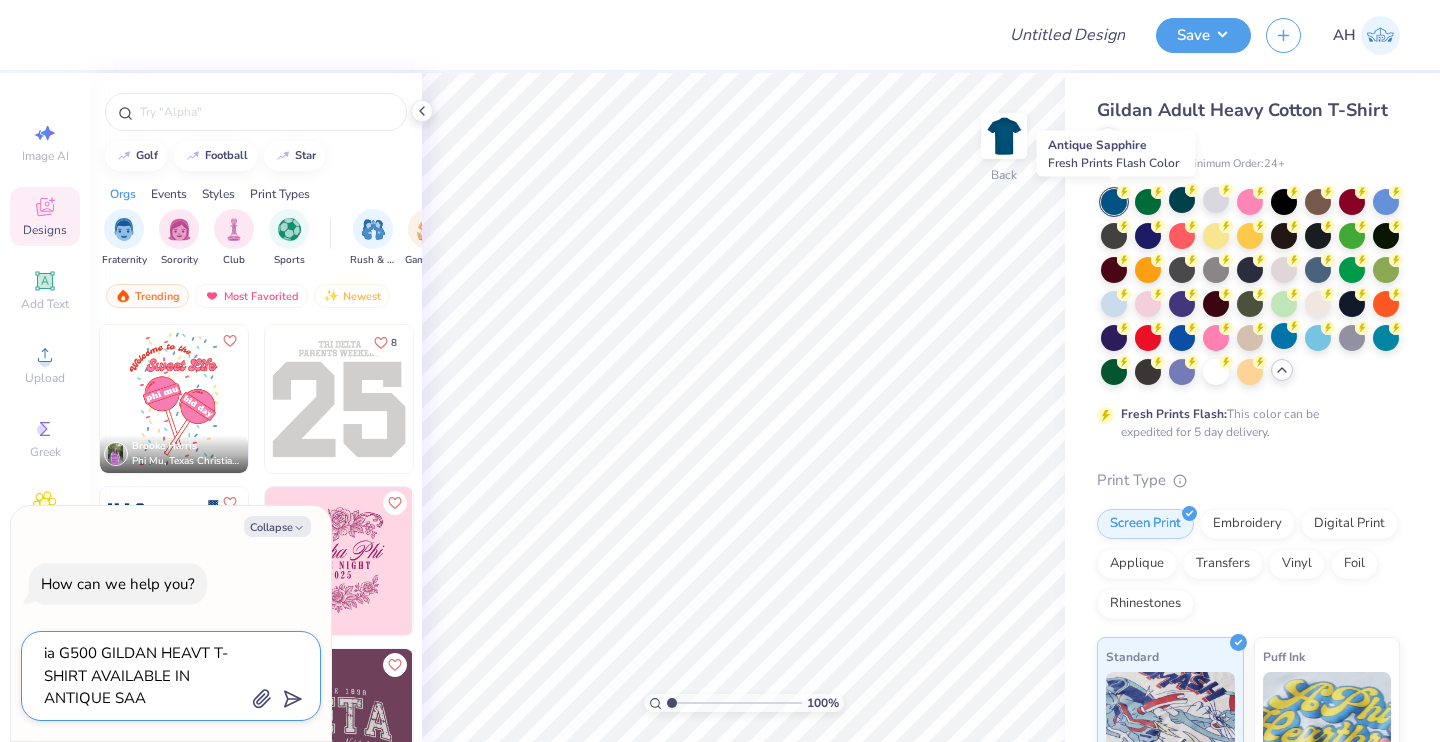 type on "x" 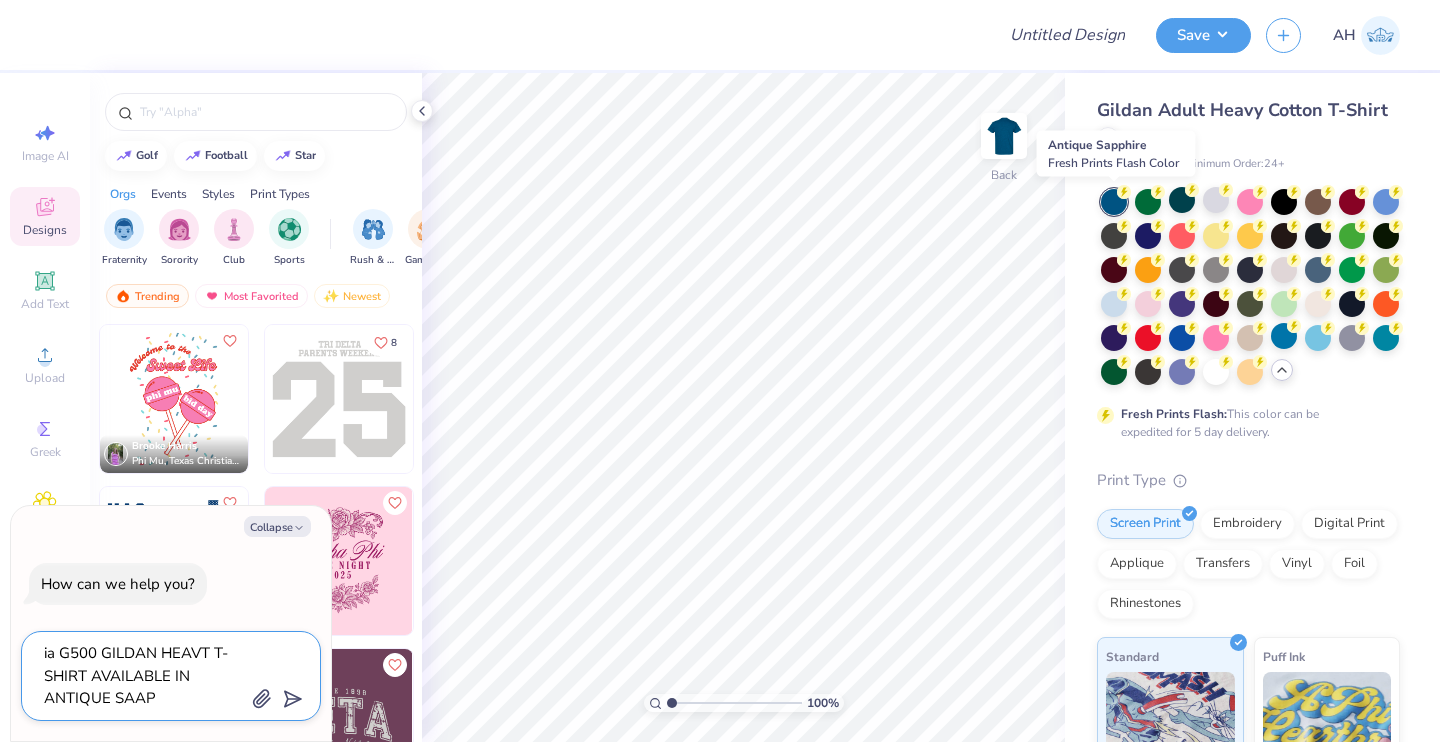 type on "ia G500 GILDAN HEAVT T-SHIRT AVAILABLE IN ANTIQUE SAA" 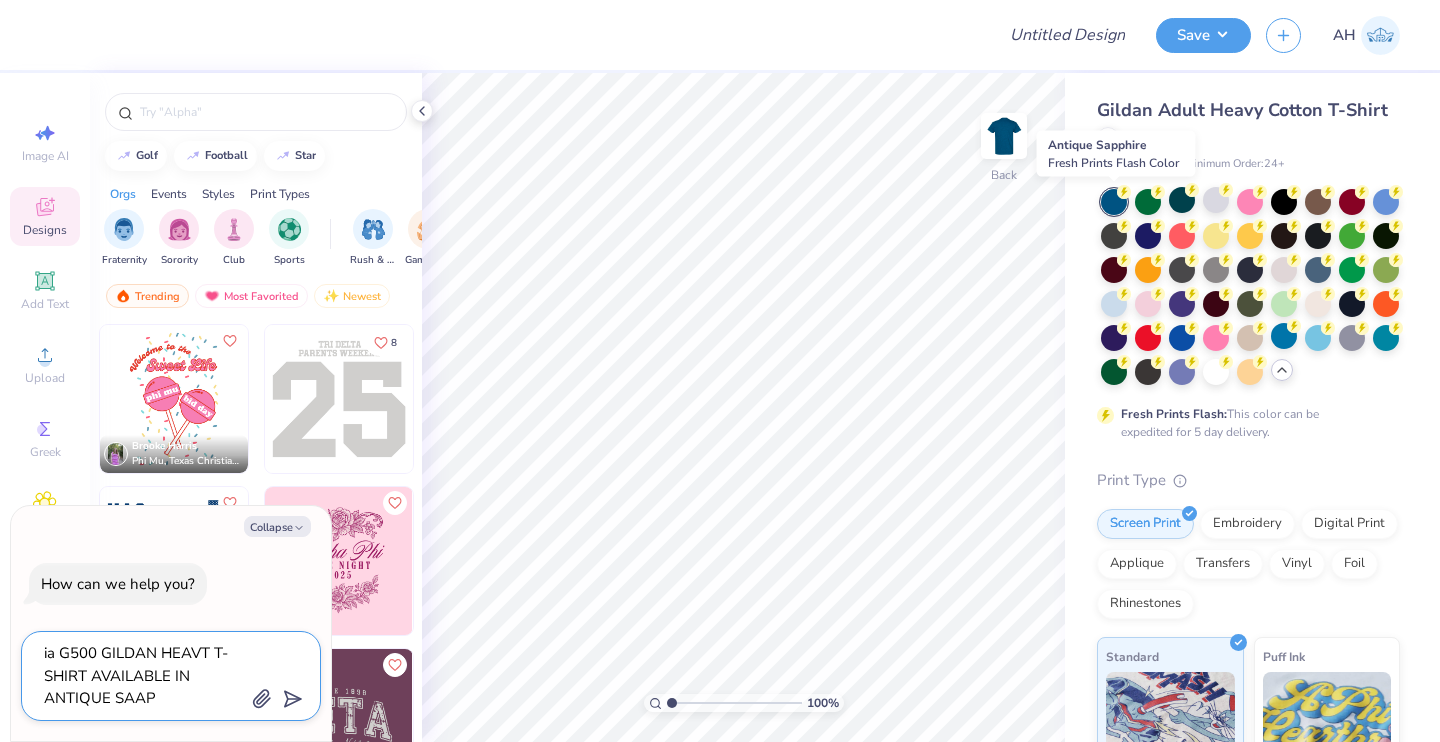 type on "x" 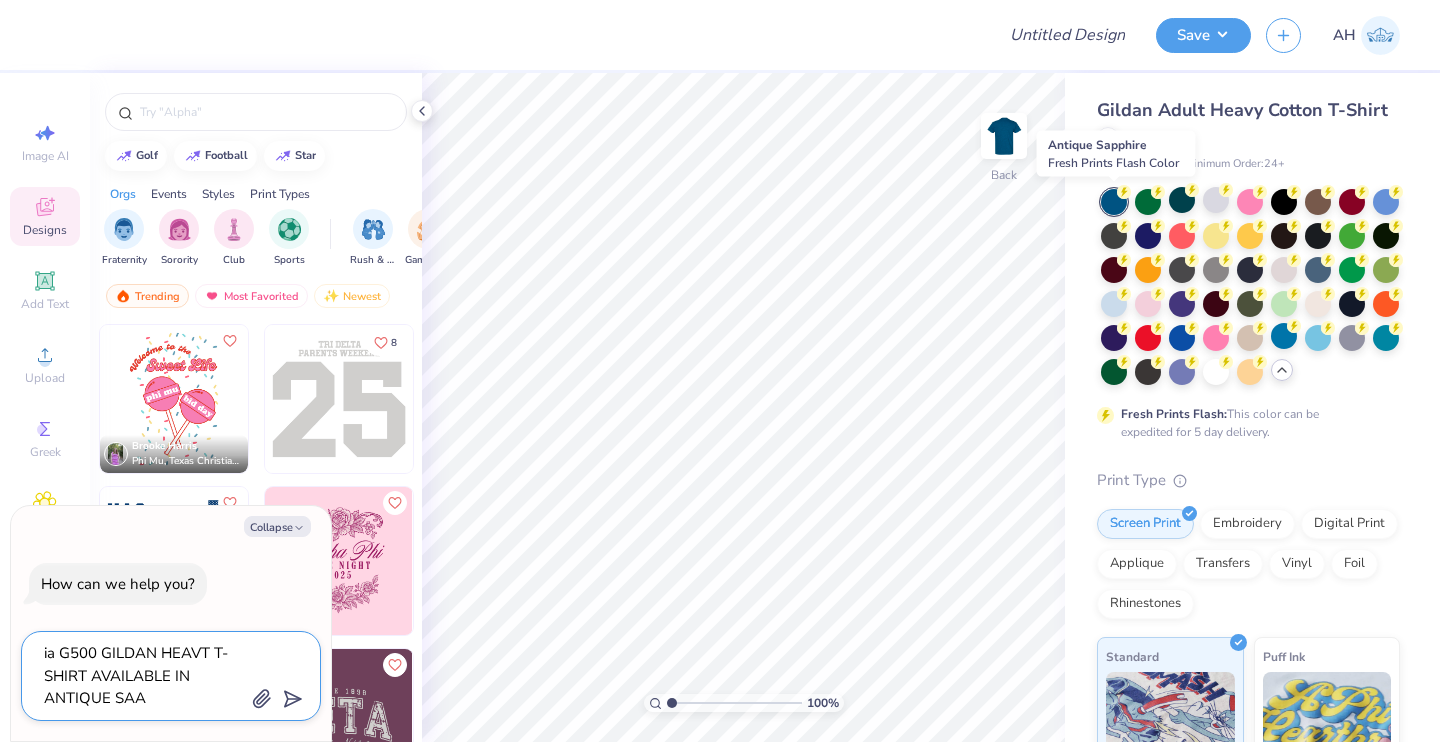 type on "ia G500 GILDAN HEAVT T-SHIRT AVAILABLE IN ANTIQUE SAAP" 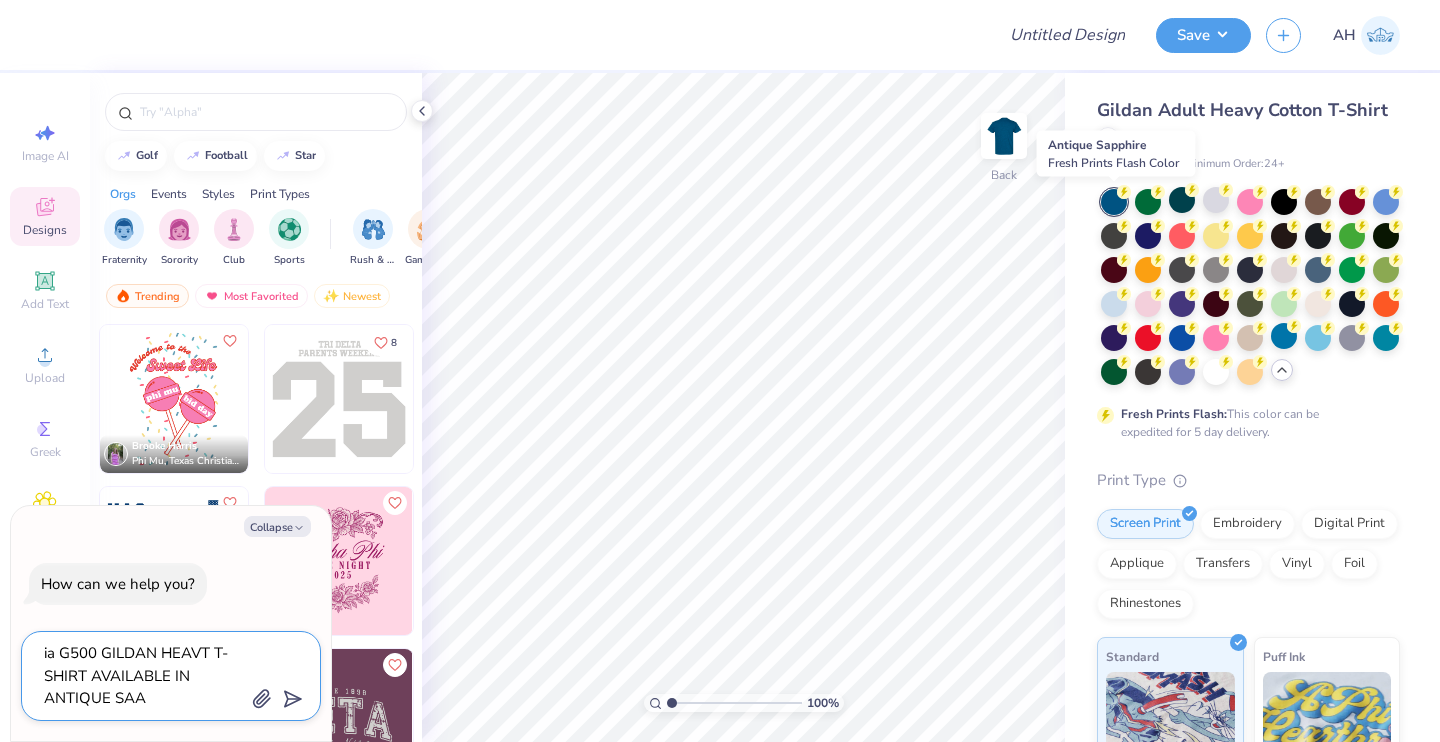 type on "x" 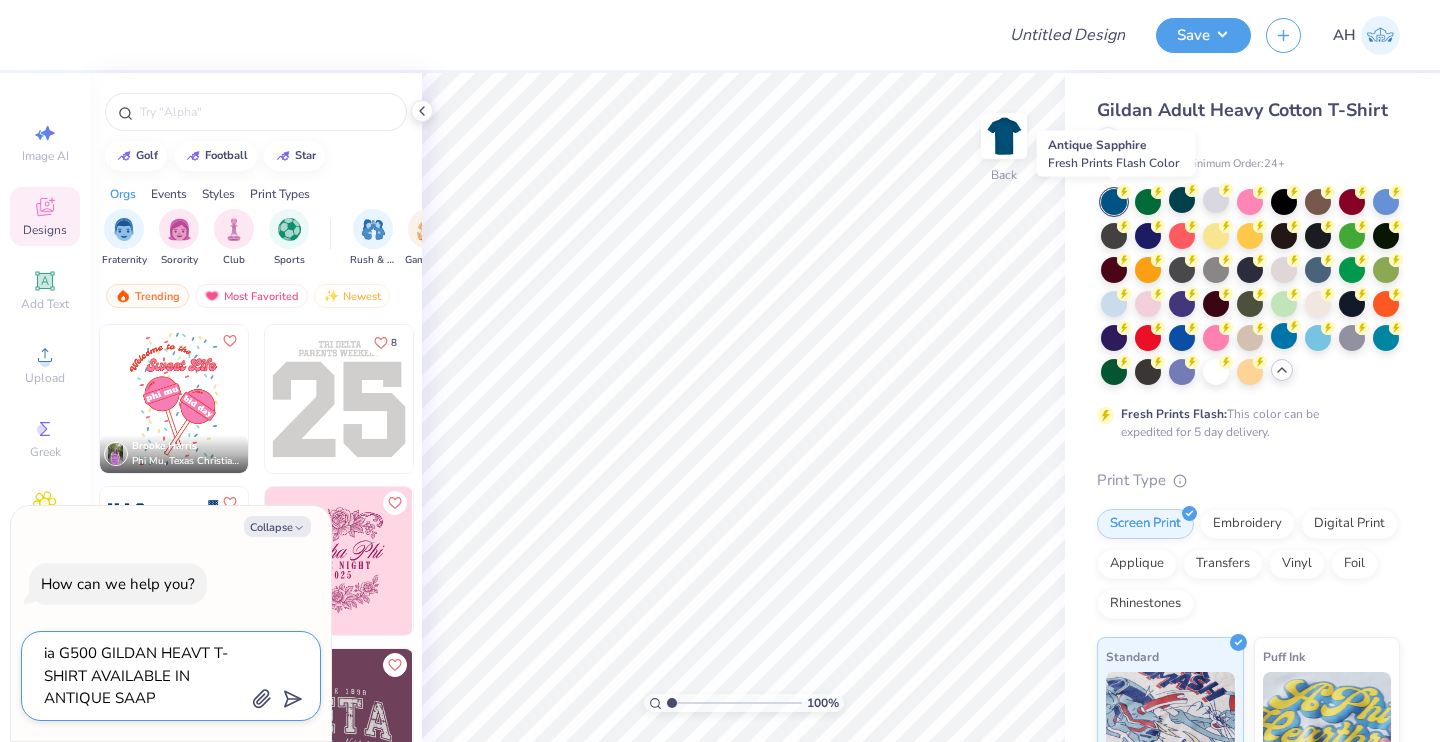 type on "ia G500 GILDAN HEAVT T-SHIRT AVAILABLE IN ANTIQUE SAA" 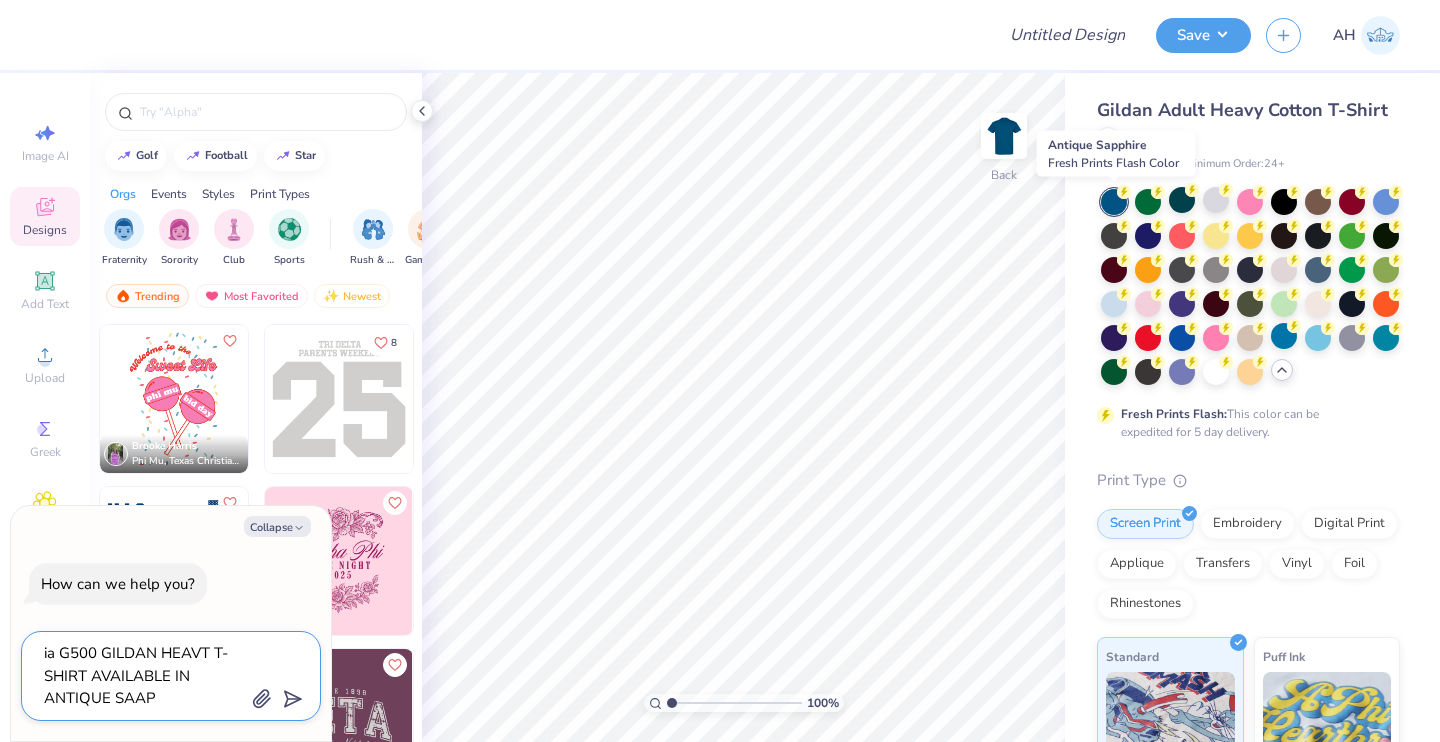 type on "x" 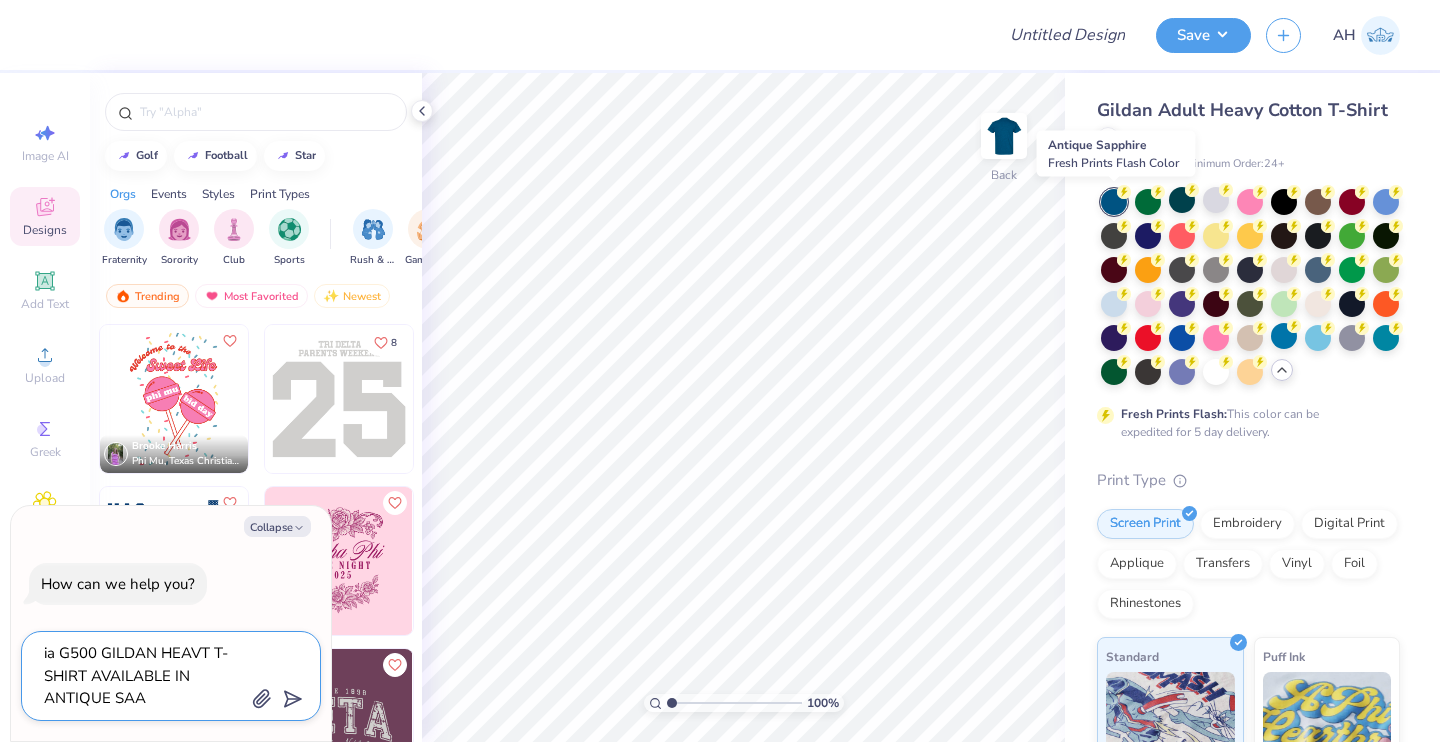 type on "ia G500 GILDAN HEAVT T-SHIRT AVAILABLE IN ANTIQUE SA" 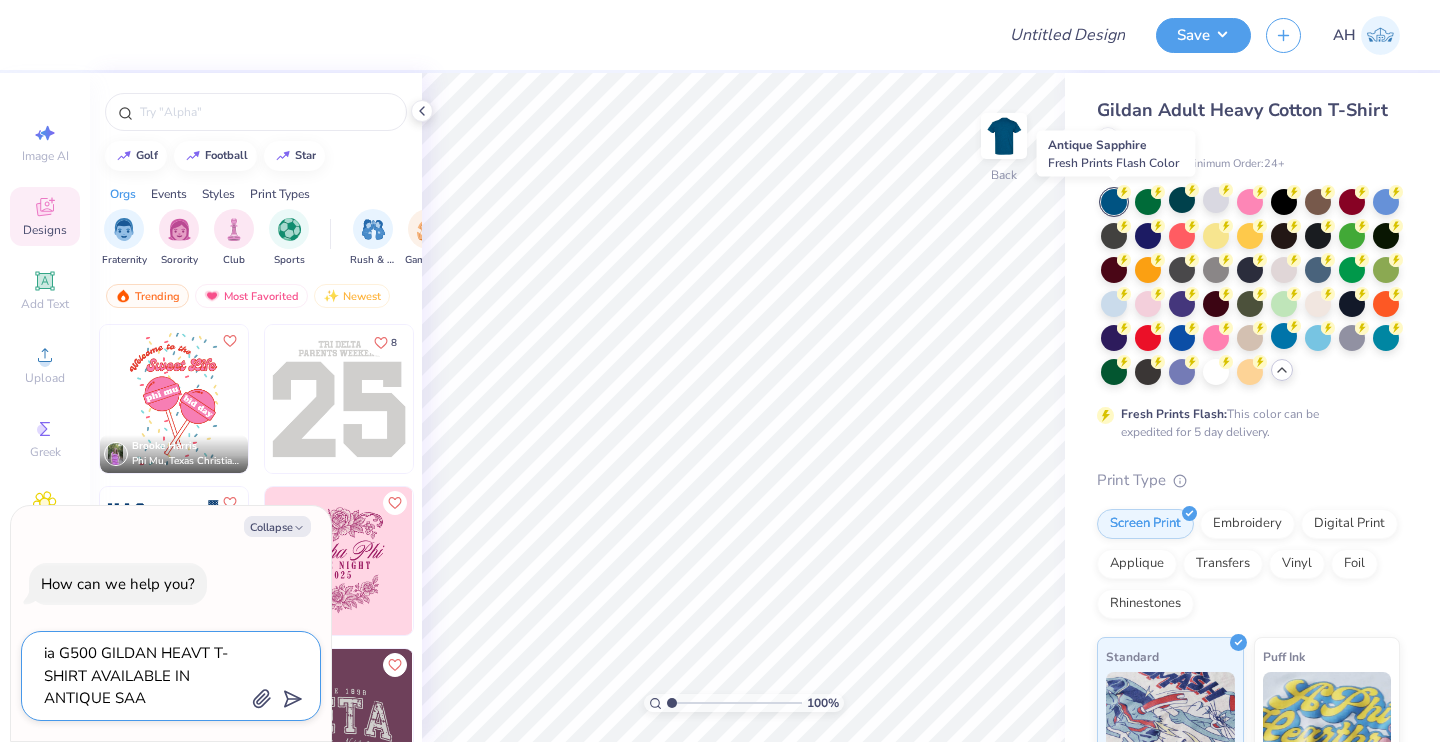 type on "x" 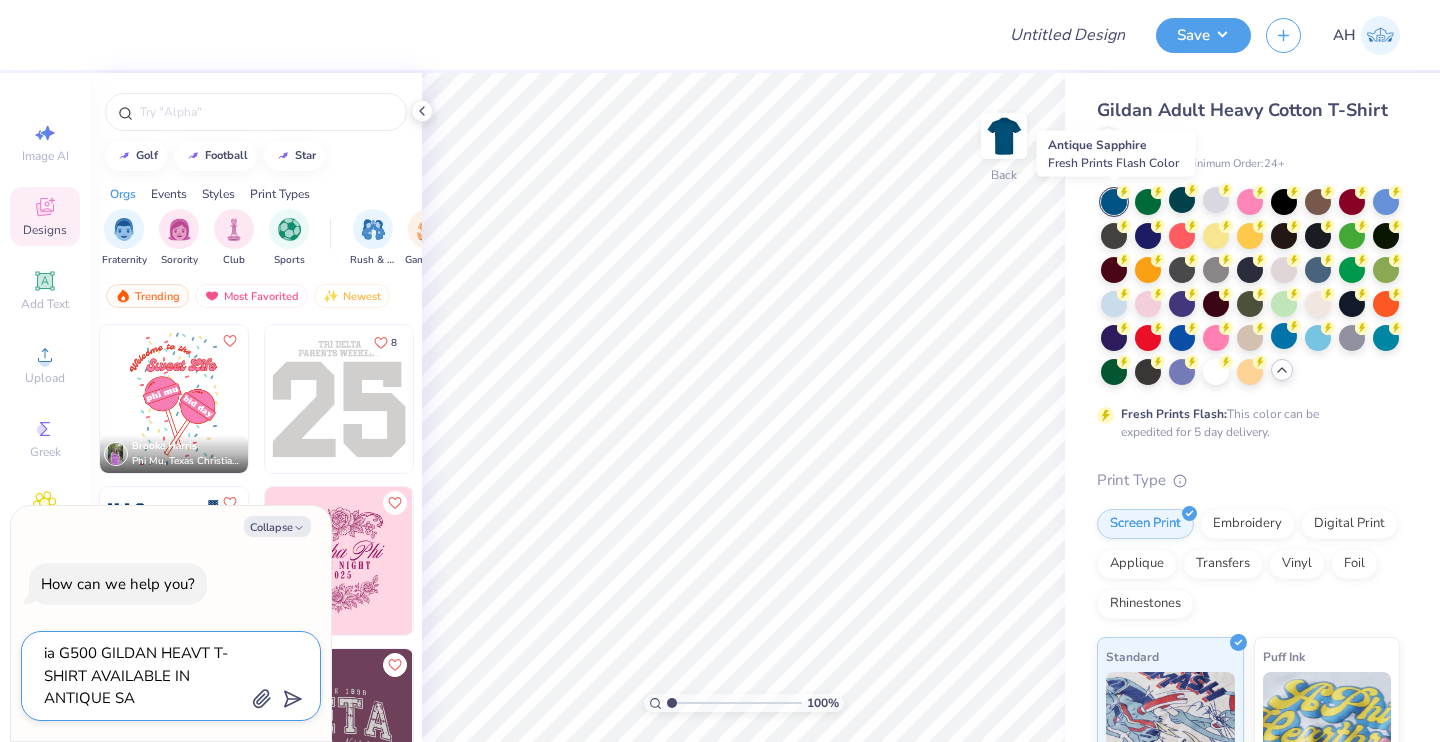 type on "ia G500 GILDAN HEAVT T-SHIRT AVAILABLE IN ANTIQUE SAP" 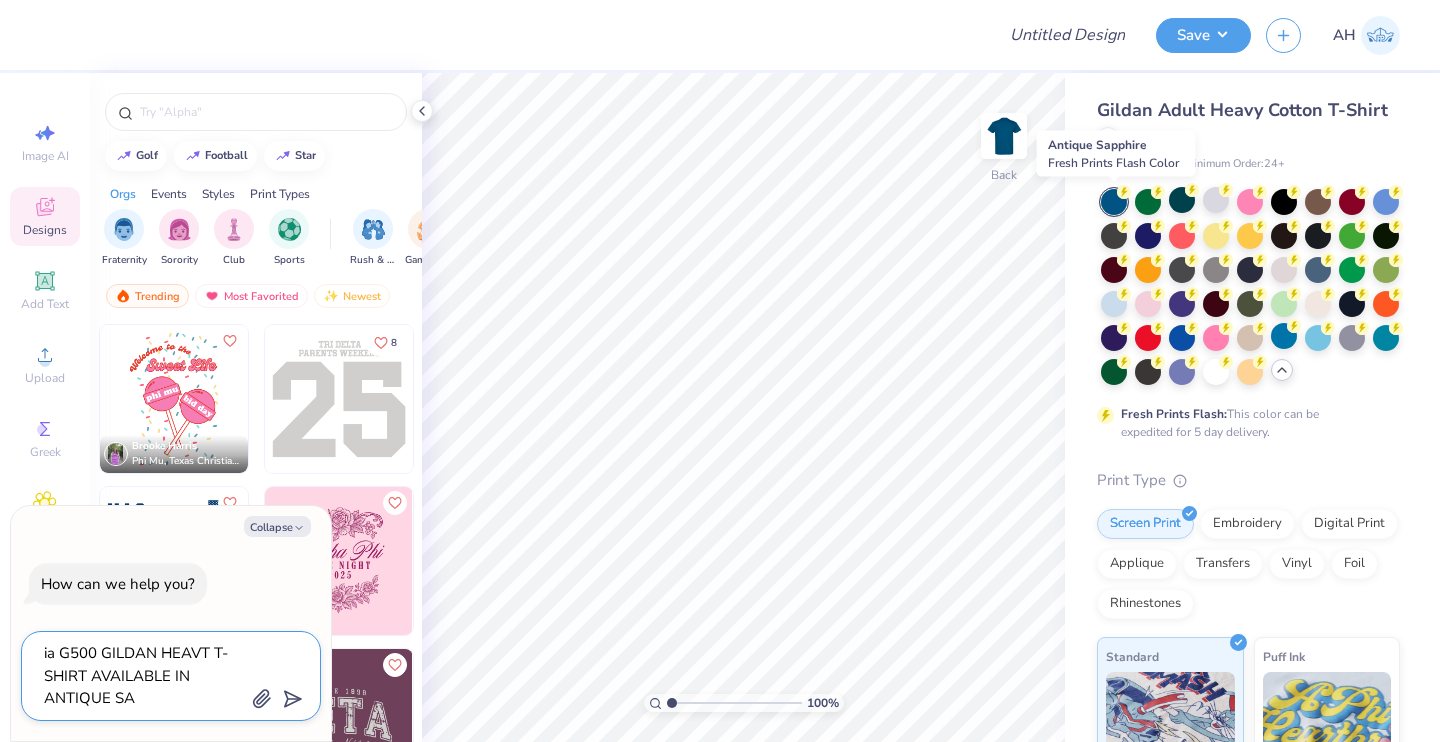 type on "x" 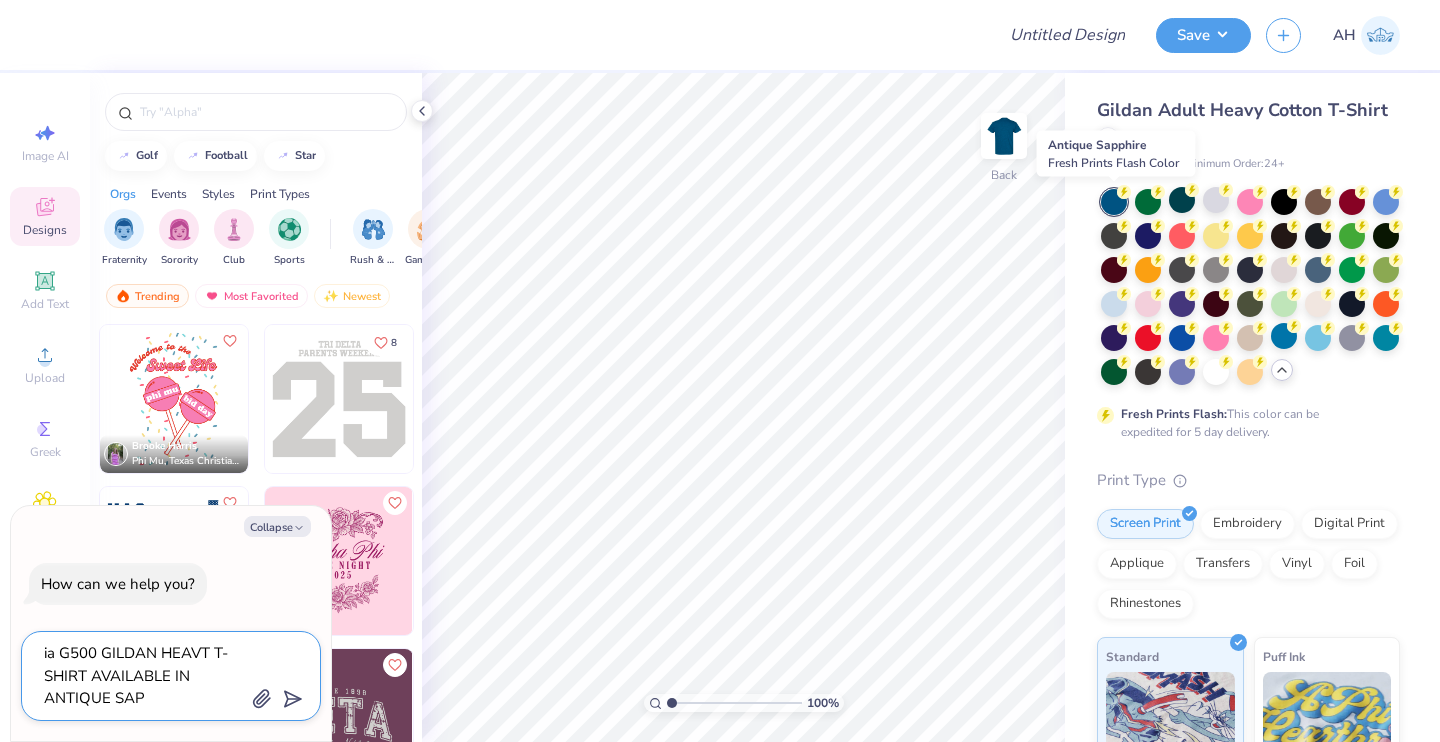 type on "ia G500 GILDAN HEAVT T-SHIRT AVAILABLE IN ANTIQUE SAPP" 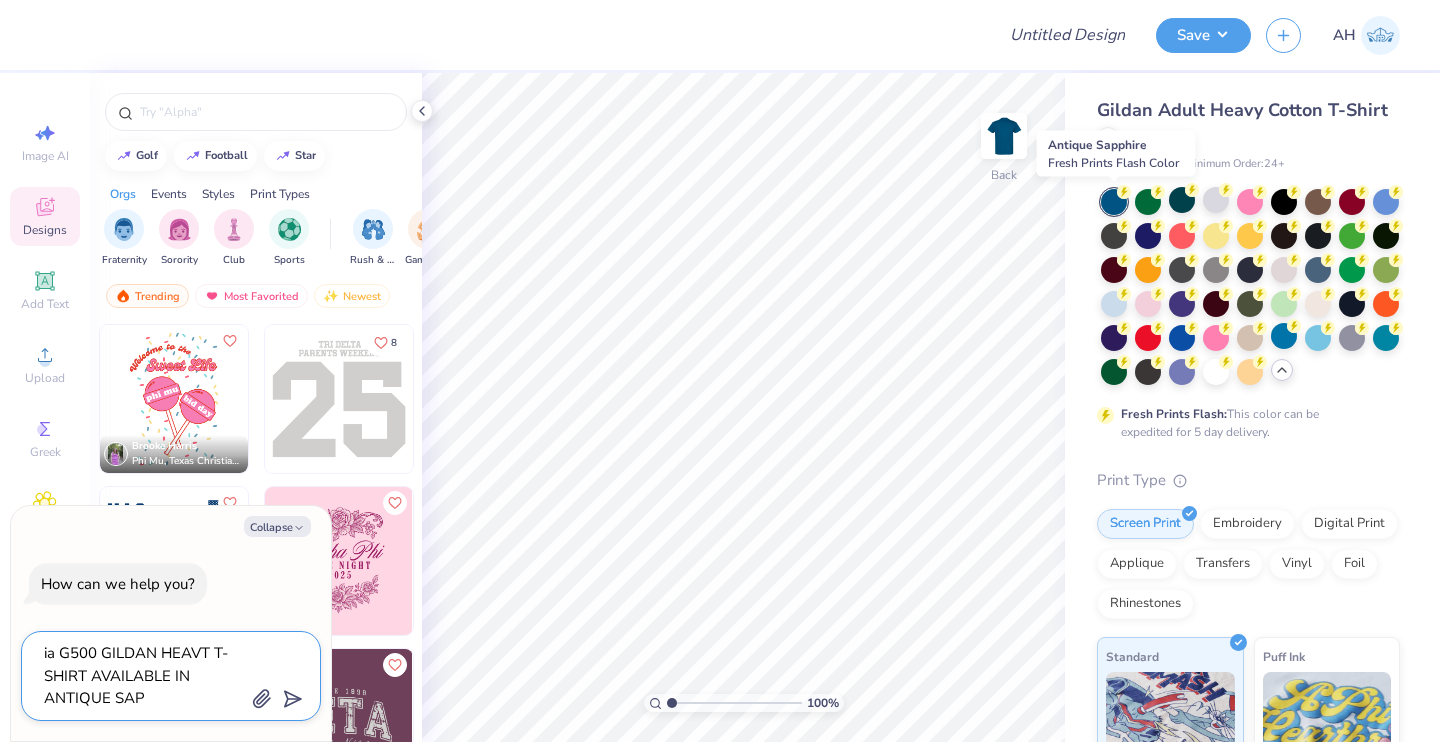 type on "x" 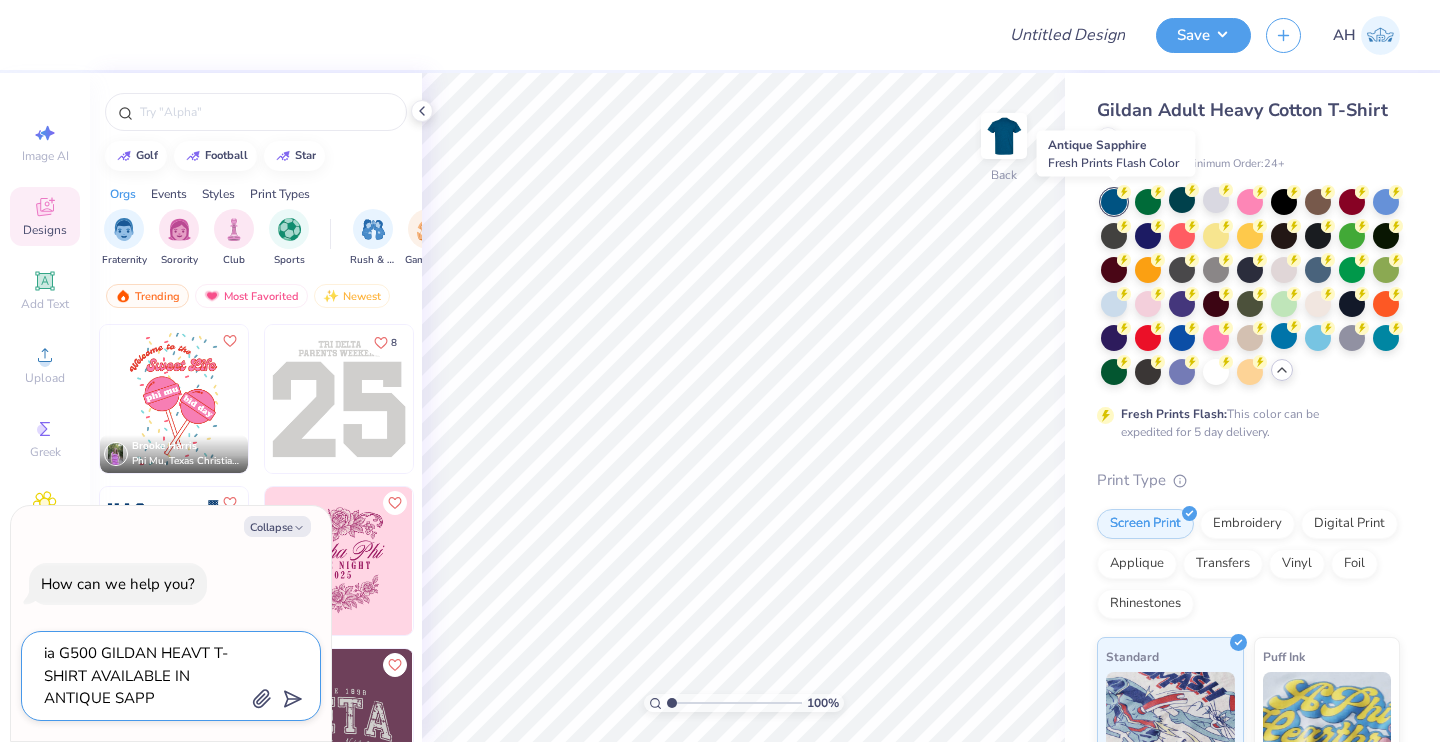 type on "ia G500 GILDAN HEAVT T-SHIRT AVAILABLE IN ANTIQUE SAPPH" 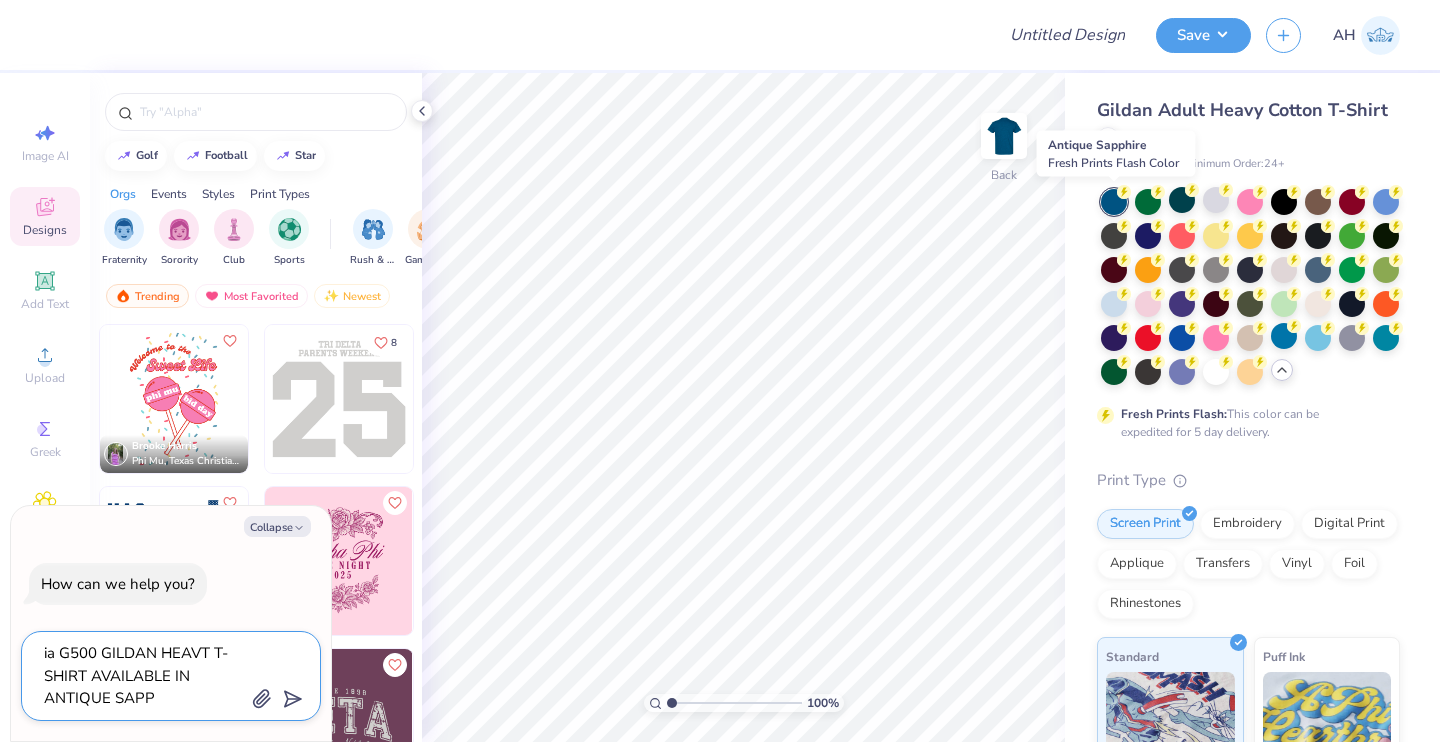 type on "x" 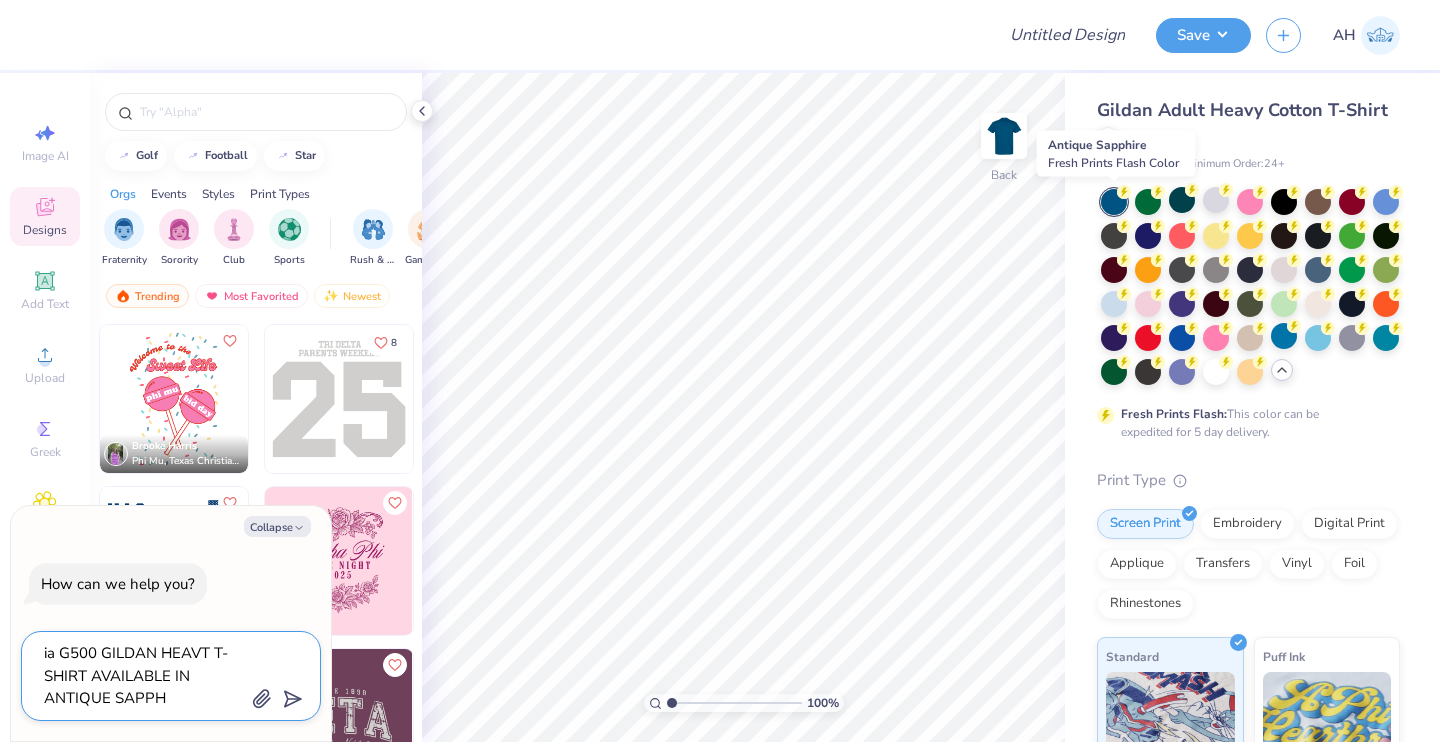 type on "ia G500 GILDAN HEAVT T-SHIRT AVAILABLE IN ANTIQUE SAPPHI" 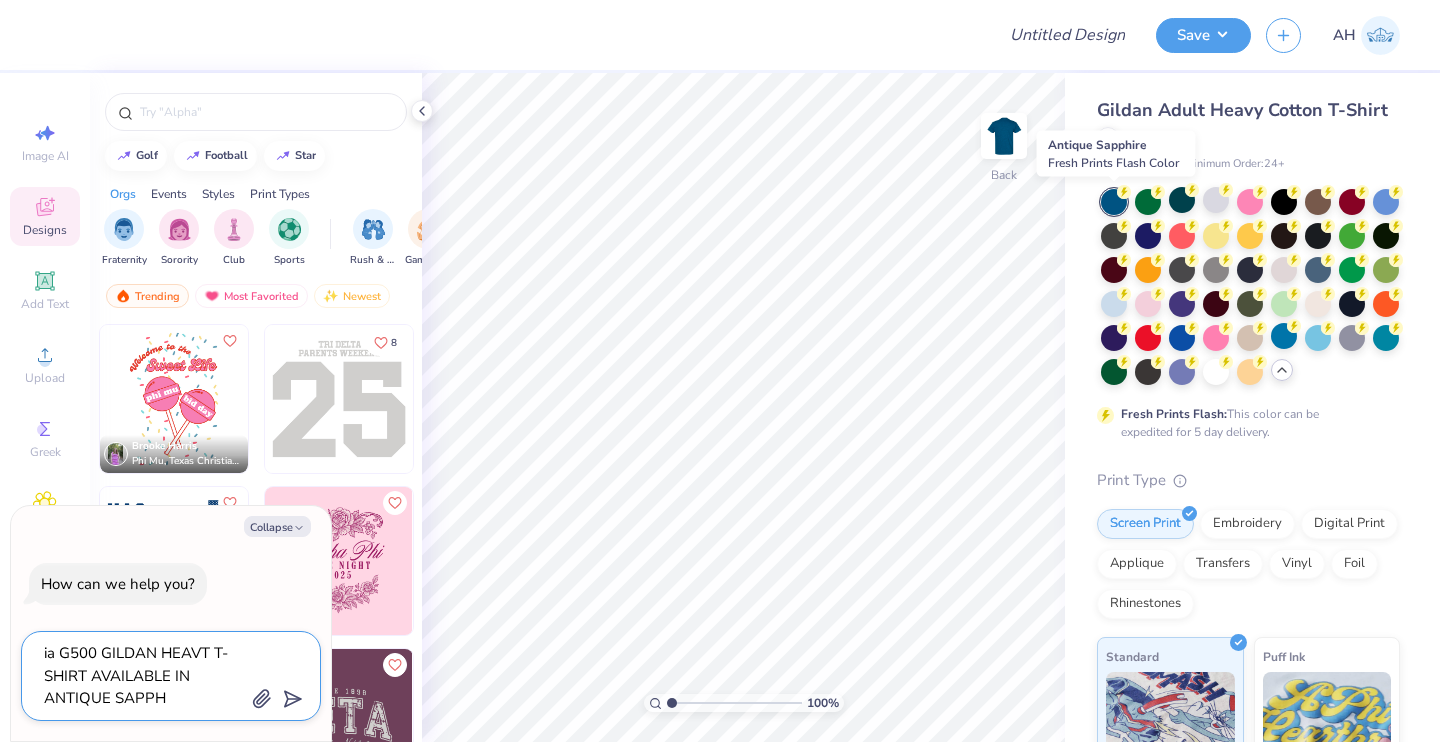 type on "x" 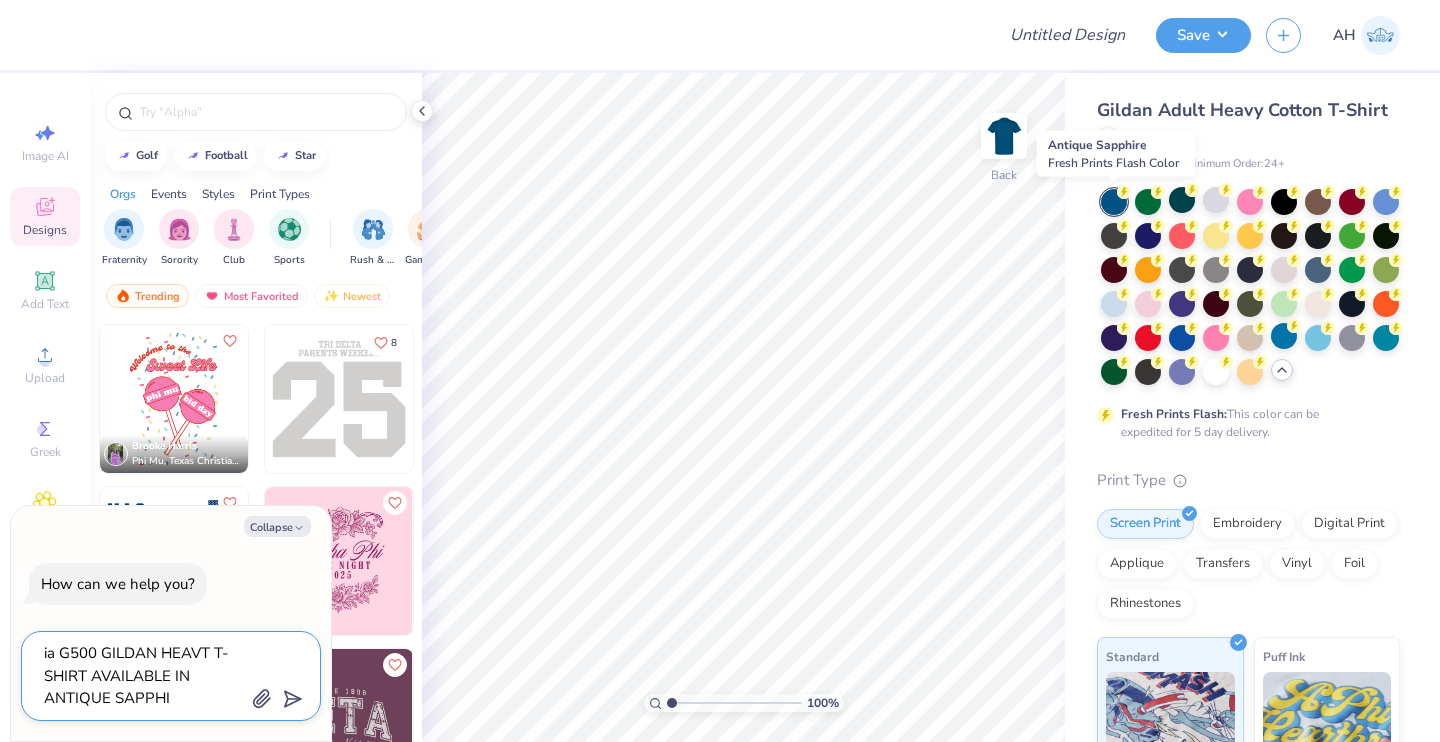 type on "ia G500 GILDAN HEAVT T-SHIRT AVAILABLE IN ANTIQUE SAPPHIR" 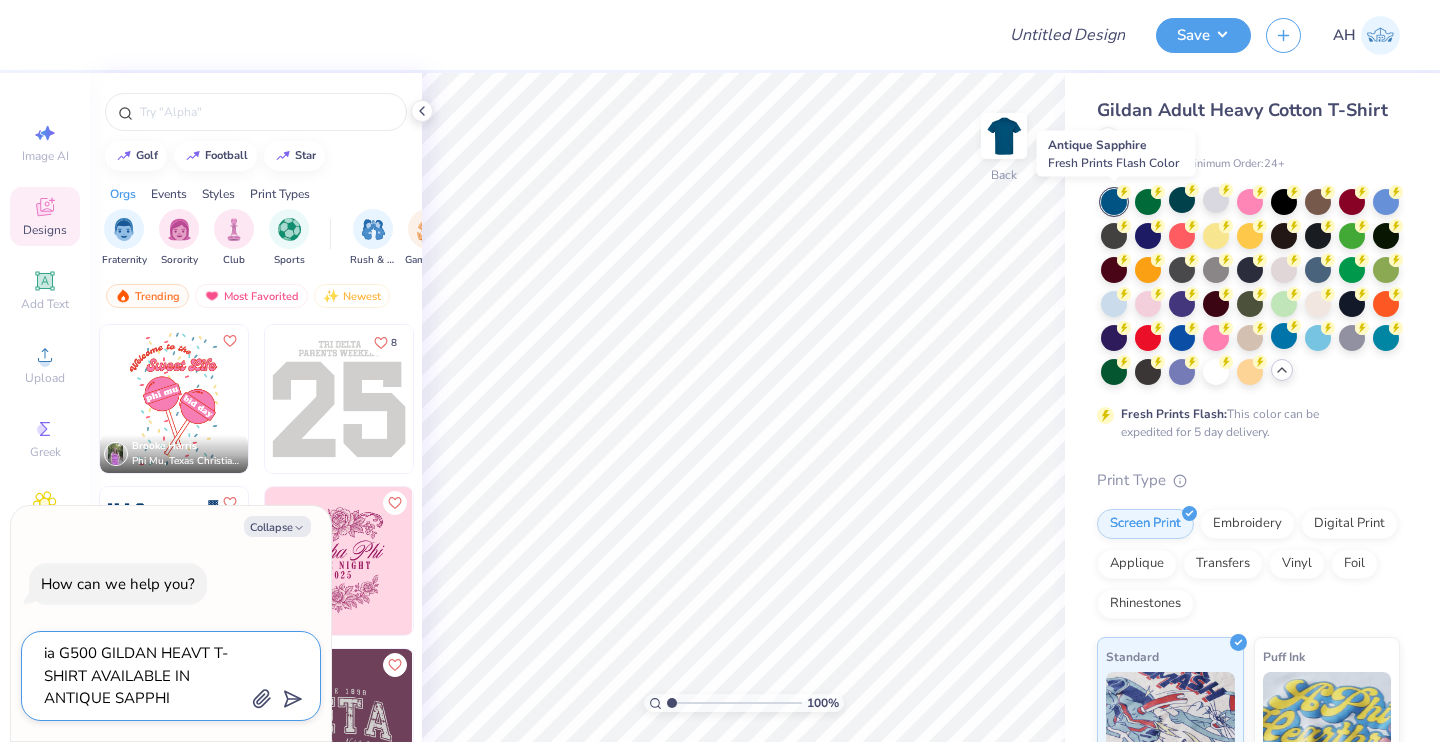 type on "x" 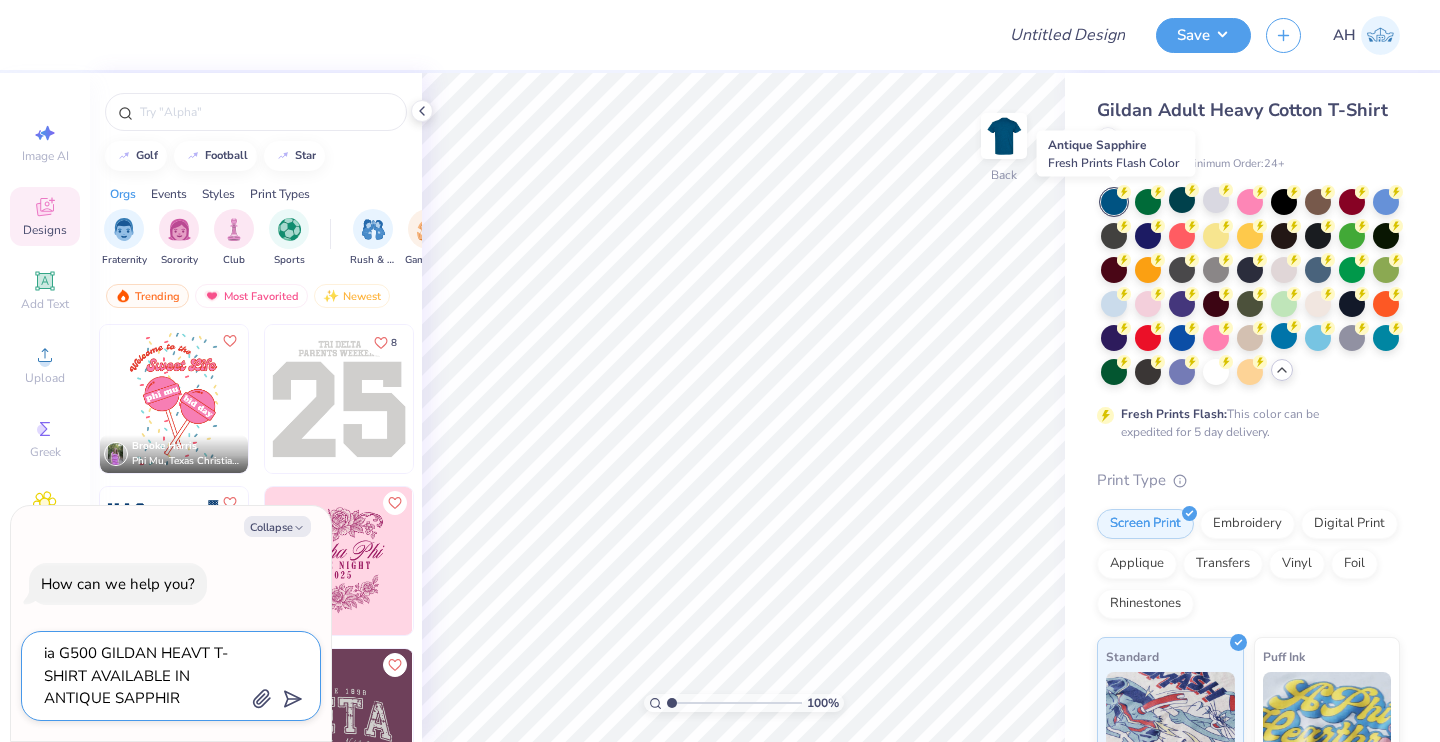 type on "ia G500 GILDAN HEAVT T-SHIRT AVAILABLE IN ANTIQUE SAPPHIRE" 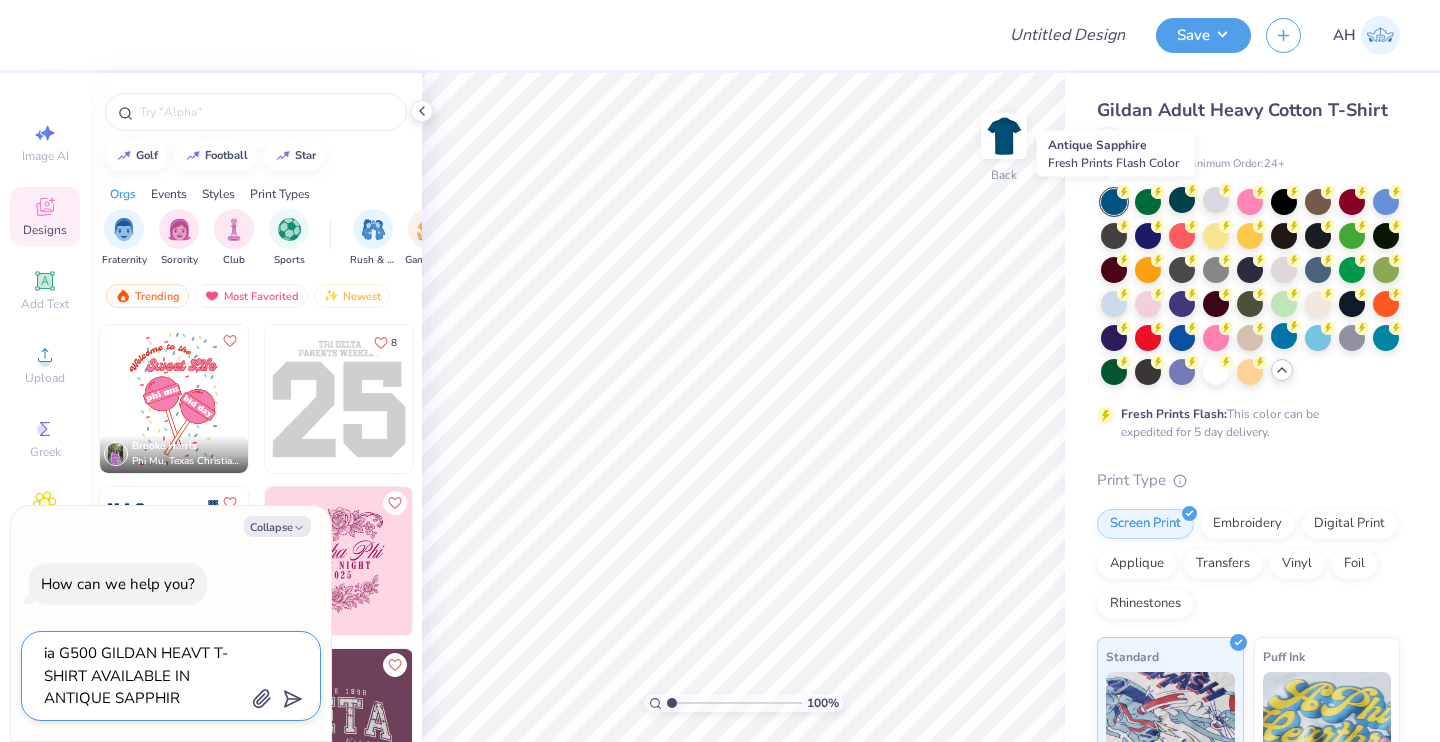 type on "x" 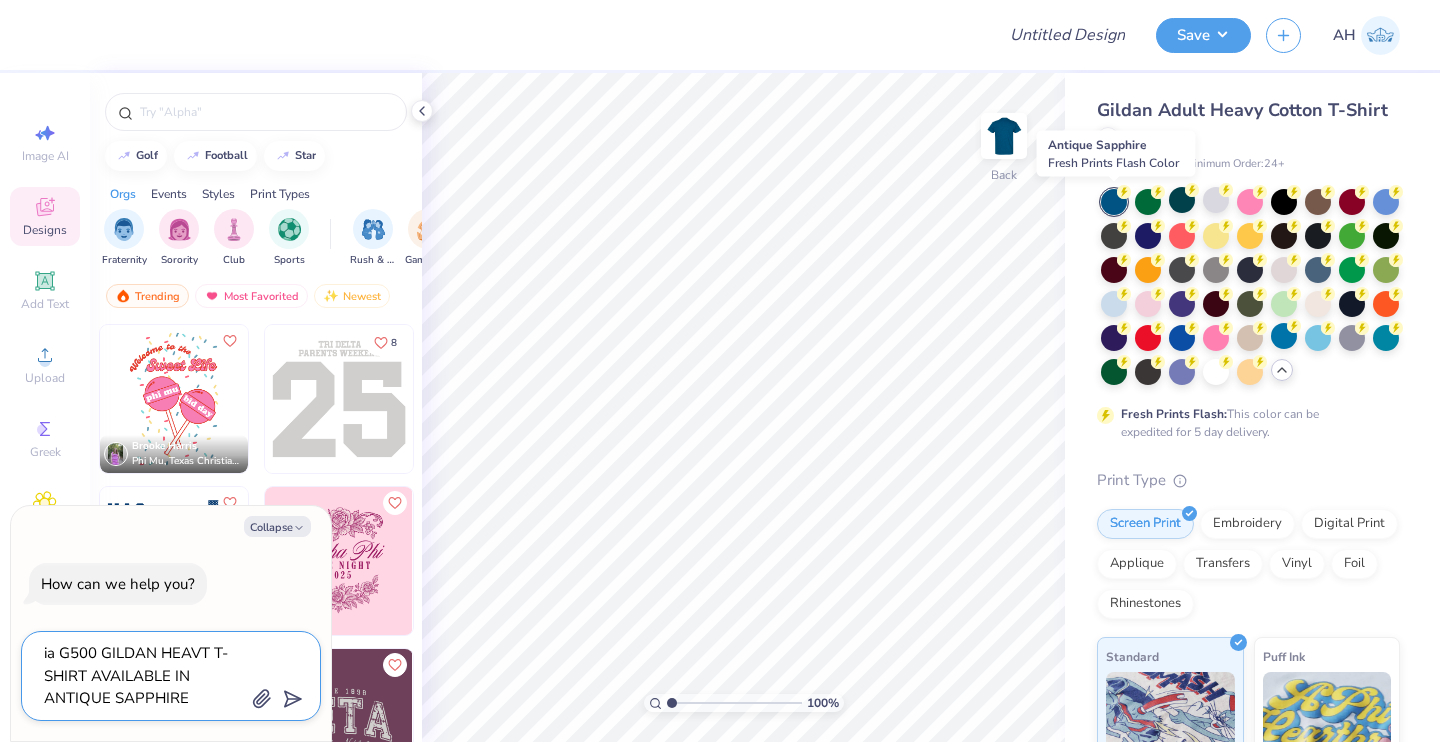 type on "ia G500 GILDAN HEAVT T-SHIRT AVAILABLE IN ANTIQUE SAPPHIRE" 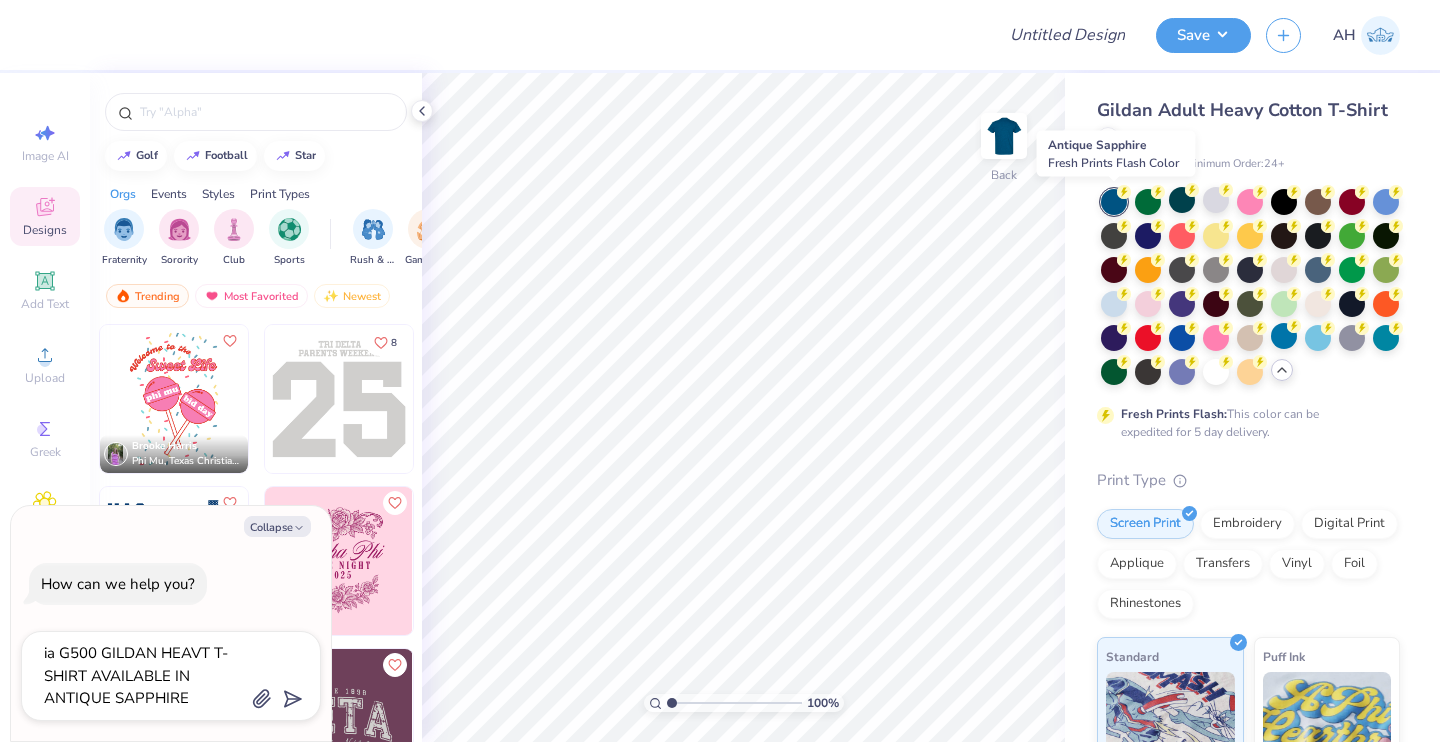 type on "x" 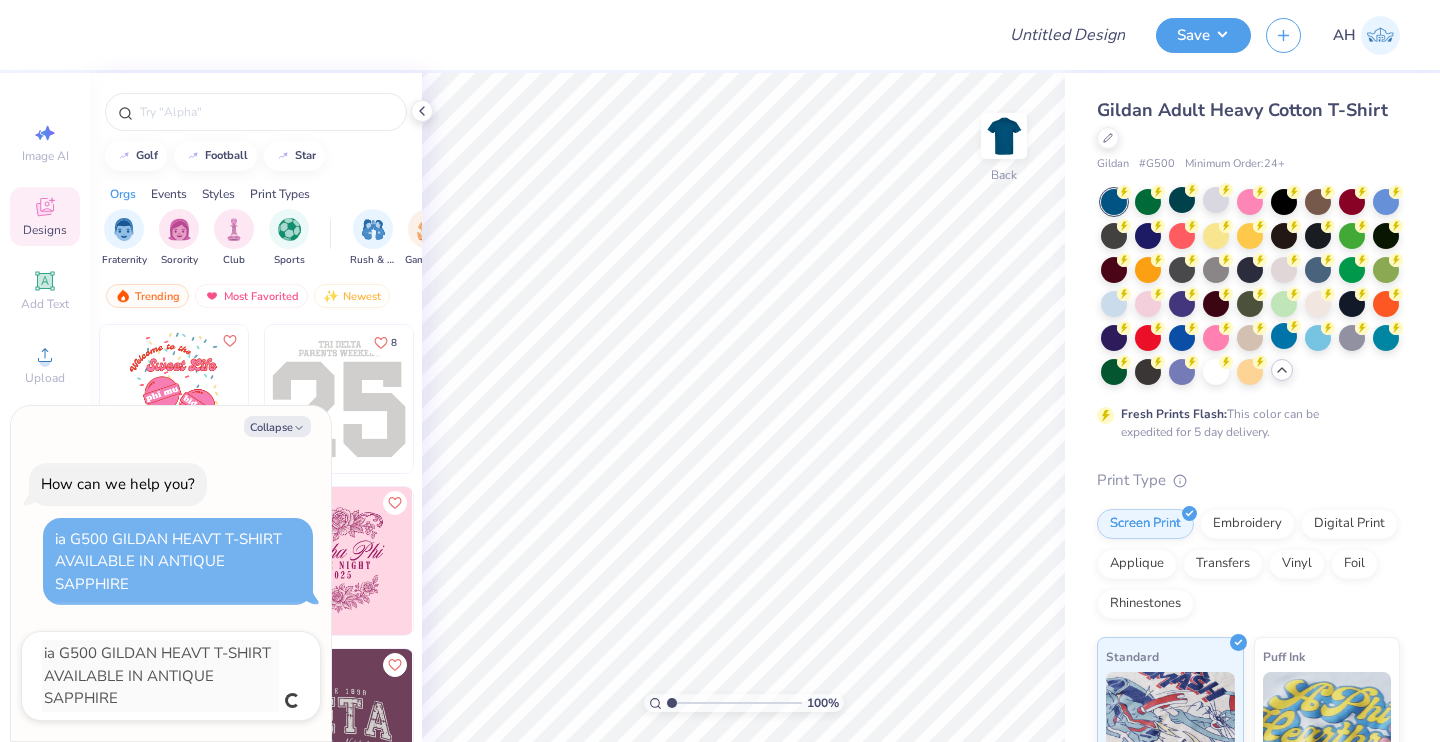 type 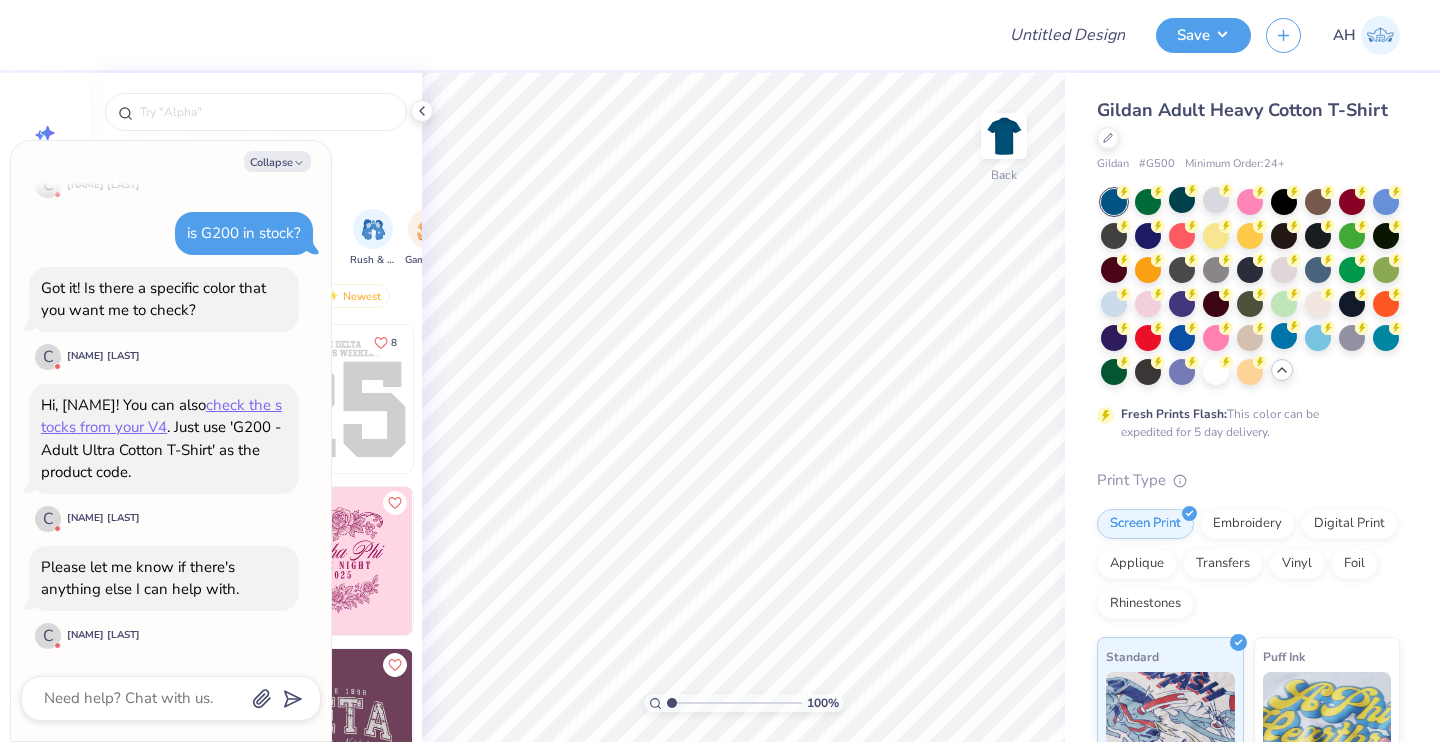 scroll, scrollTop: 251, scrollLeft: 0, axis: vertical 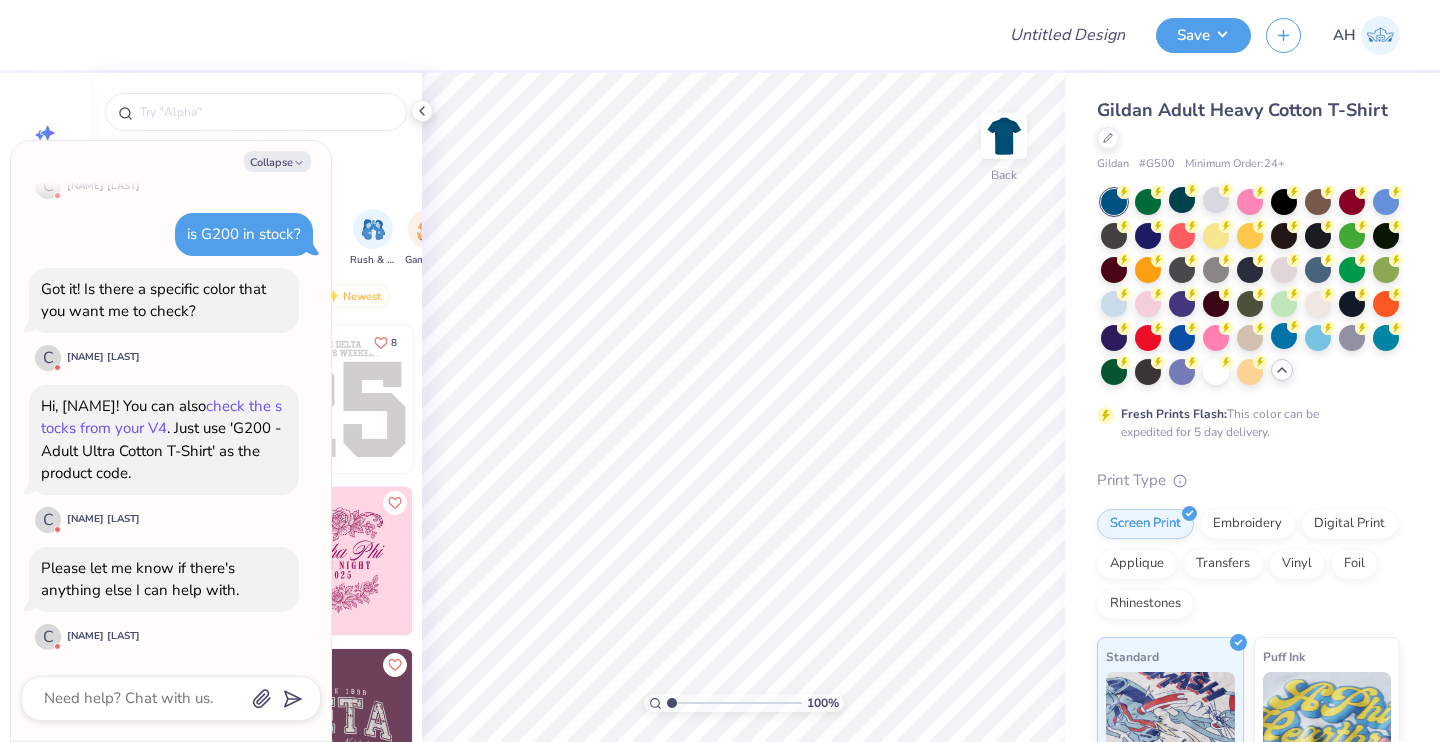 click on "check the stocks from your V4" at bounding box center (161, 417) 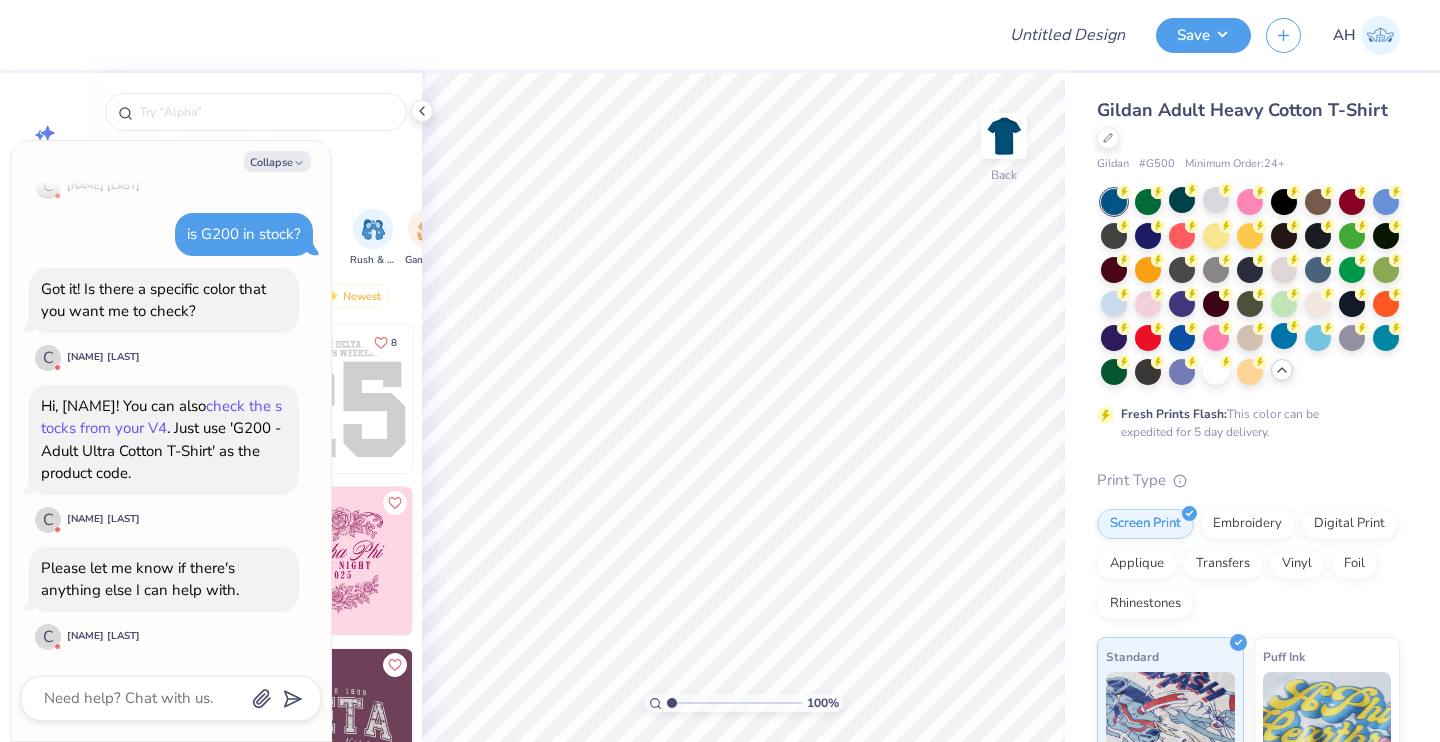 scroll, scrollTop: 690, scrollLeft: 0, axis: vertical 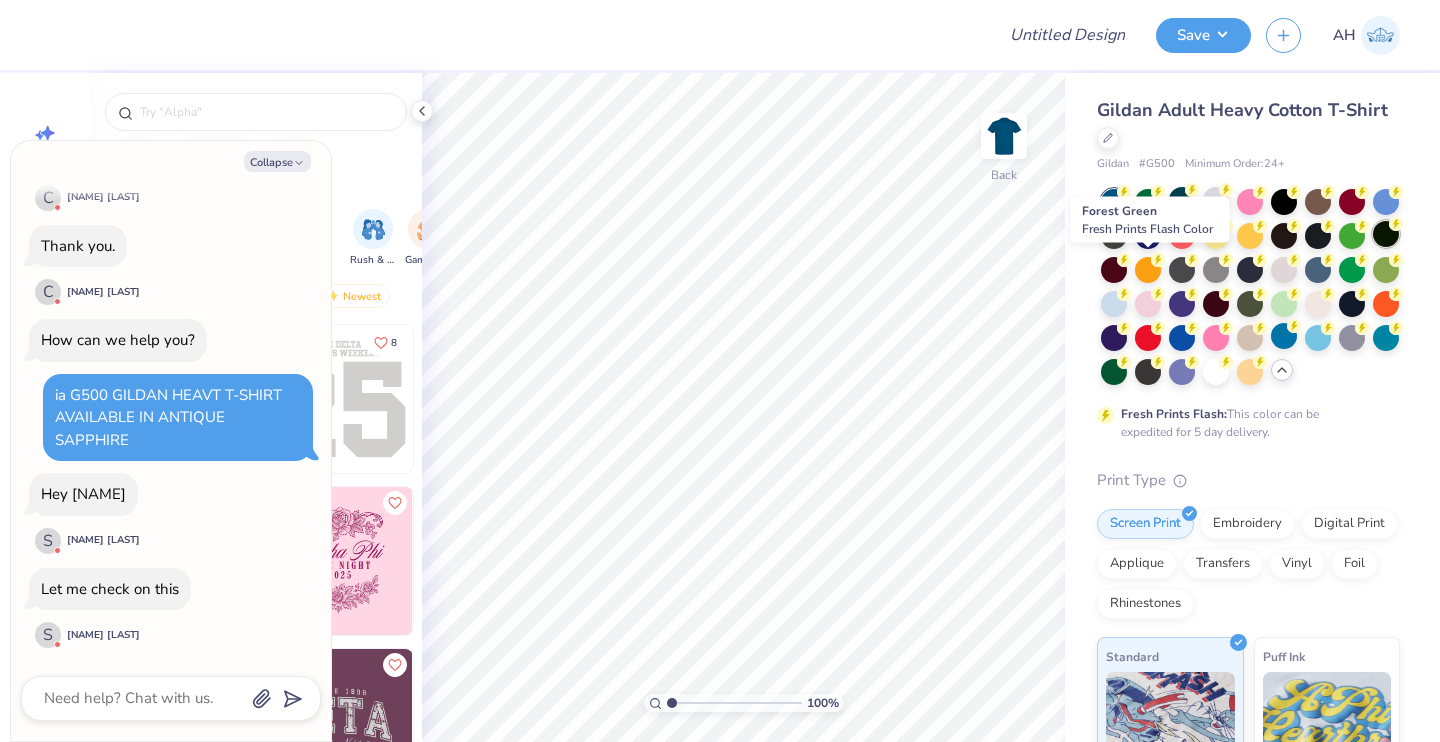 click at bounding box center [1386, 234] 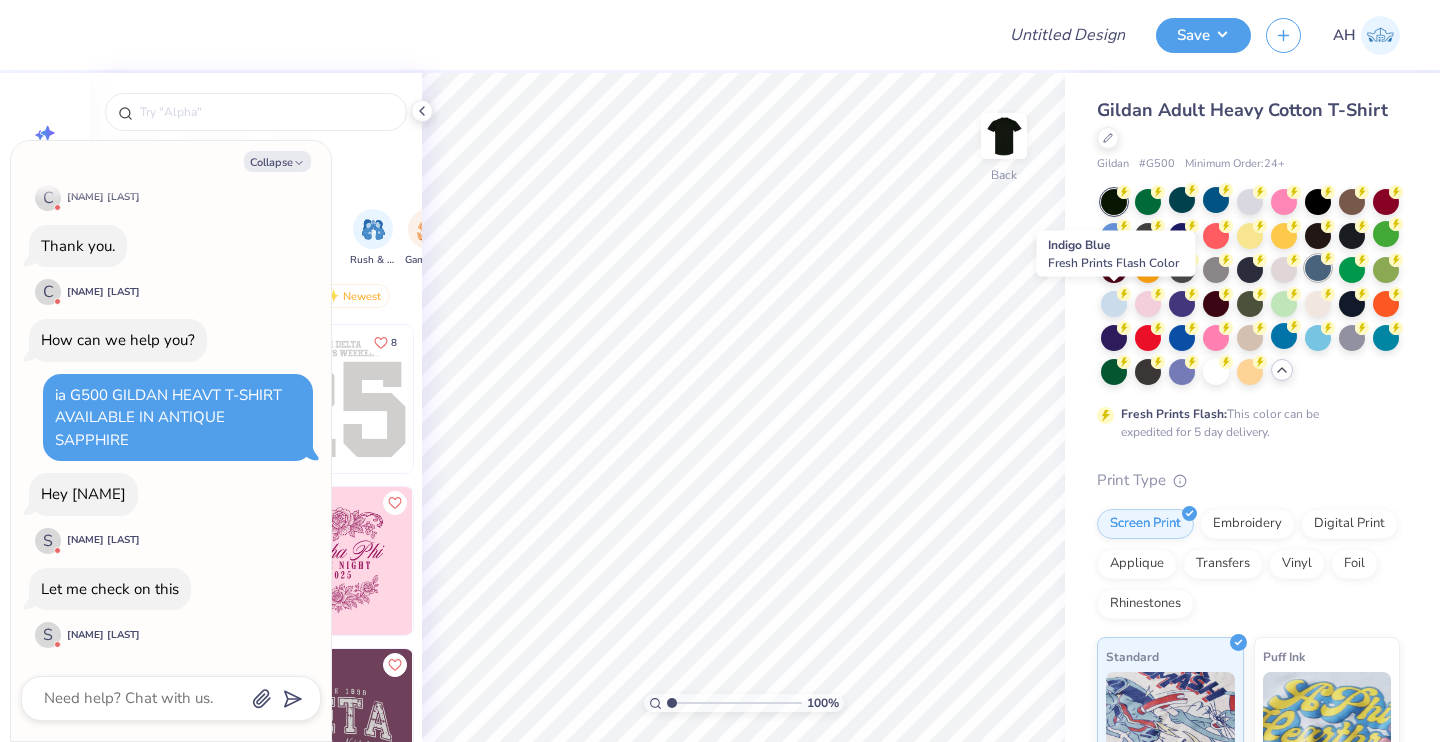 click at bounding box center [1318, 268] 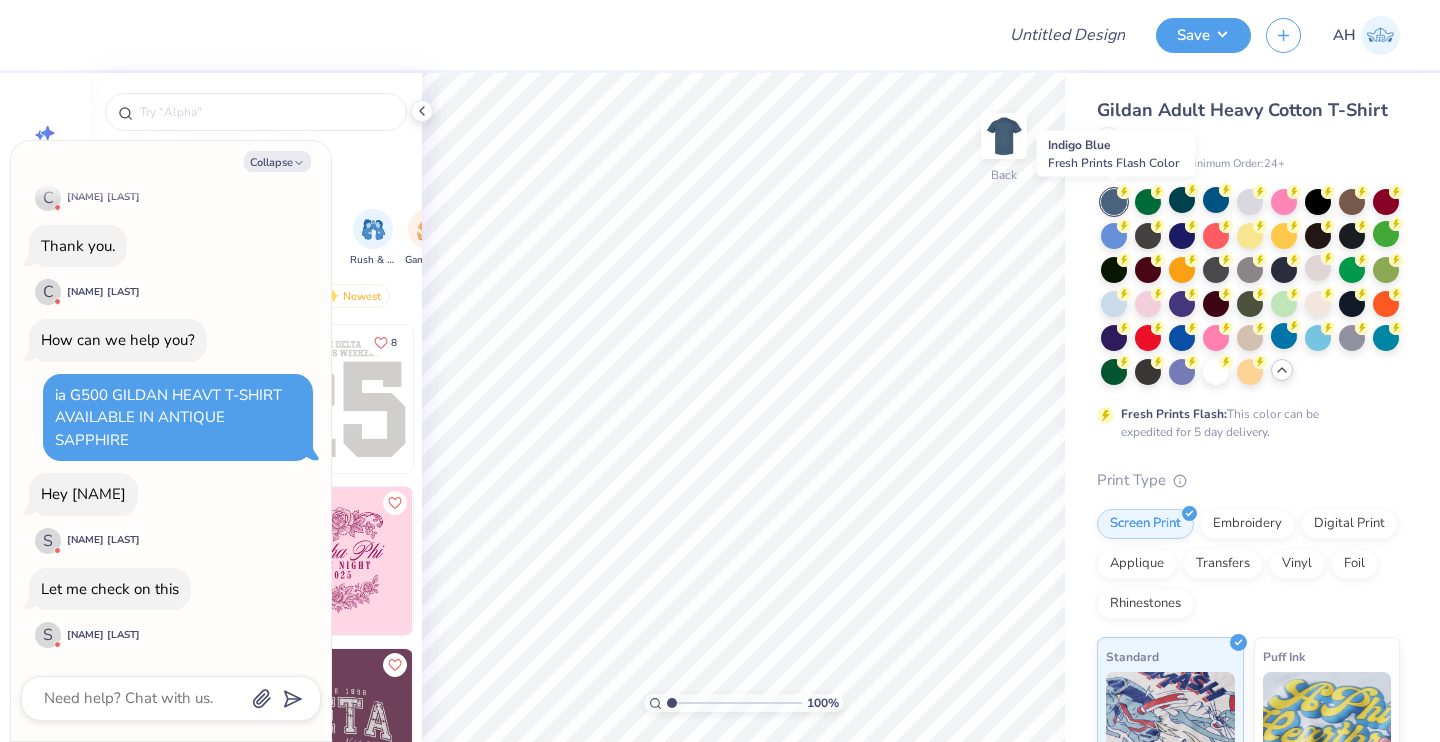 click at bounding box center [1114, 202] 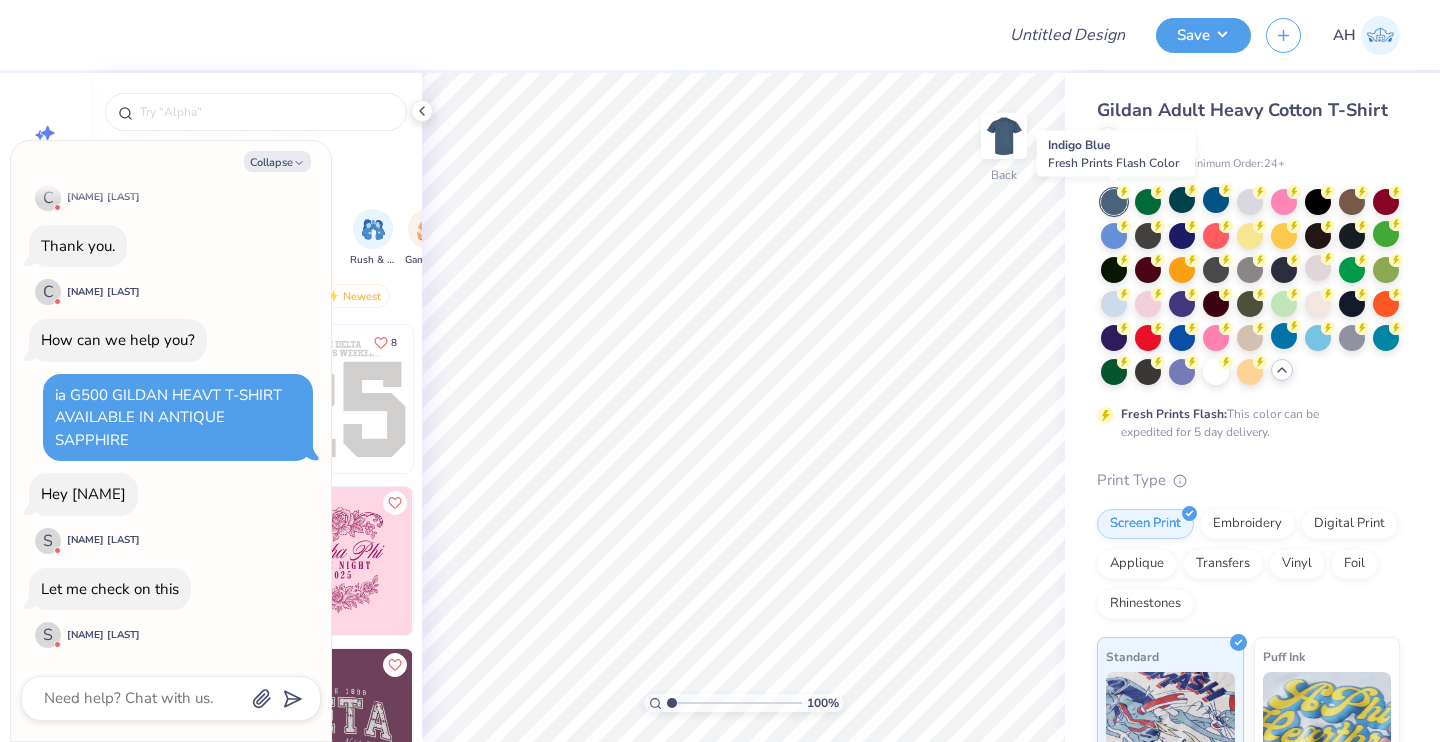 click at bounding box center (1114, 202) 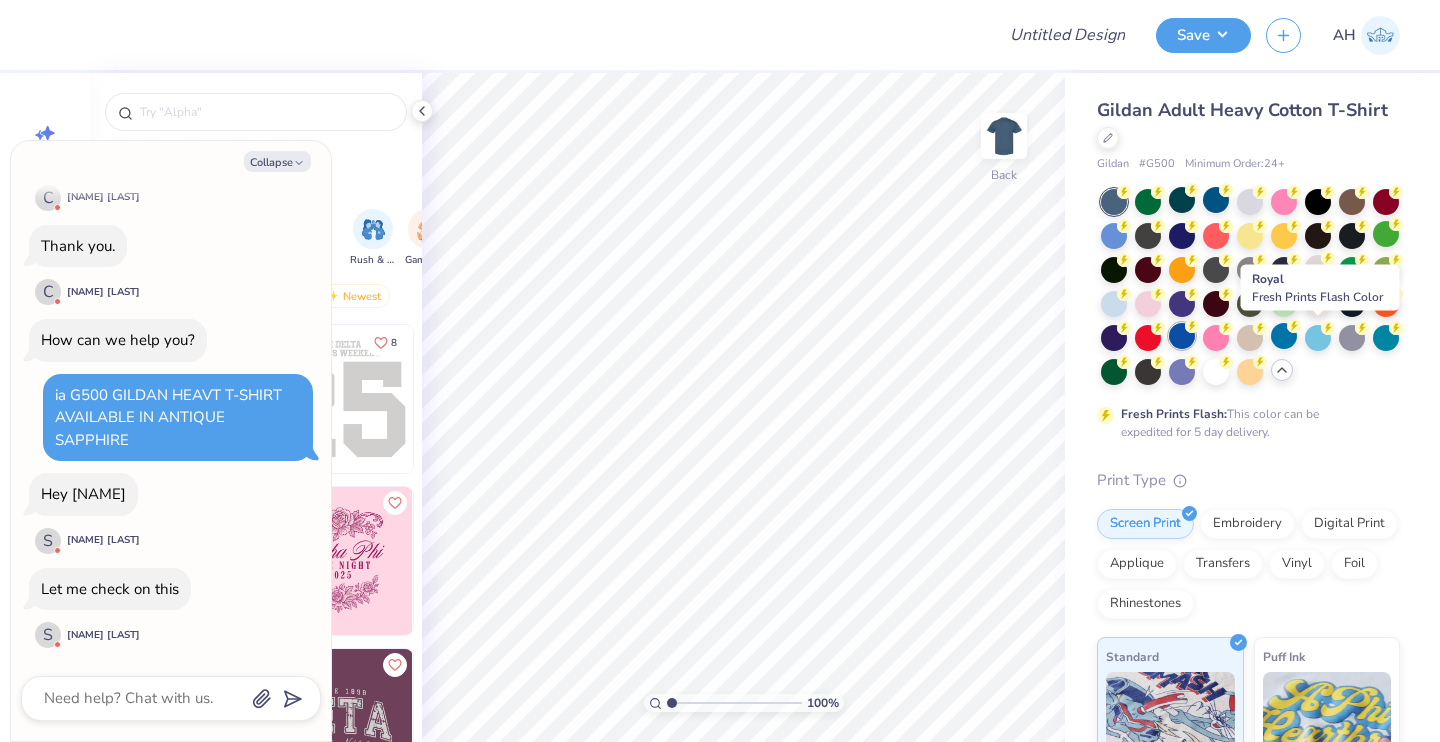 click at bounding box center (1182, 336) 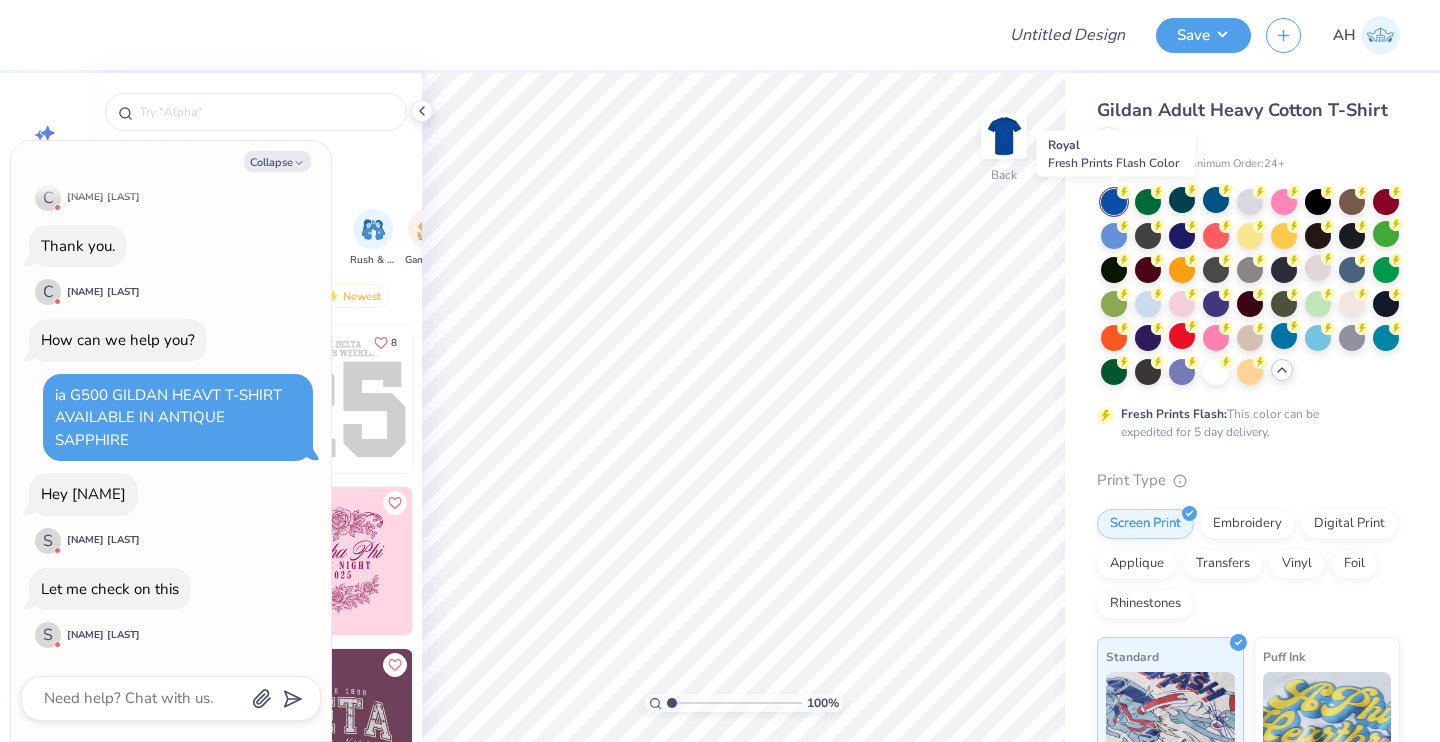 click at bounding box center [1114, 202] 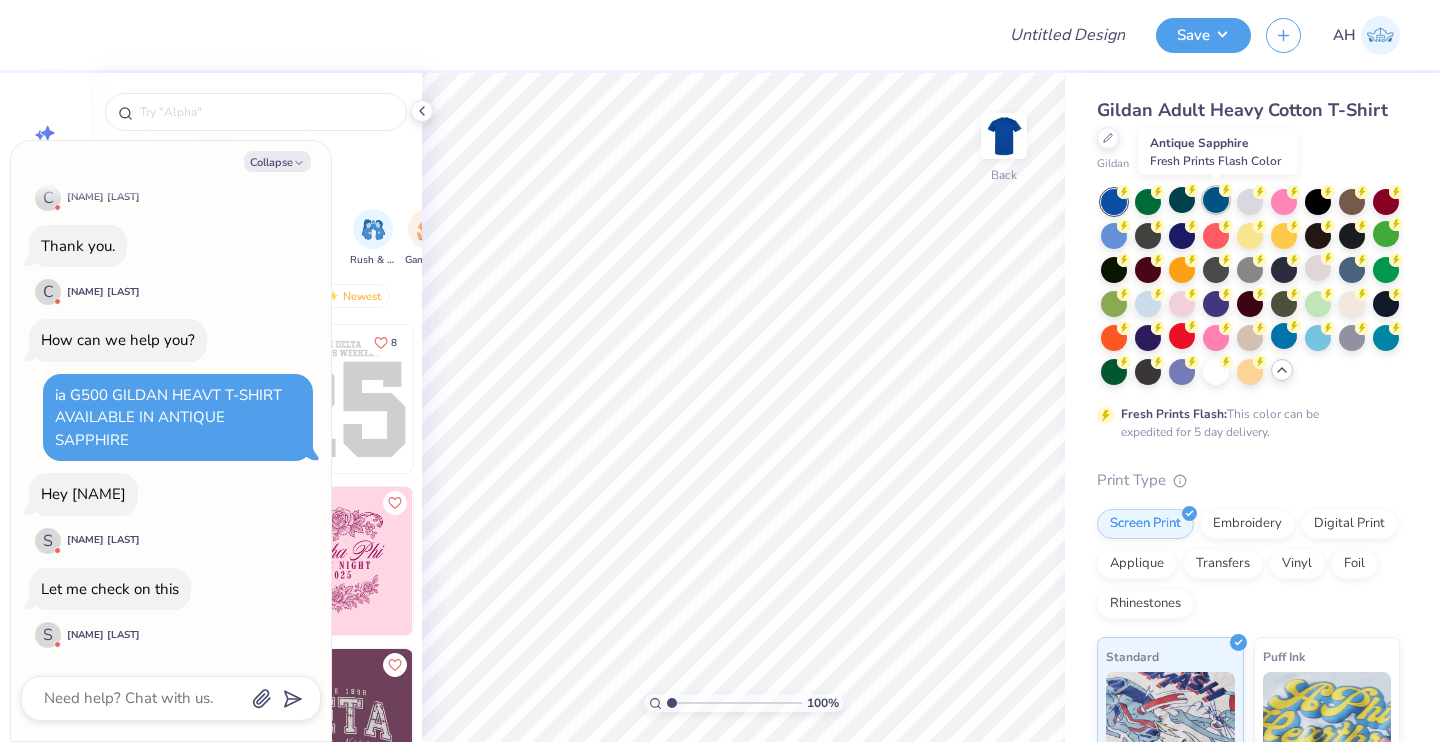 click at bounding box center [1216, 200] 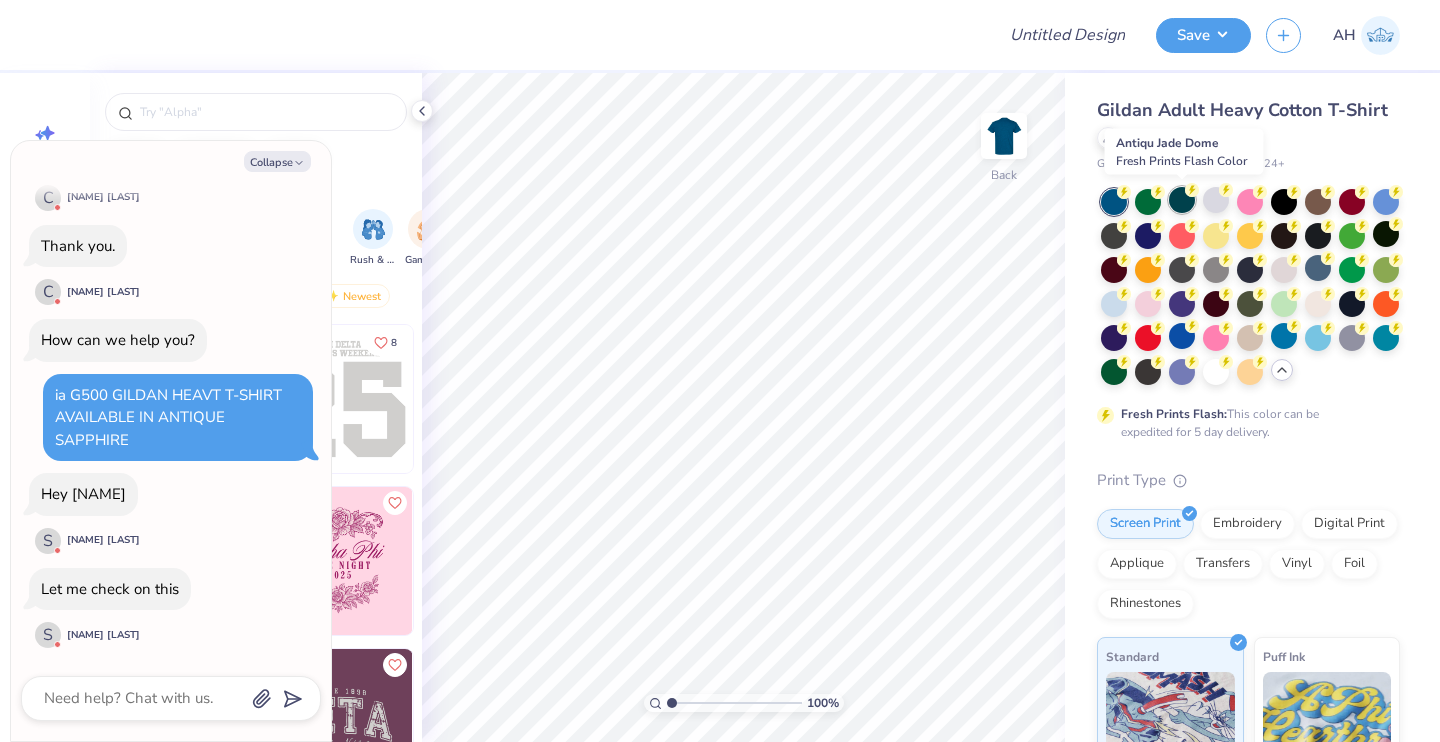 click at bounding box center [1182, 200] 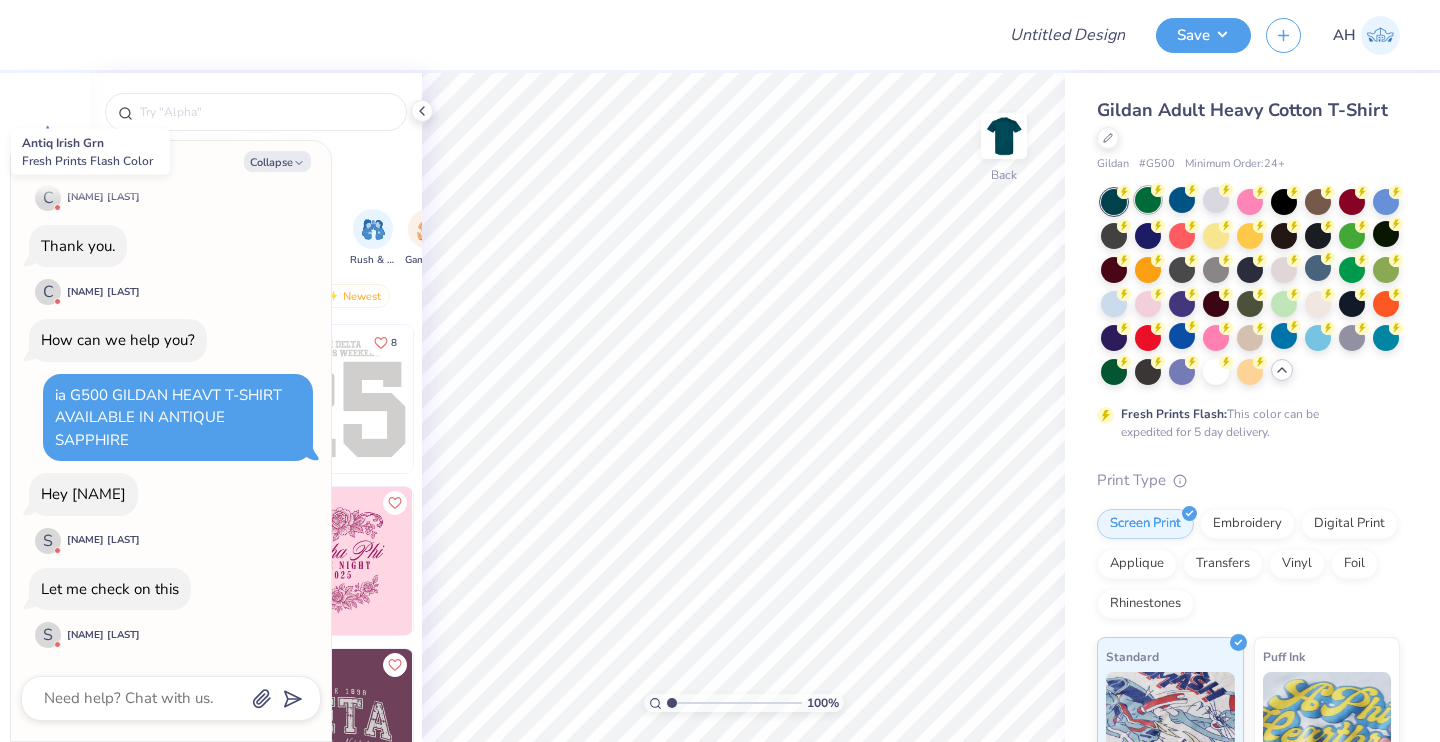 click at bounding box center [1148, 200] 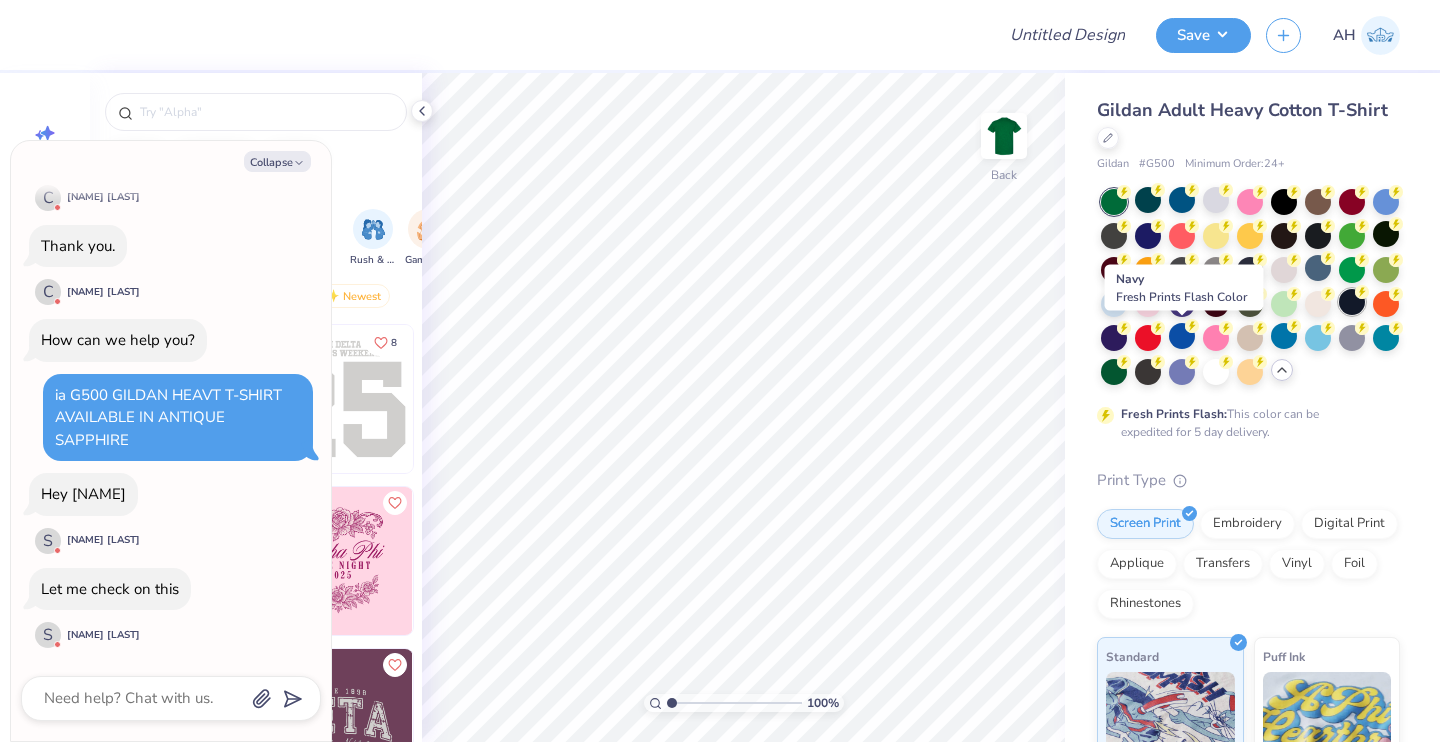 click at bounding box center (1352, 302) 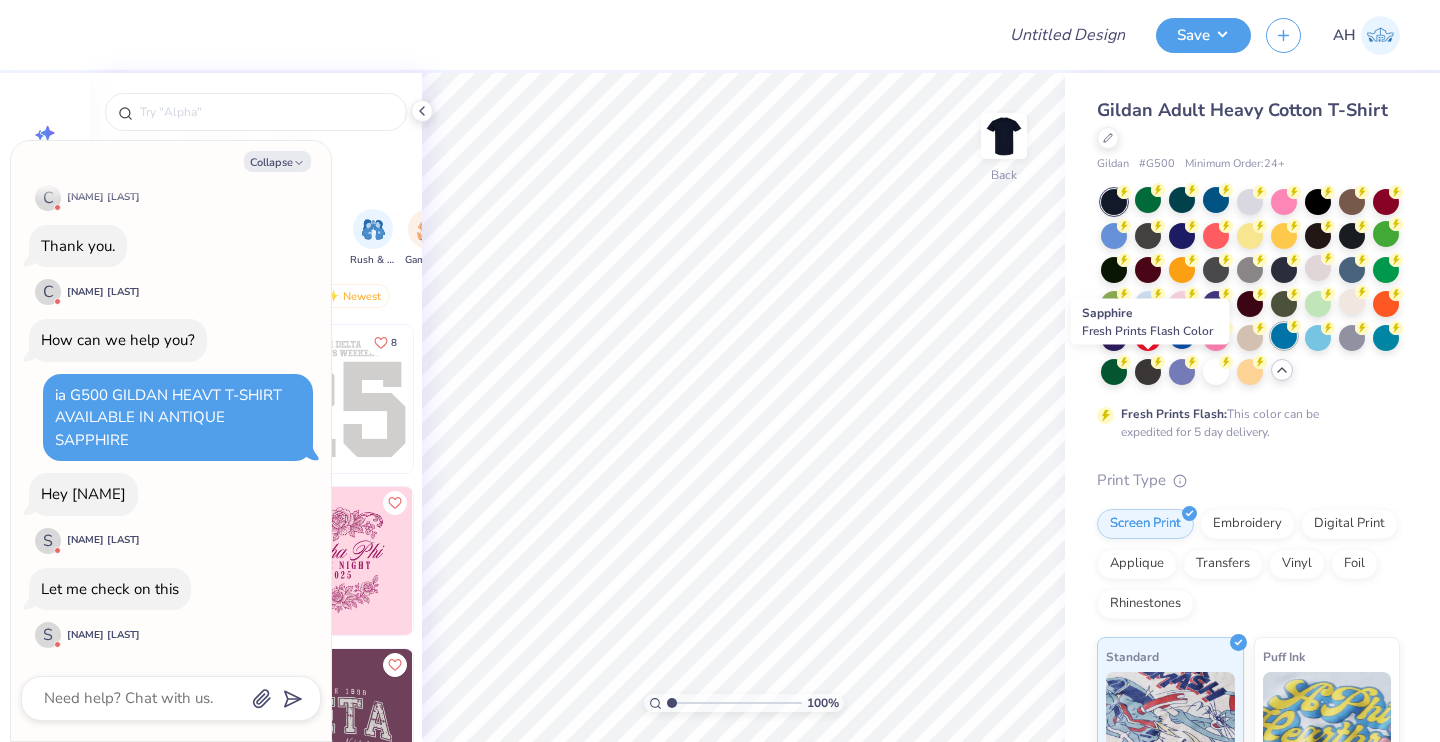 click at bounding box center [1284, 336] 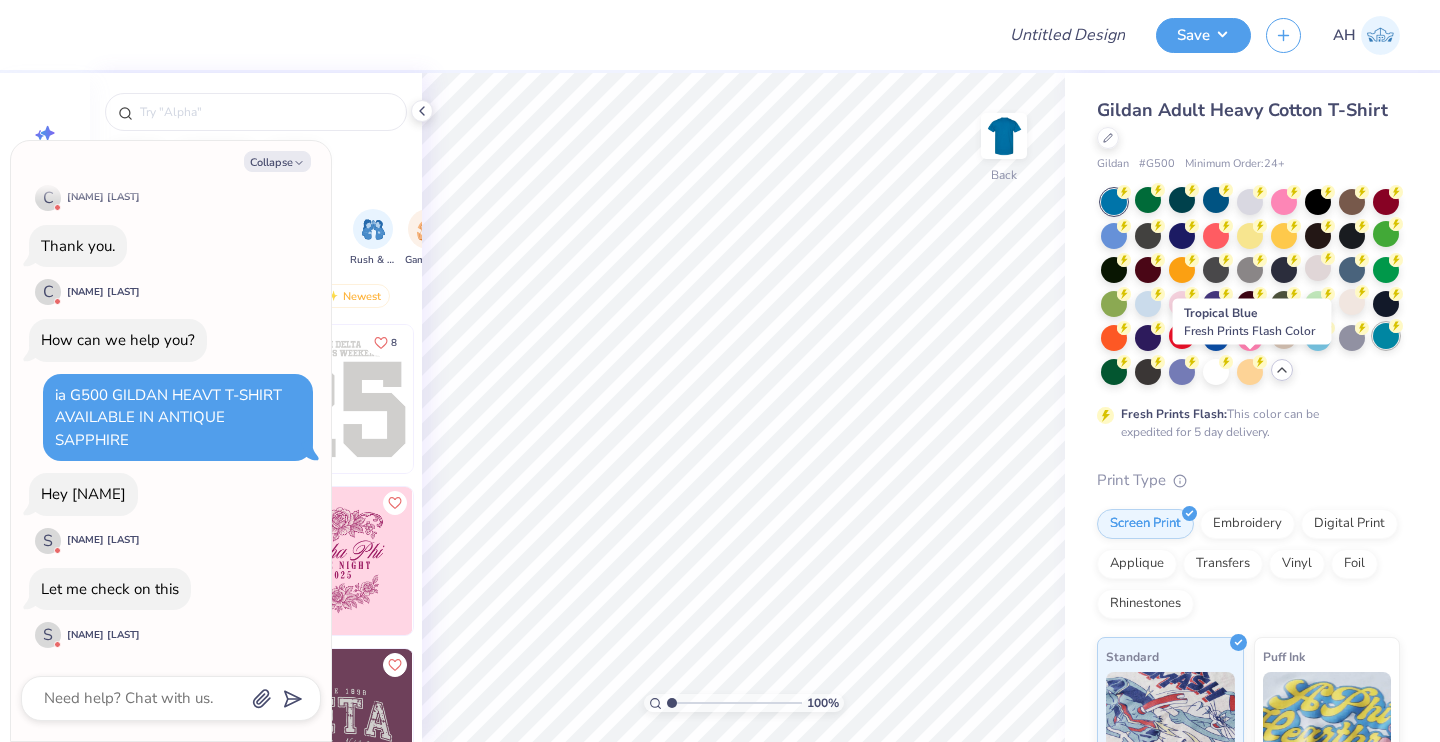 click at bounding box center (1386, 336) 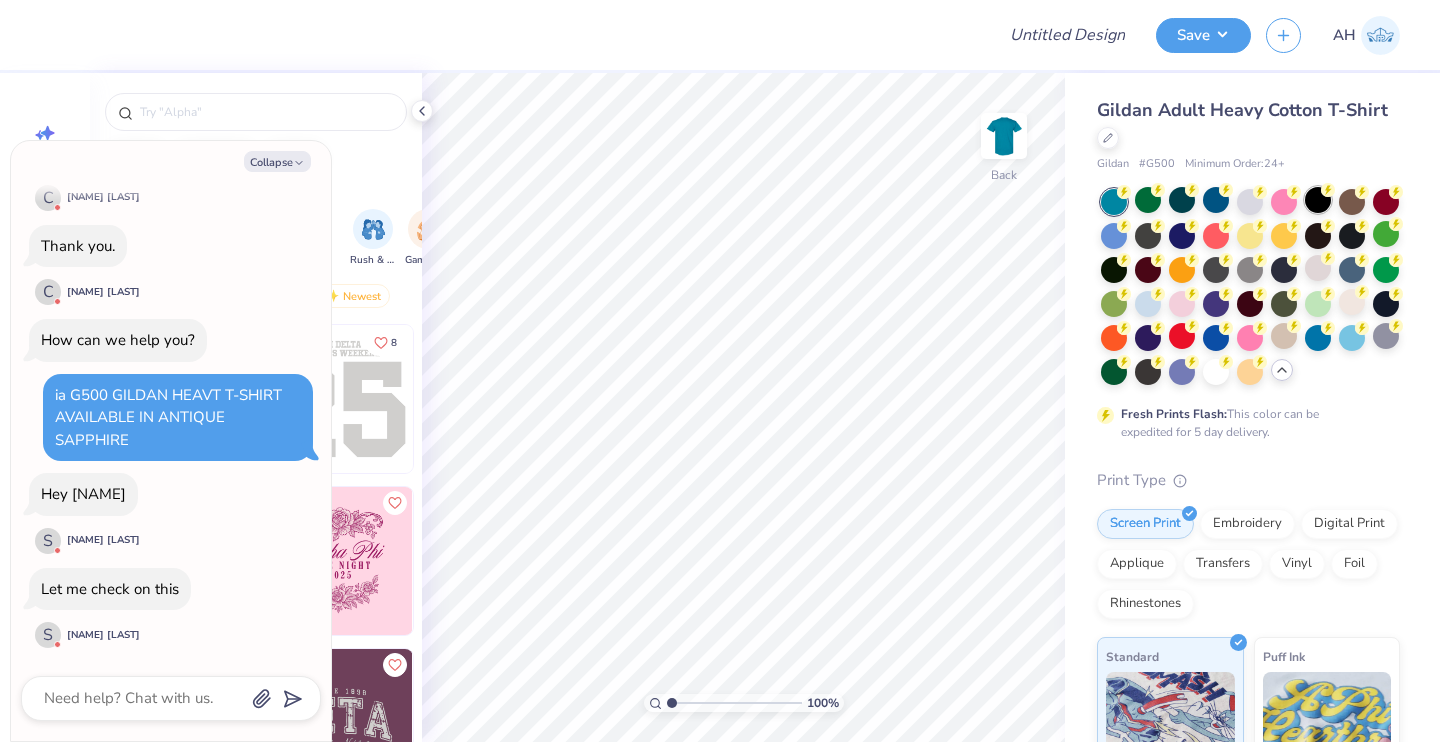 click at bounding box center (1318, 200) 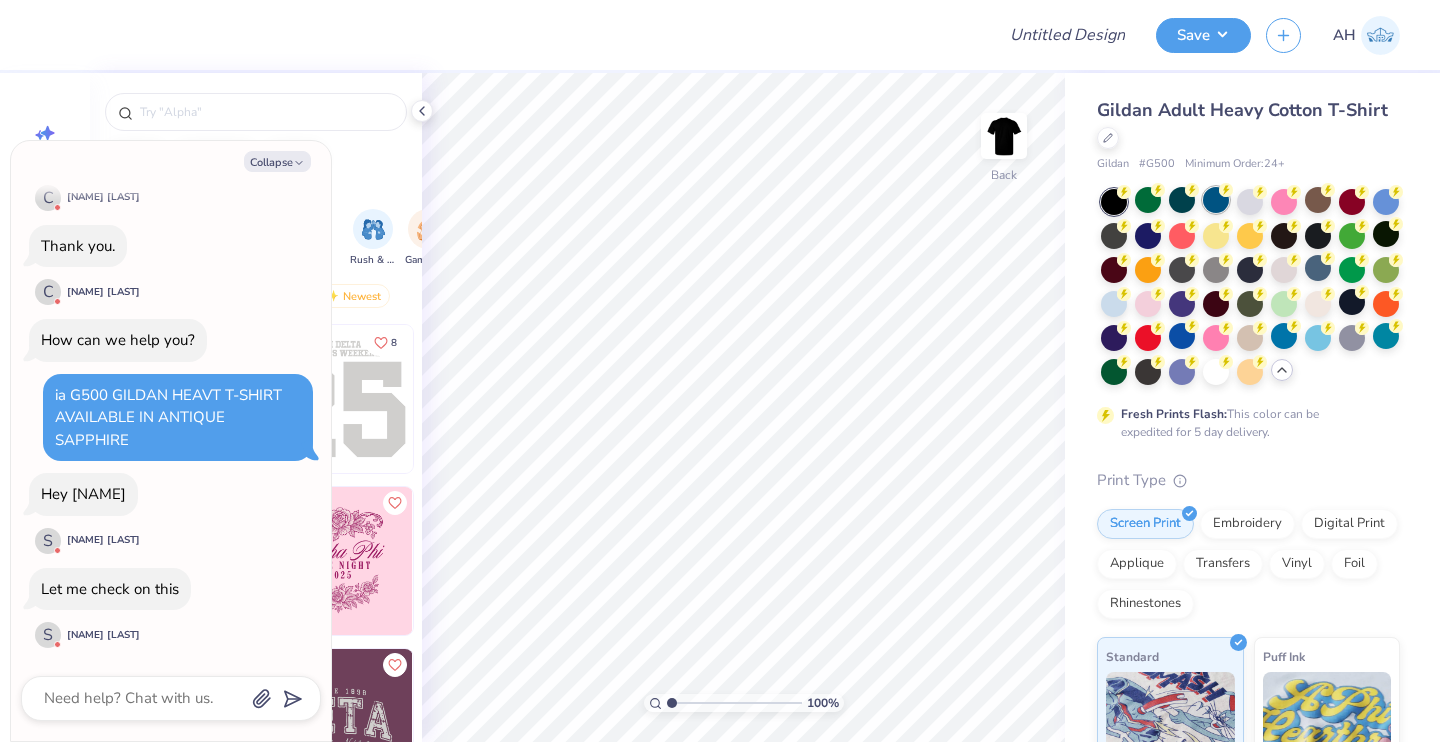 click at bounding box center (1216, 200) 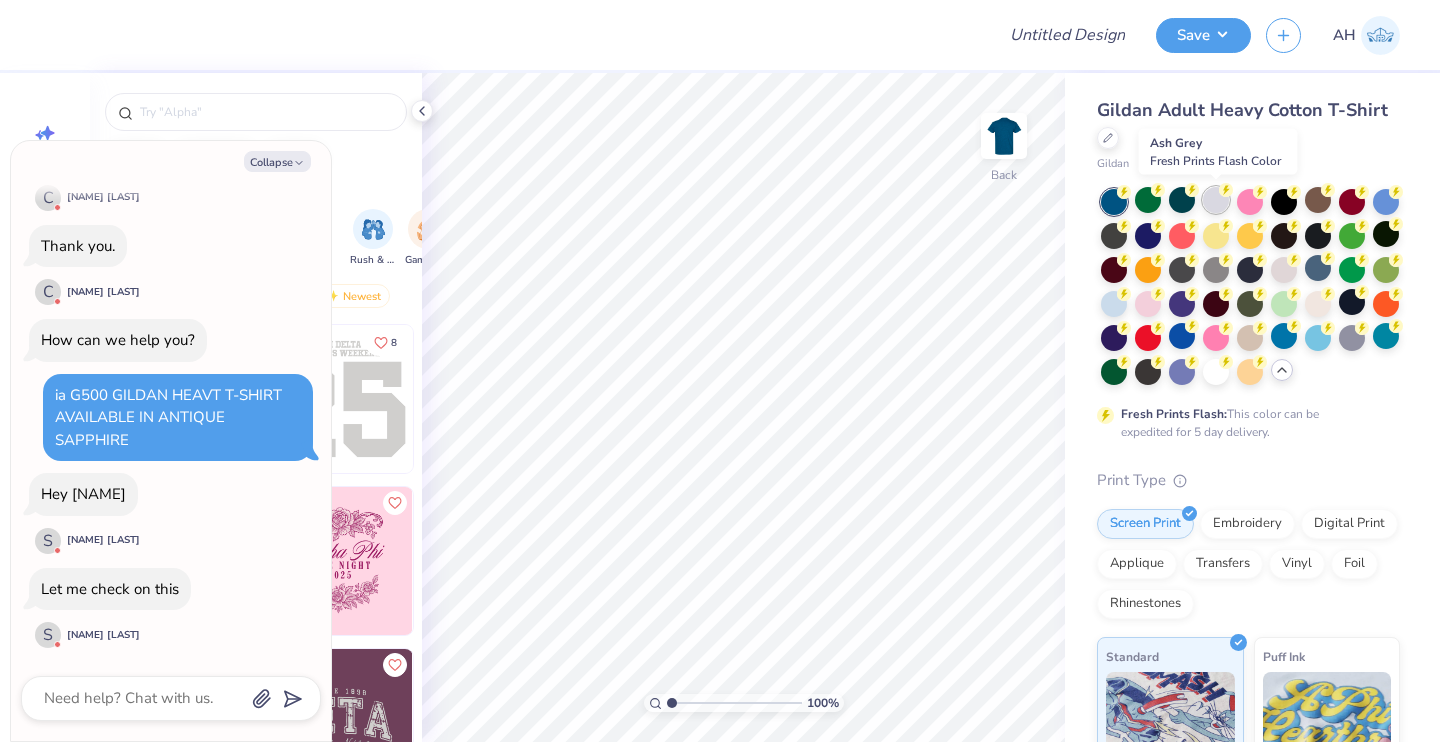 click at bounding box center [1216, 200] 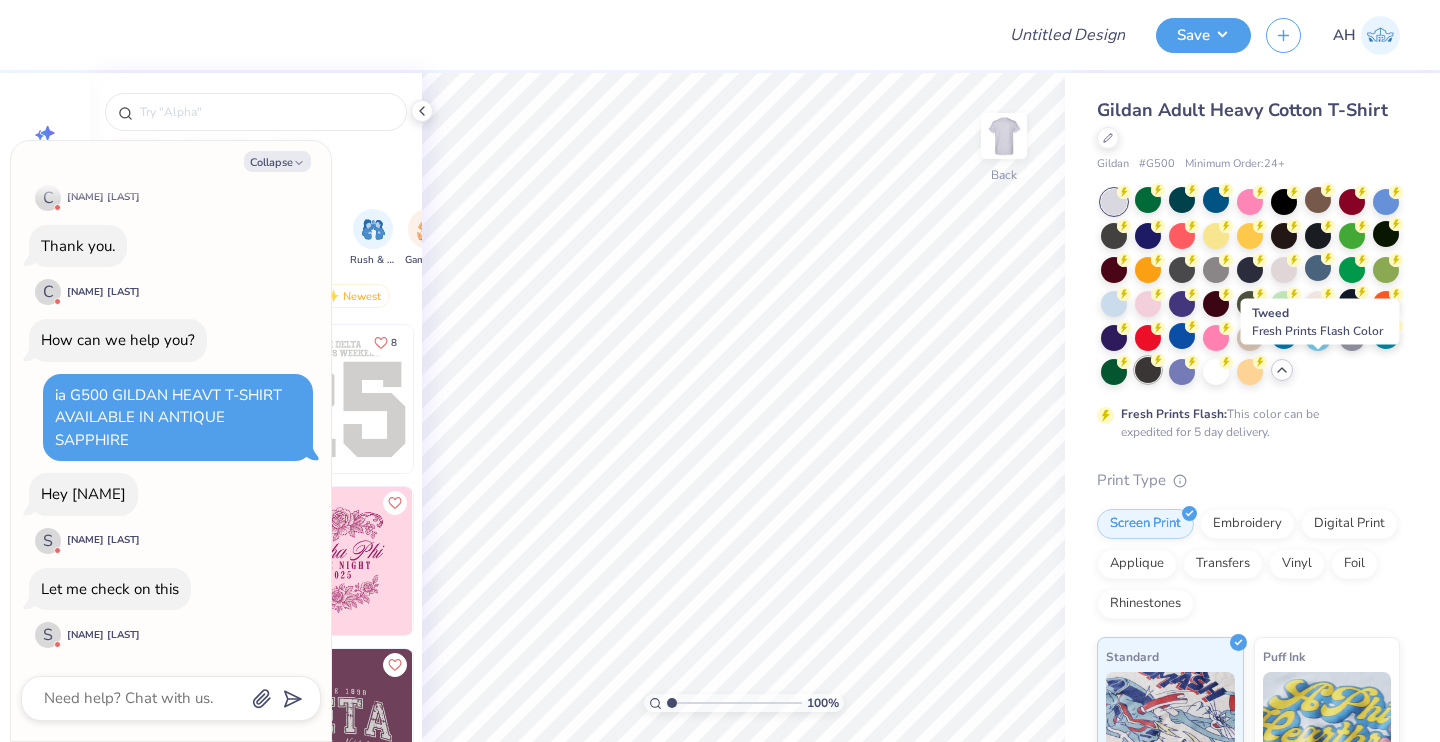 click at bounding box center [1148, 370] 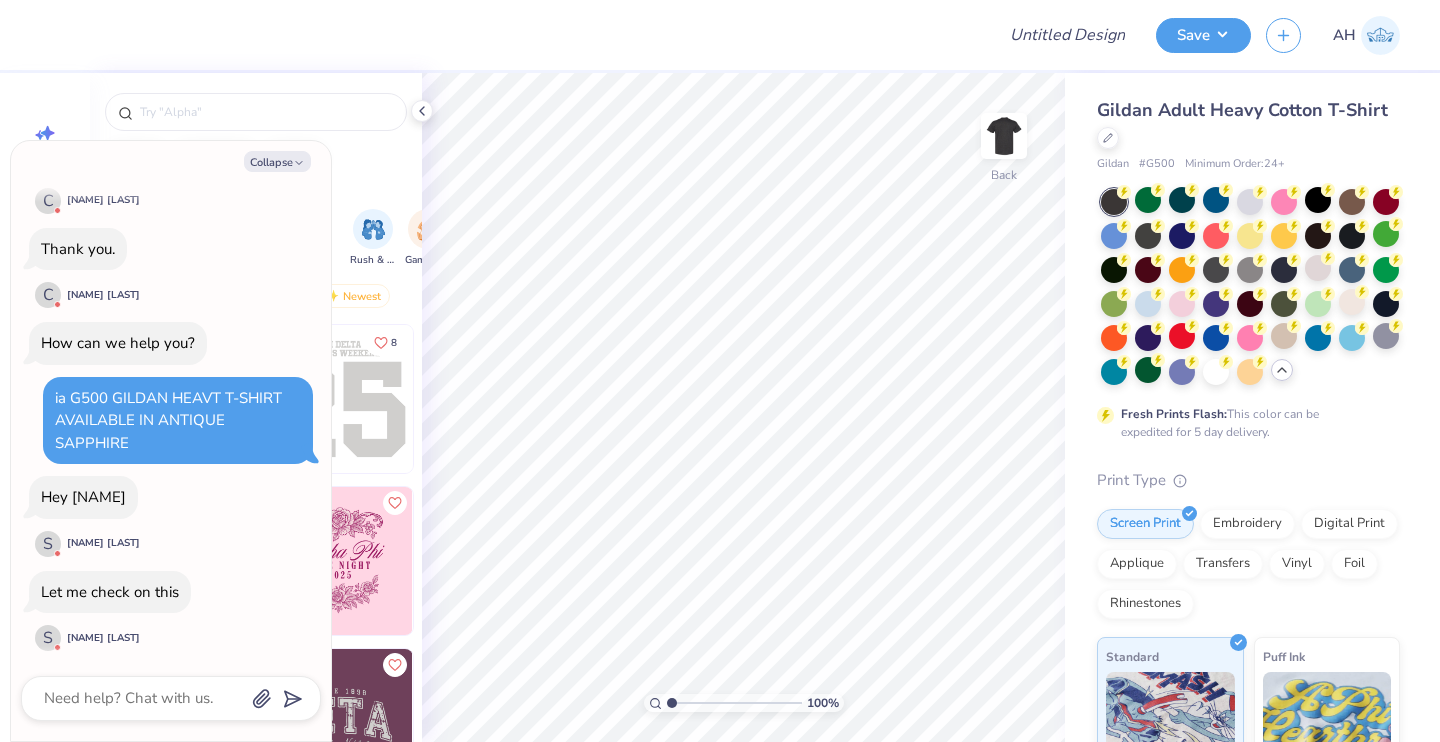 scroll, scrollTop: 690, scrollLeft: 0, axis: vertical 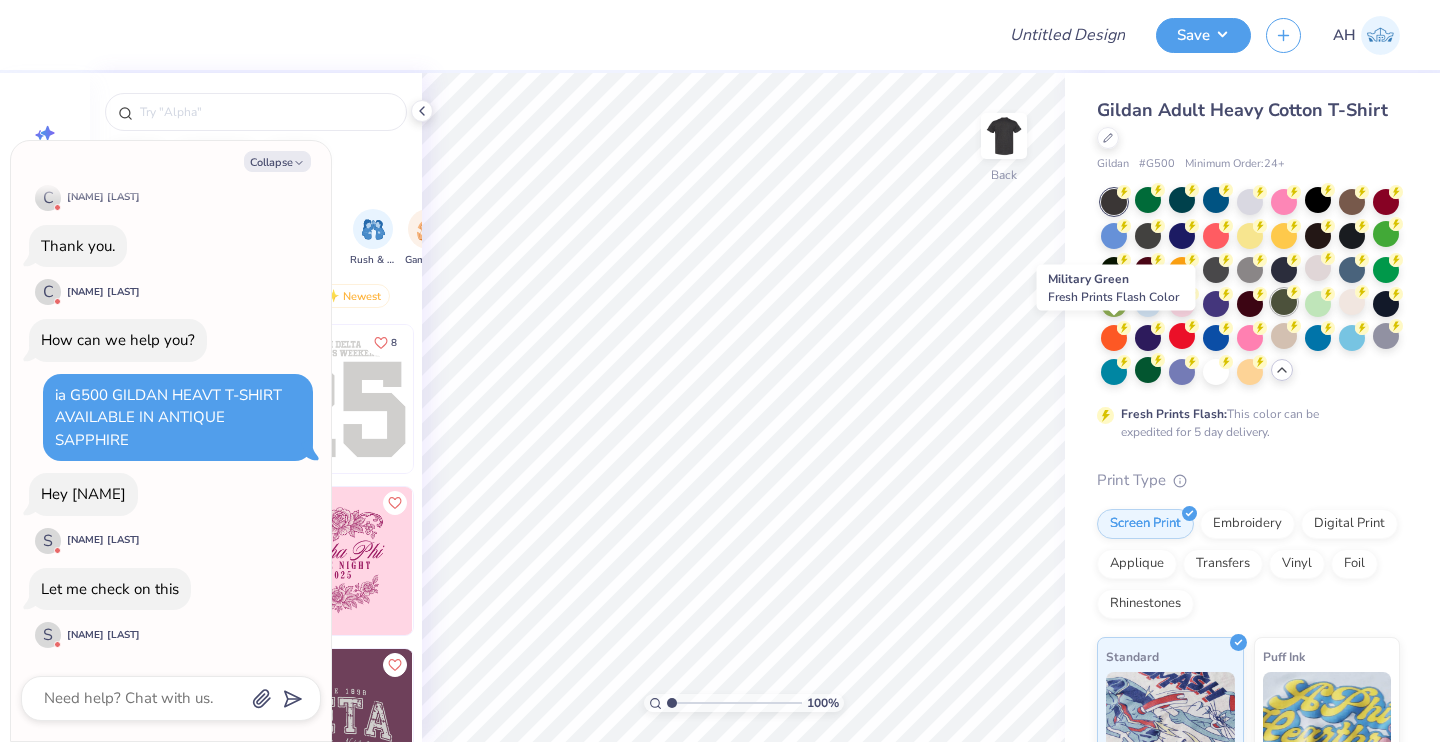 click at bounding box center (1284, 302) 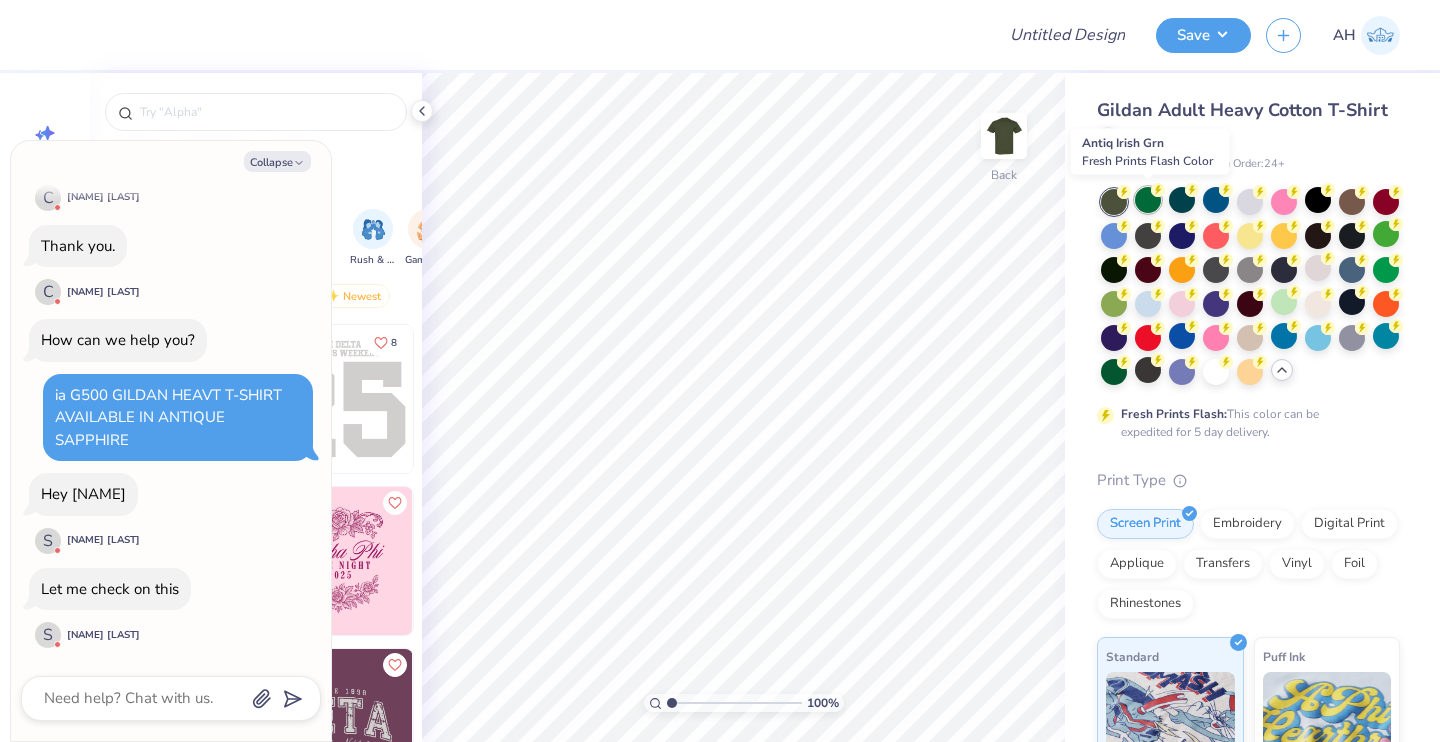 click at bounding box center [1148, 200] 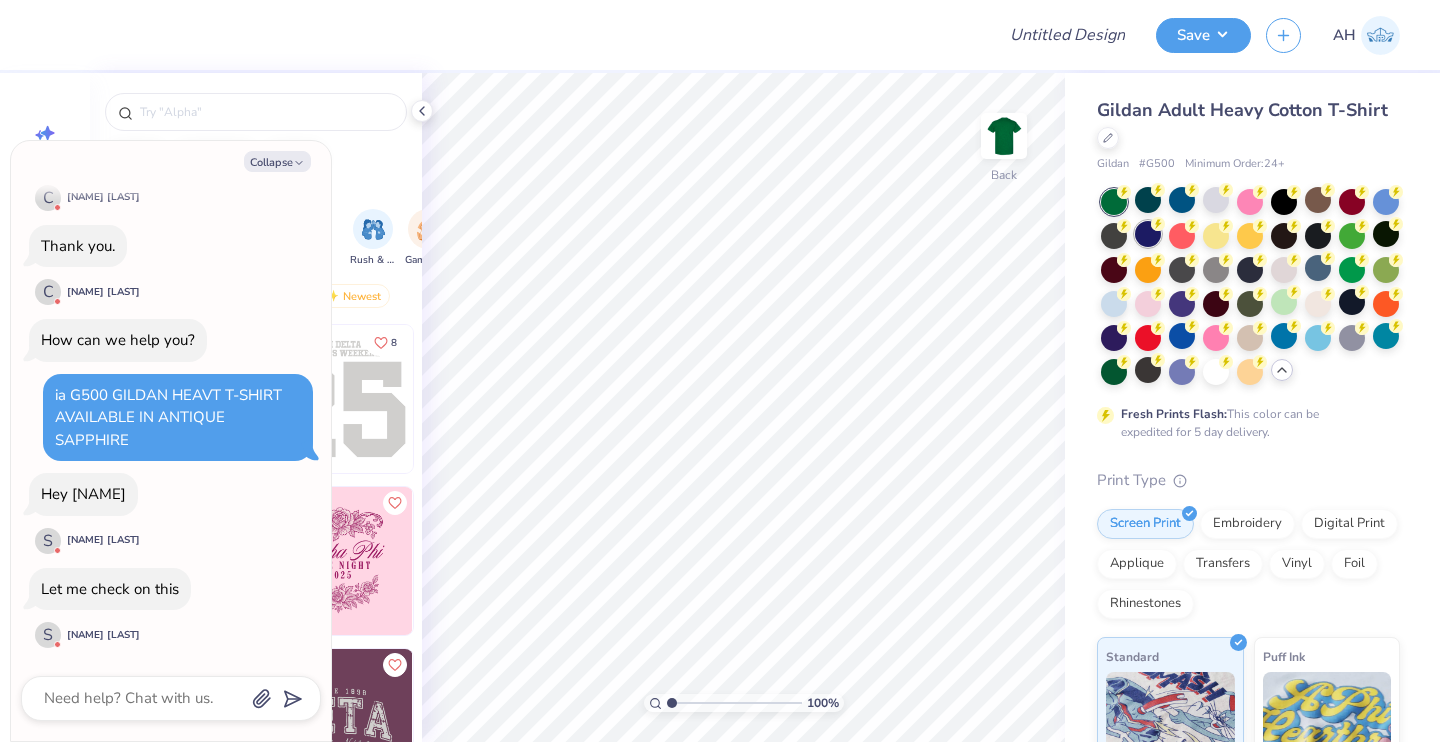 click at bounding box center (1148, 234) 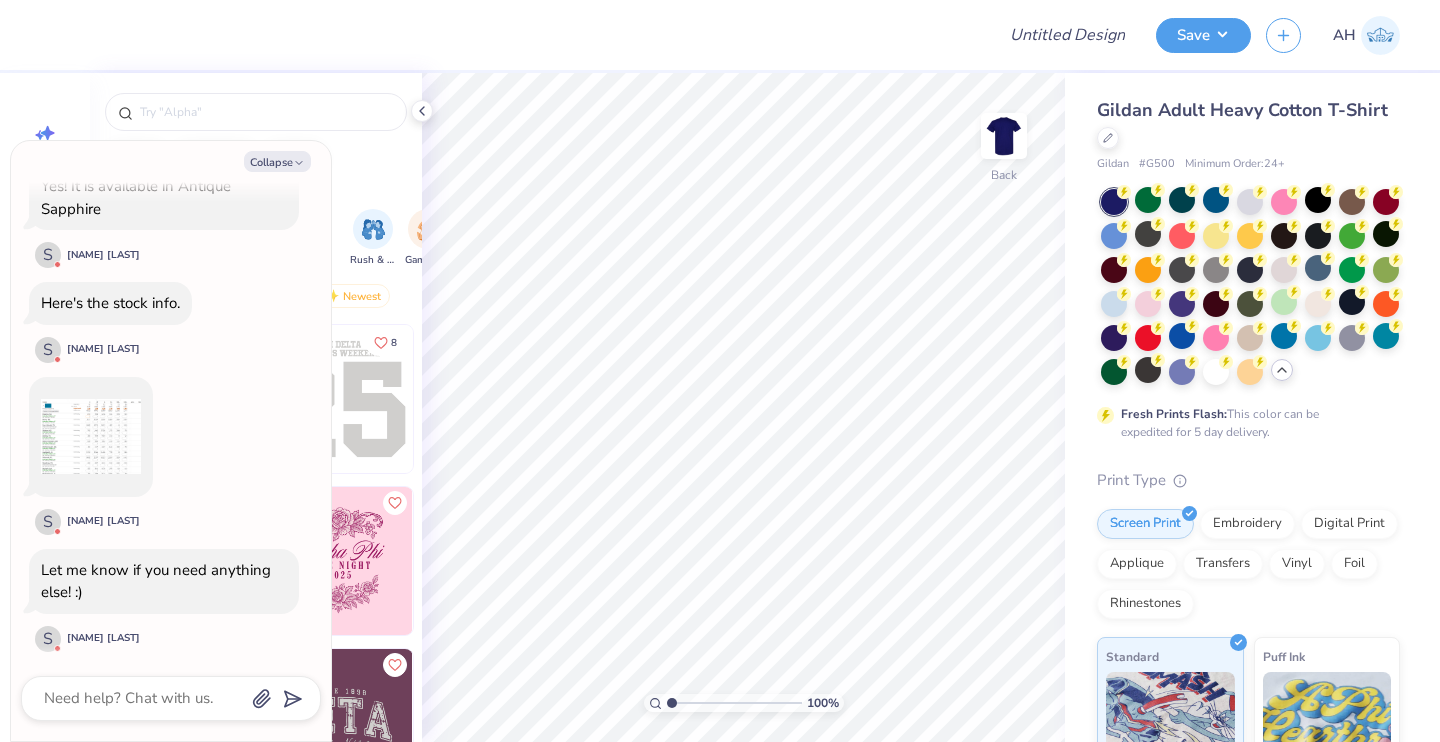 scroll, scrollTop: 1190, scrollLeft: 0, axis: vertical 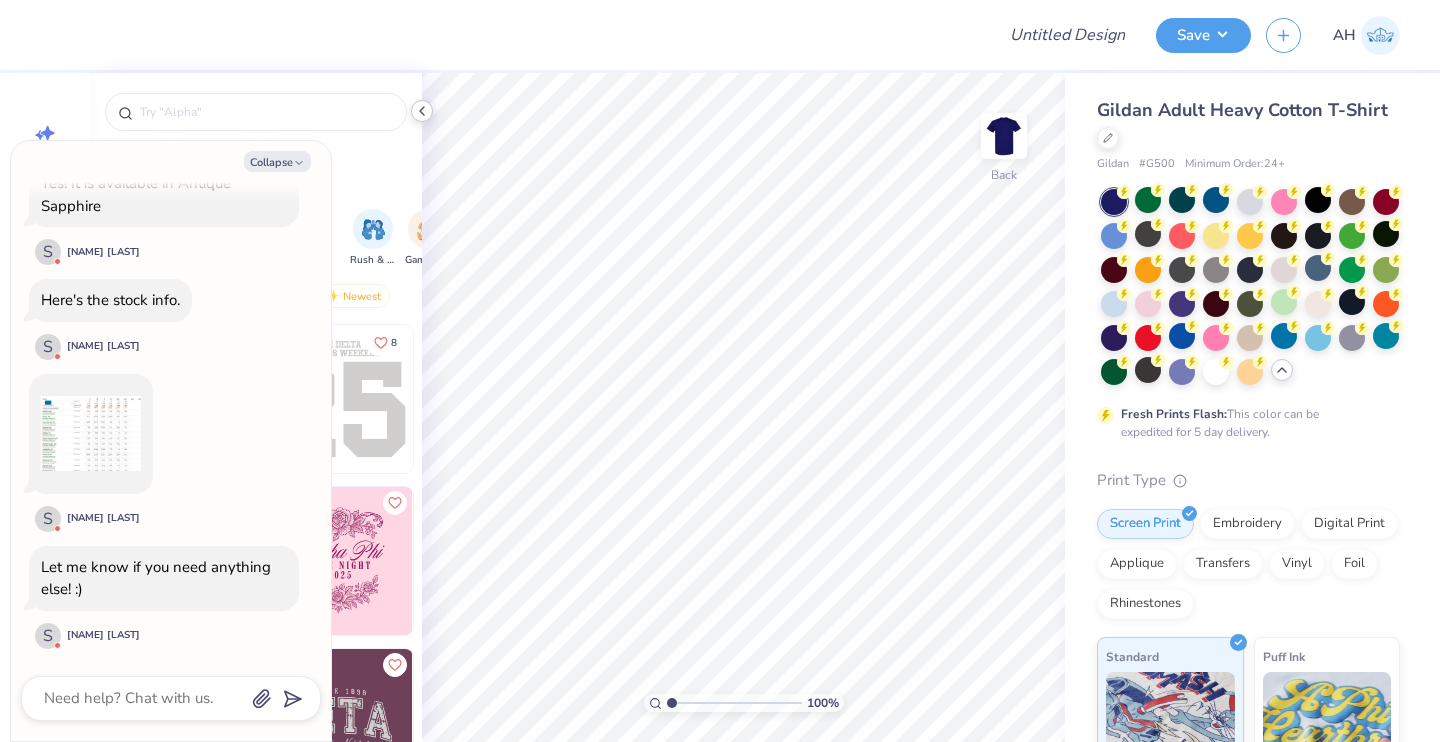 click 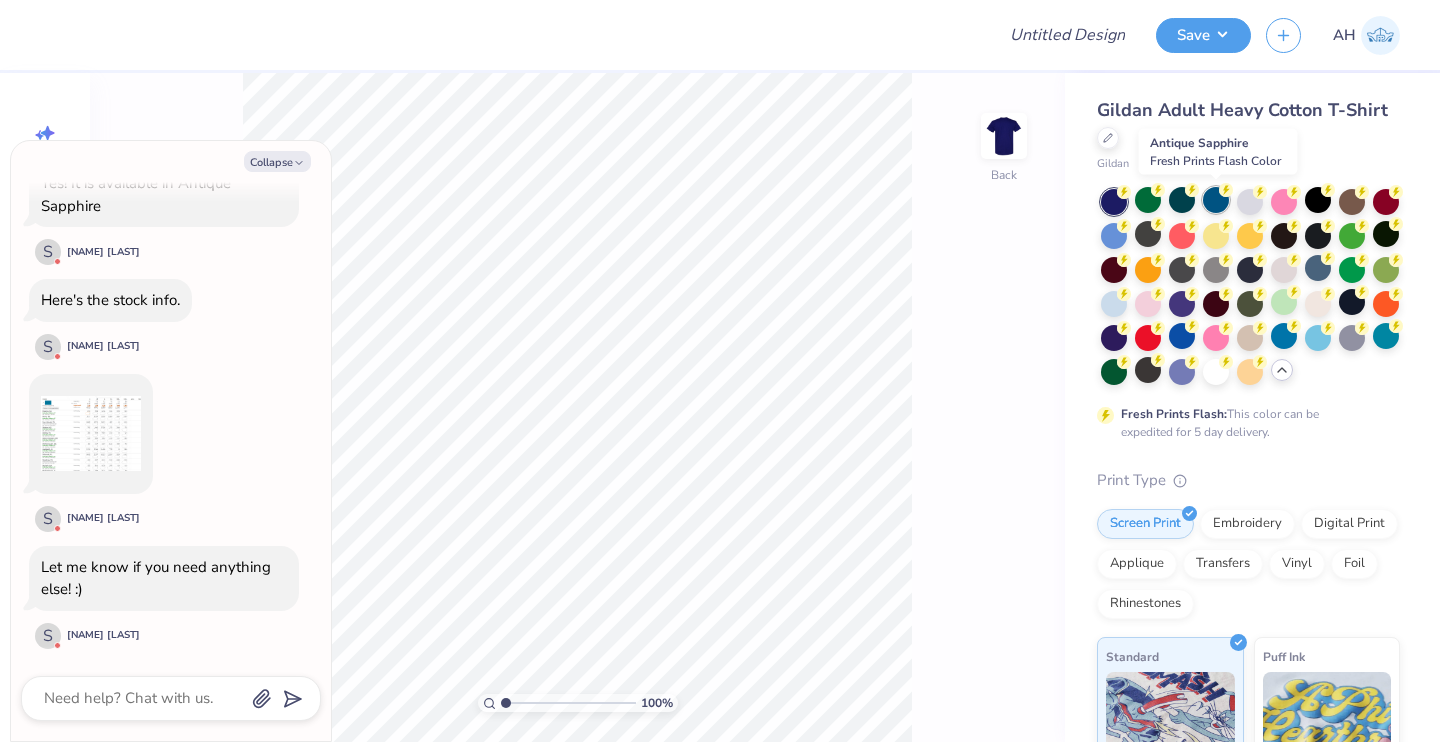click at bounding box center (1216, 200) 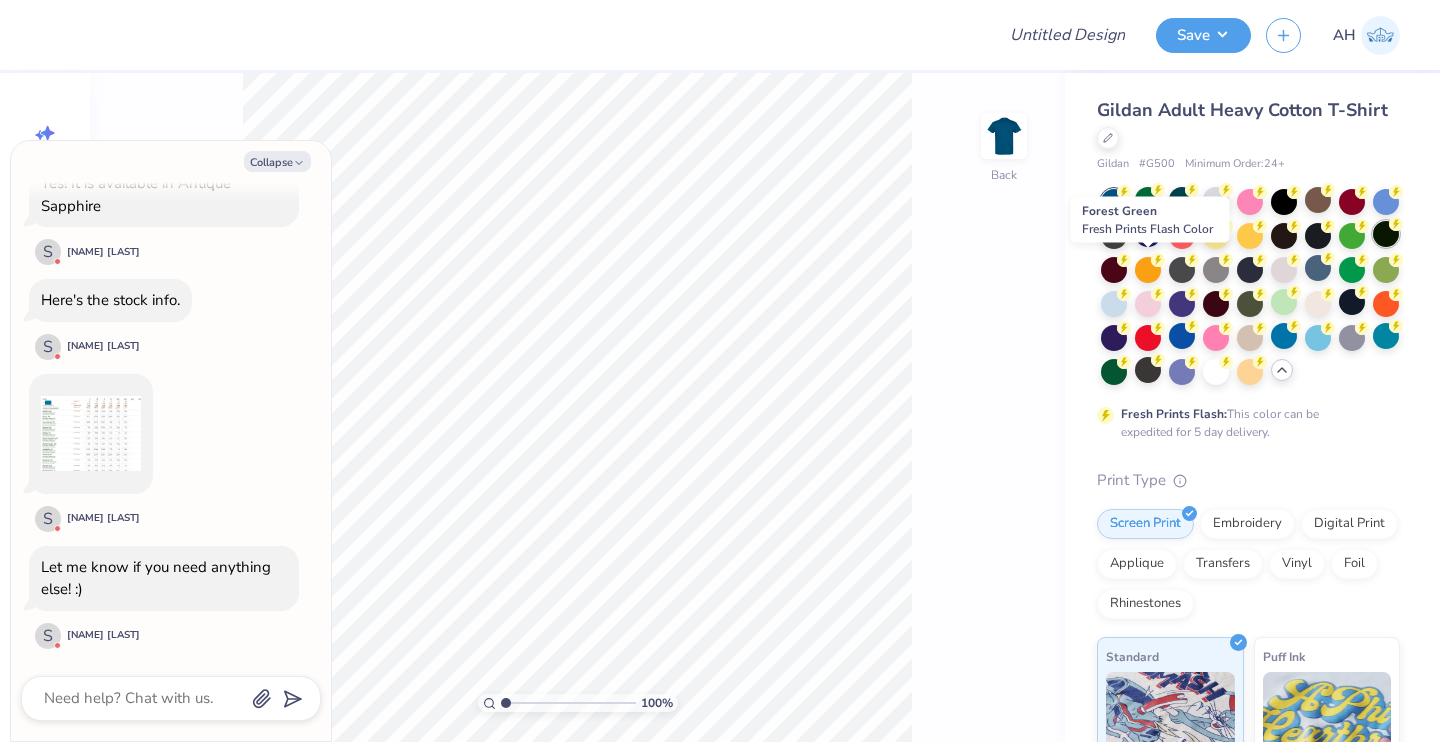 click at bounding box center (1386, 234) 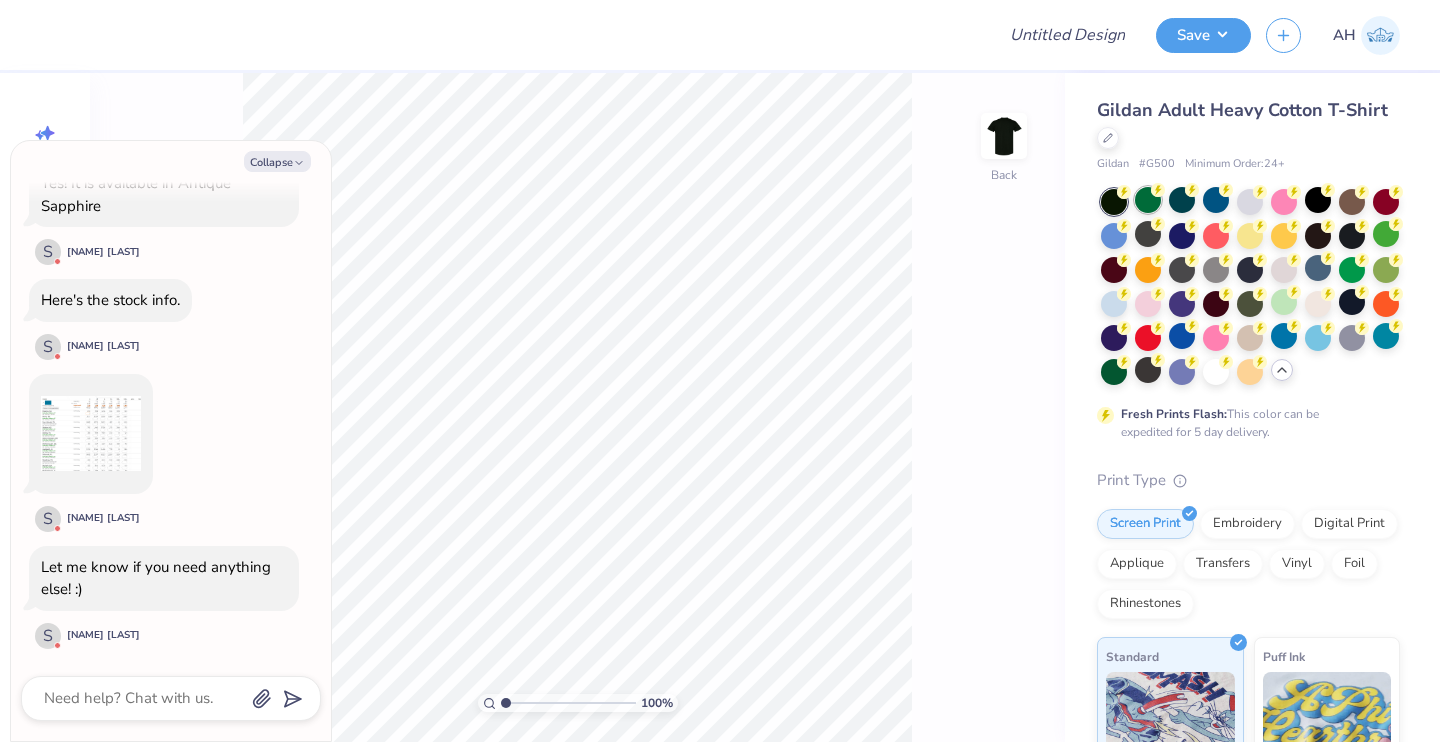 click at bounding box center (1148, 200) 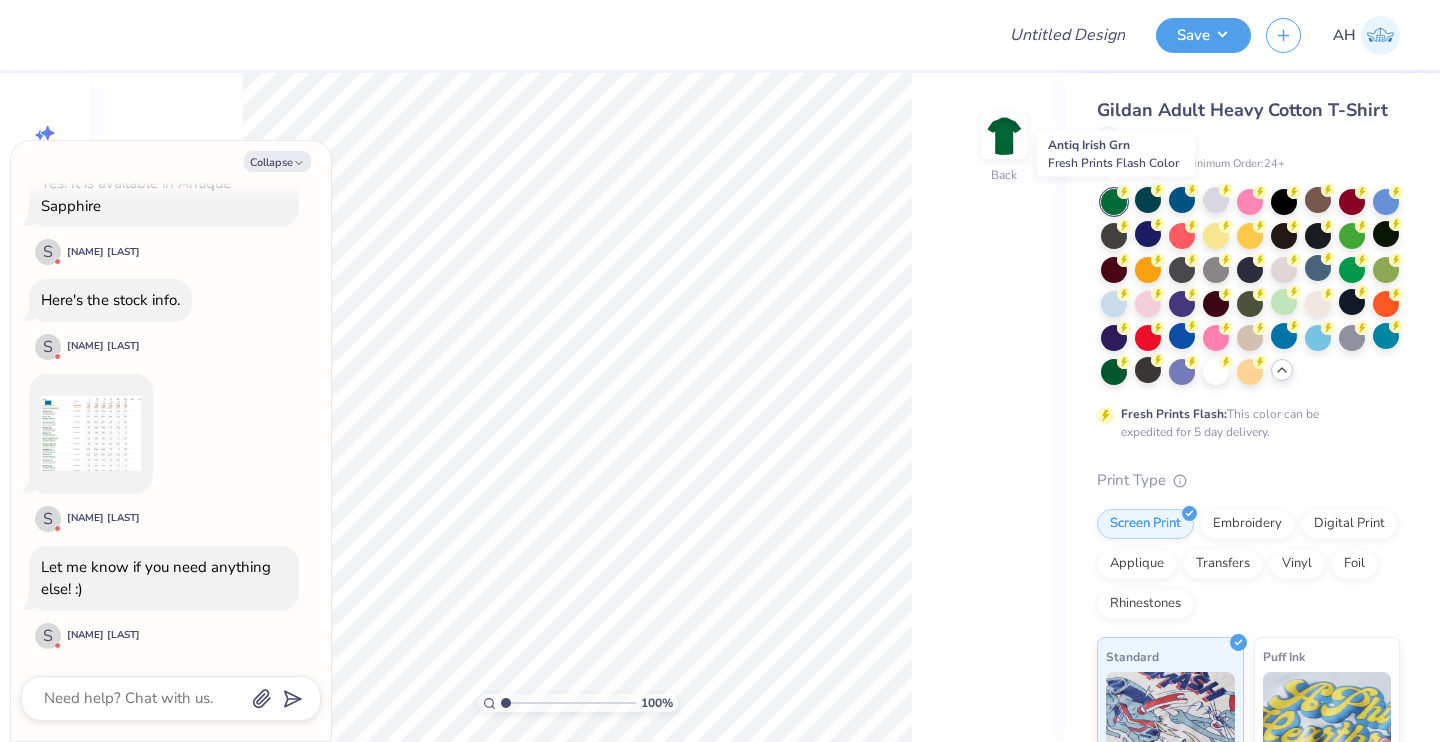 click at bounding box center [1114, 202] 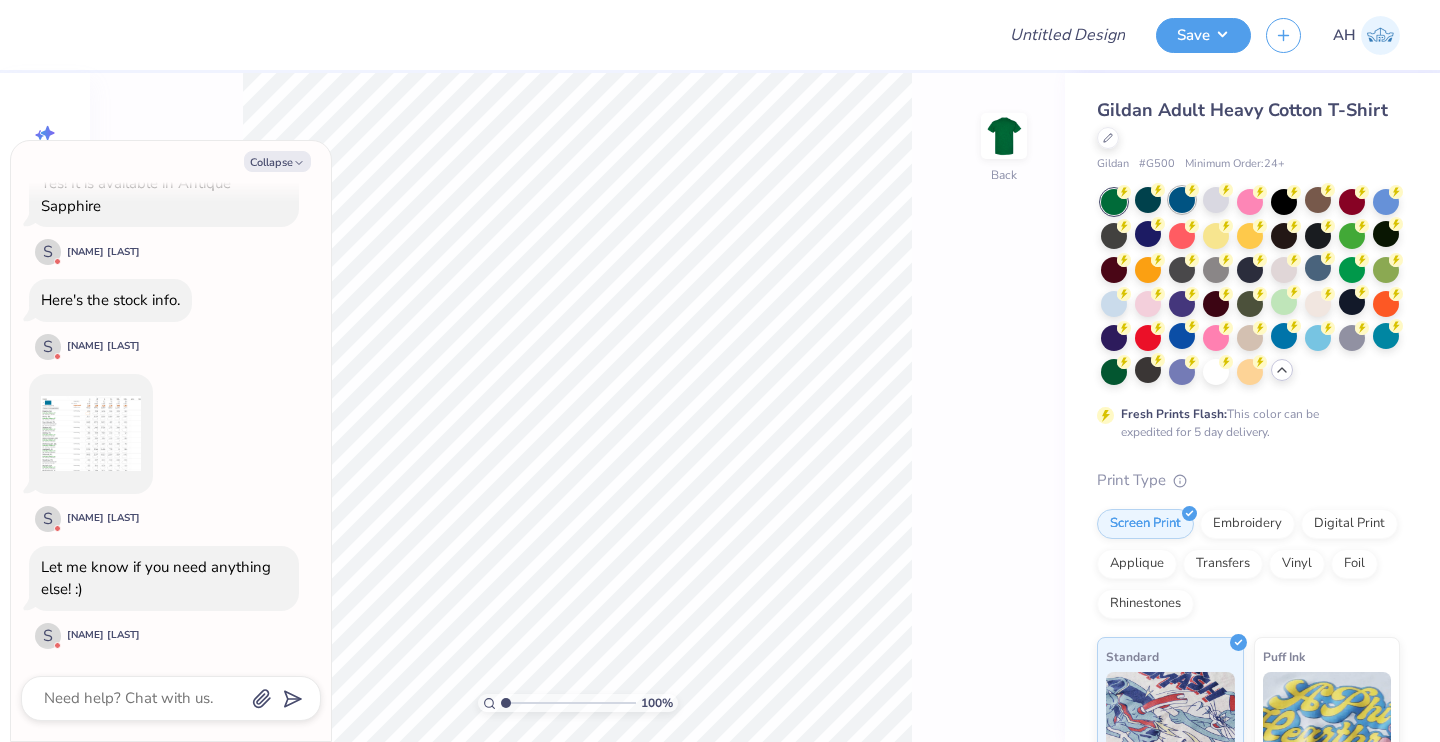 click at bounding box center [1182, 200] 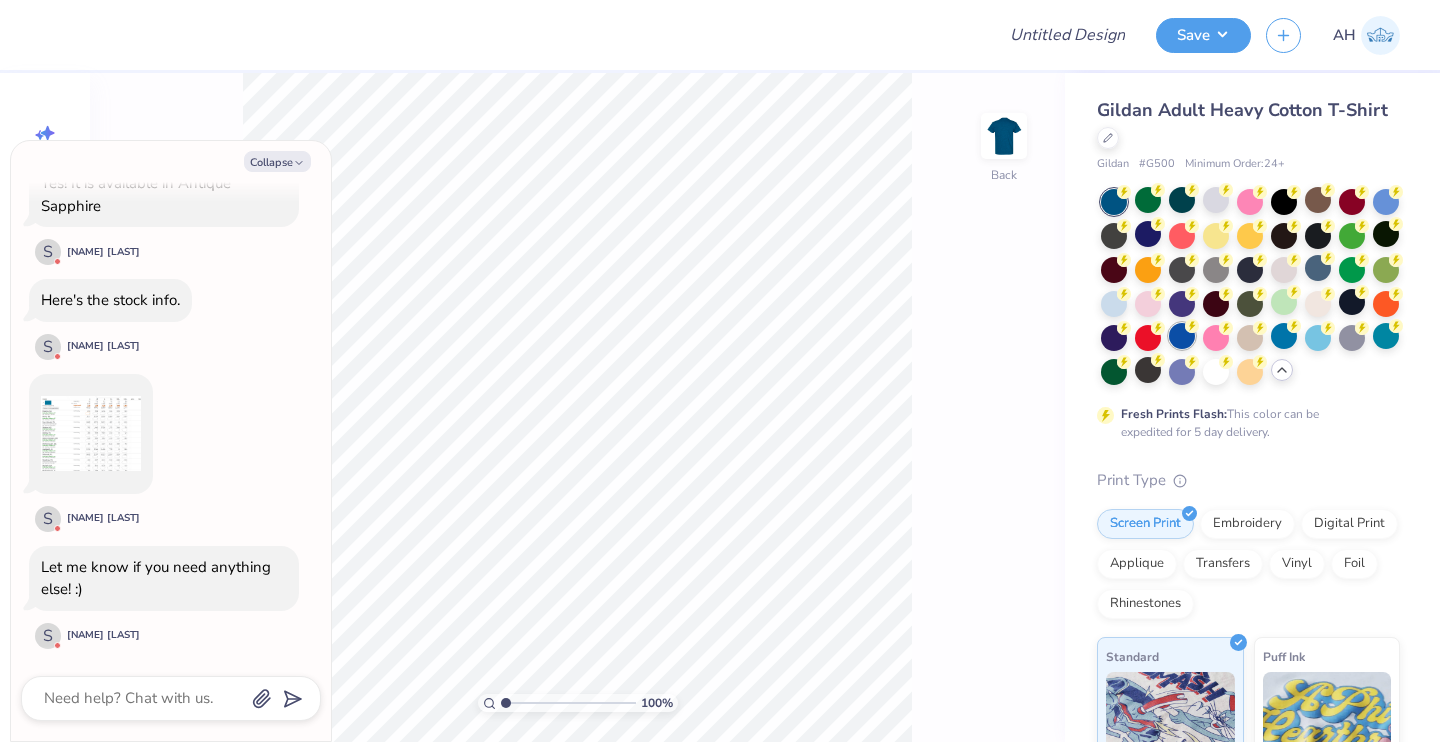 click at bounding box center [1182, 336] 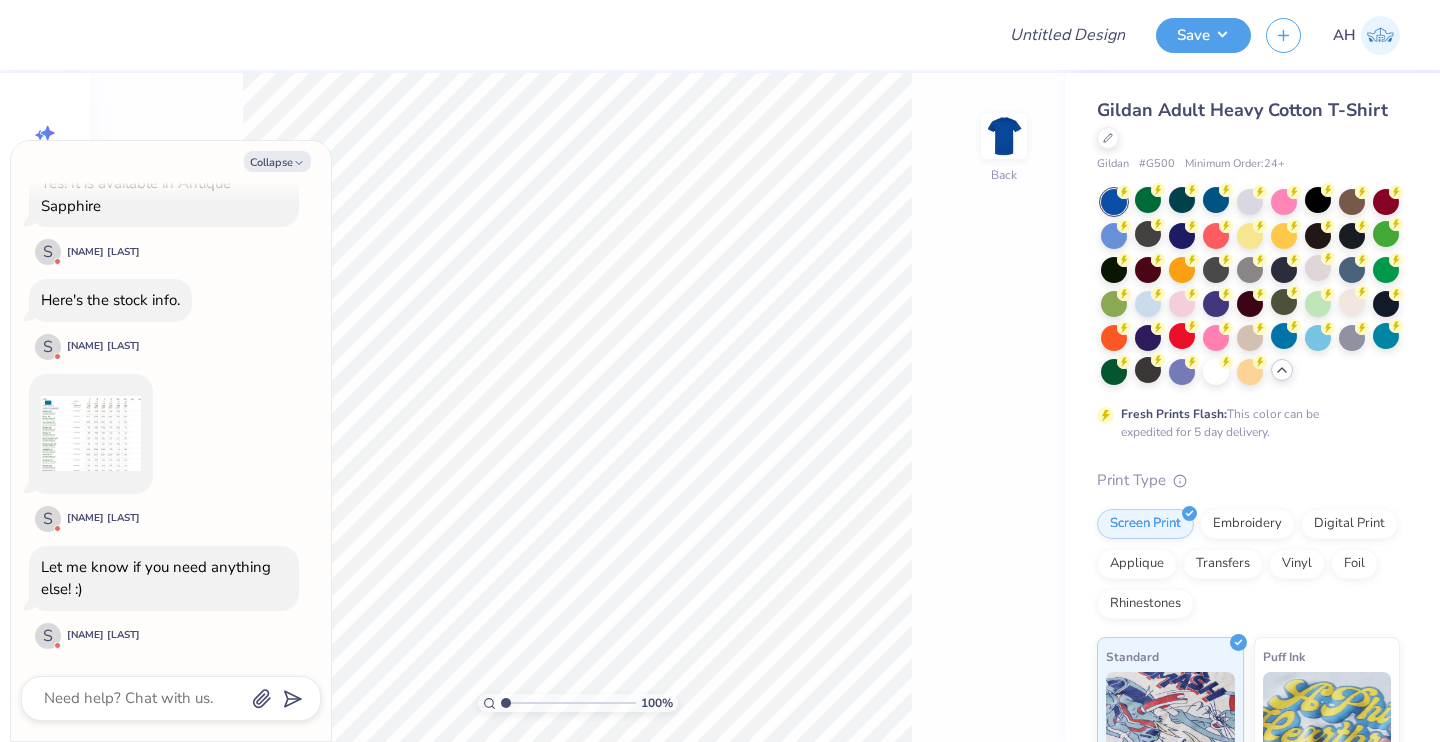 click at bounding box center [1250, 287] 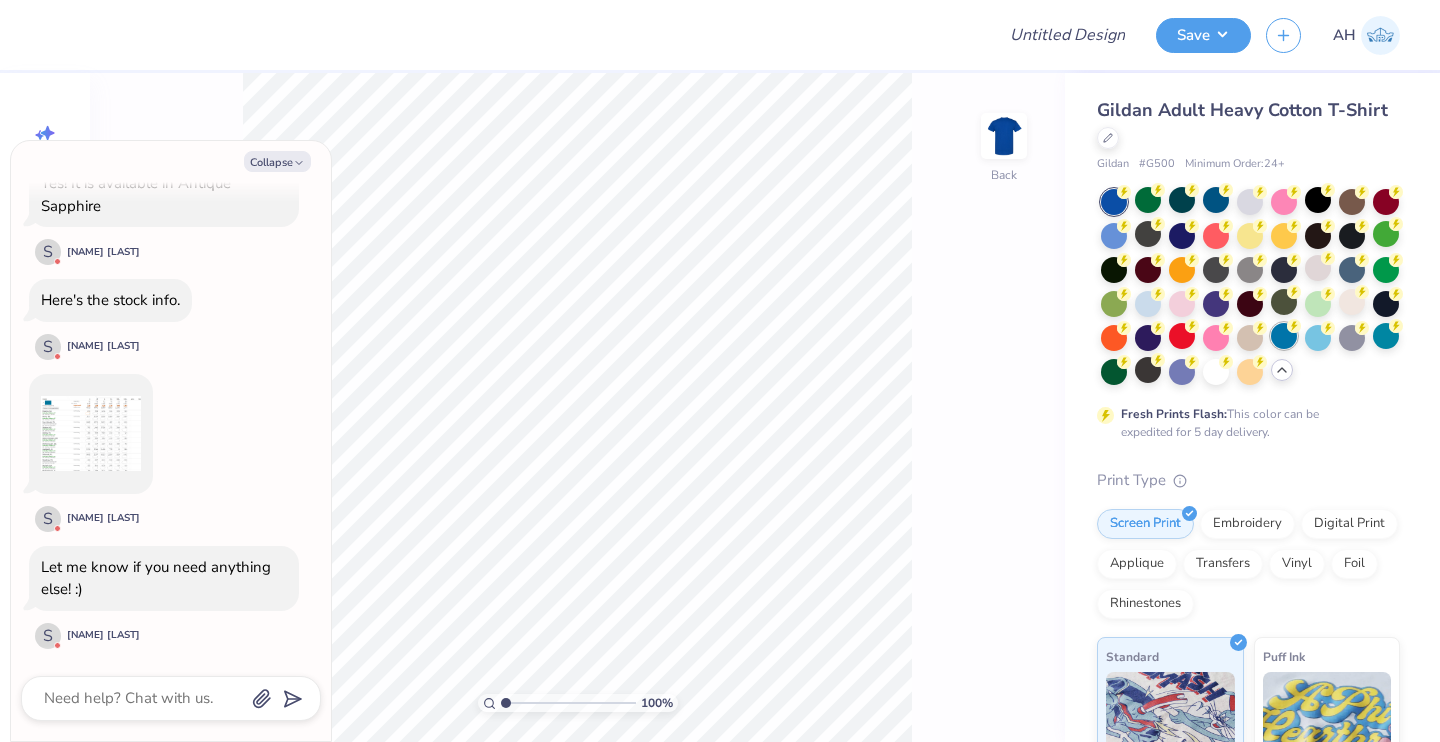 click at bounding box center (1284, 336) 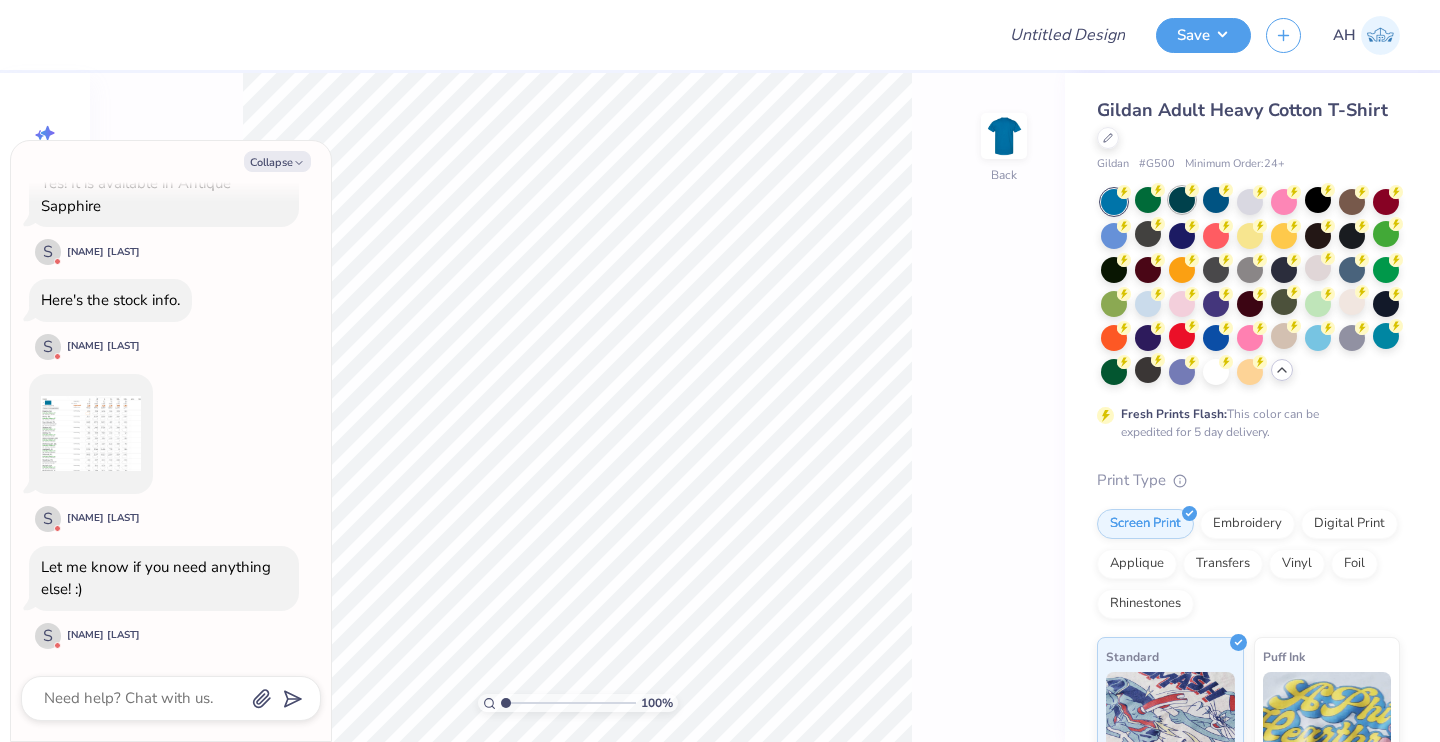 click at bounding box center (1182, 200) 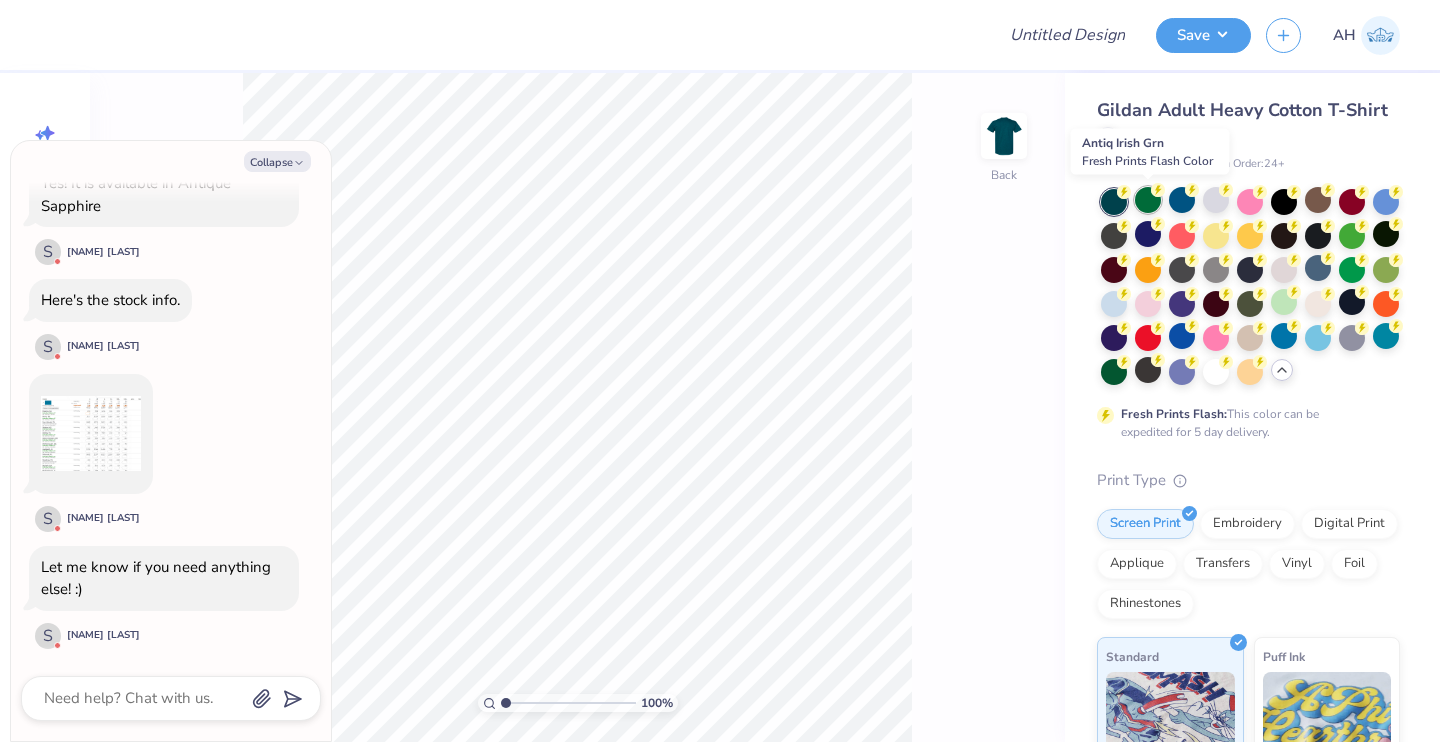 click at bounding box center (1148, 200) 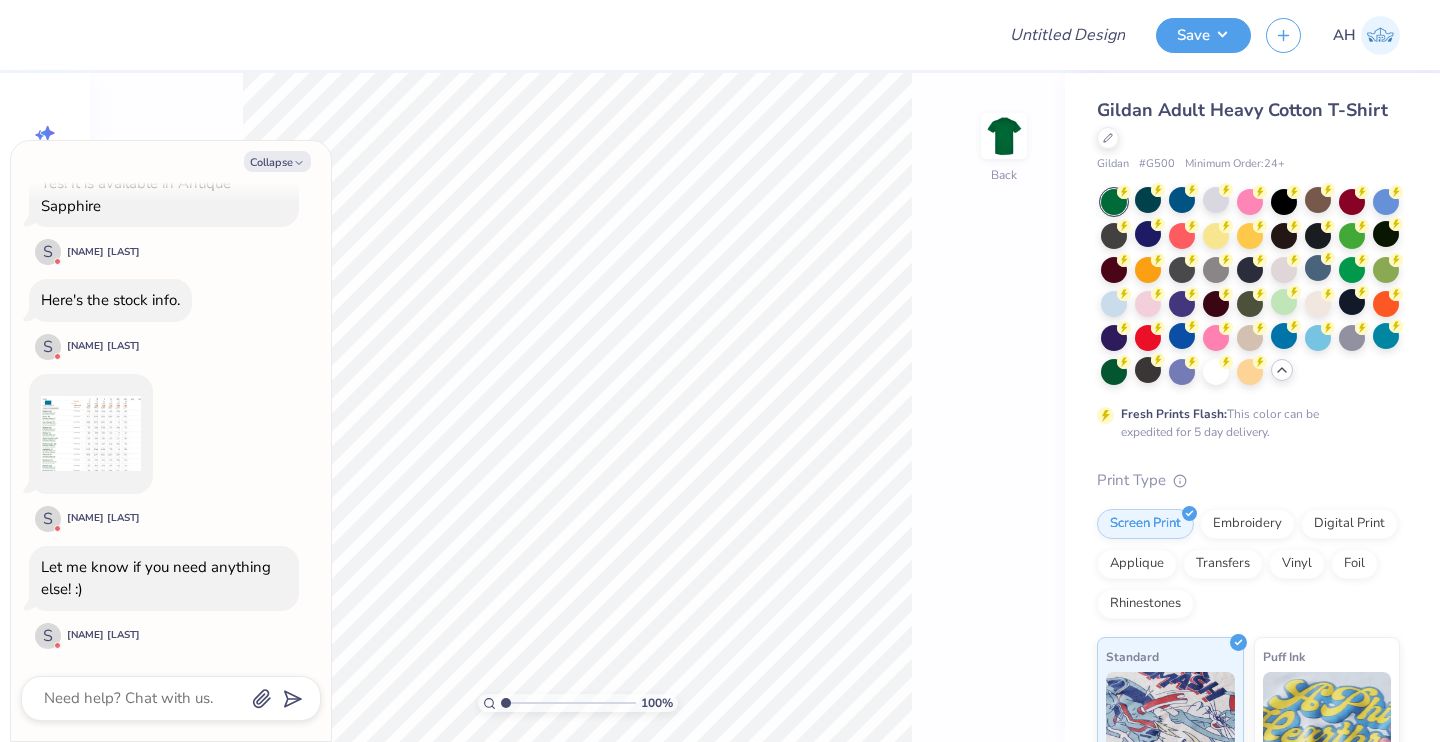 click at bounding box center [1114, 202] 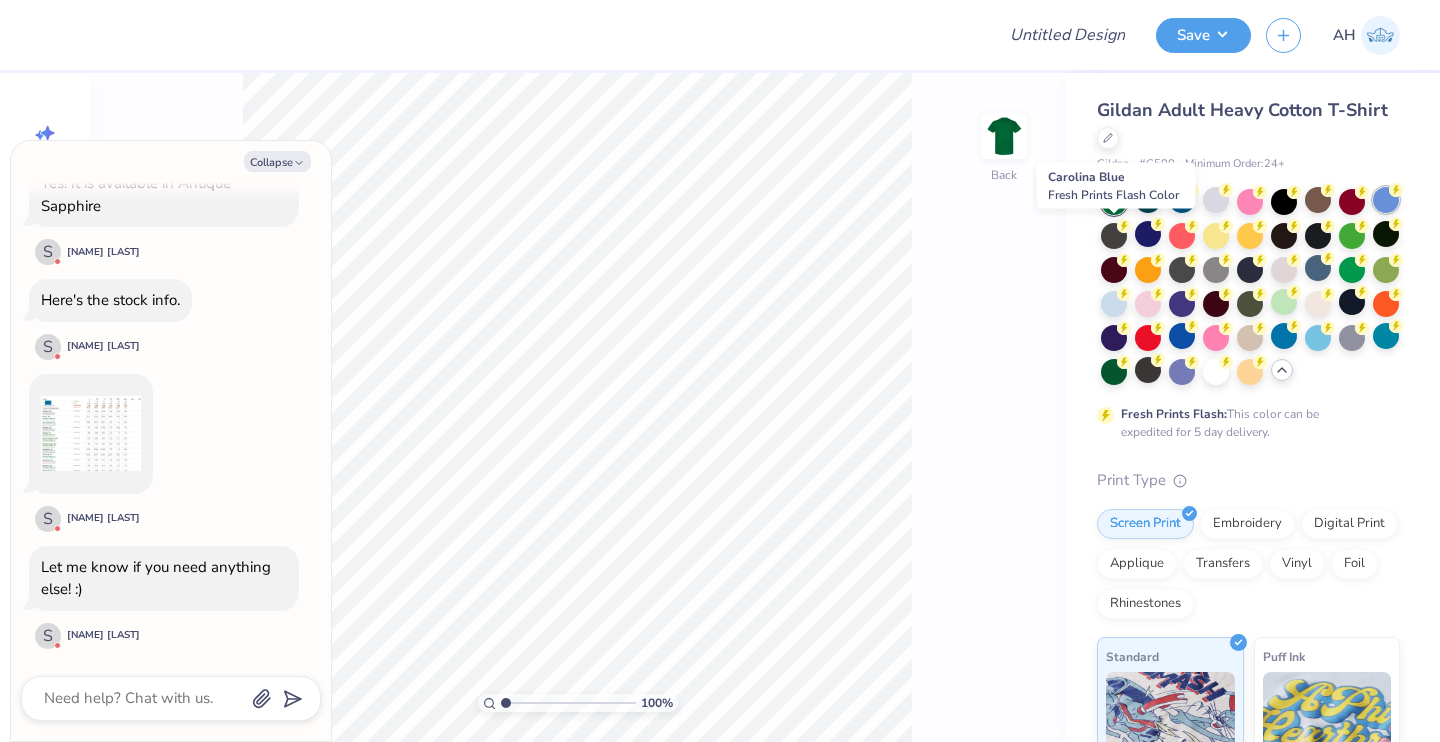 click at bounding box center (1386, 200) 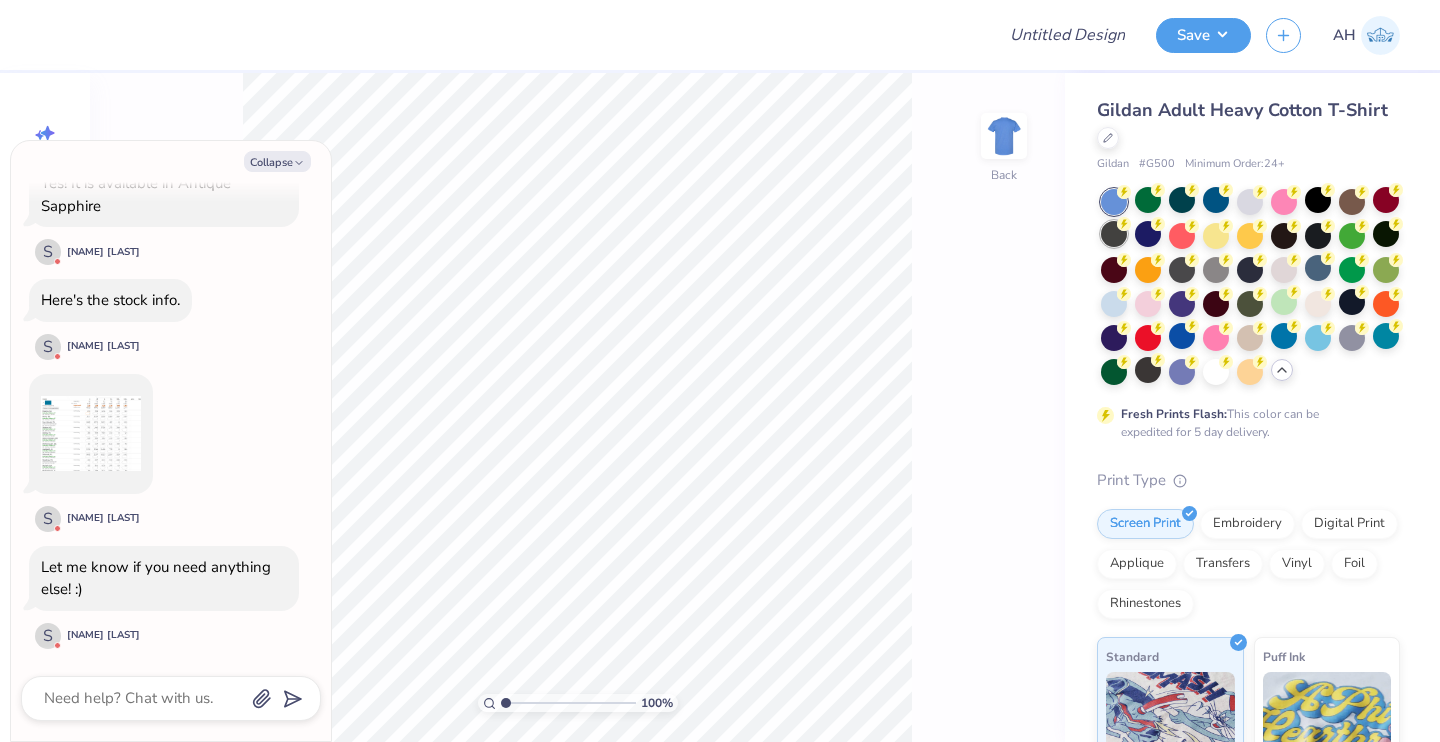 click at bounding box center (1114, 234) 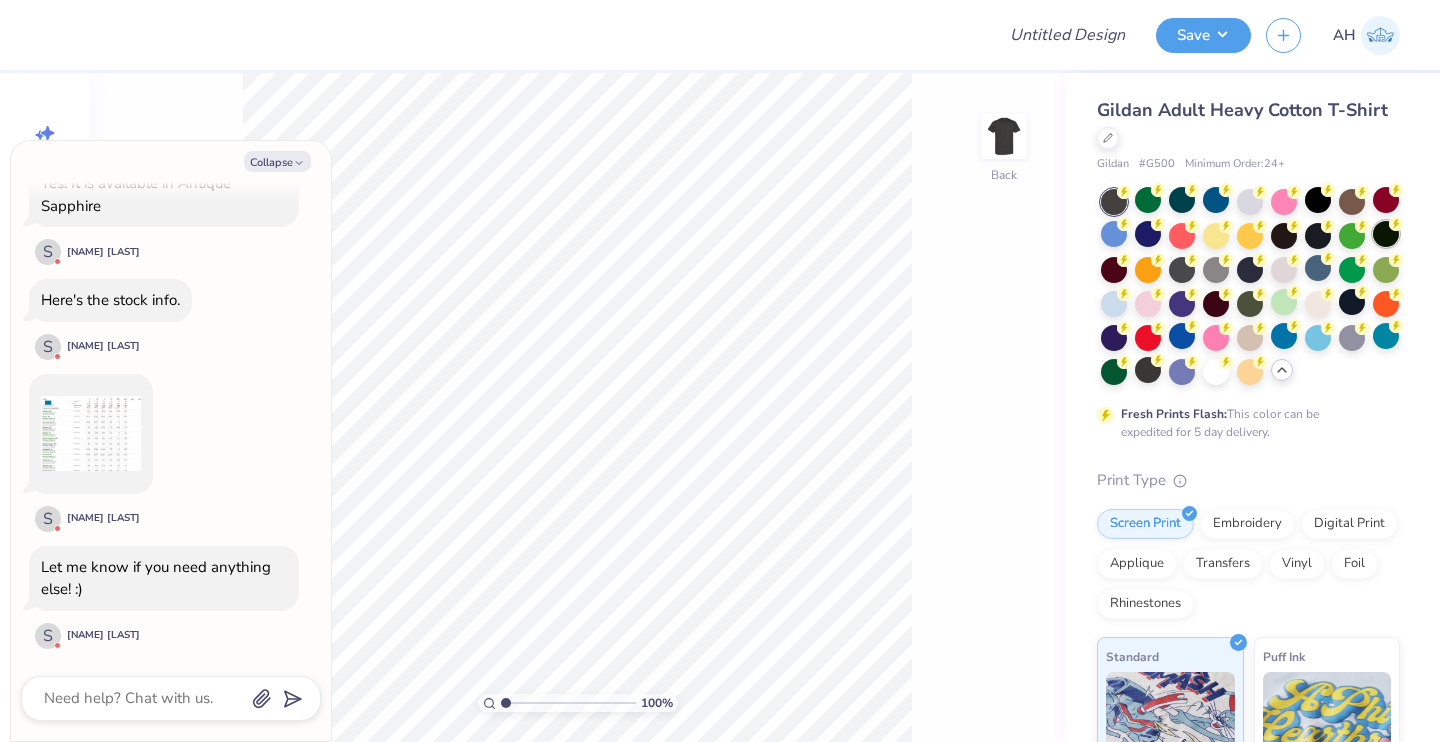 click at bounding box center (1386, 234) 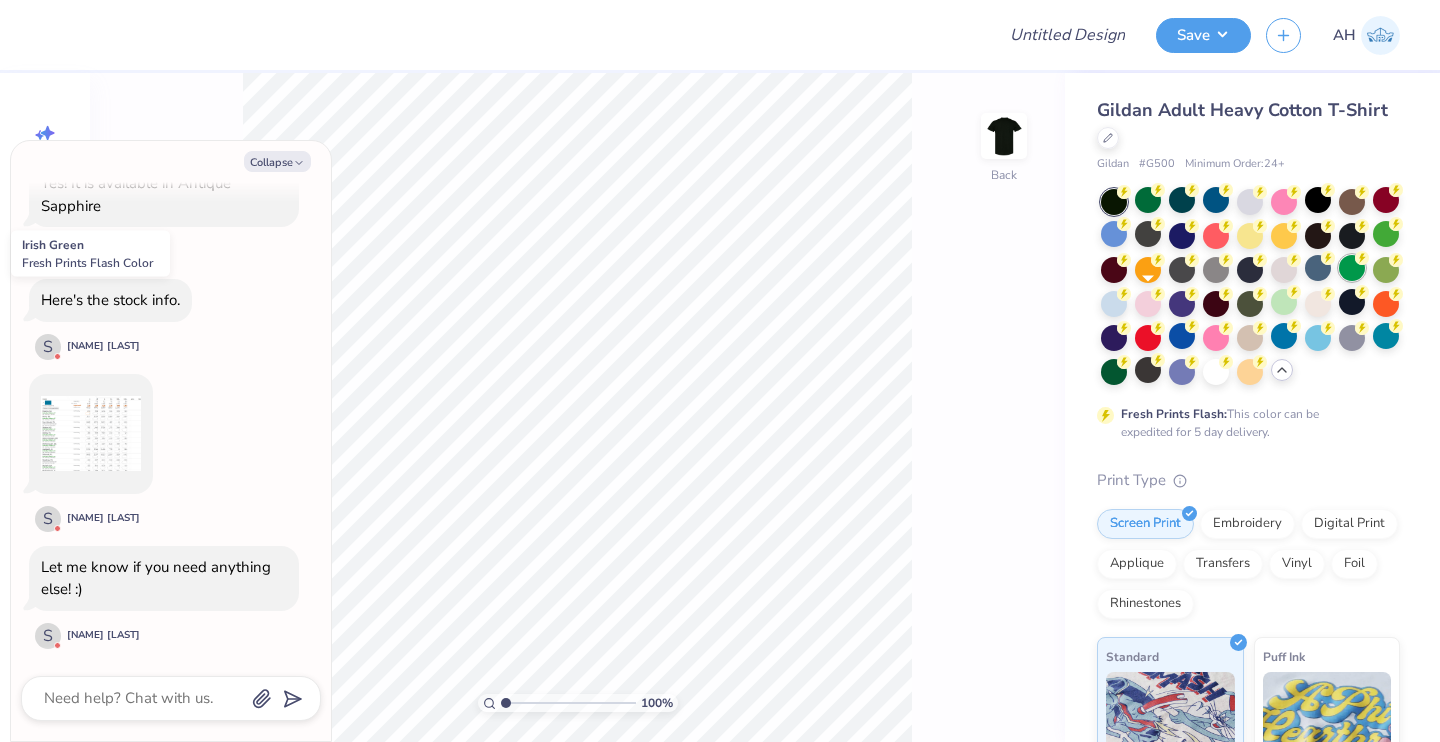 click at bounding box center (1352, 268) 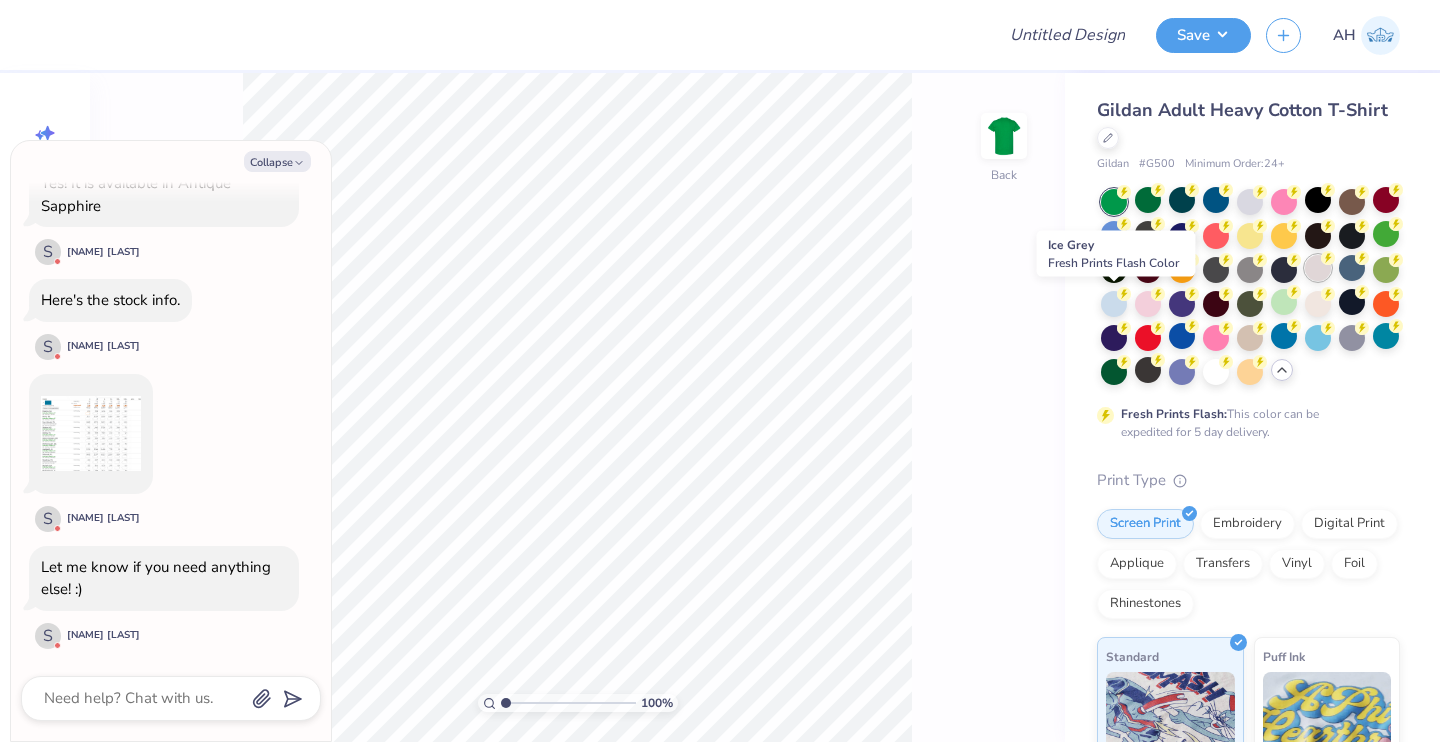 click at bounding box center [1318, 268] 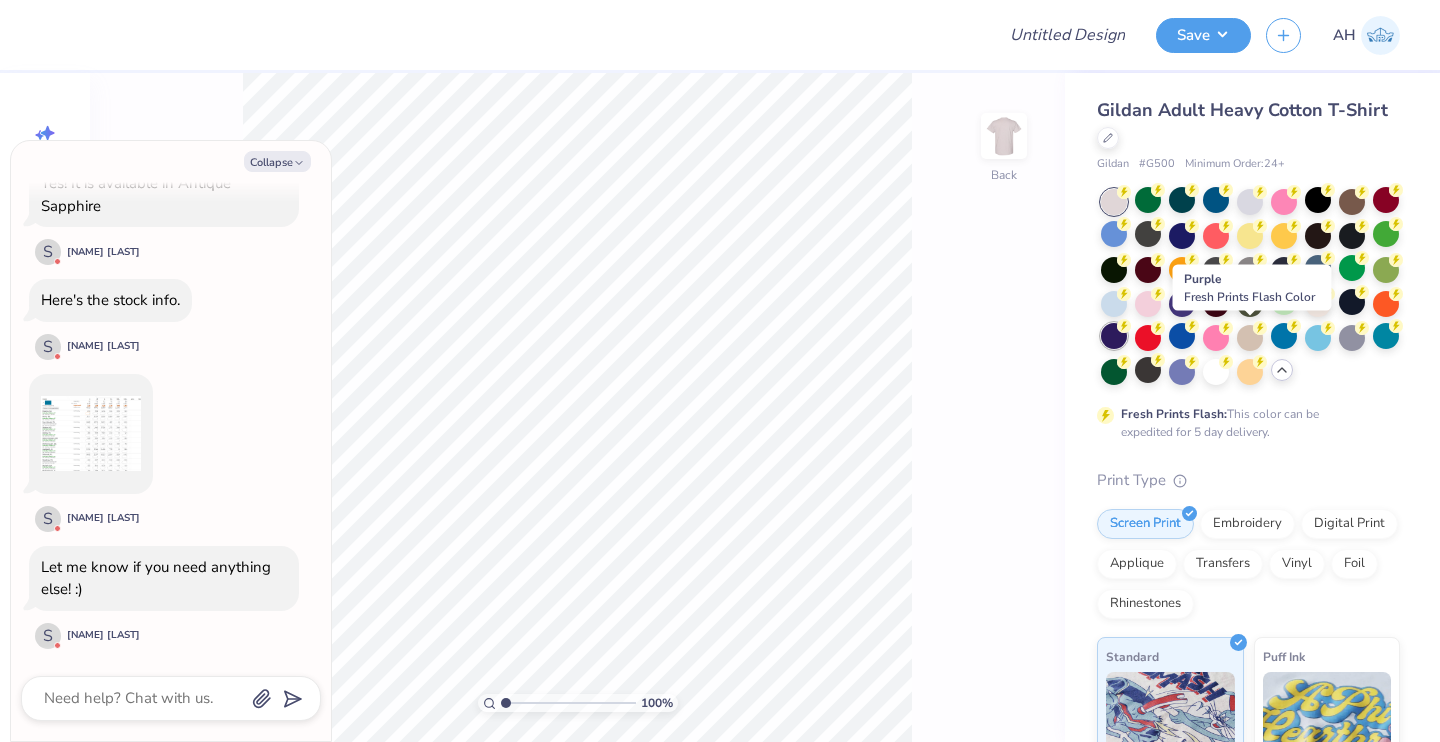 click at bounding box center [1114, 336] 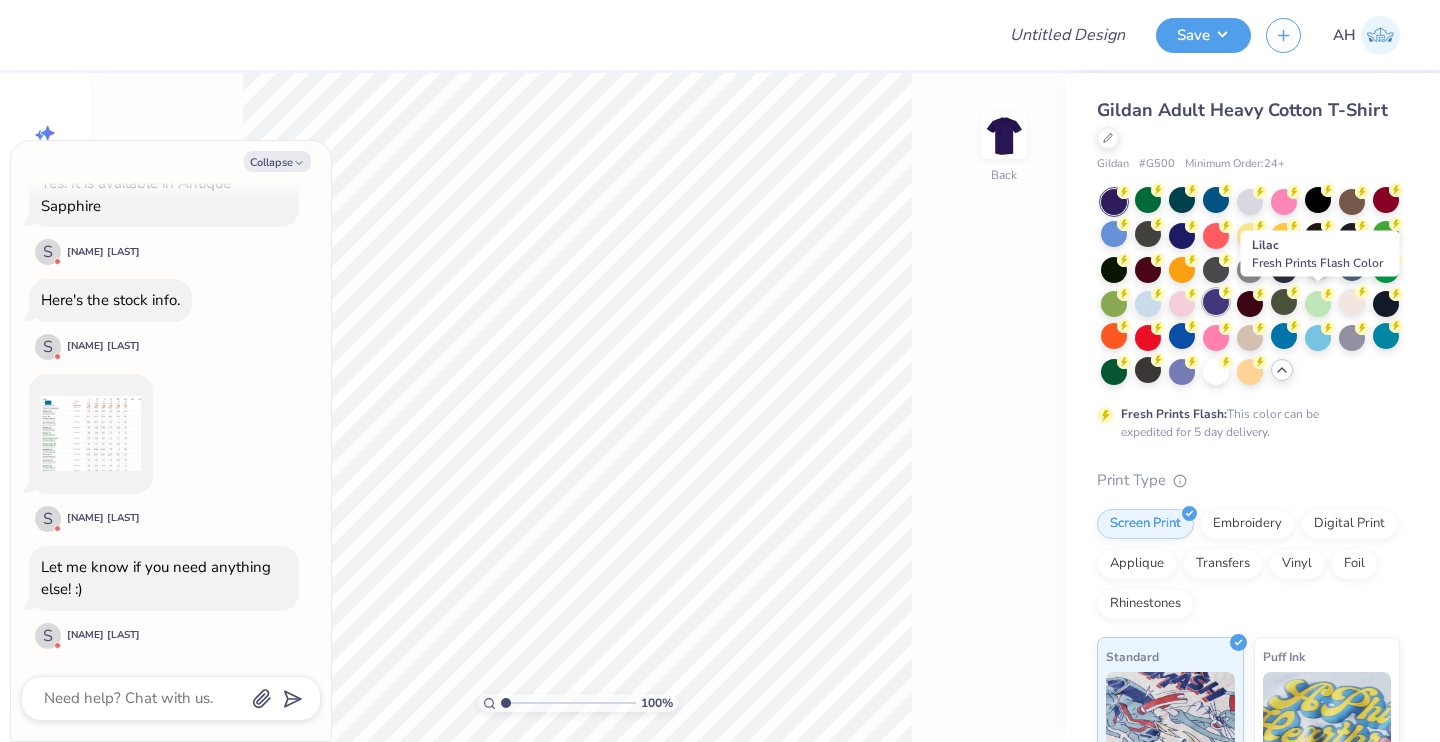 click at bounding box center [1216, 302] 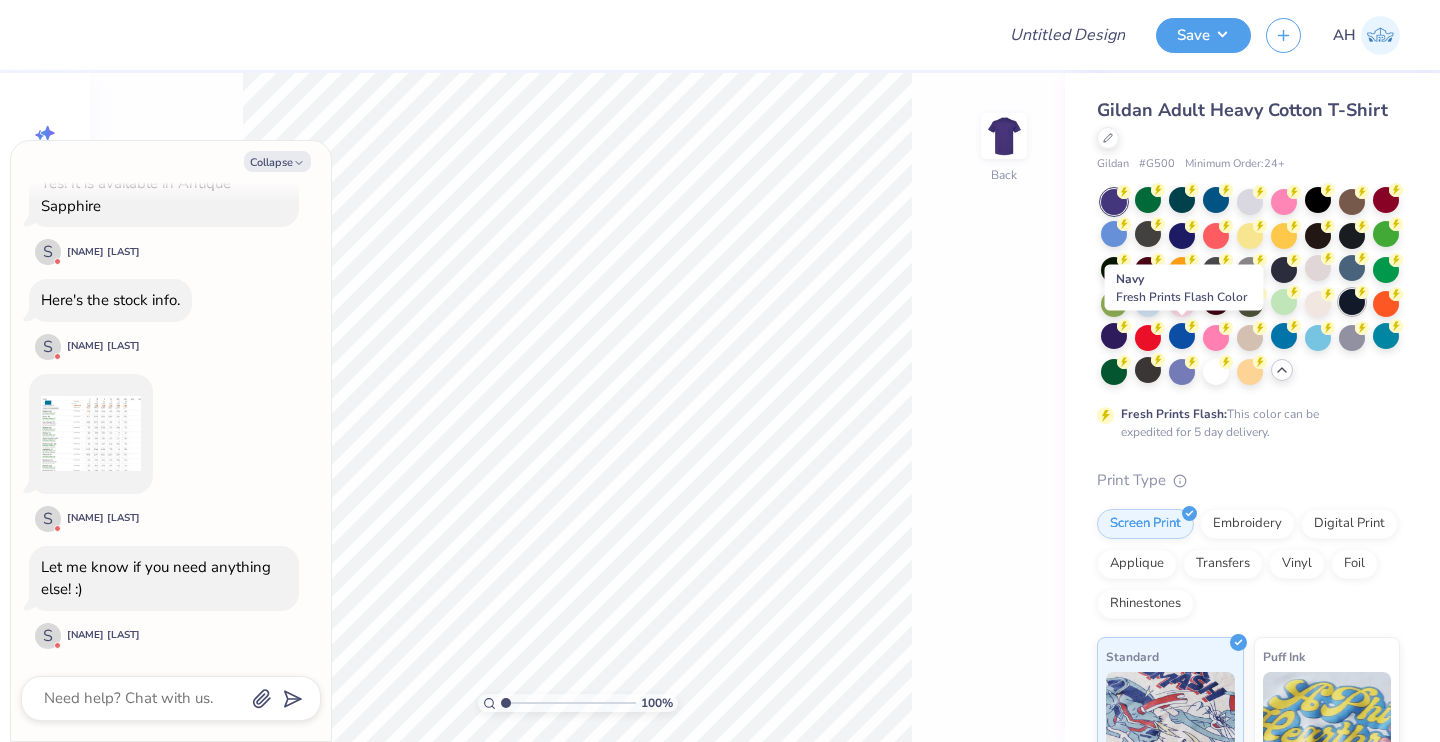 click at bounding box center [1352, 302] 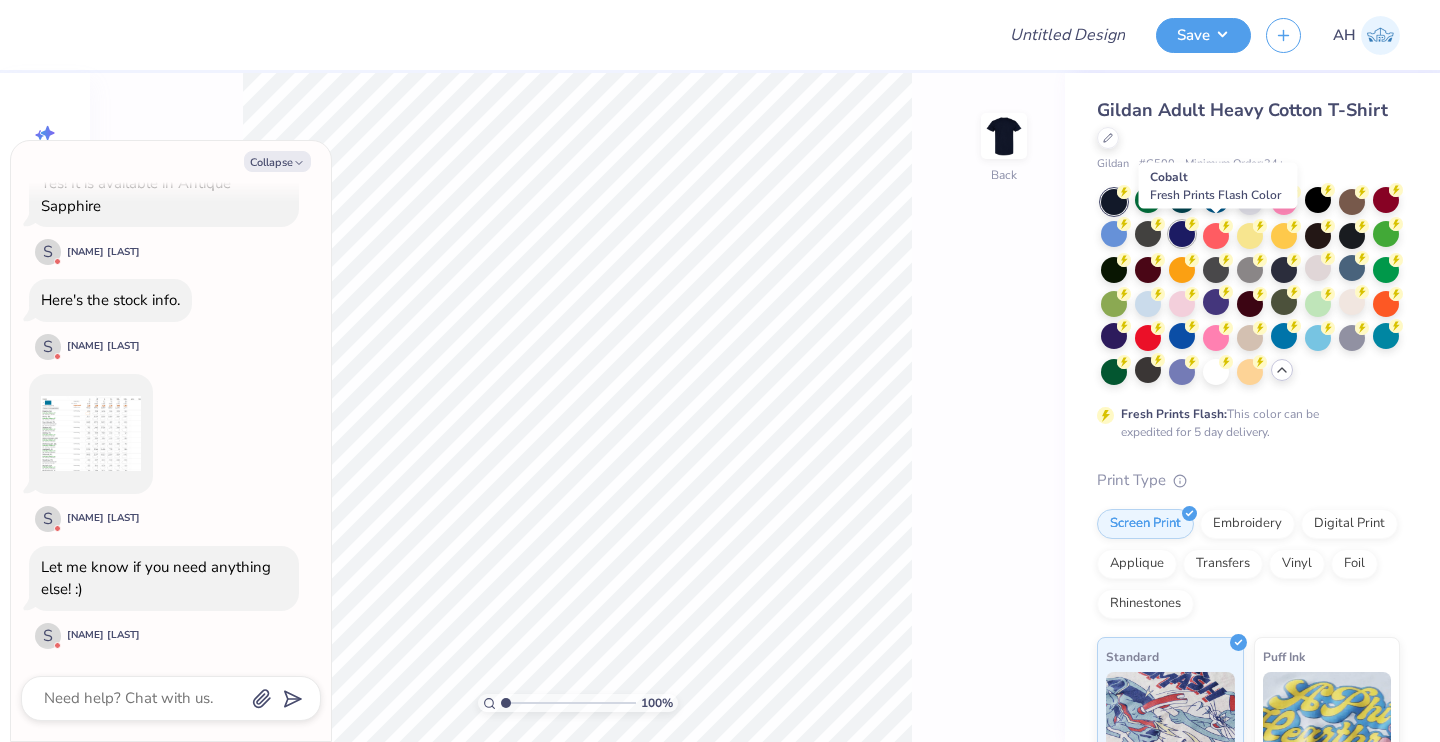 click at bounding box center [1182, 234] 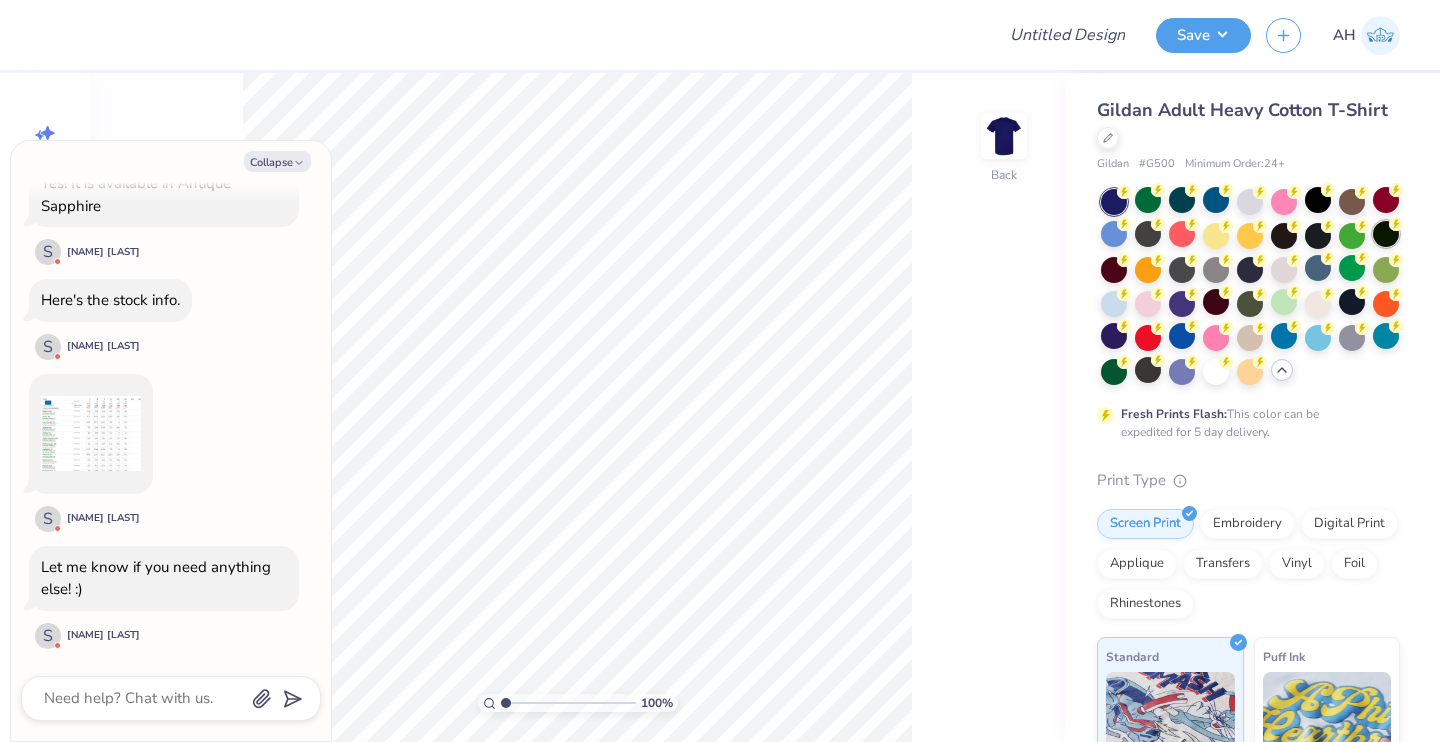 click at bounding box center [1386, 234] 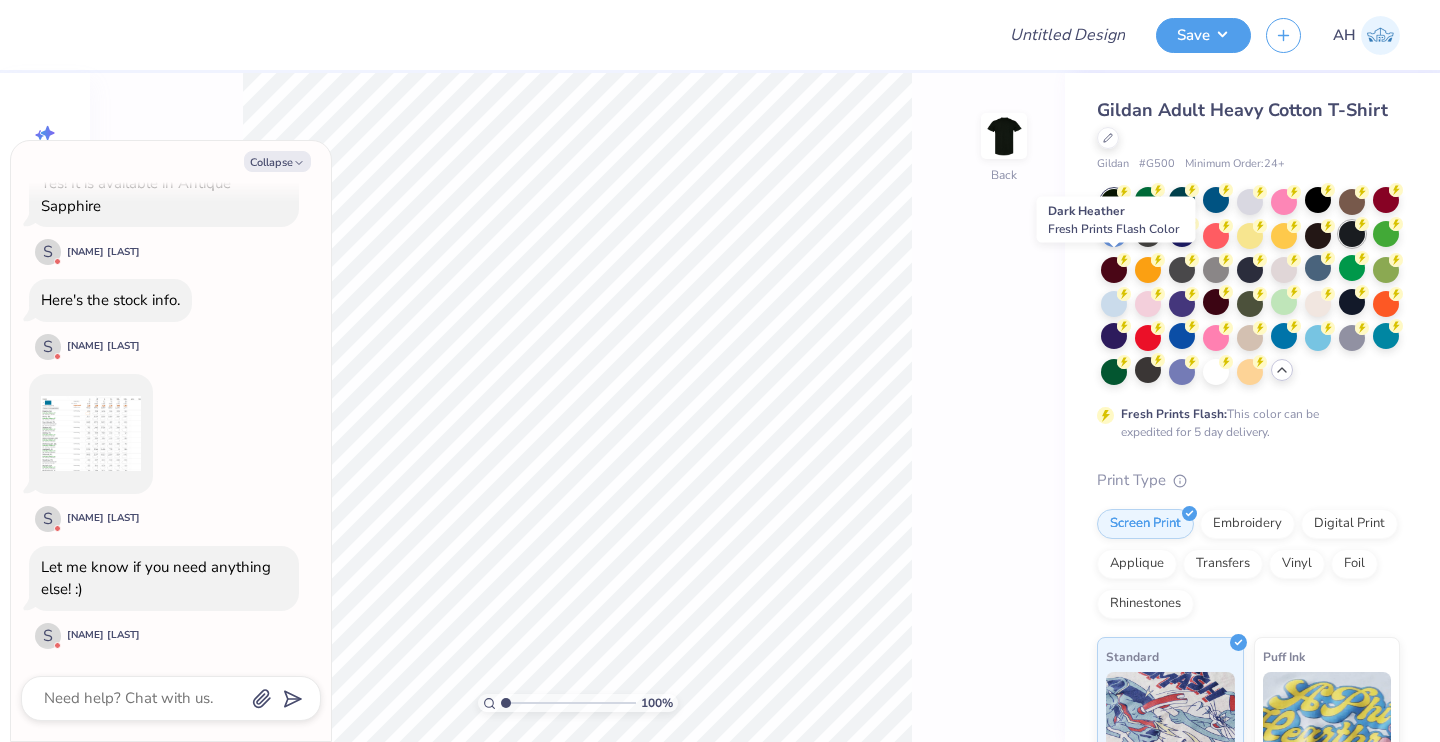 click at bounding box center [1352, 234] 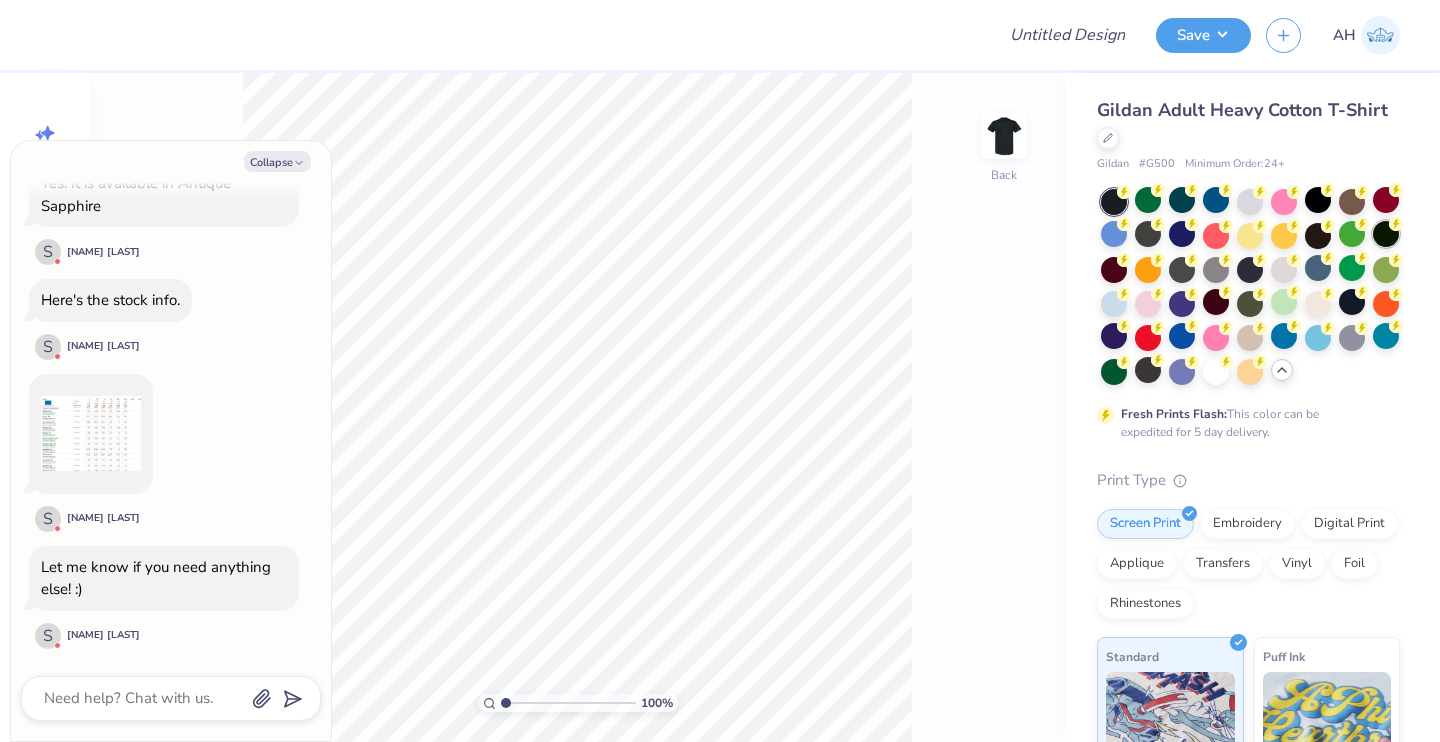 click at bounding box center (1386, 234) 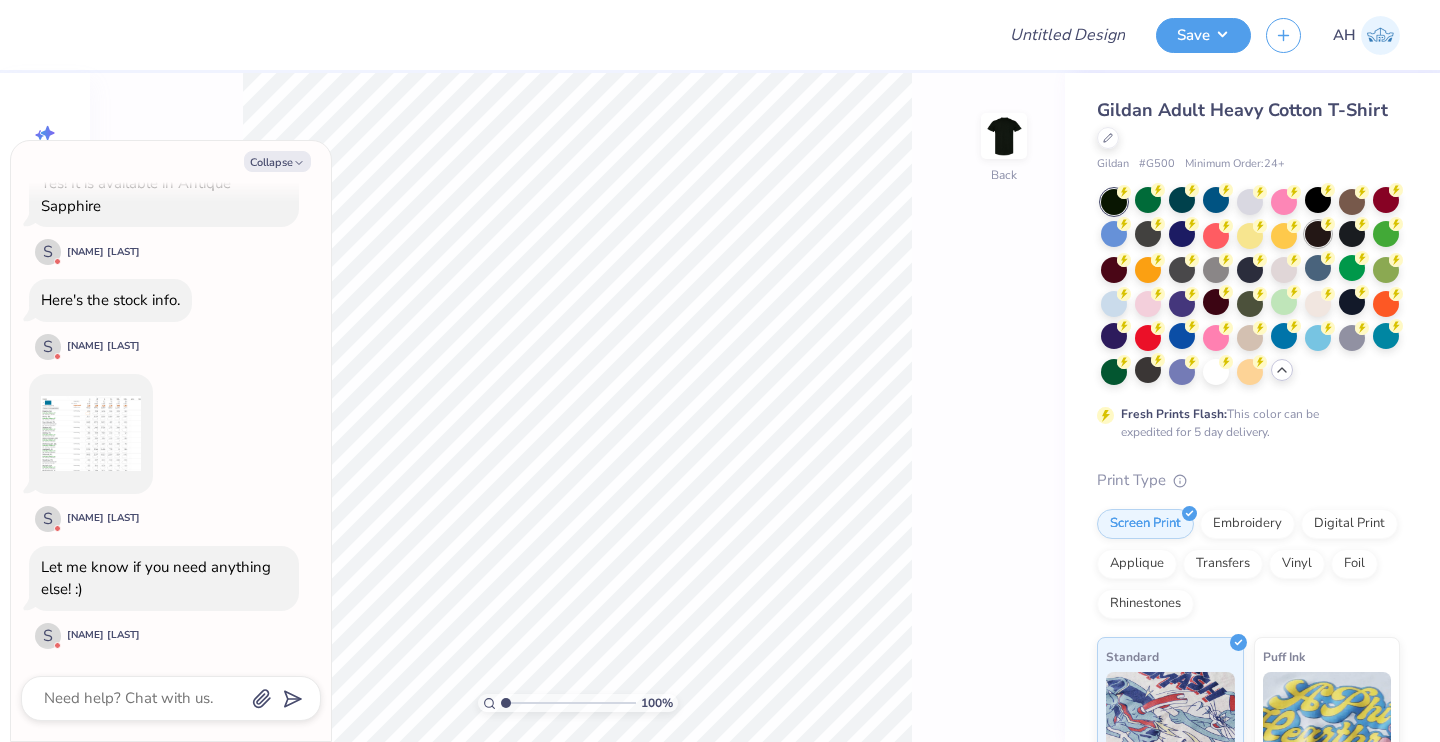 click at bounding box center (1318, 234) 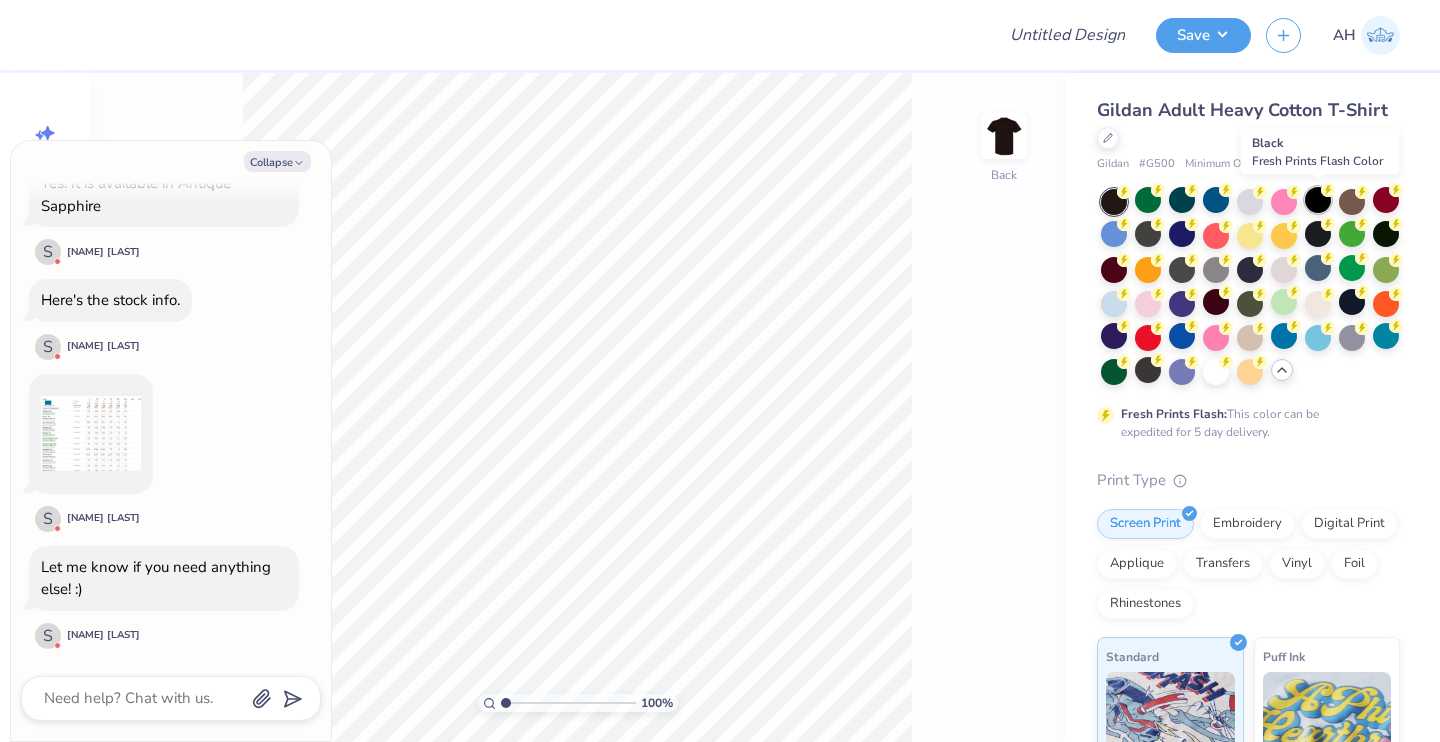 click at bounding box center (1318, 200) 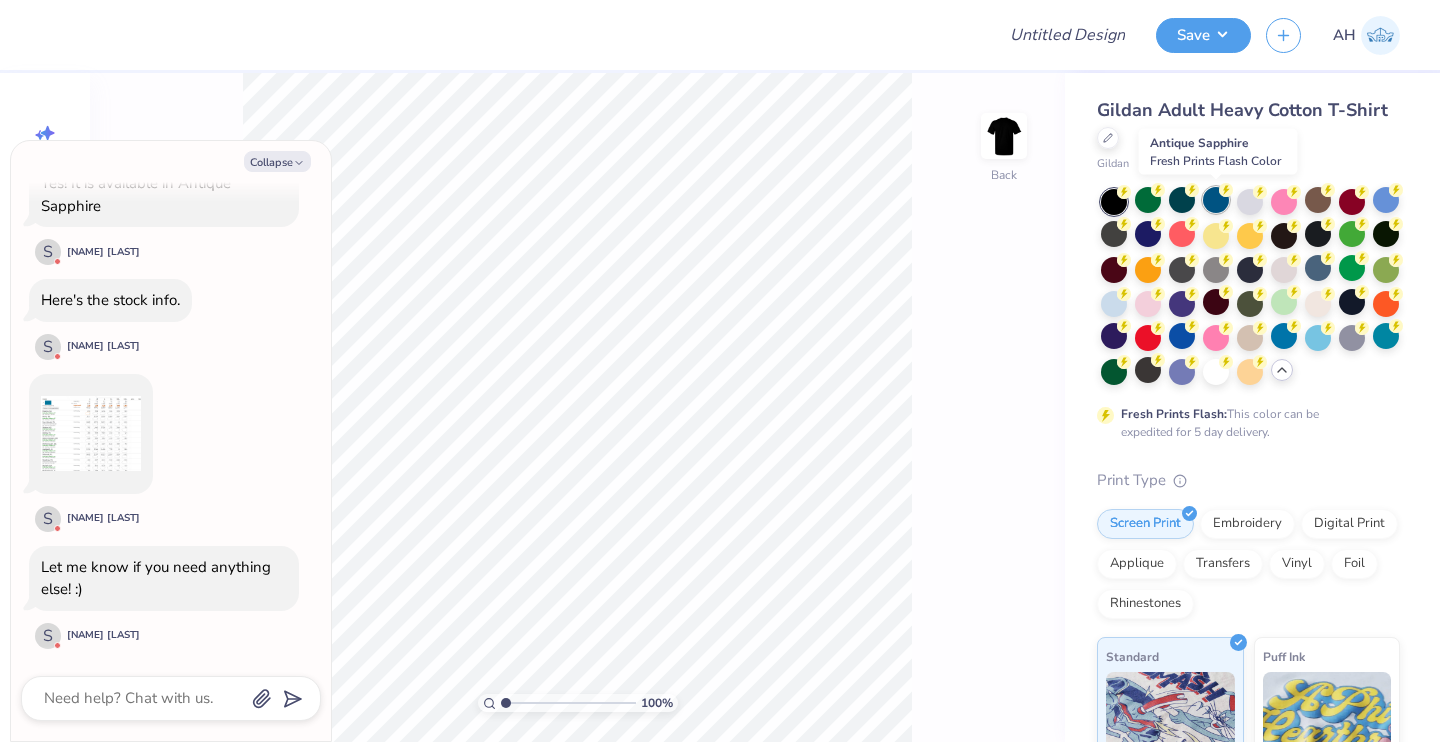 click at bounding box center (1216, 200) 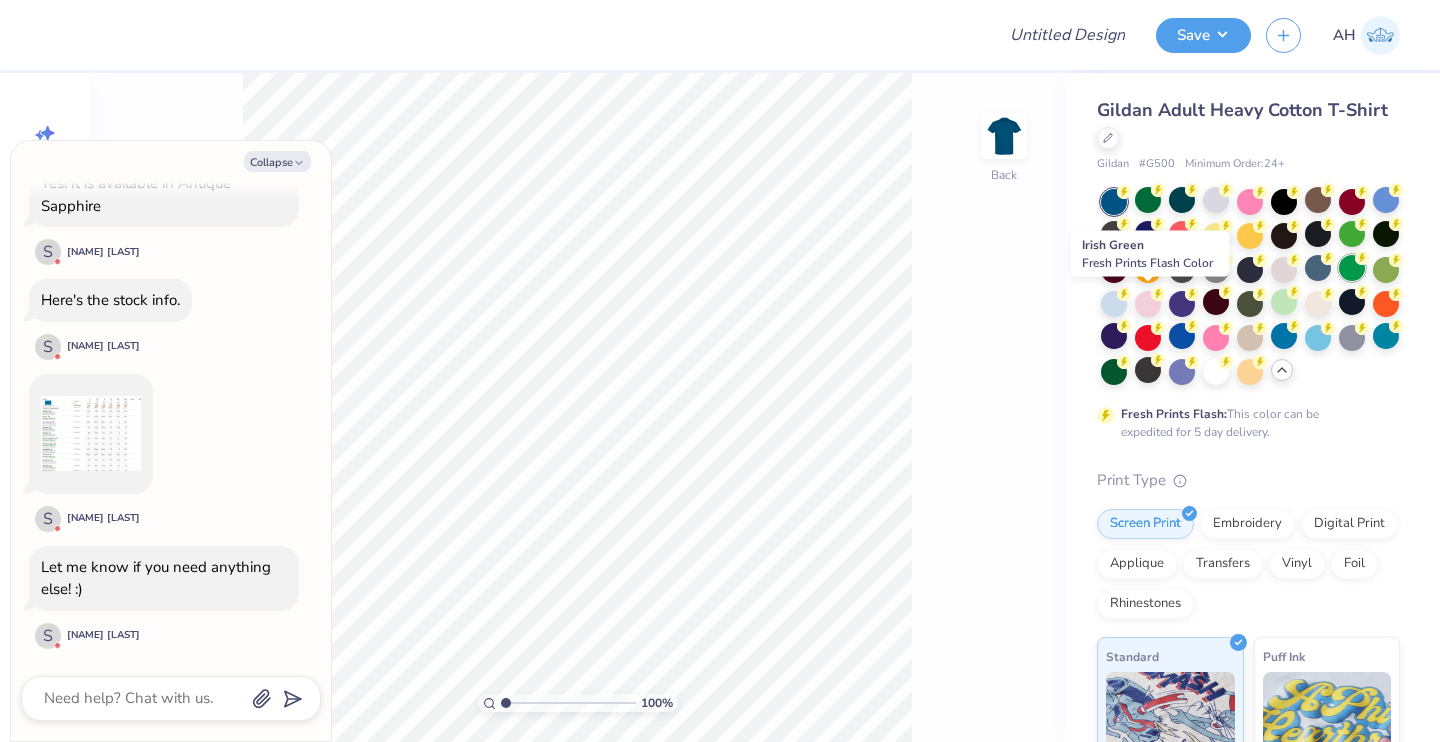 click 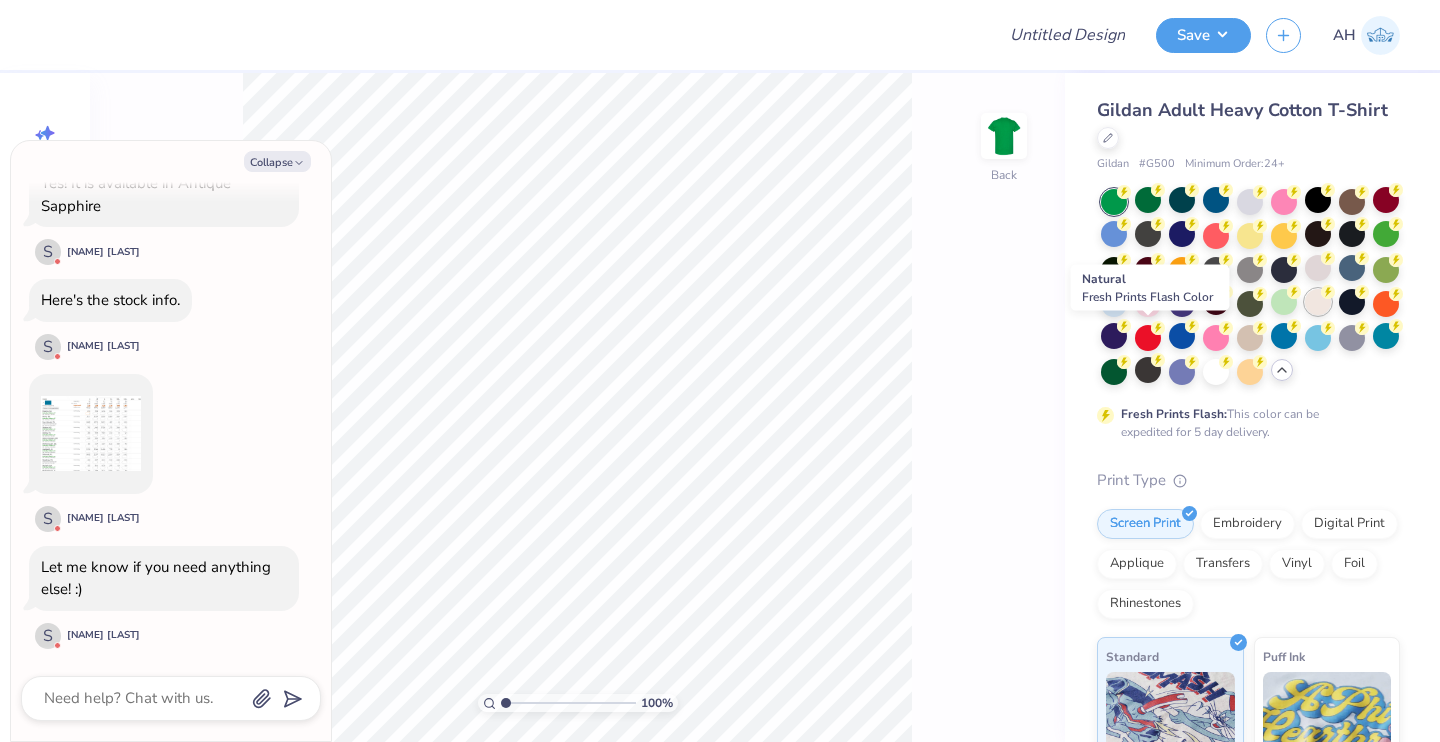 click at bounding box center [1318, 302] 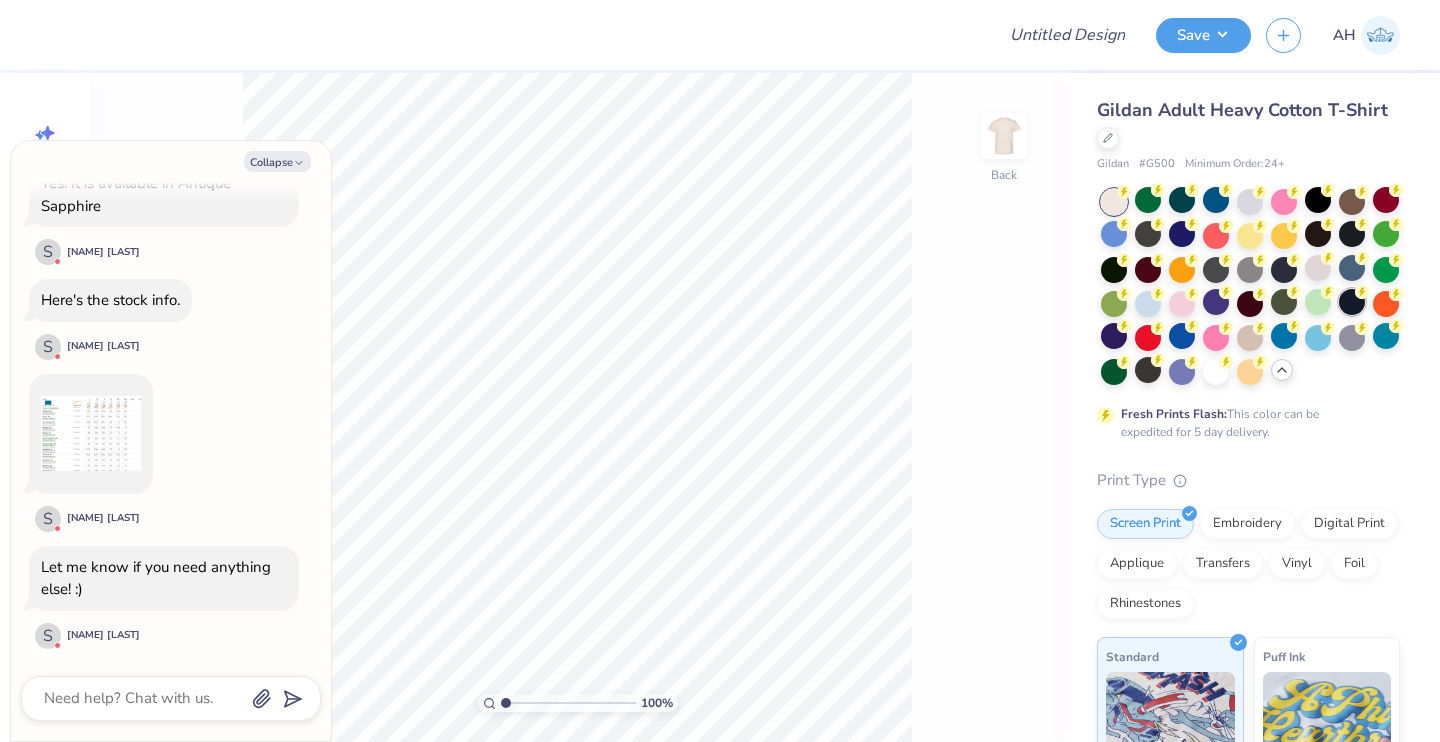 click at bounding box center [1352, 302] 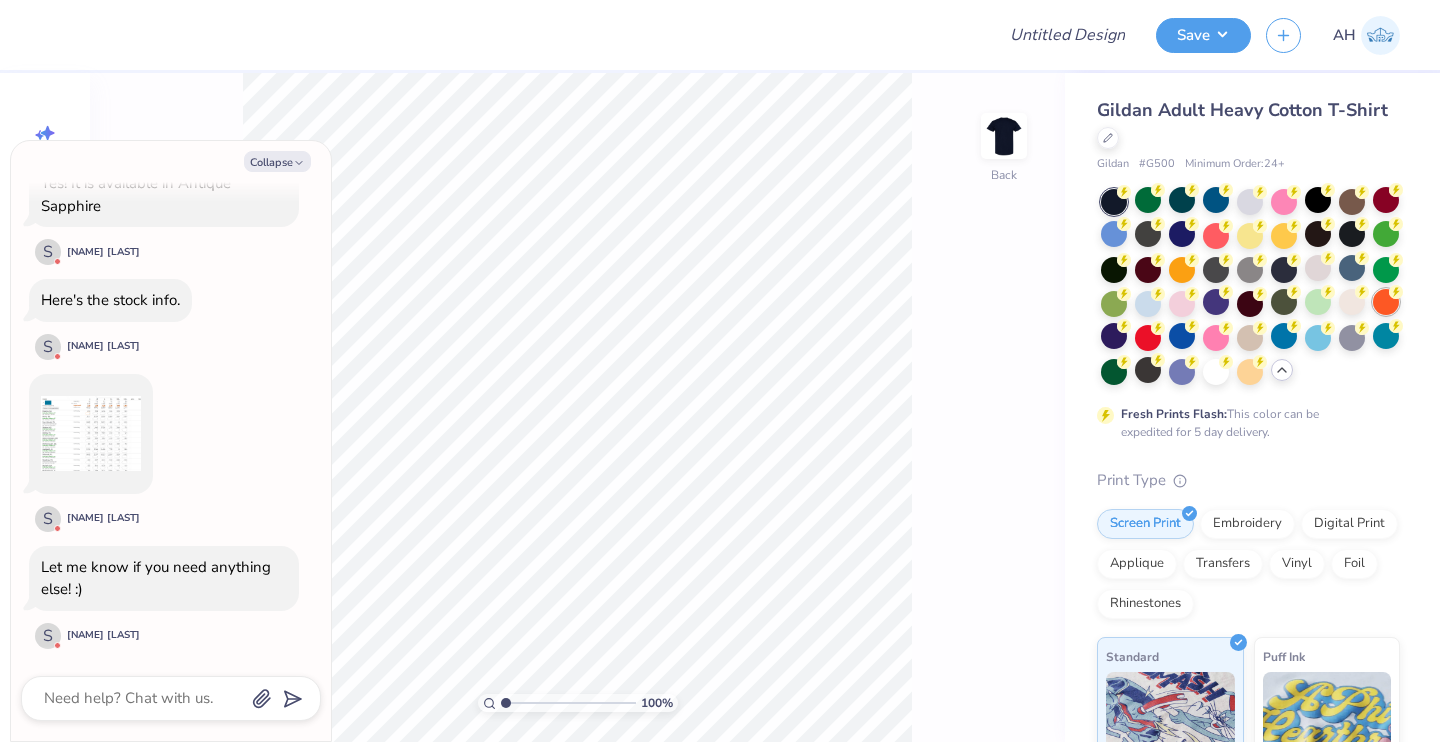 click at bounding box center (1386, 302) 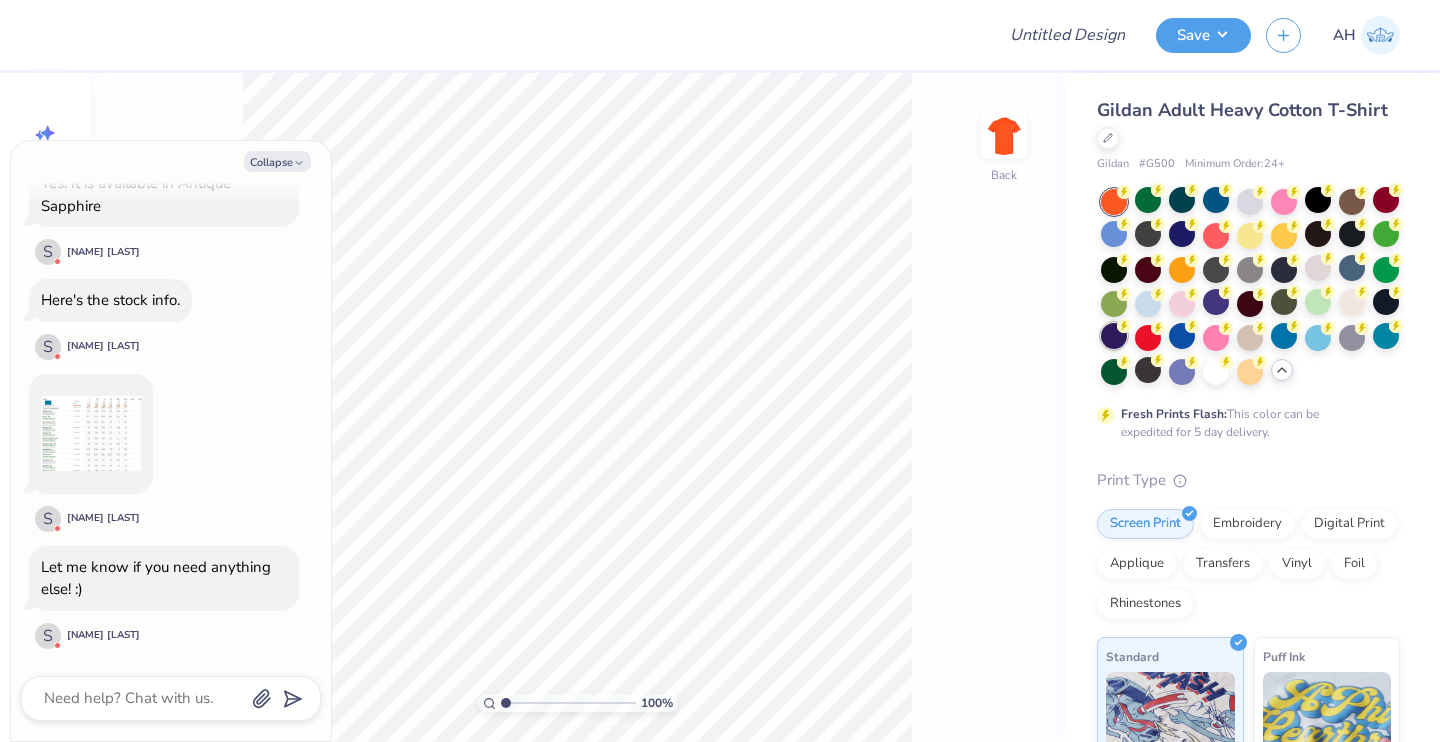 click at bounding box center (1114, 336) 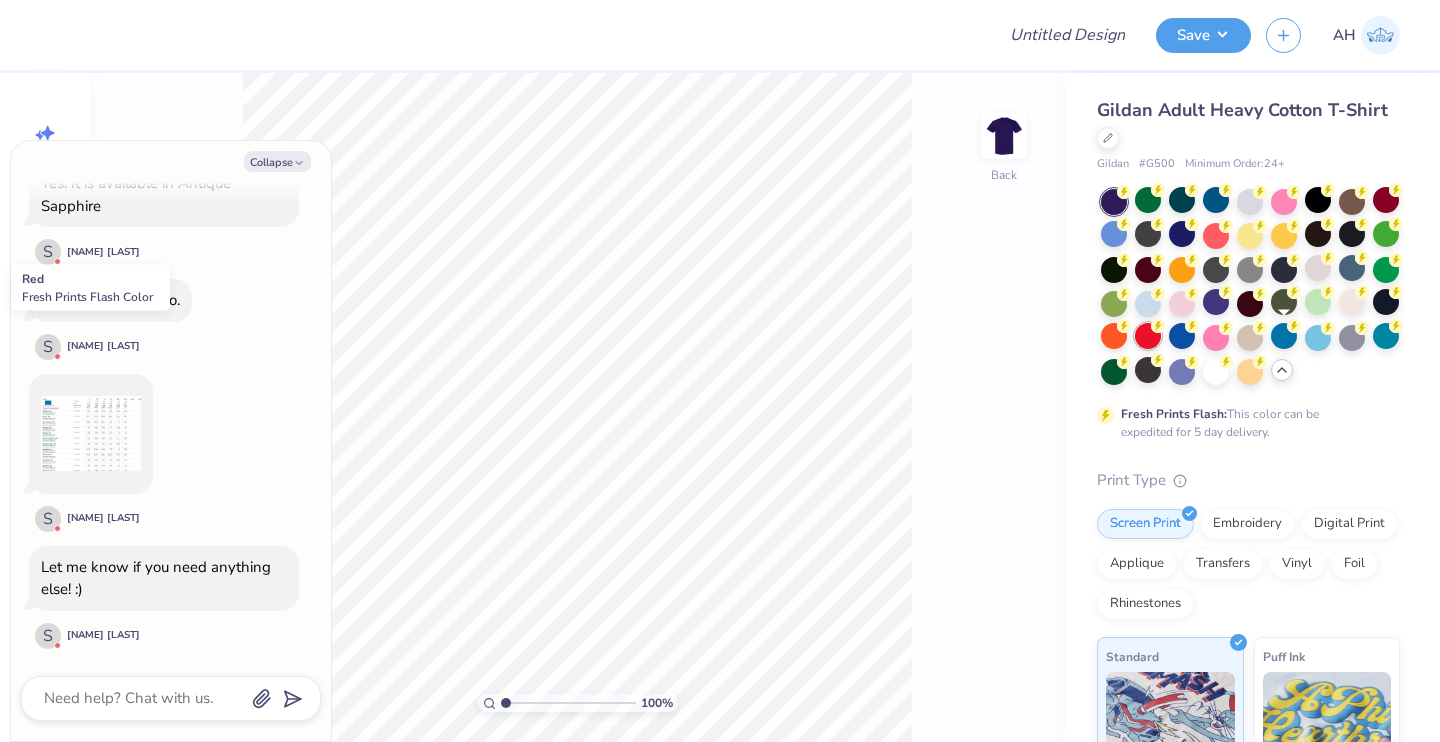 click at bounding box center (1148, 336) 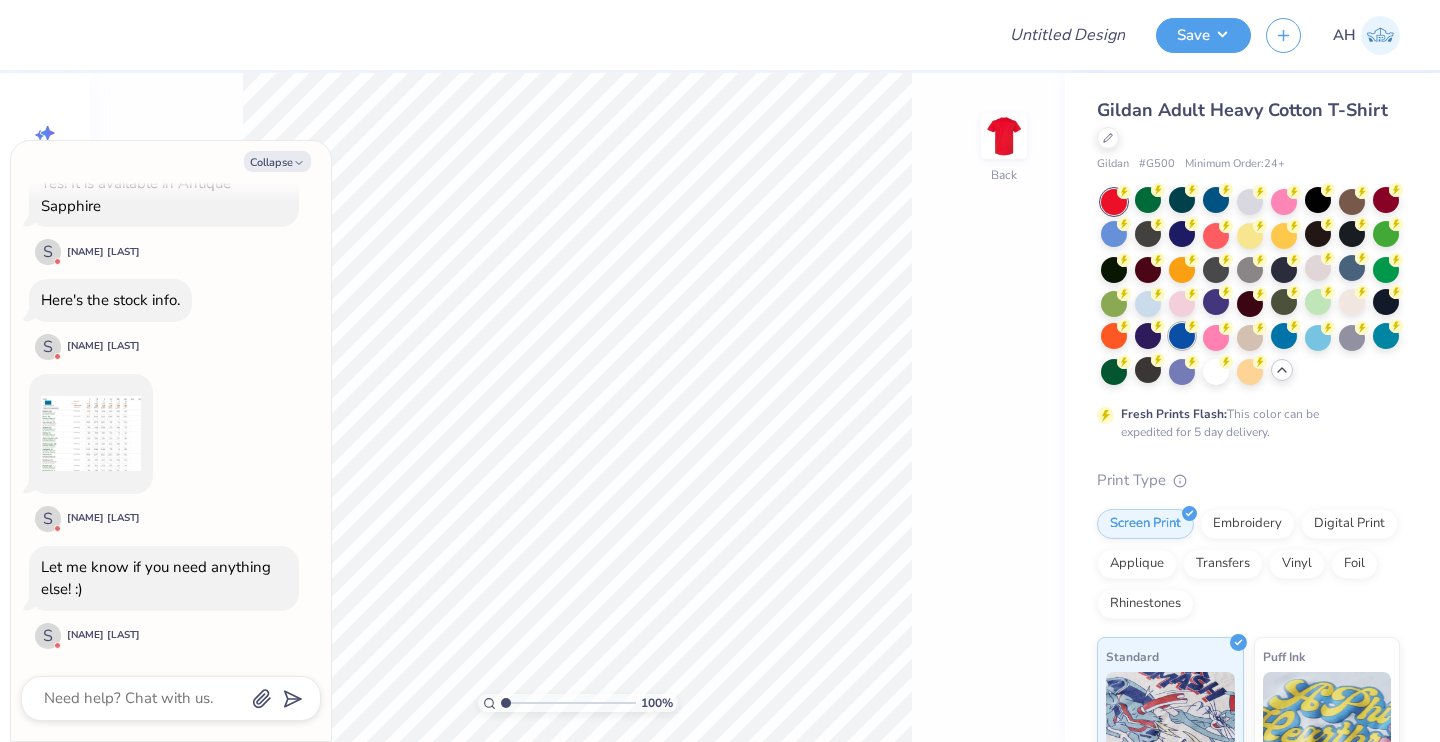 click at bounding box center (1182, 336) 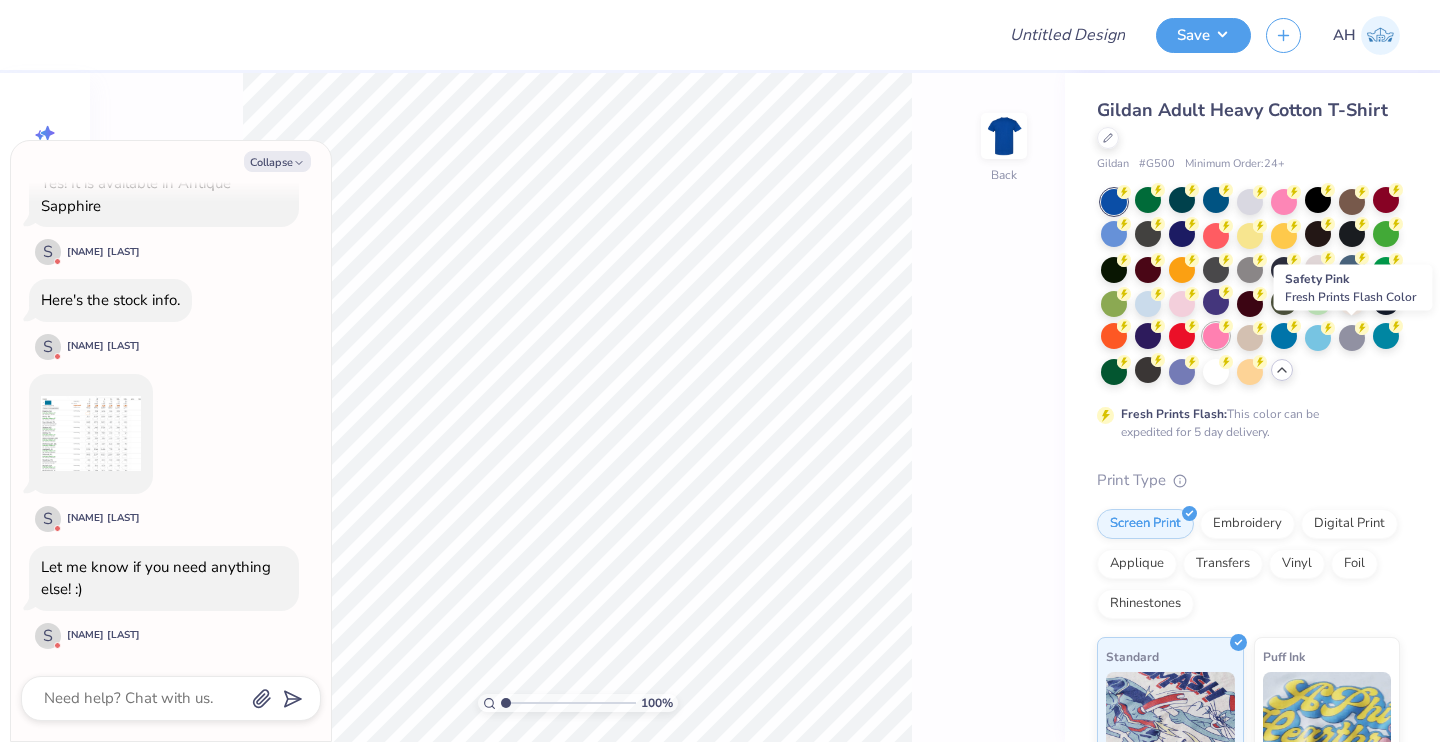 click at bounding box center [1216, 336] 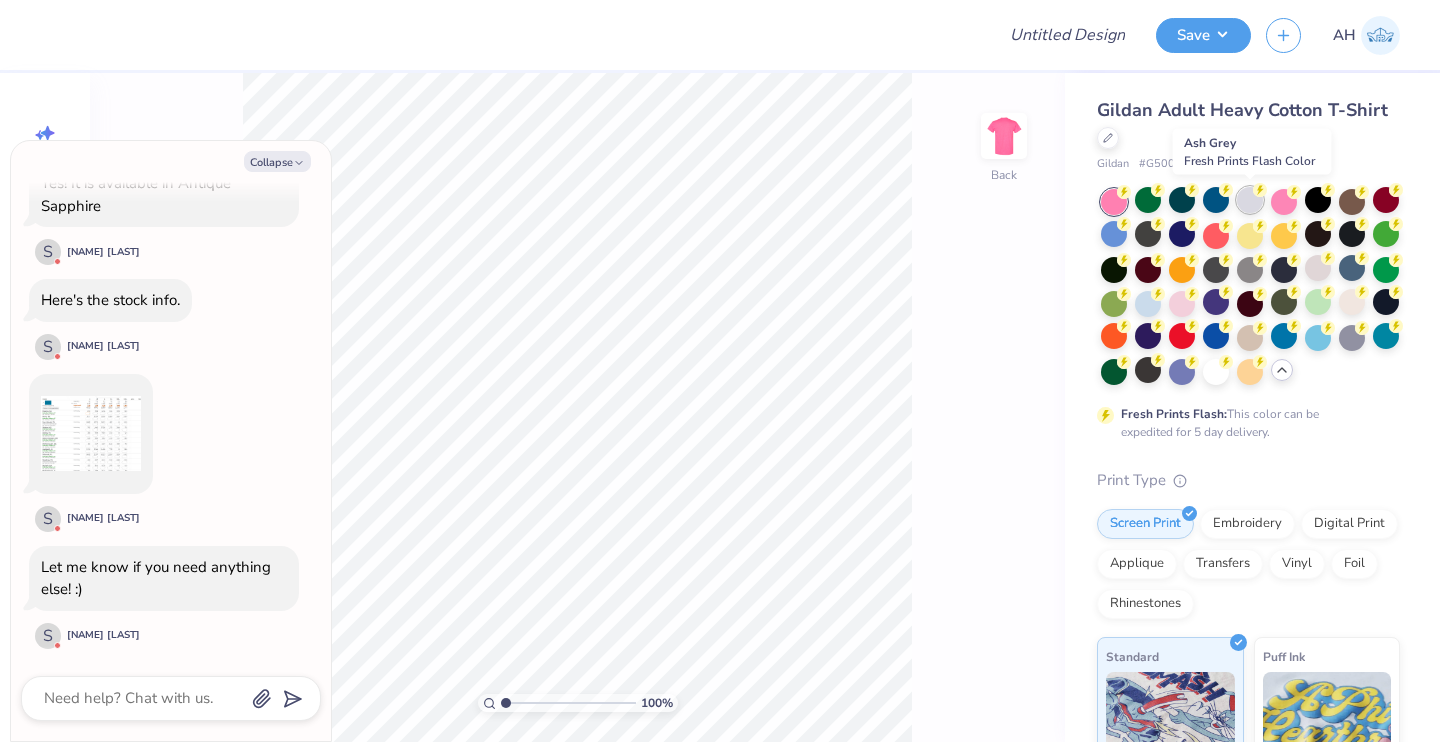 click at bounding box center [1250, 200] 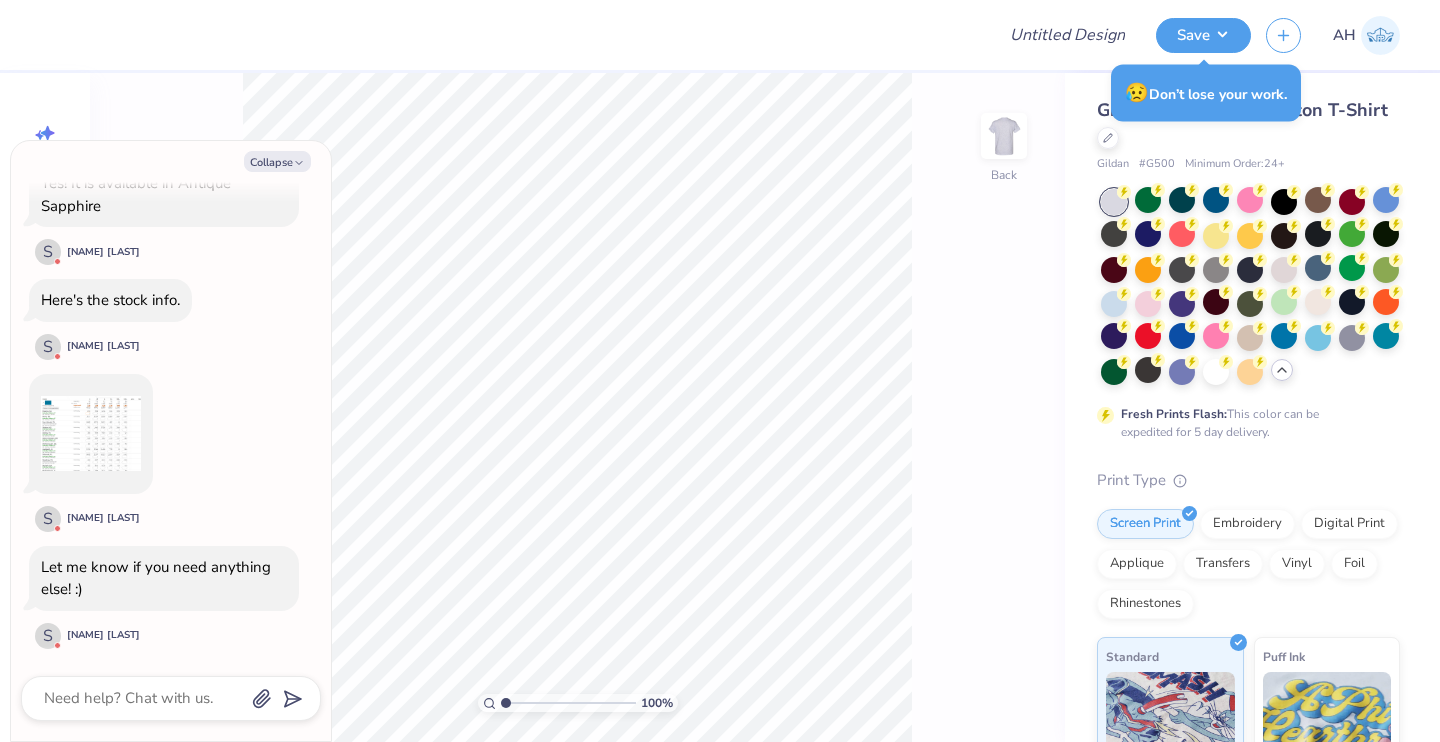 click at bounding box center (1114, 202) 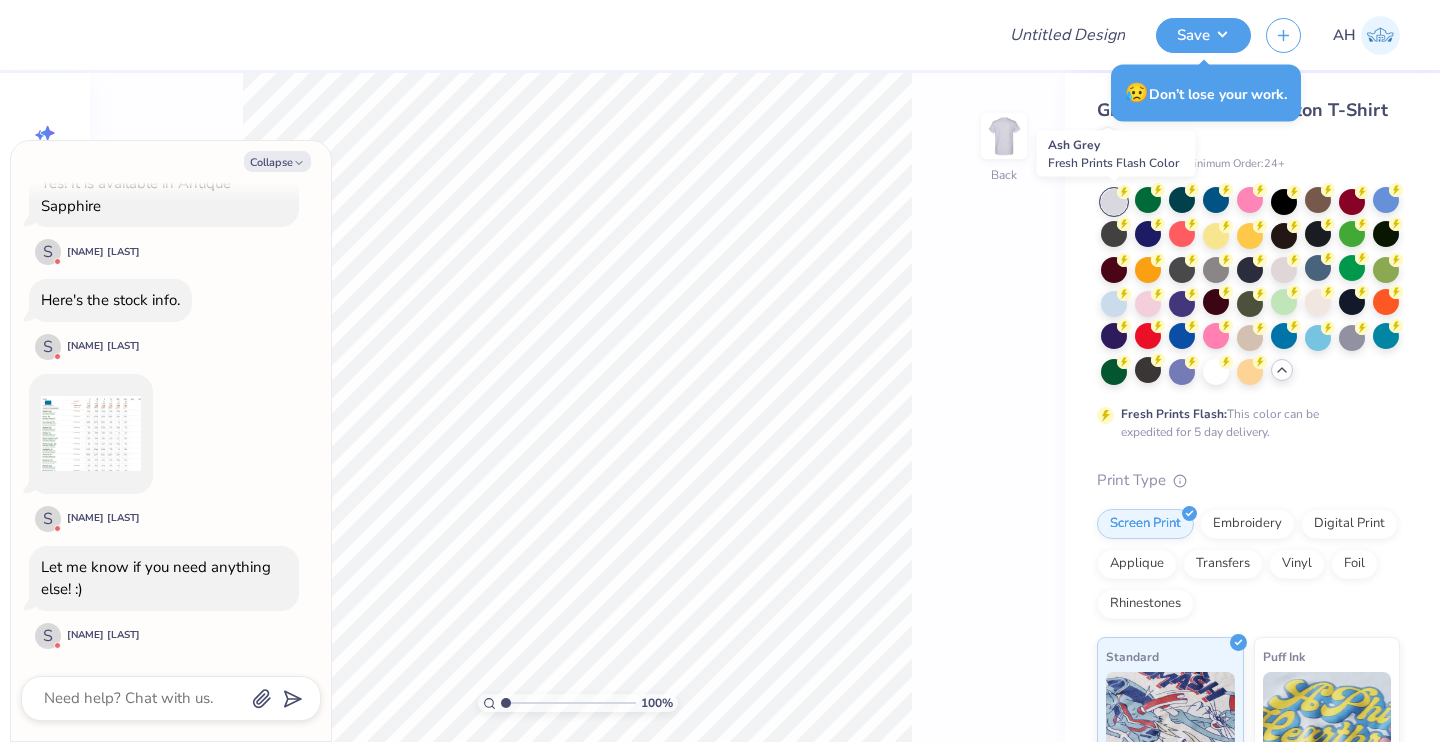 click at bounding box center (1114, 202) 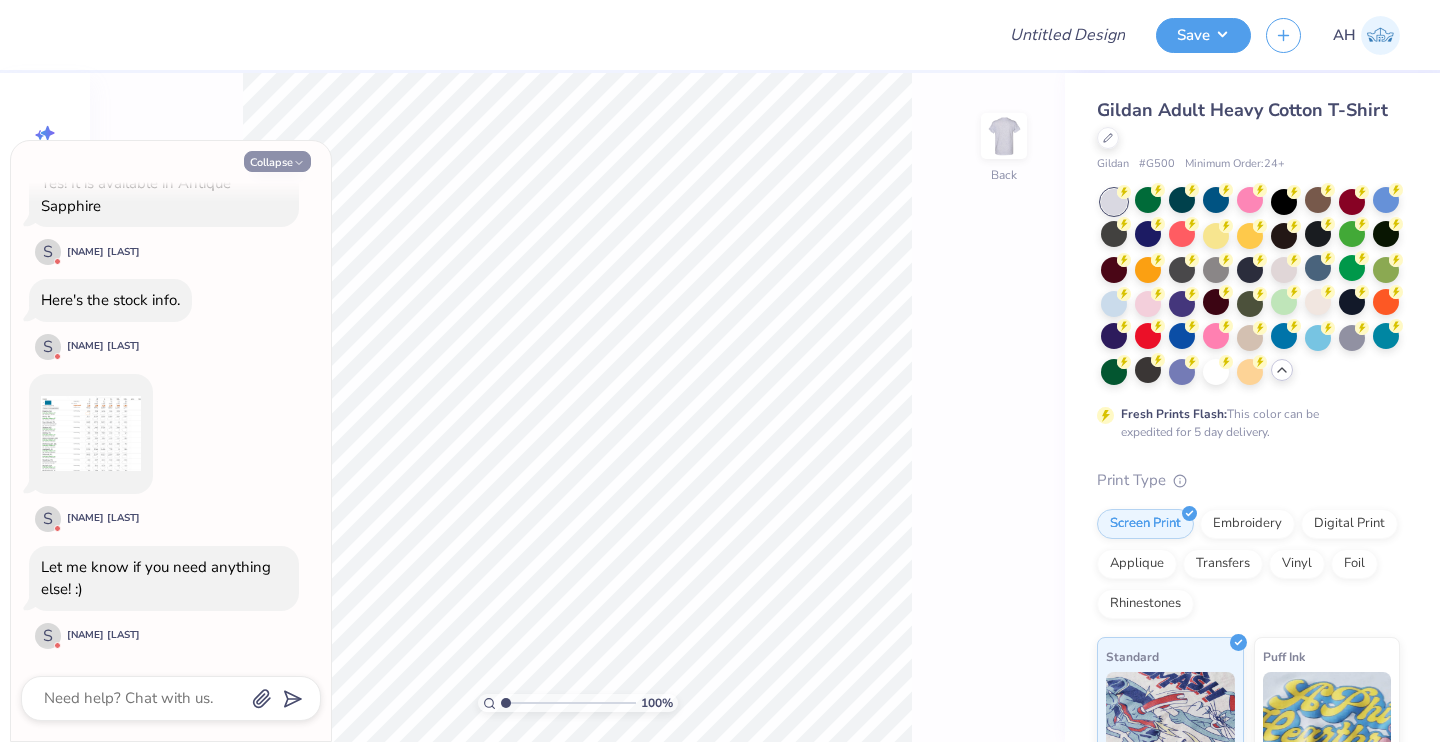 click 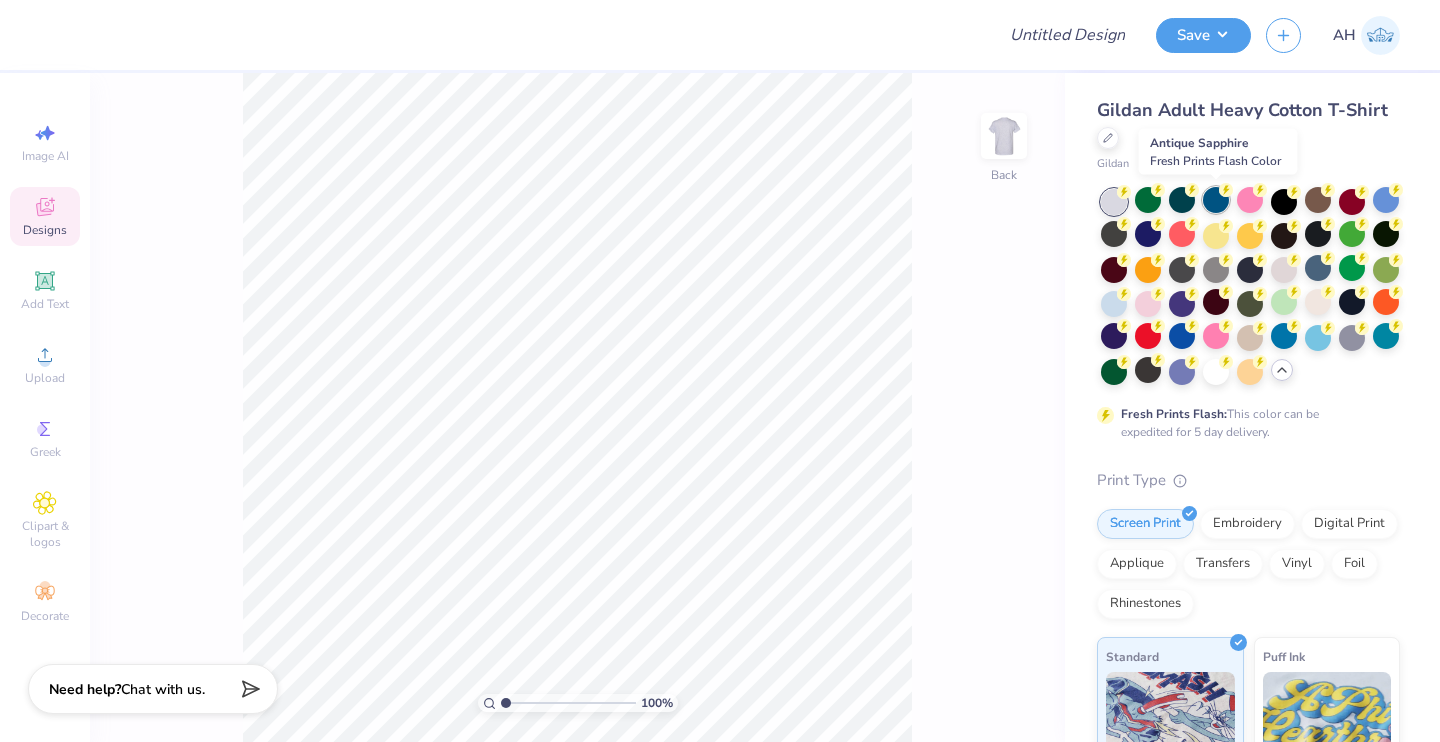 click at bounding box center [1216, 200] 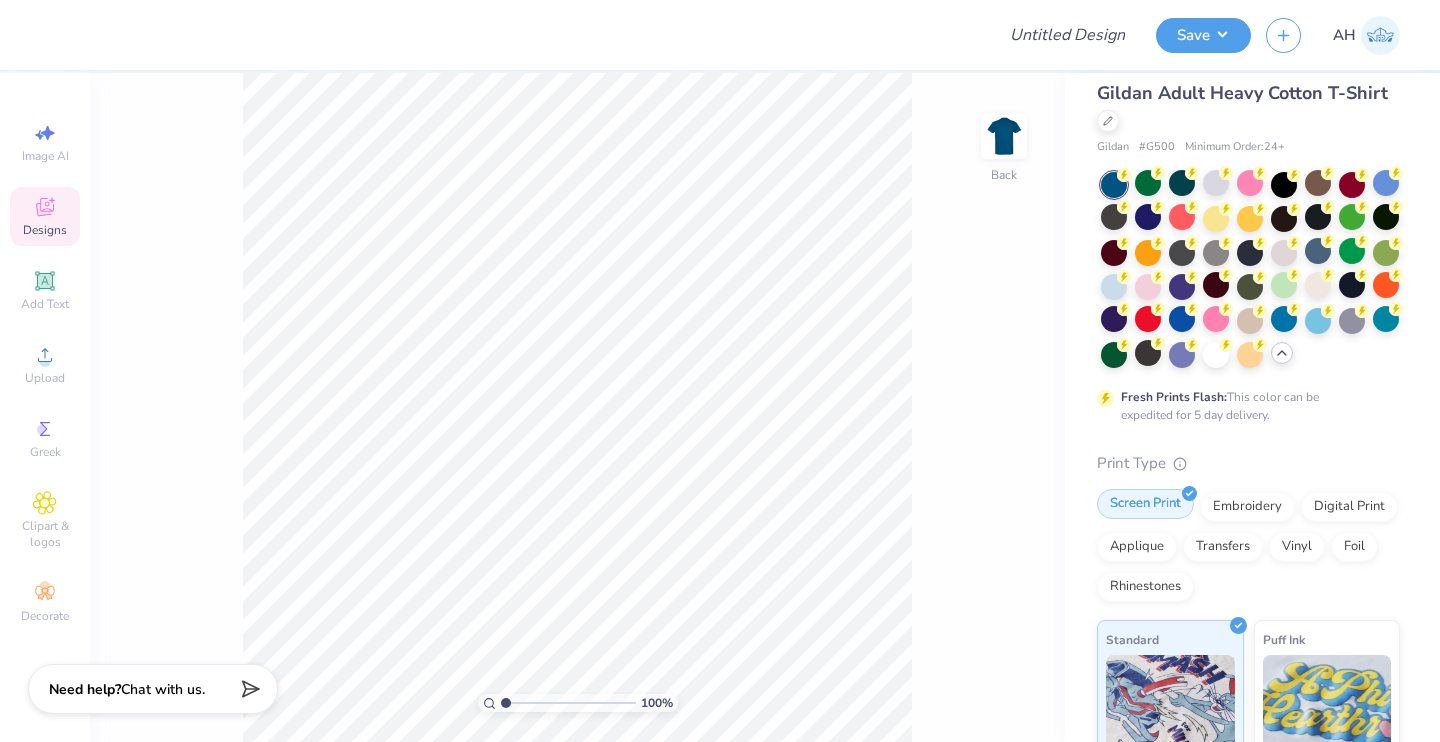 scroll, scrollTop: 7, scrollLeft: 0, axis: vertical 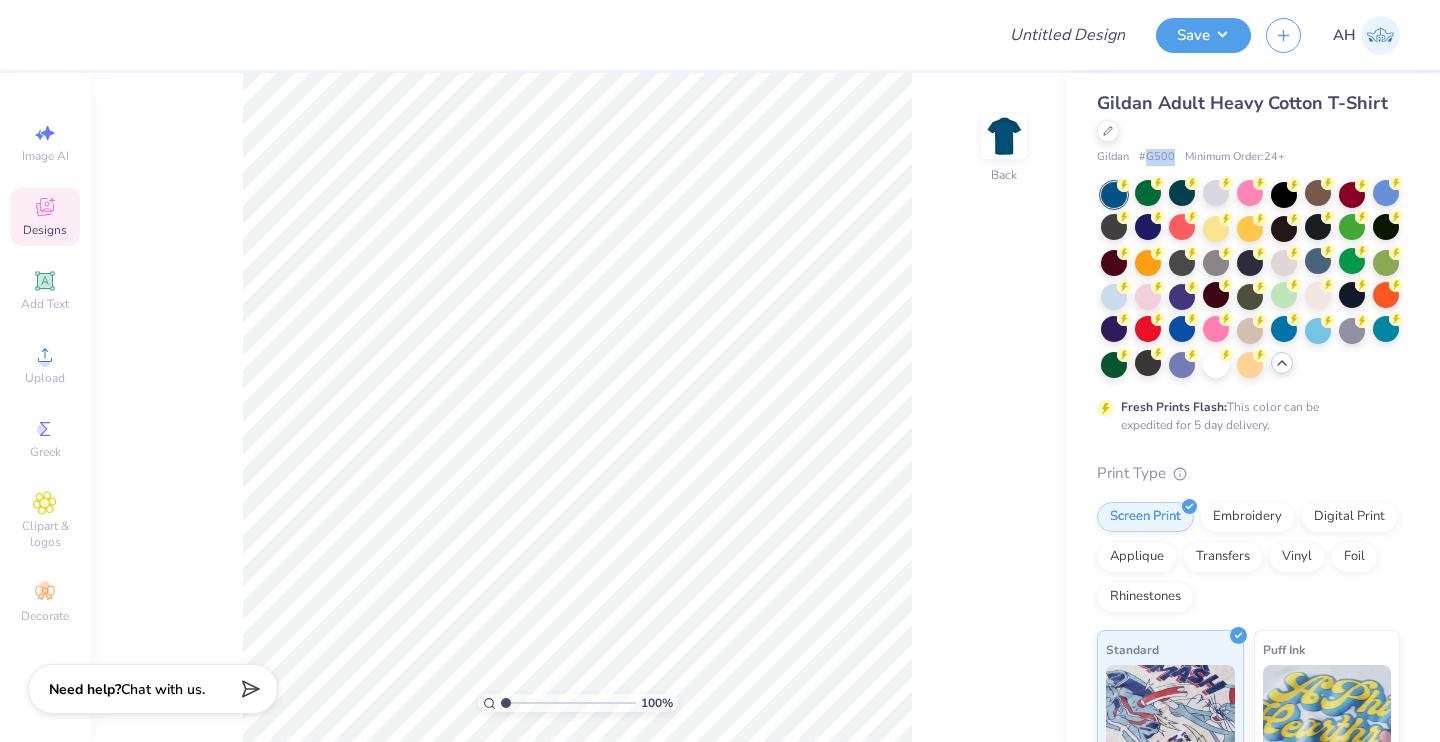 drag, startPoint x: 1171, startPoint y: 158, endPoint x: 1145, endPoint y: 164, distance: 26.683329 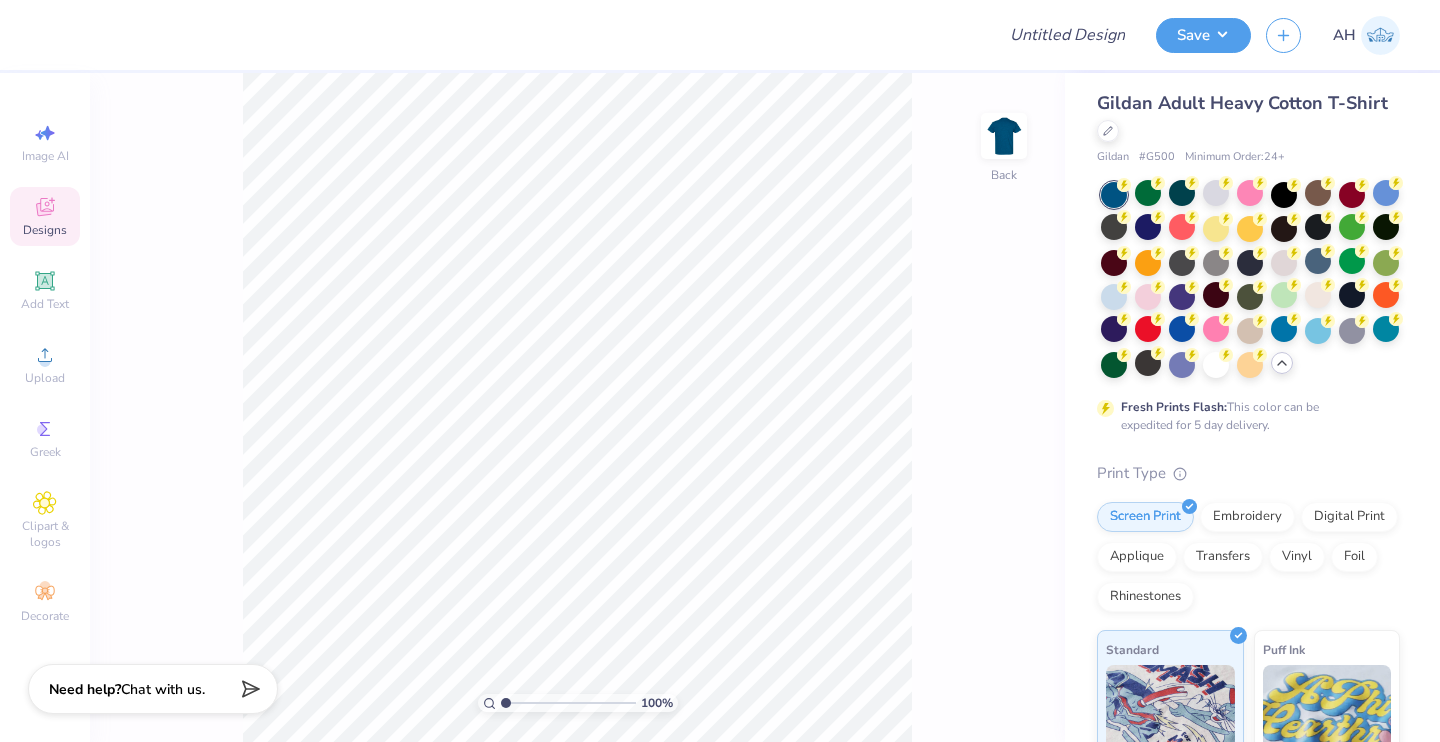 click on "Gildan Adult Heavy Cotton T-Shirt" at bounding box center [1248, 117] 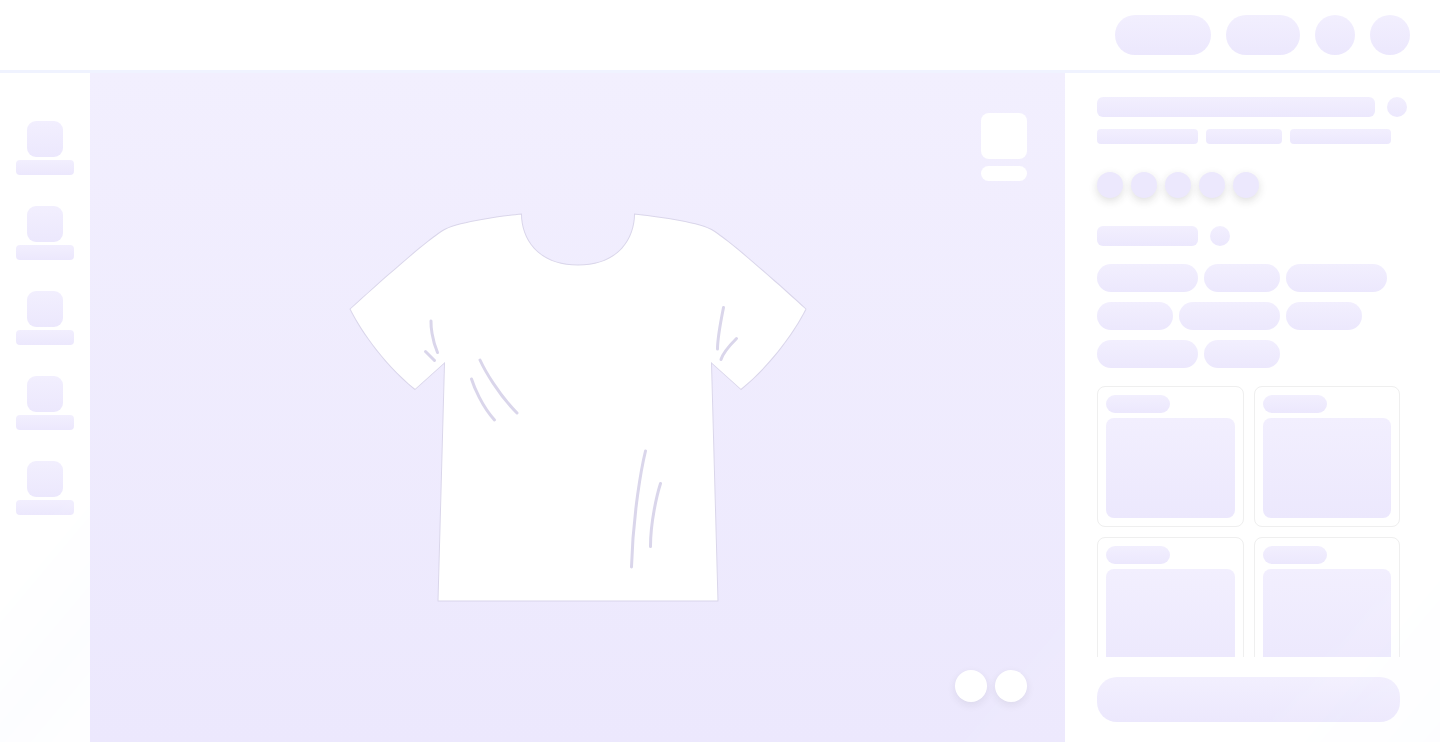 scroll, scrollTop: 0, scrollLeft: 0, axis: both 